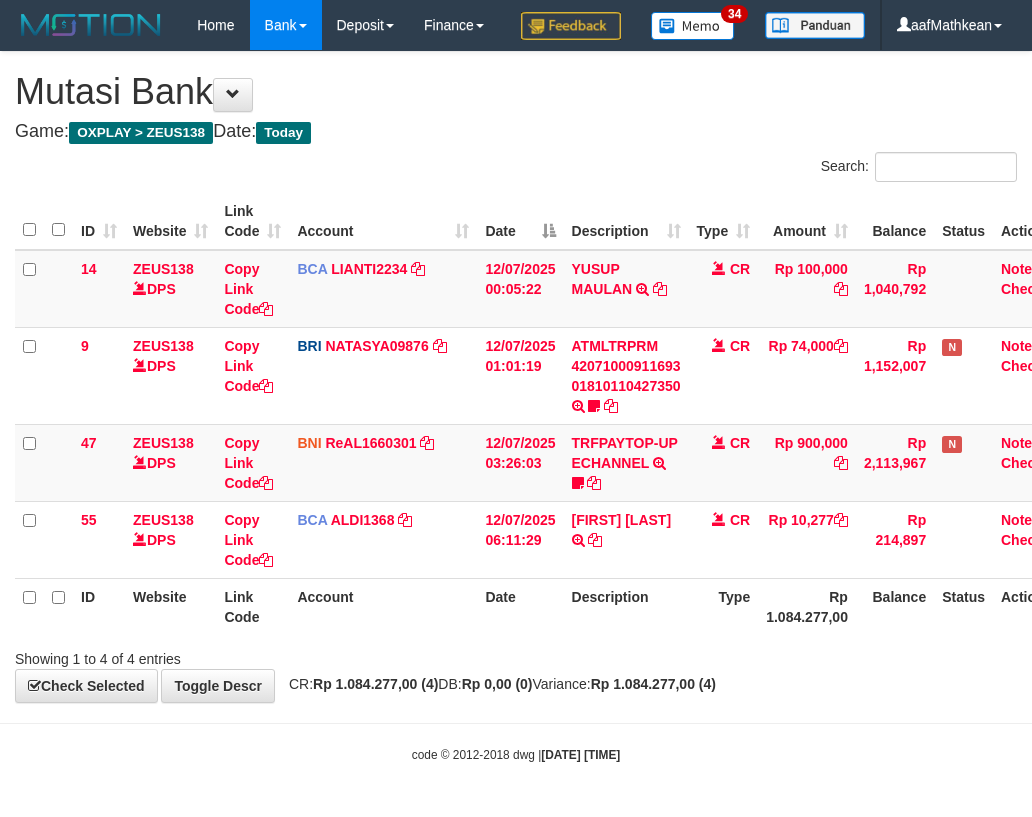 scroll, scrollTop: 0, scrollLeft: 0, axis: both 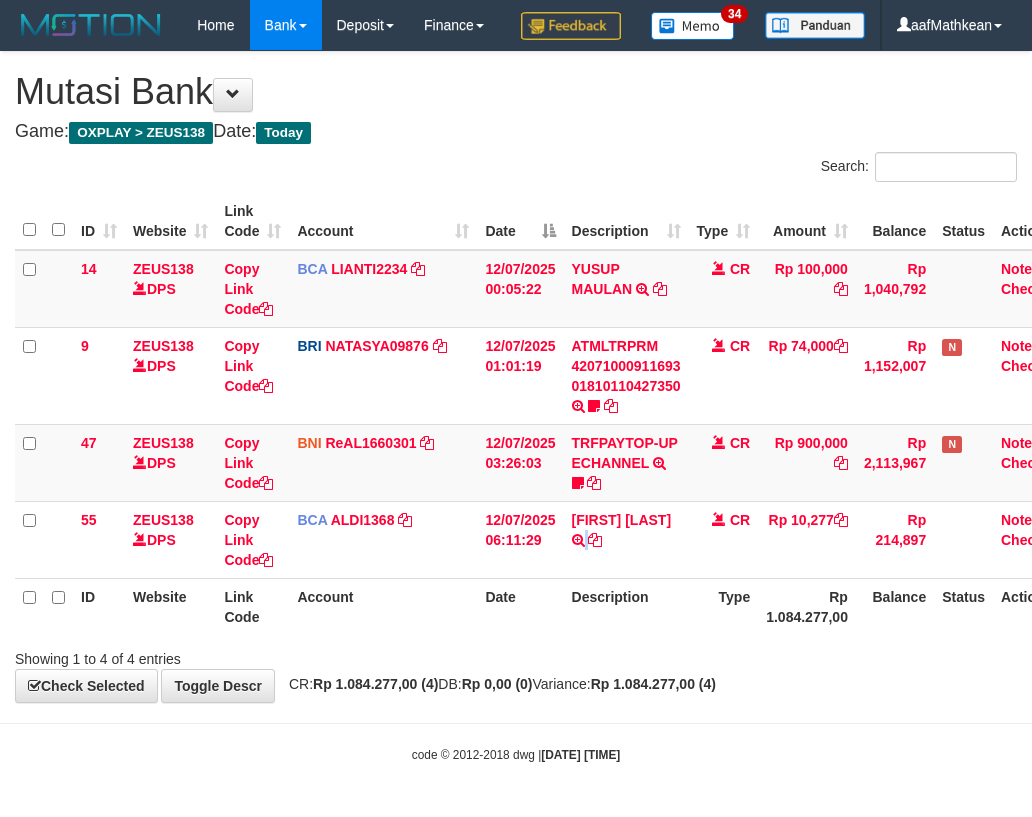 click on "[FIRST] [LAST]         TRSF E-BANKING CR 1207/FTSCY/WS95051
[AMOUNT][DATE][NUMBER] TRFDN-[FIRST] [LAST] ESPAY DEBIT INDONE" at bounding box center (626, 539) 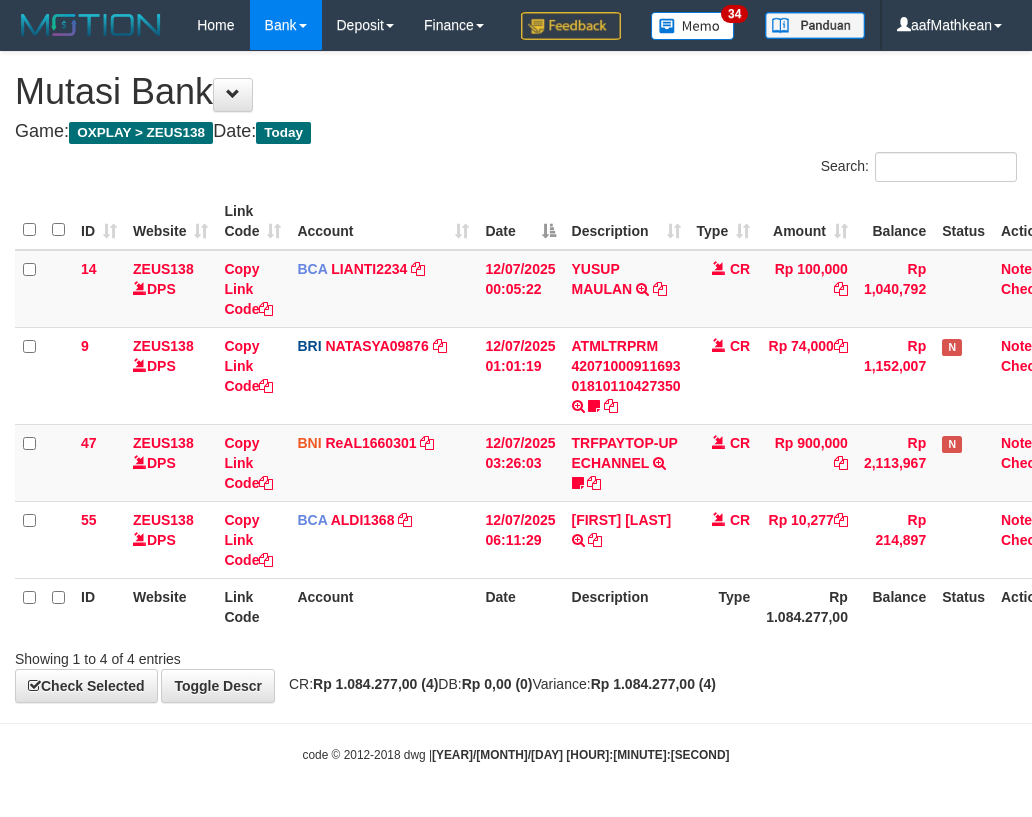 scroll, scrollTop: 0, scrollLeft: 0, axis: both 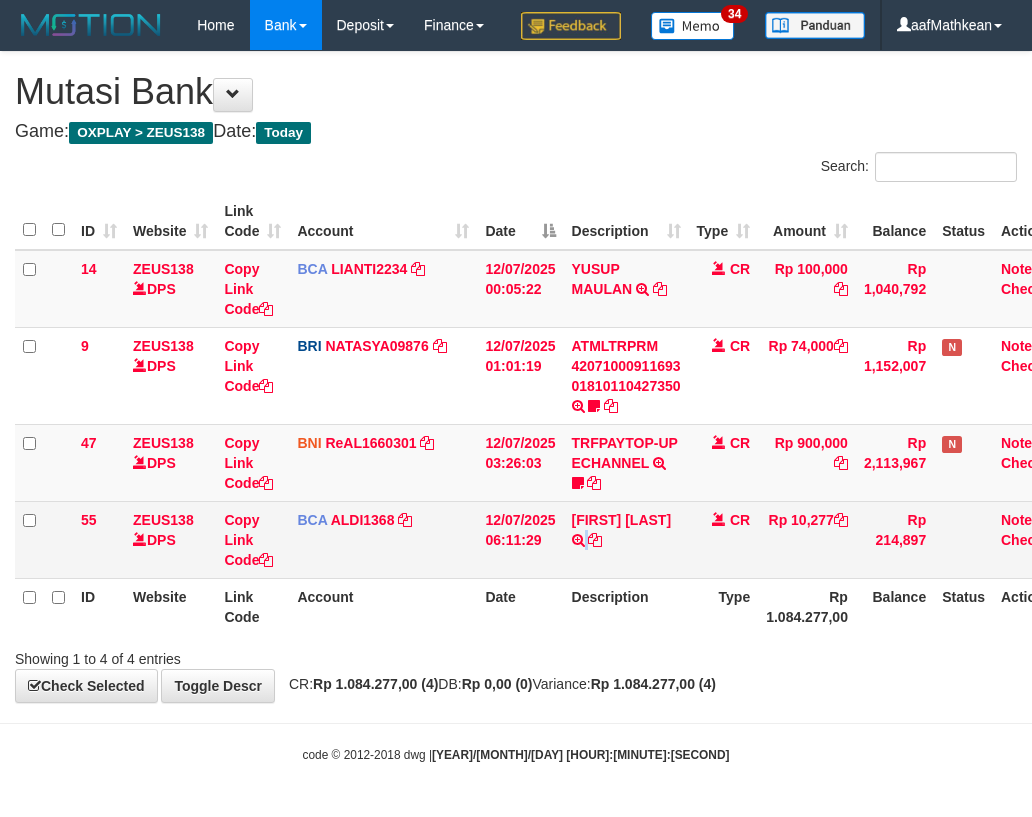 drag, startPoint x: 0, startPoint y: 0, endPoint x: 583, endPoint y: 613, distance: 845.9657 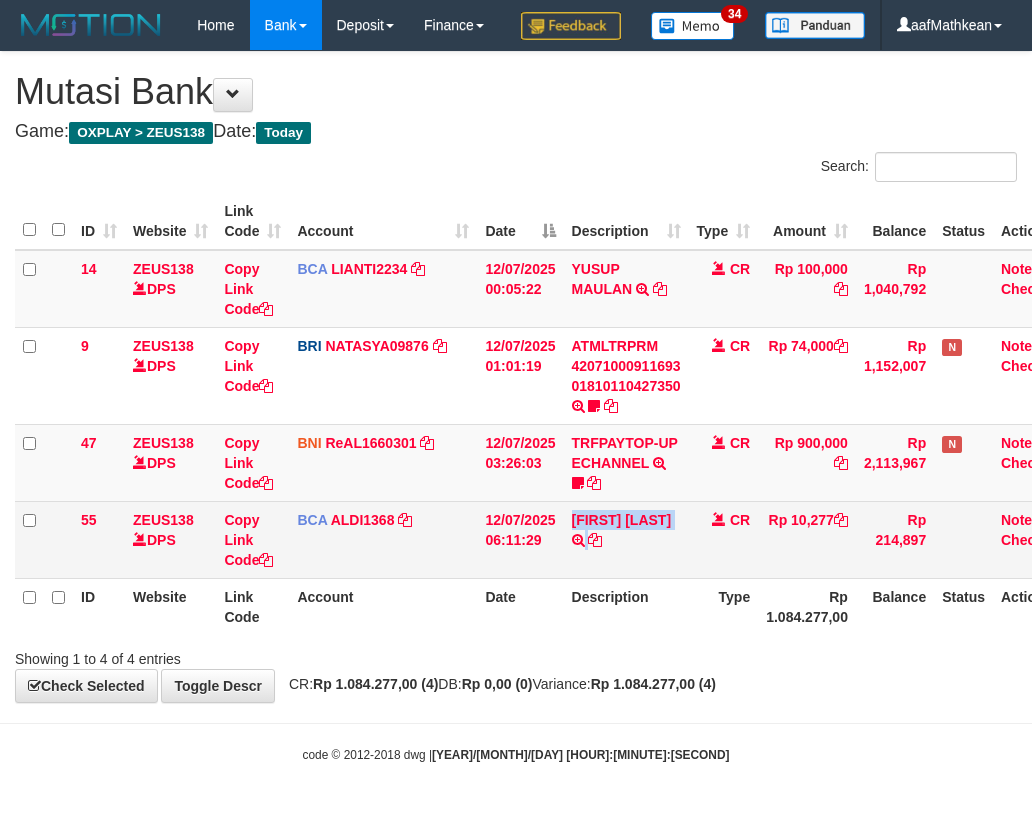click on "[FIRST] [LAST]         TRSF E-BANKING CR 1207/FTSCY/WS95051
[AMOUNT][DATE][NUMBER] TRFDN-[FIRST] [LAST] ESPAY DEBIT INDONE" at bounding box center (626, 539) 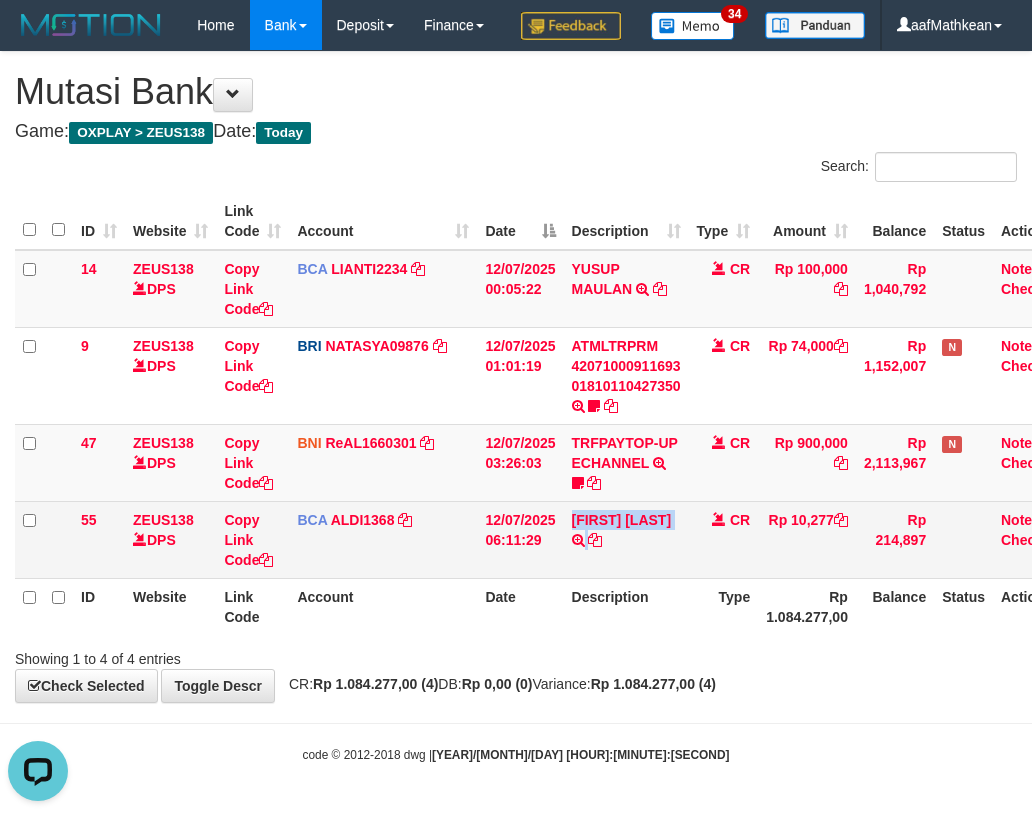 scroll, scrollTop: 0, scrollLeft: 0, axis: both 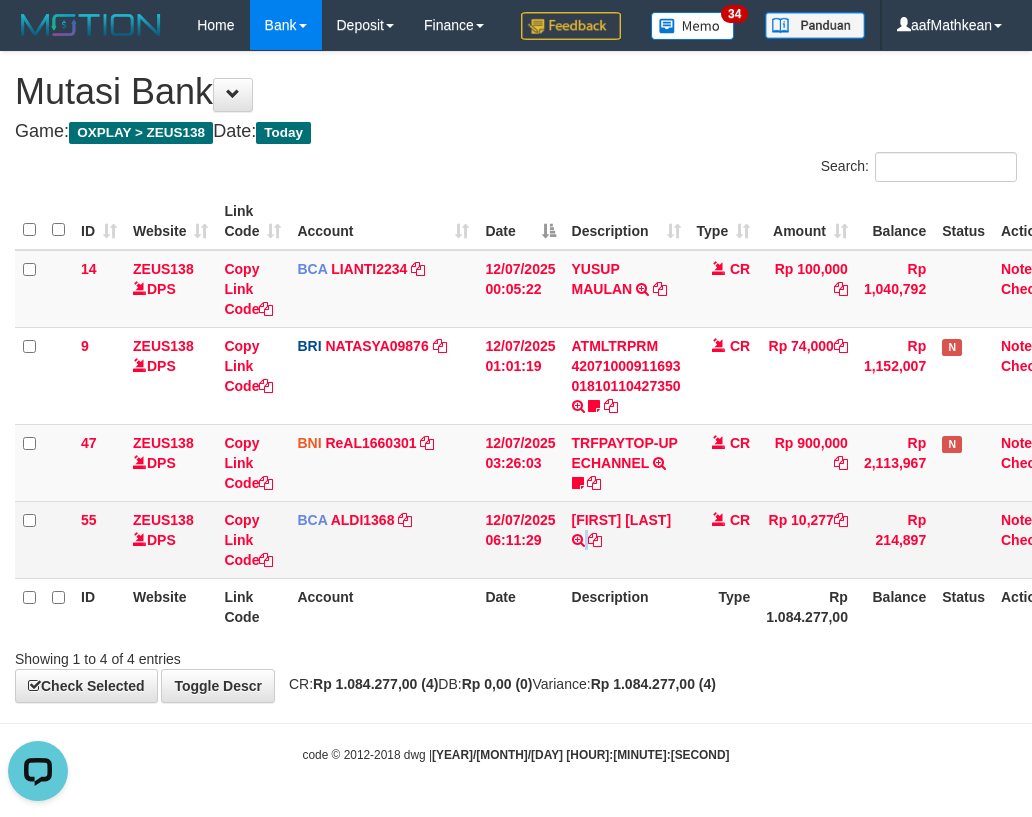 click on "RIDHO AKBAR         TRSF E-BANKING CR 1207/FTSCY/WS95051
10277.002025071237079119 TRFDN-RIDHO AKBAR ESPAY DEBIT INDONE" at bounding box center (626, 539) 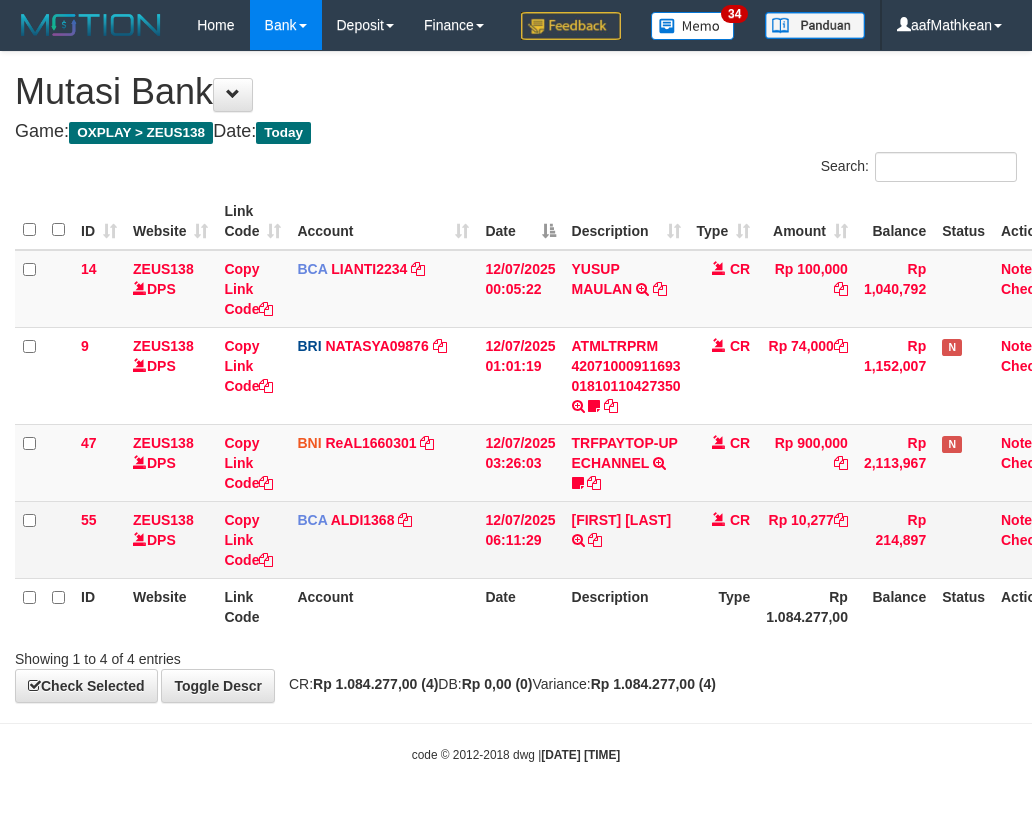 scroll, scrollTop: 0, scrollLeft: 0, axis: both 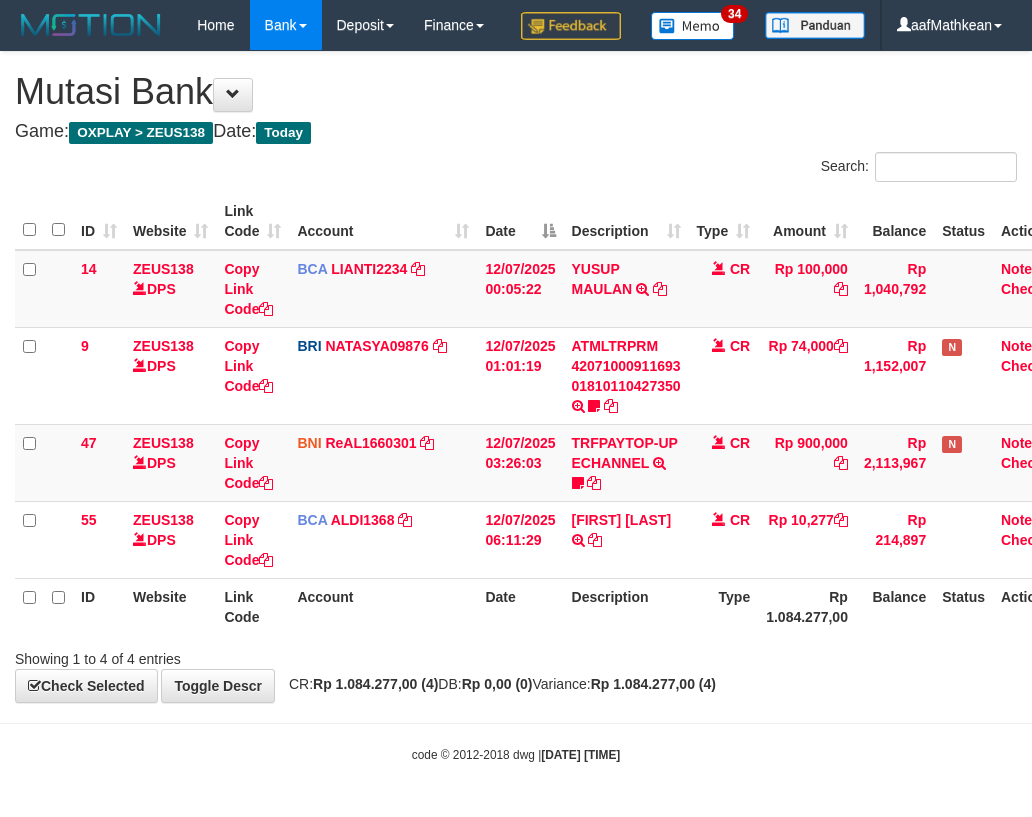 drag, startPoint x: 558, startPoint y: 639, endPoint x: 567, endPoint y: 655, distance: 18.35756 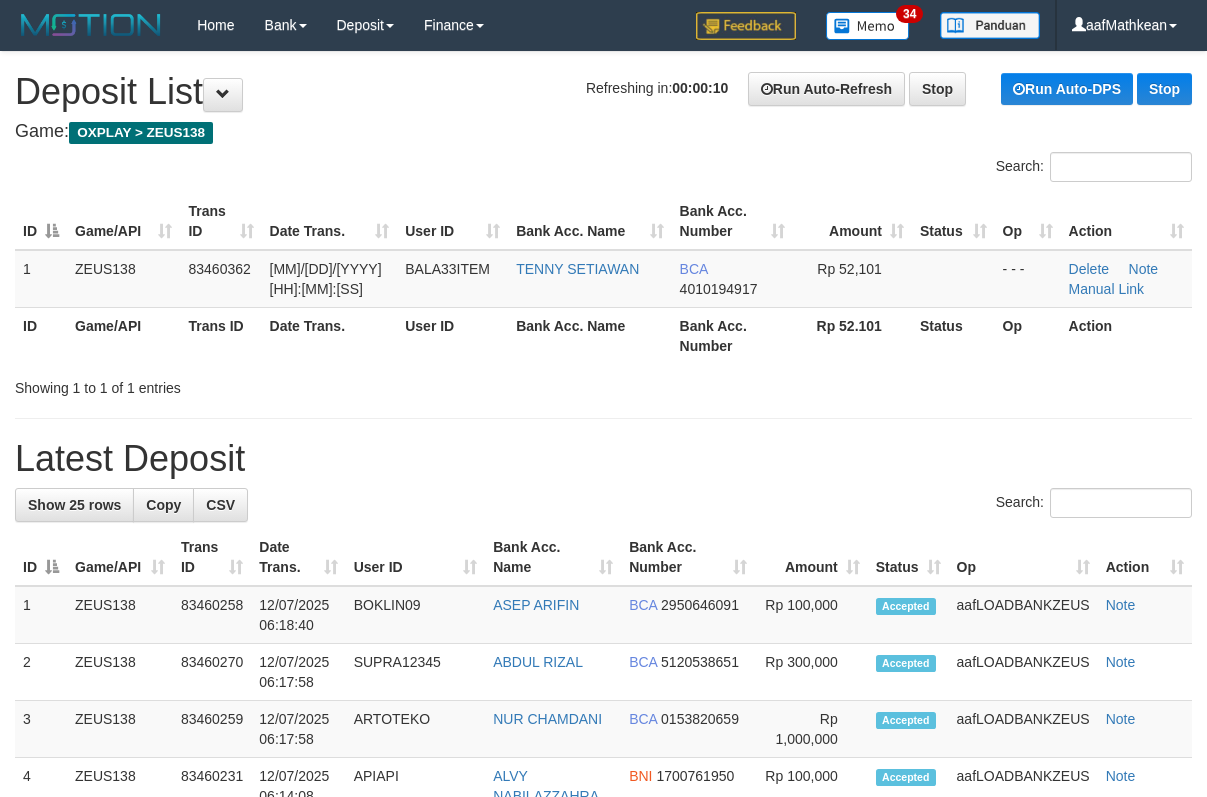 scroll, scrollTop: 0, scrollLeft: 0, axis: both 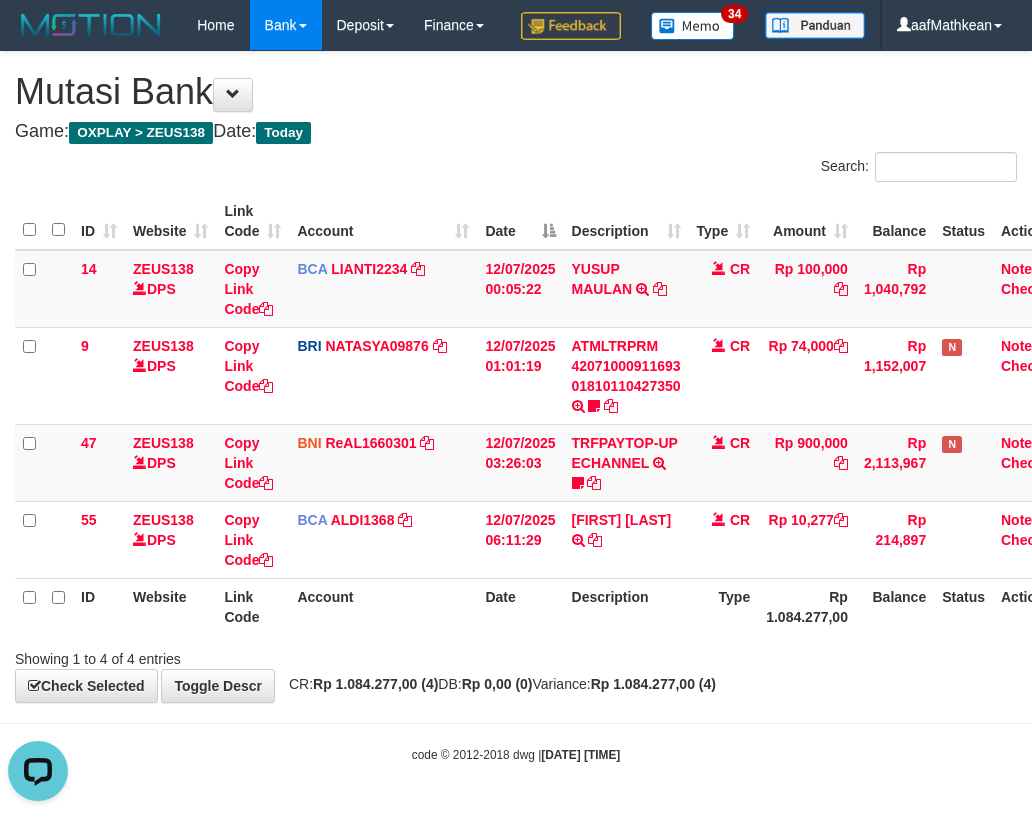drag, startPoint x: 509, startPoint y: 77, endPoint x: 498, endPoint y: 93, distance: 19.416489 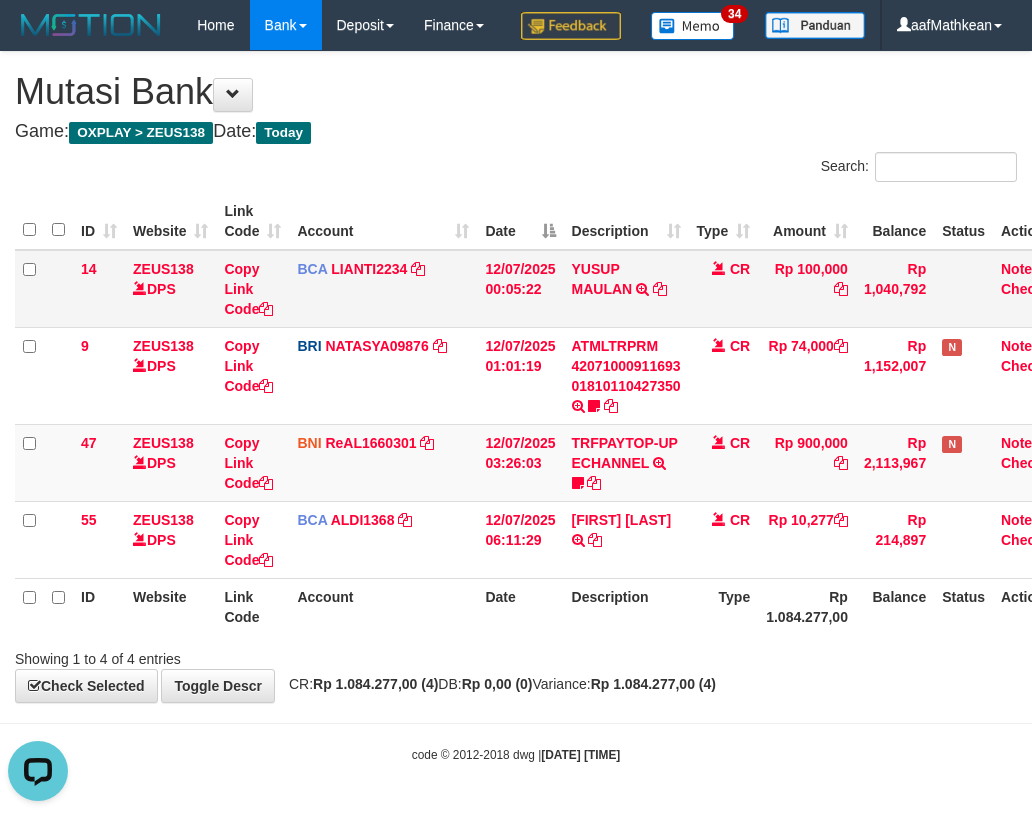 click on "12/07/2025 00:05:22" at bounding box center (520, 289) 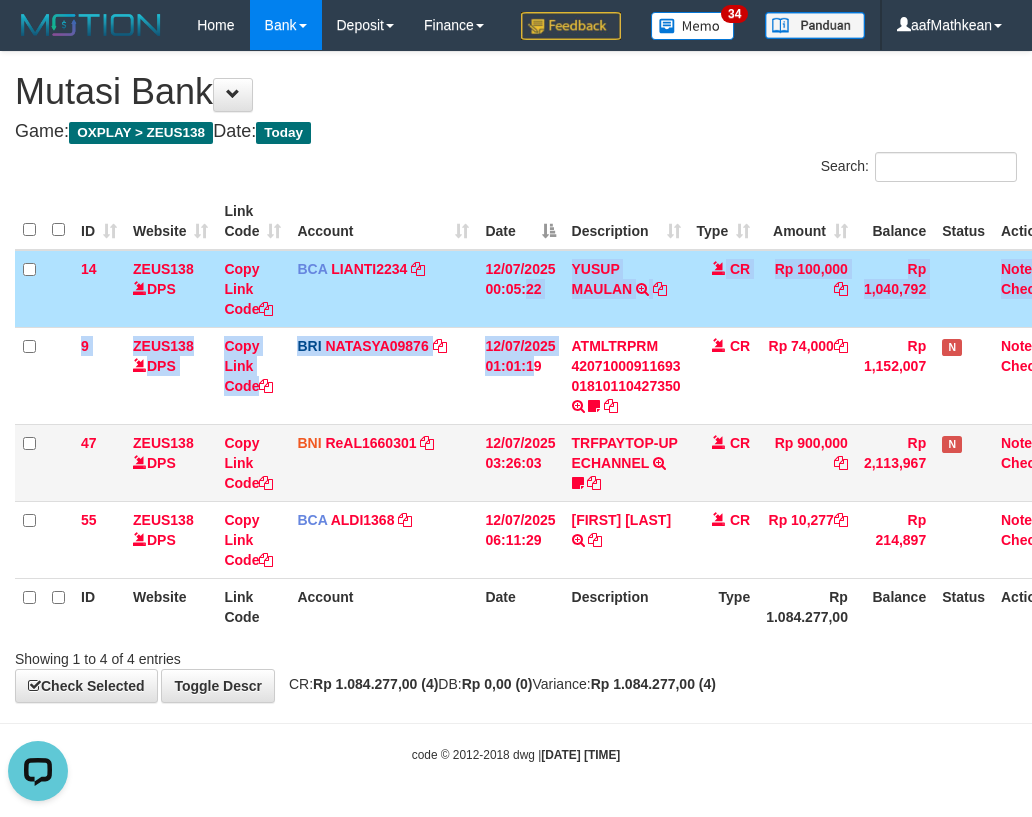 drag, startPoint x: 494, startPoint y: 365, endPoint x: 492, endPoint y: 518, distance: 153.01308 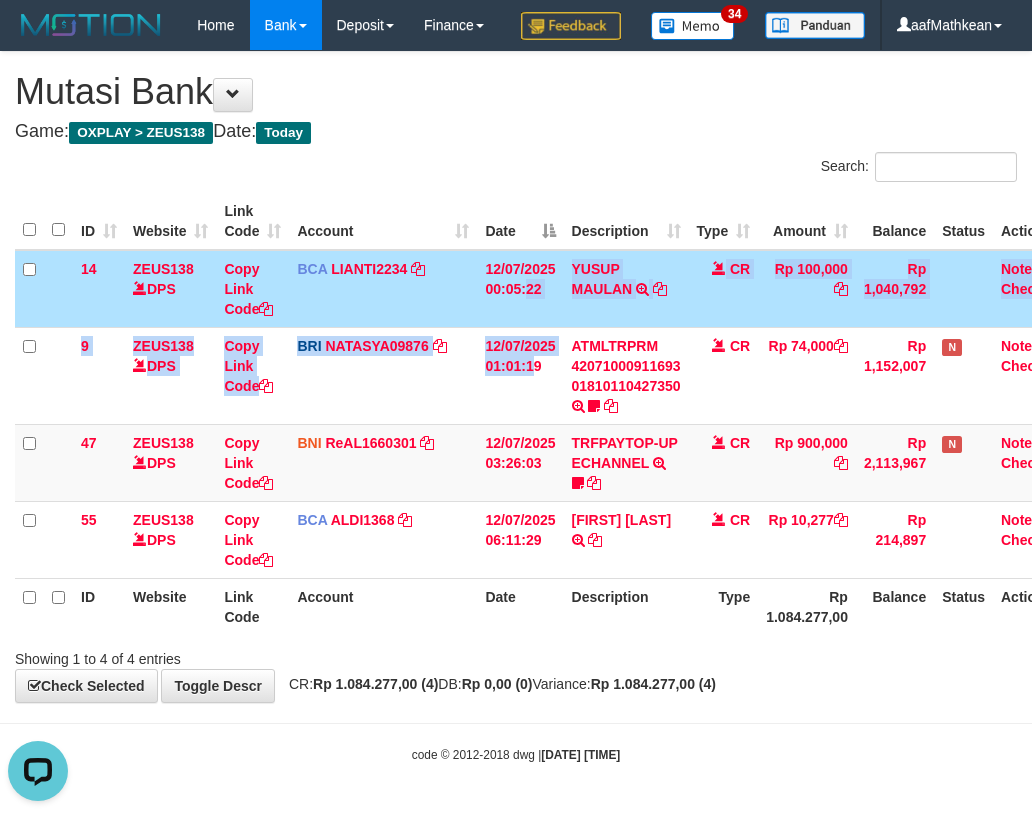drag, startPoint x: 563, startPoint y: 558, endPoint x: 1041, endPoint y: 557, distance: 478.00104 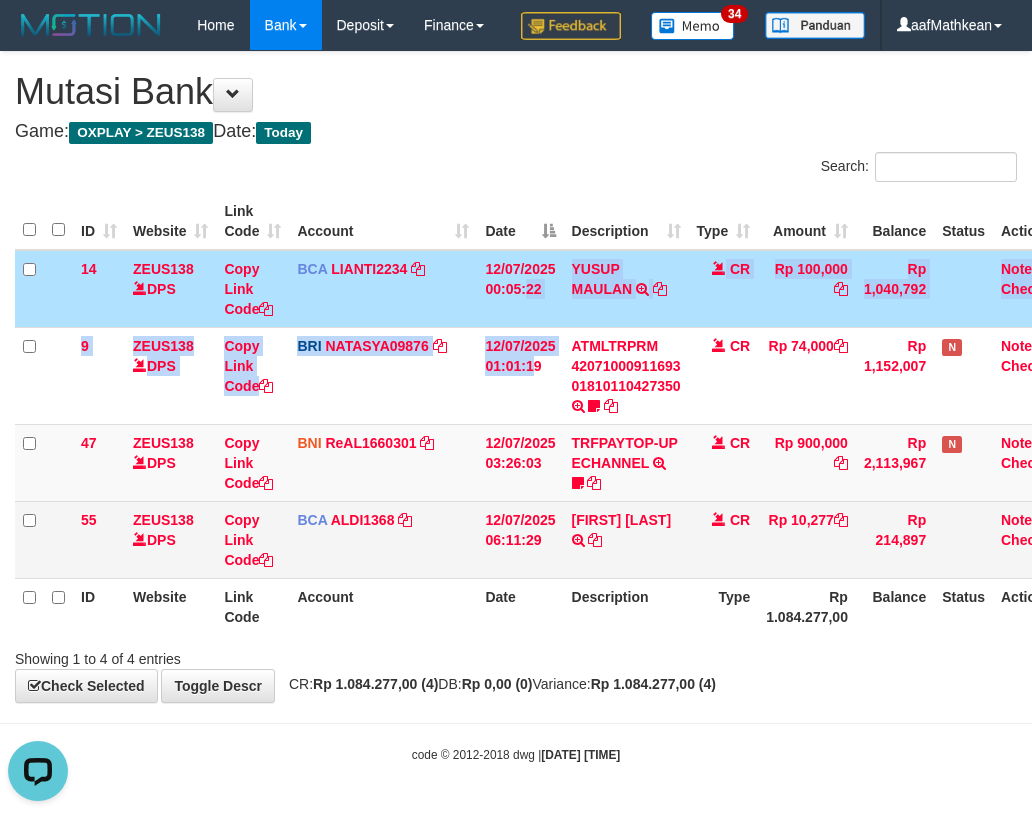 click on "BNI
ReAL1660301
DPS
REYHAN ALMANSYAH
mutasi_20250712_4647 | 47
mutasi_20250712_4647 | 47" at bounding box center (383, 462) 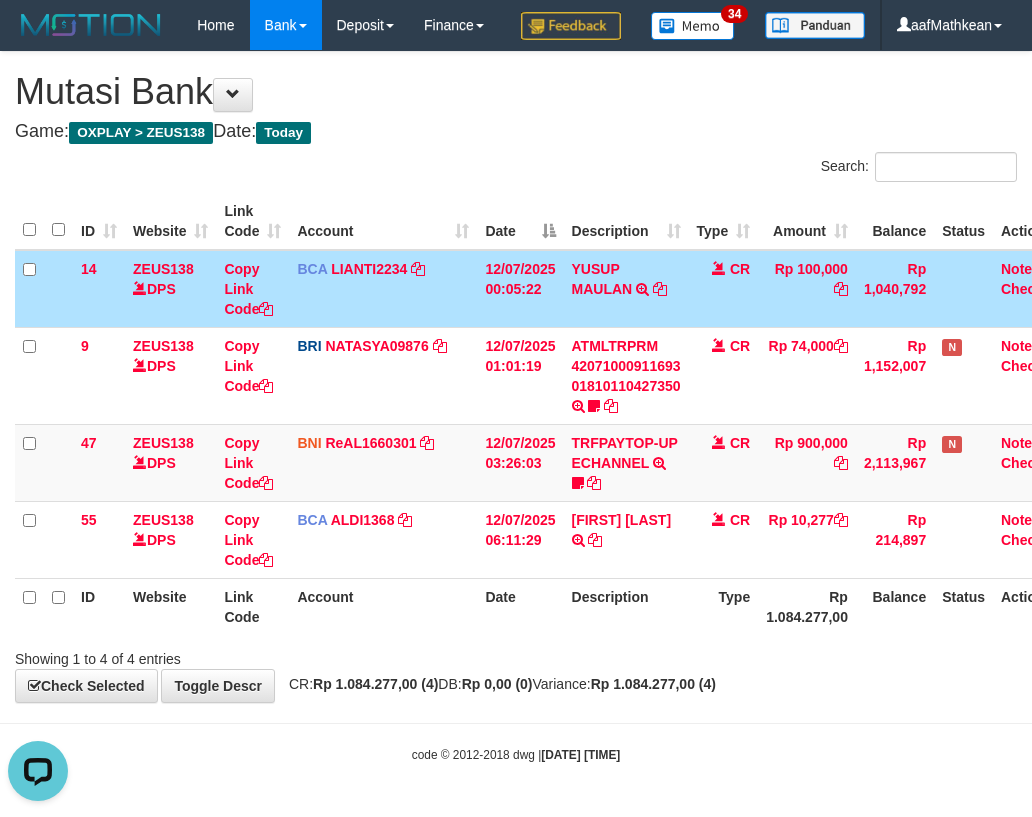click on "ID Website Link Code Account Date Description Type Amount Balance Status Action
14
ZEUS138    DPS
Copy Link Code
BCA
LIANTI2234
DPS
YULIANTI
mutasi_20250712_4646 | 14
mutasi_20250712_4646 | 14
12/07/2025 00:05:22
YUSUP MAULAN         TRSF E-BANKING CR 1207/FTSCY/WS95051
100000.002025071262819090 TRFDN-YUSUP MAULANESPAY DEBIT INDONE
CR
Rp 100,000
Rp 1,040,792
Note
Check
9
ZEUS138    DPS
Copy Link Code
BRI
NATASYA09876" at bounding box center [516, 414] 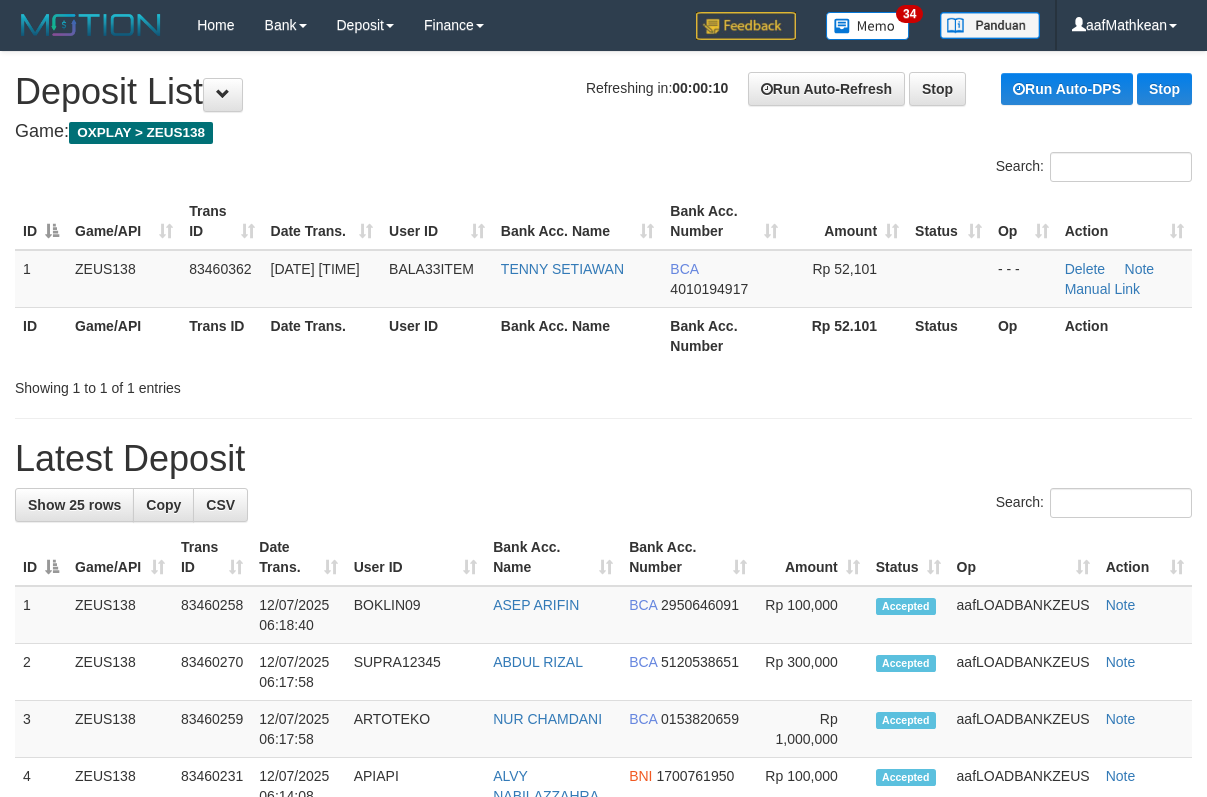 scroll, scrollTop: 0, scrollLeft: 0, axis: both 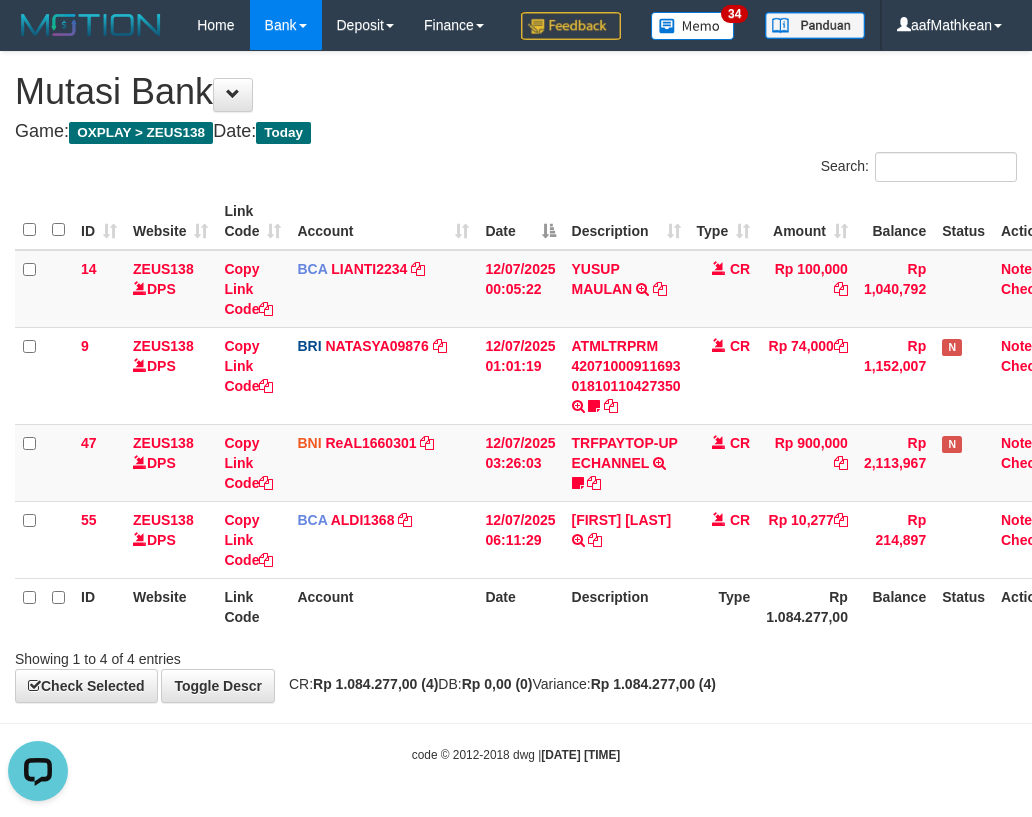 click on "CR" at bounding box center (724, 539) 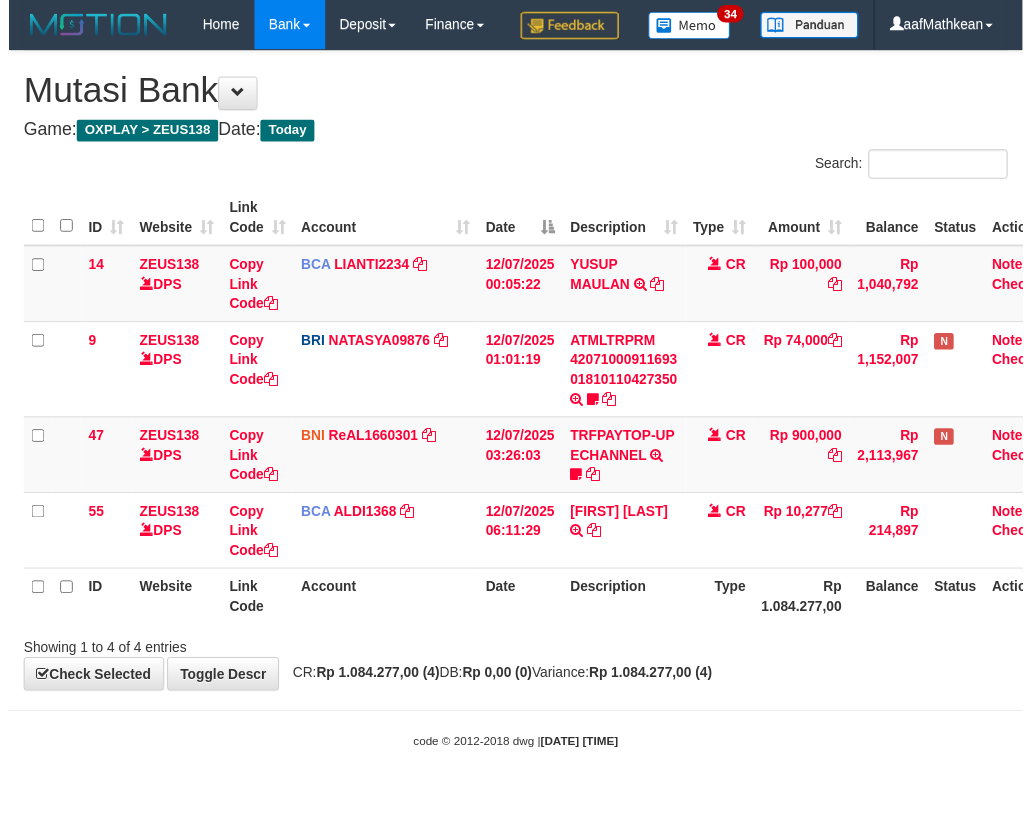 scroll, scrollTop: 0, scrollLeft: 0, axis: both 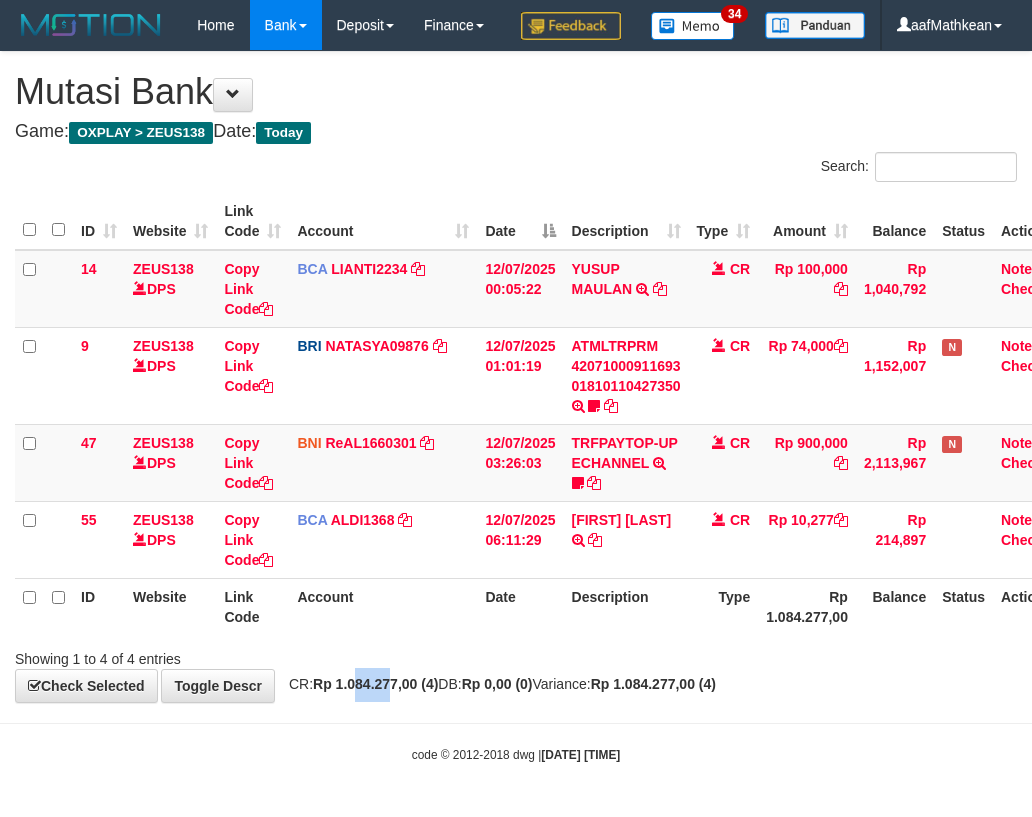 drag, startPoint x: 400, startPoint y: 741, endPoint x: 486, endPoint y: 733, distance: 86.37129 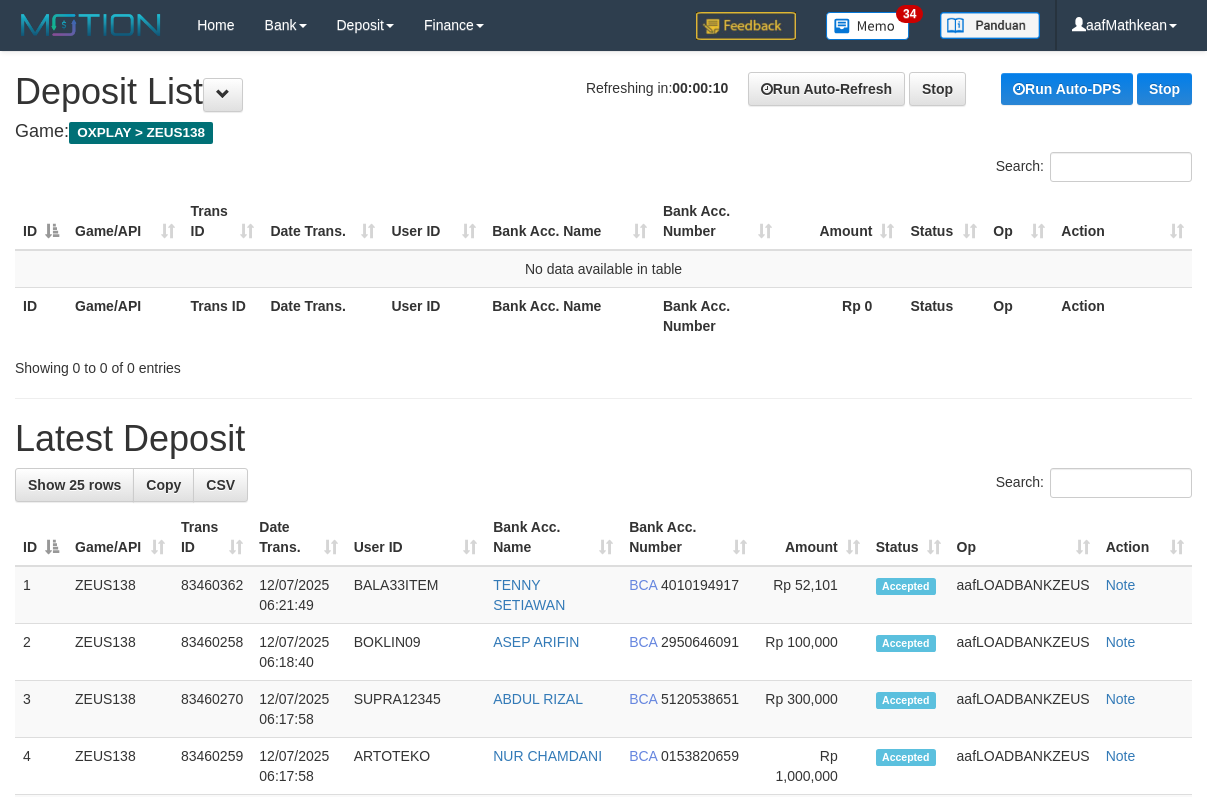 scroll, scrollTop: 0, scrollLeft: 0, axis: both 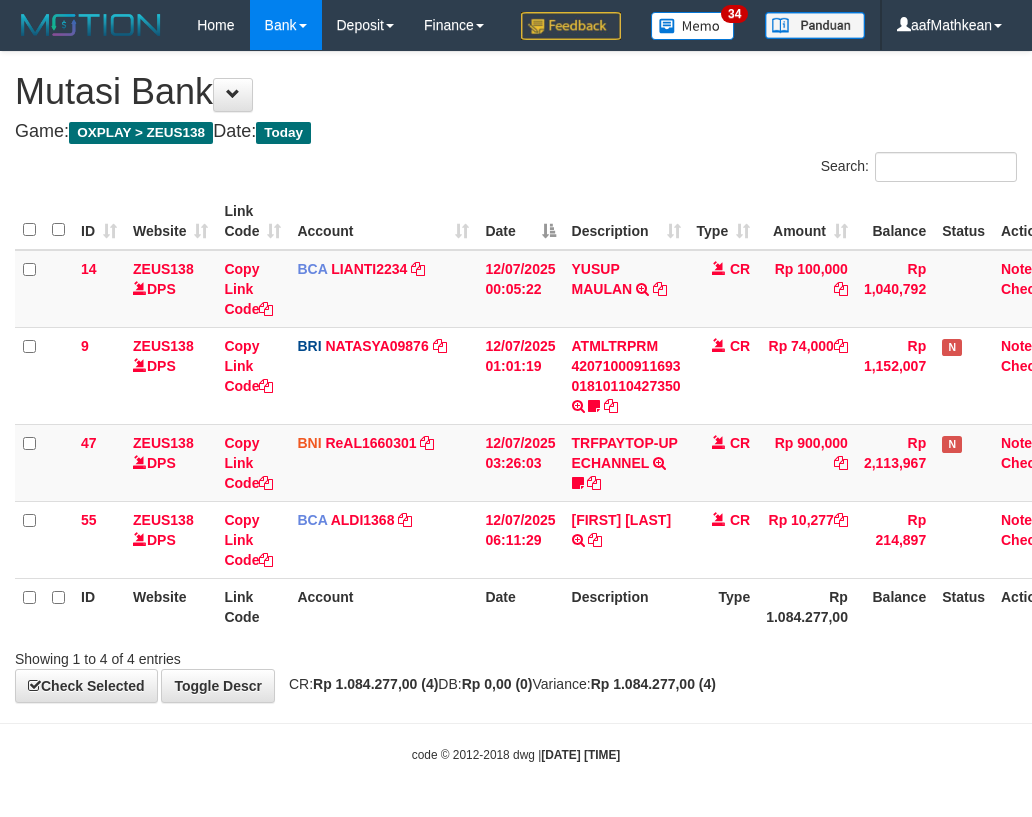 click on "Showing 1 to 4 of 4 entries" at bounding box center (516, 655) 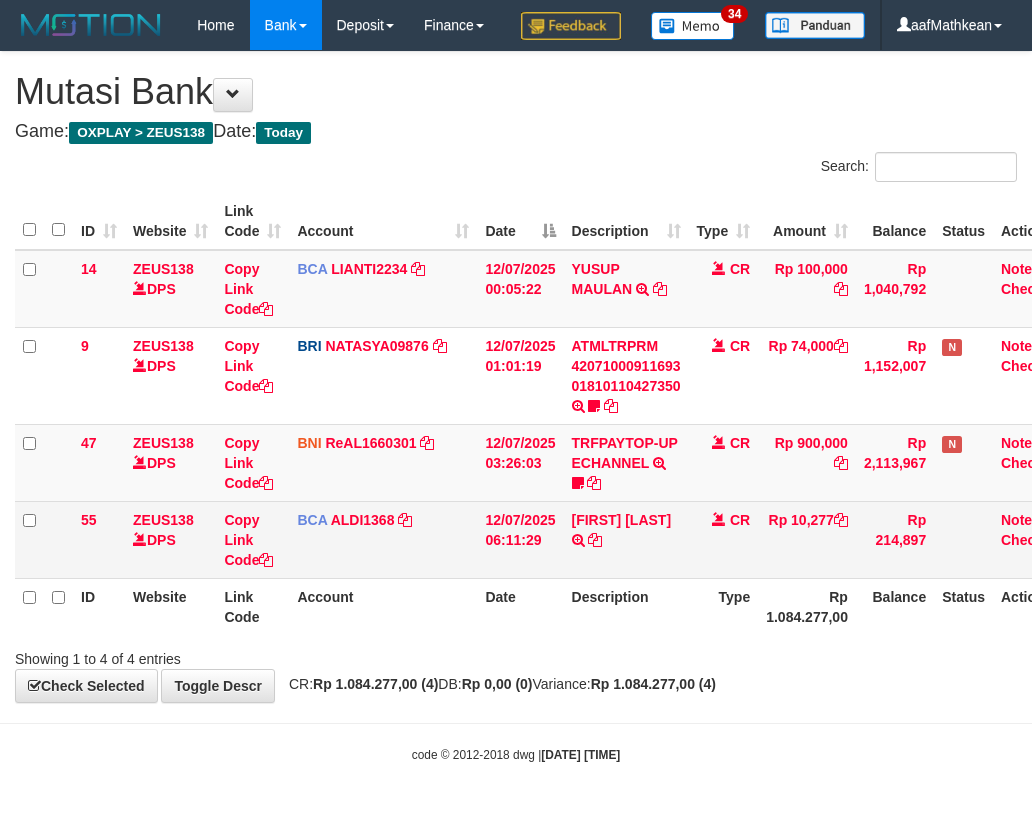 click on "BCA
ALDI1368
DPS
ALDI
mutasi_20250712_3354 | 55
mutasi_20250712_3354 | 55" at bounding box center (383, 539) 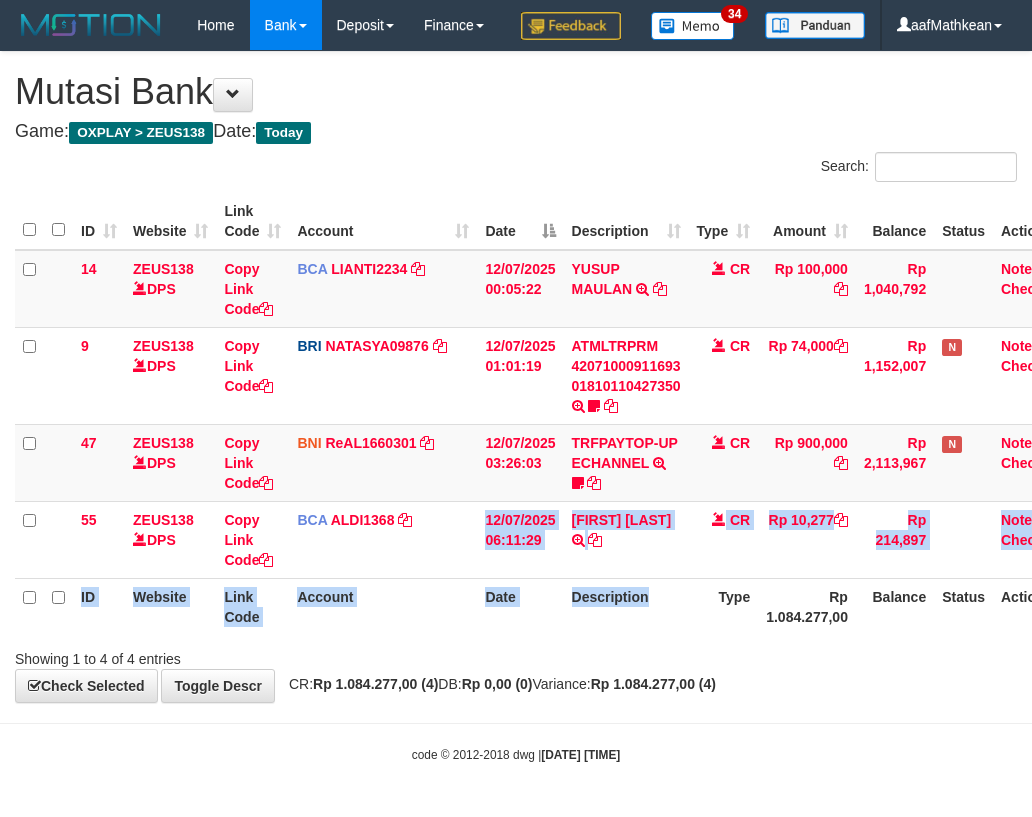 drag, startPoint x: 460, startPoint y: 610, endPoint x: 1030, endPoint y: 682, distance: 574.52936 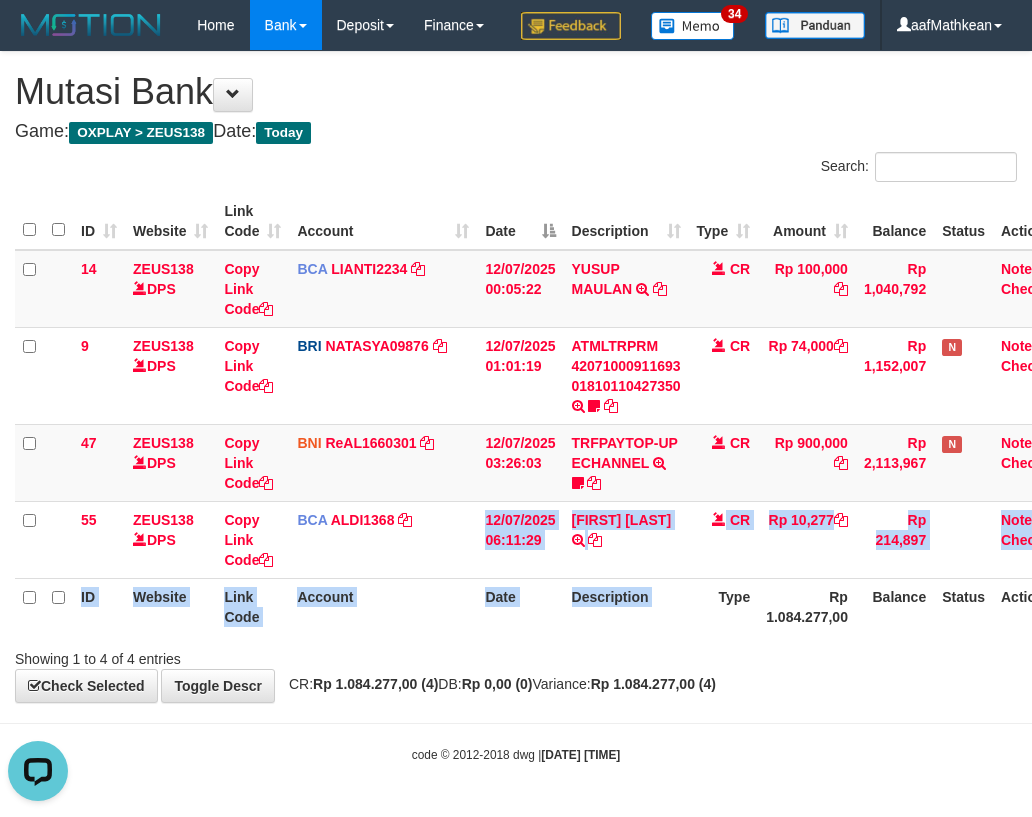 scroll, scrollTop: 0, scrollLeft: 0, axis: both 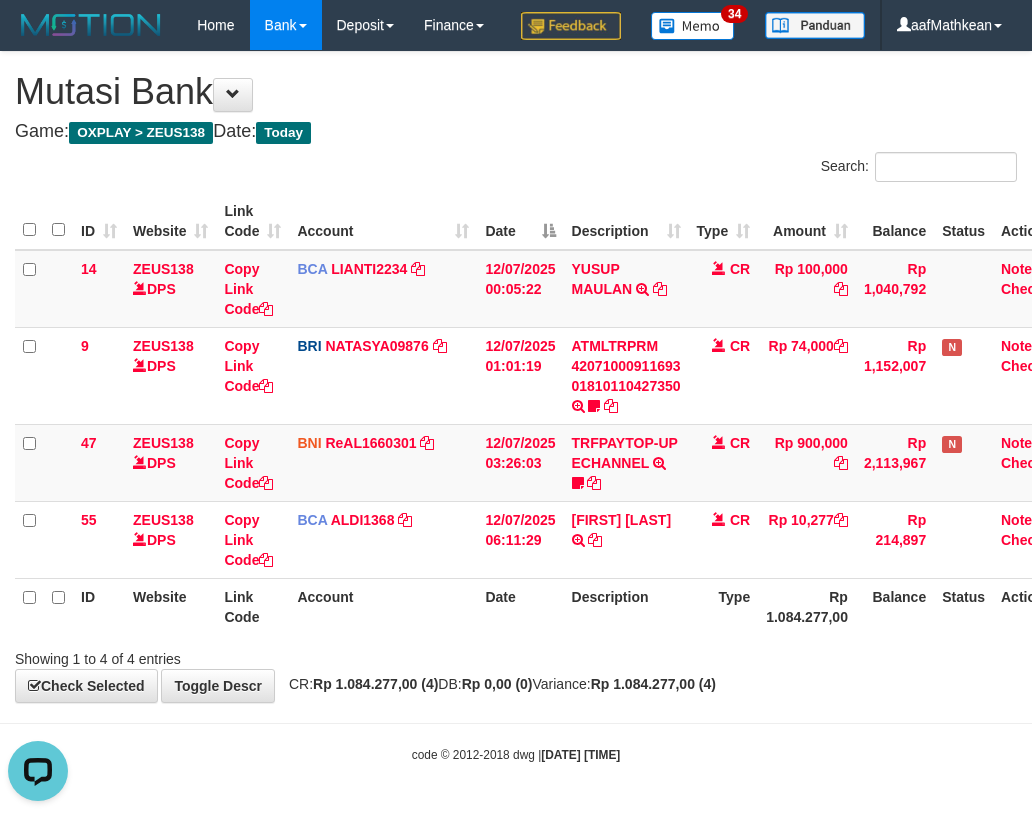 drag, startPoint x: 567, startPoint y: 651, endPoint x: 670, endPoint y: 649, distance: 103.01942 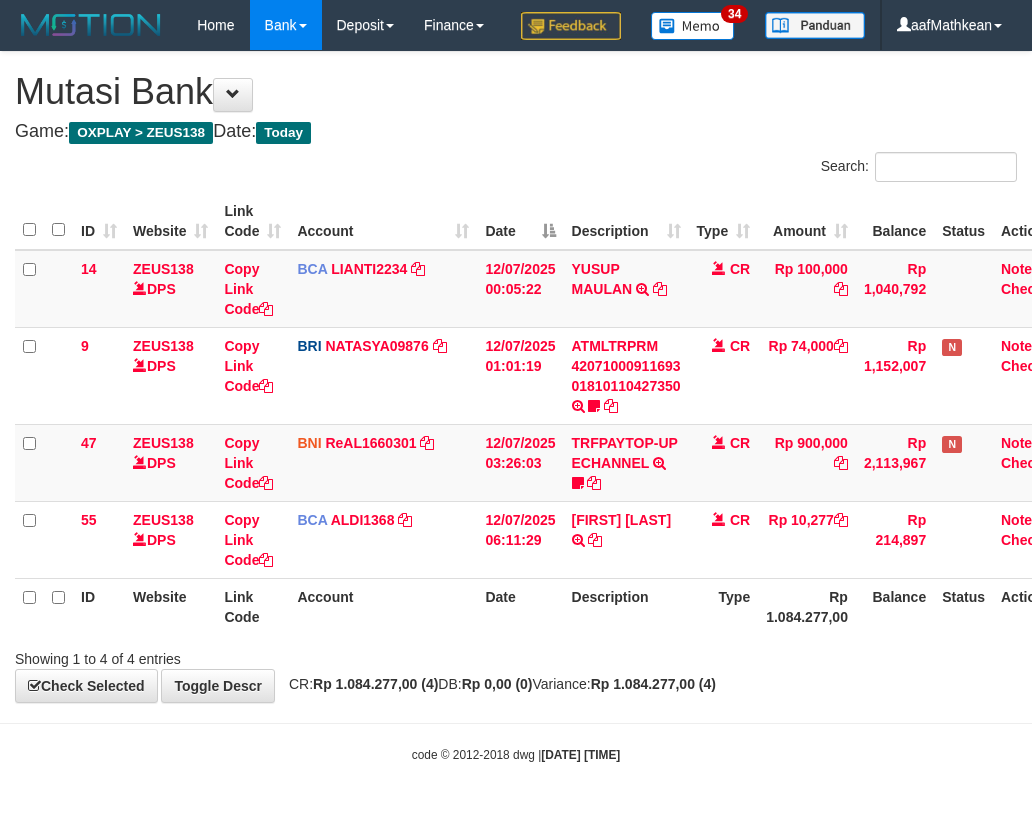 scroll, scrollTop: 0, scrollLeft: 0, axis: both 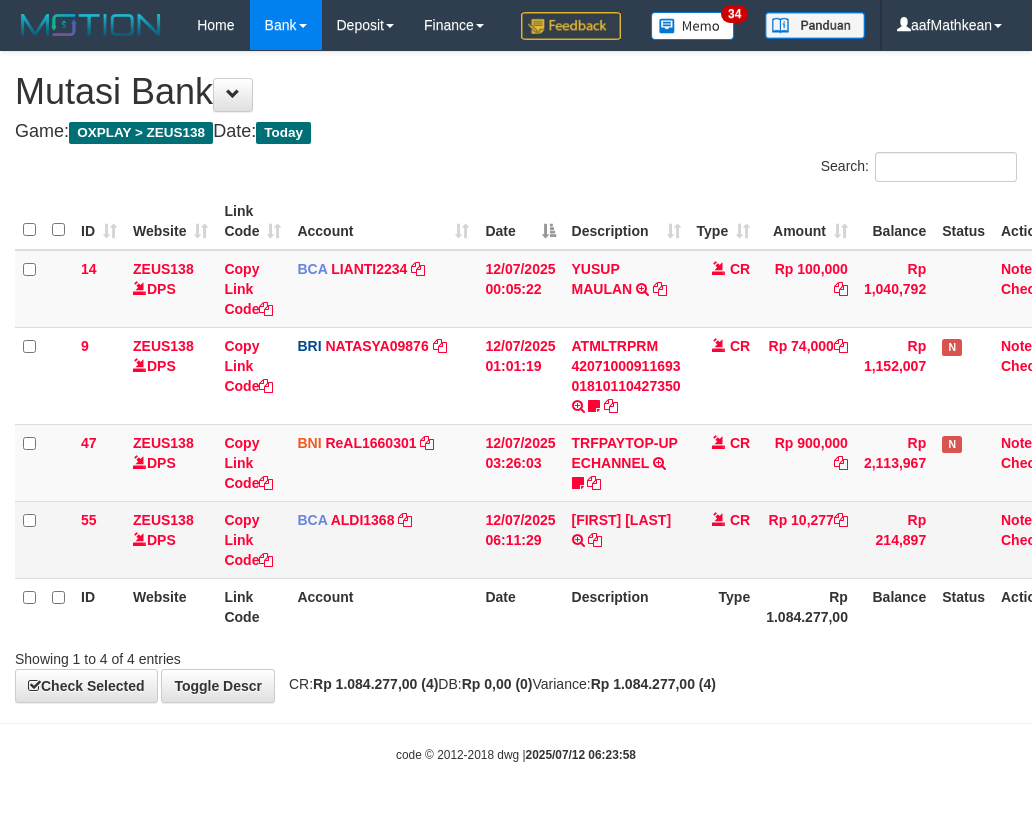 click on "BCA
ALDI1368
DPS
ALDI
mutasi_20250712_3354 | 55
mutasi_20250712_3354 | 55" at bounding box center [383, 539] 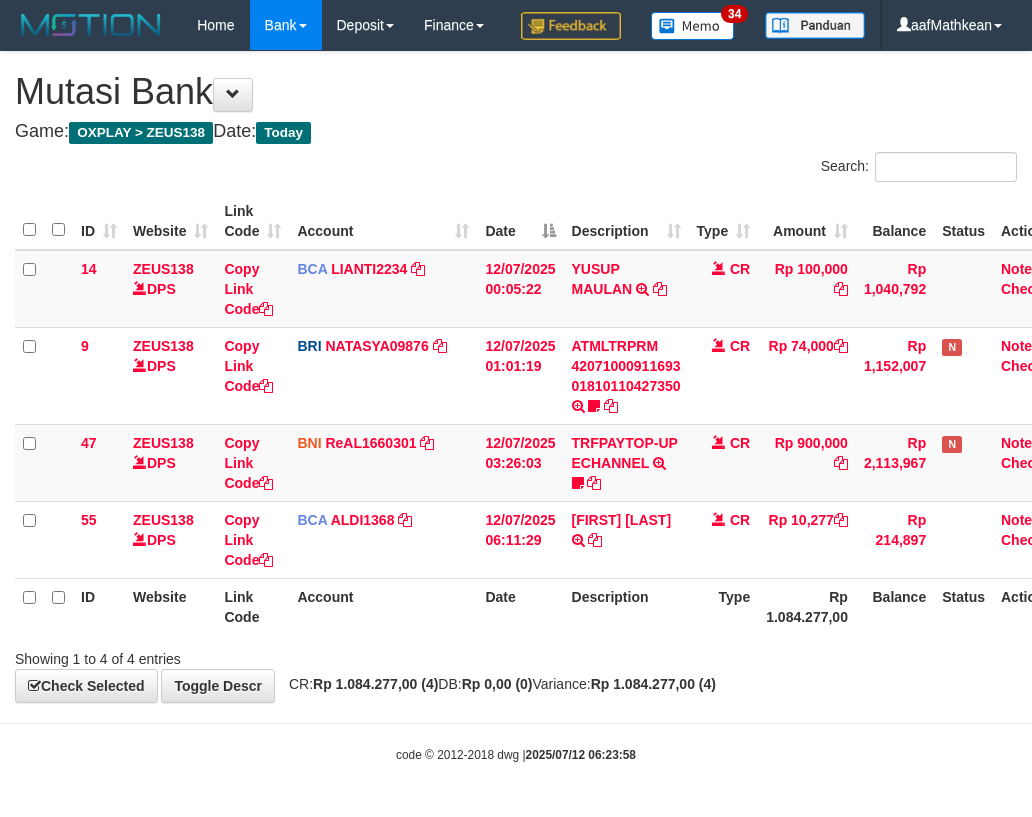 drag, startPoint x: 533, startPoint y: 518, endPoint x: 1038, endPoint y: 565, distance: 507.1824 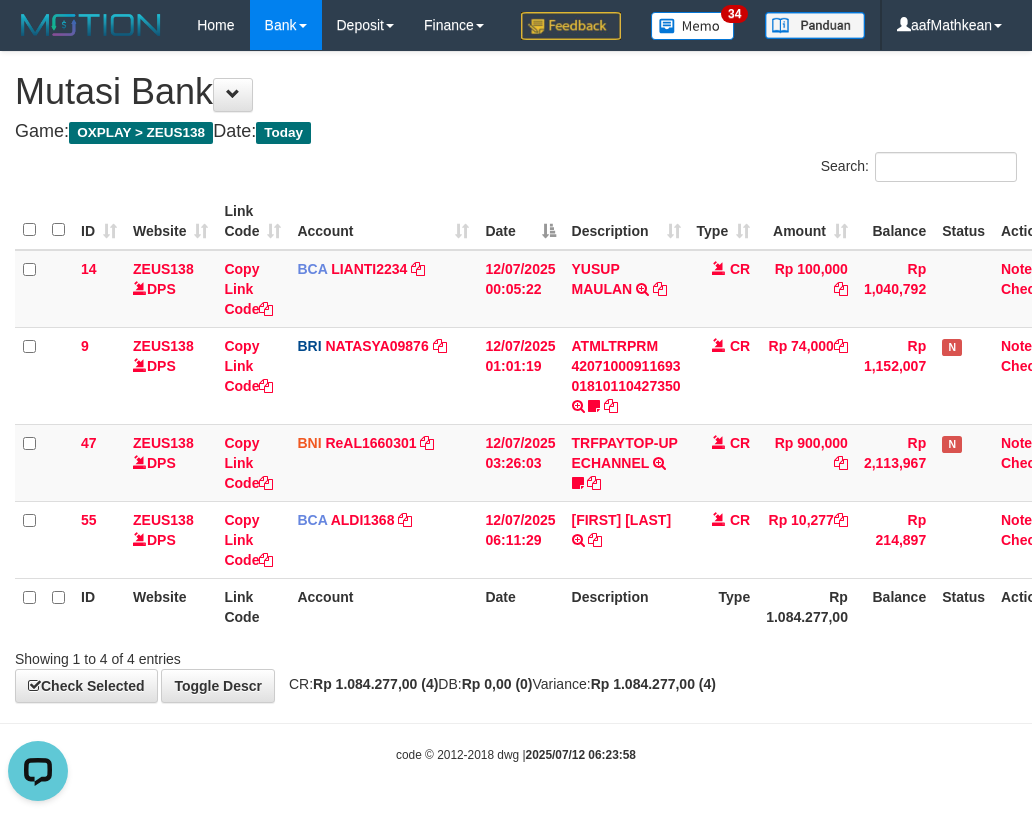 scroll, scrollTop: 0, scrollLeft: 0, axis: both 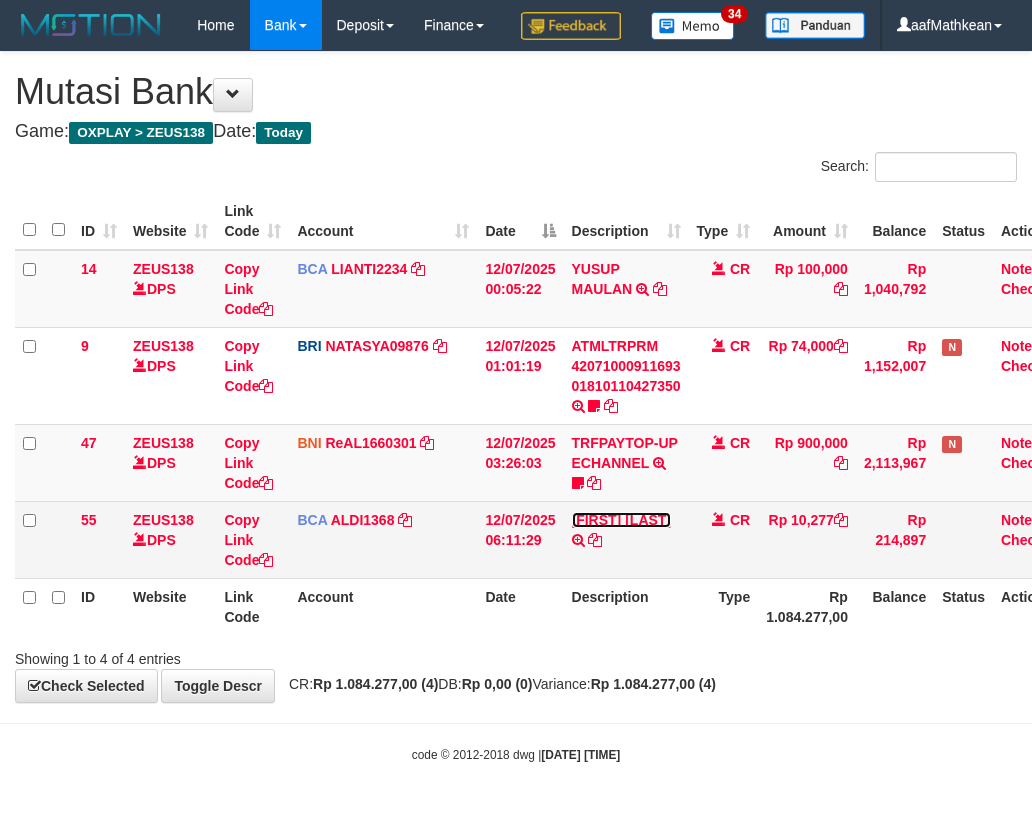 click on "[FIRST] [LAST]" at bounding box center [622, 520] 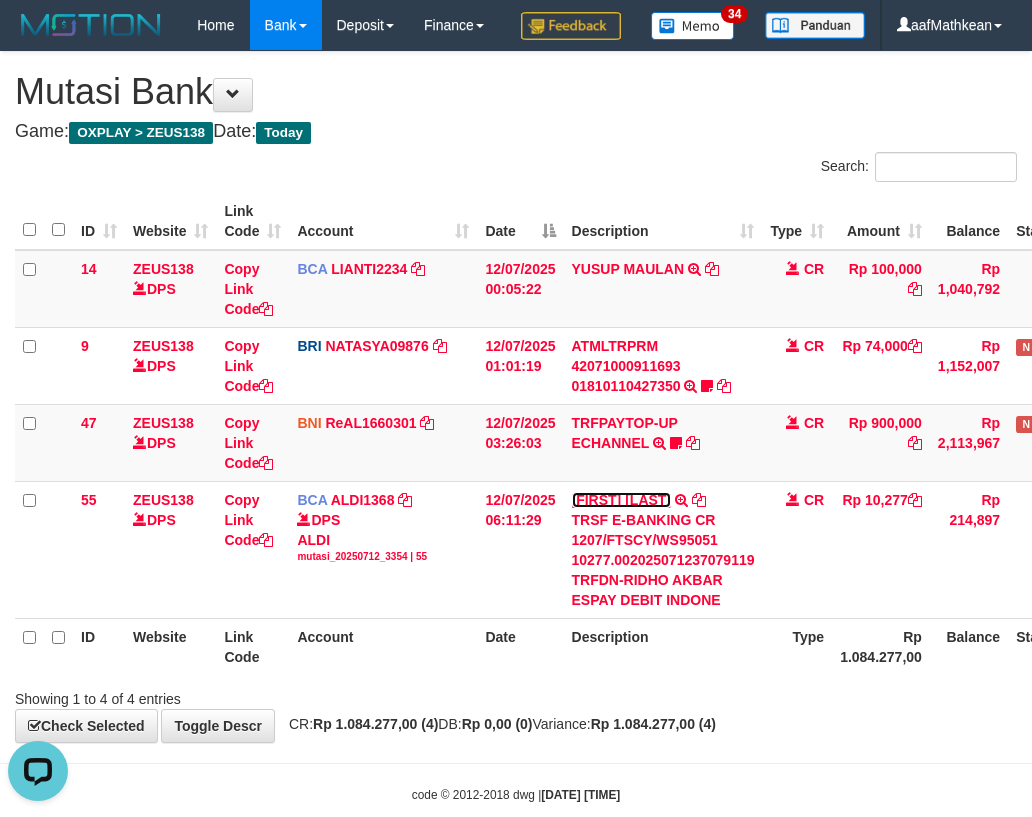 scroll, scrollTop: 0, scrollLeft: 0, axis: both 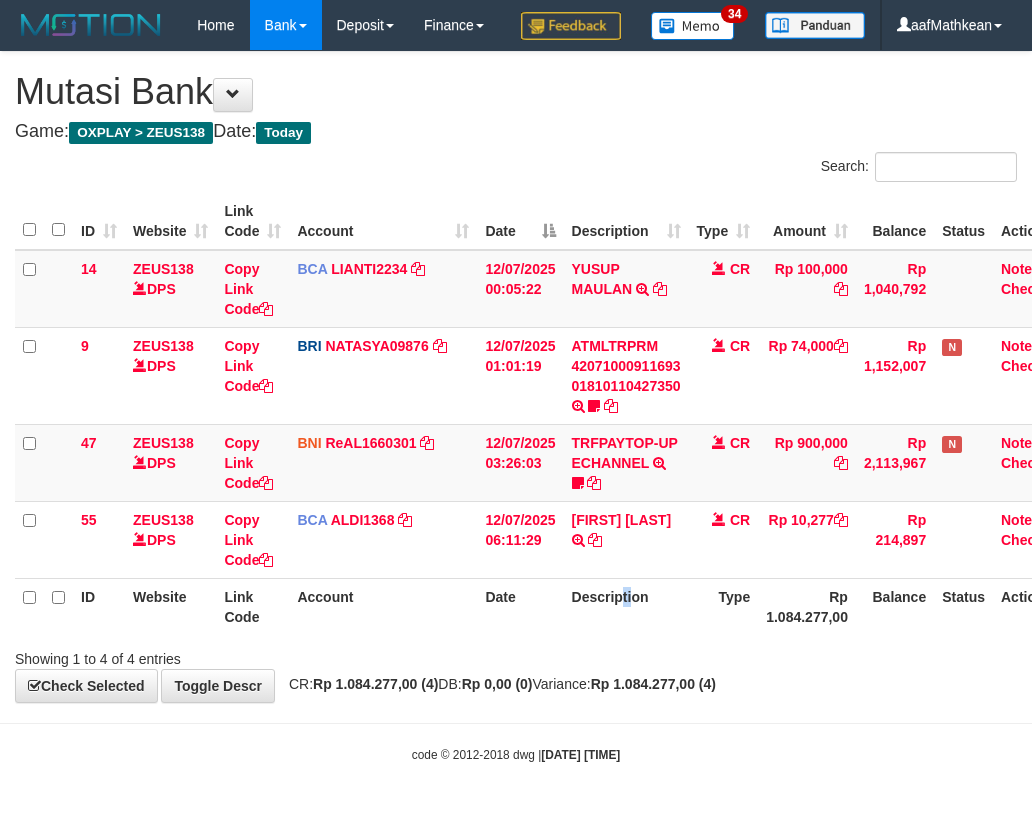 click on "ID Website Link Code Account Date Description Type Rp 1.084.277,00 Balance Status Action" at bounding box center [545, 606] 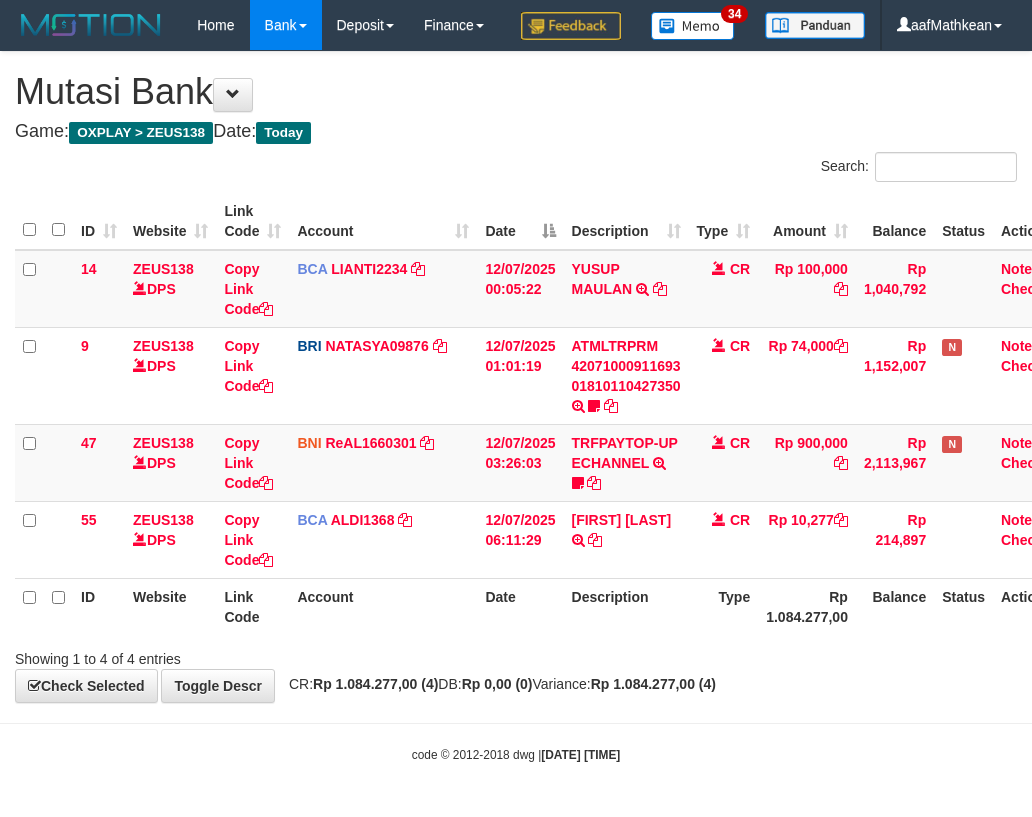 scroll, scrollTop: 0, scrollLeft: 0, axis: both 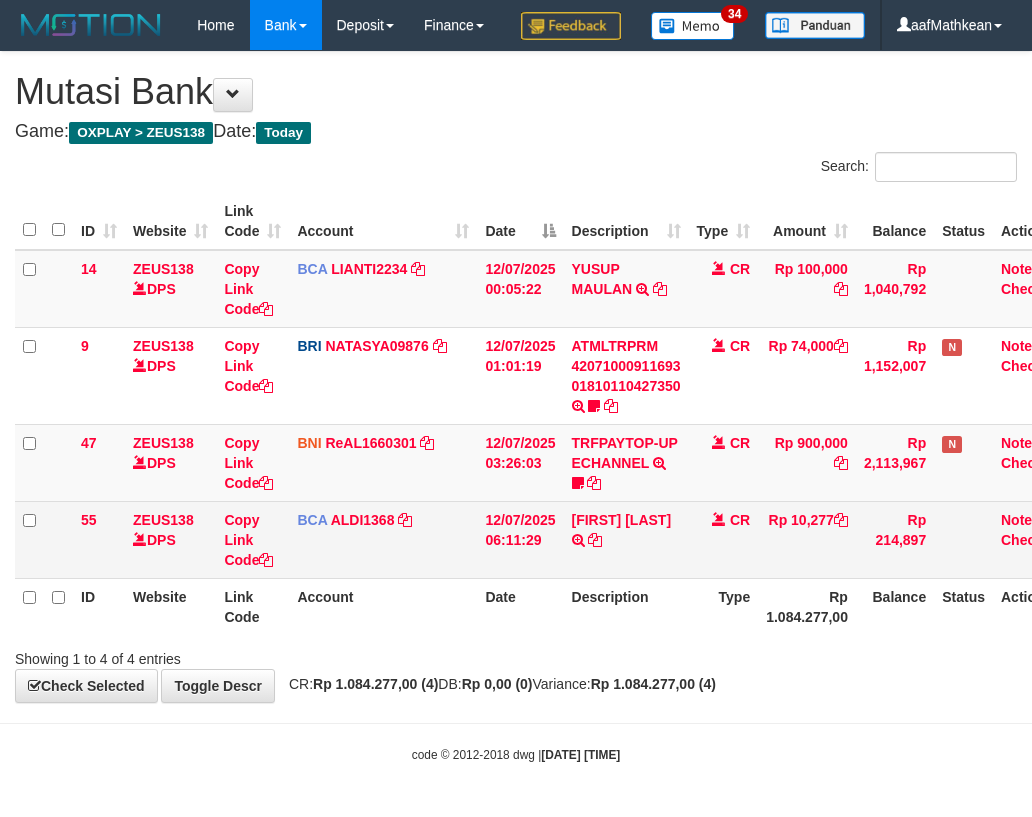 click on "12/07/2025 06:11:29" at bounding box center (520, 539) 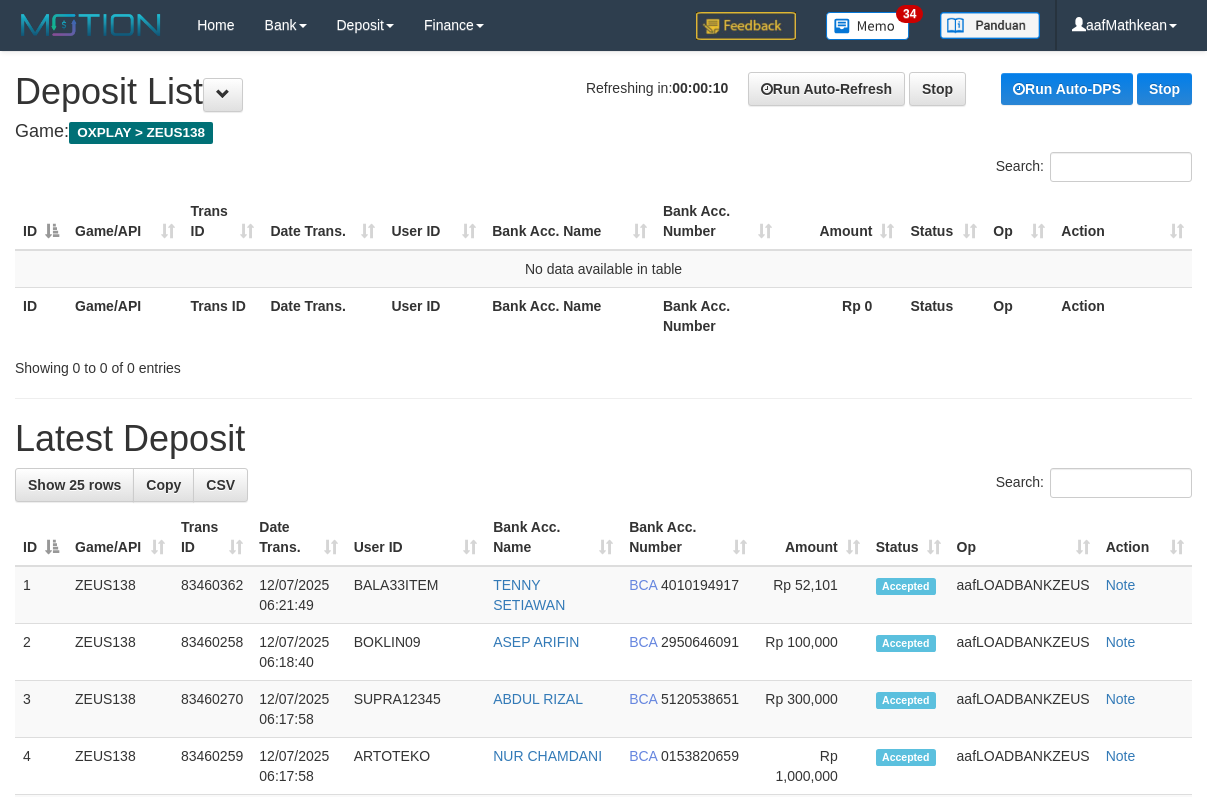 scroll, scrollTop: 0, scrollLeft: 0, axis: both 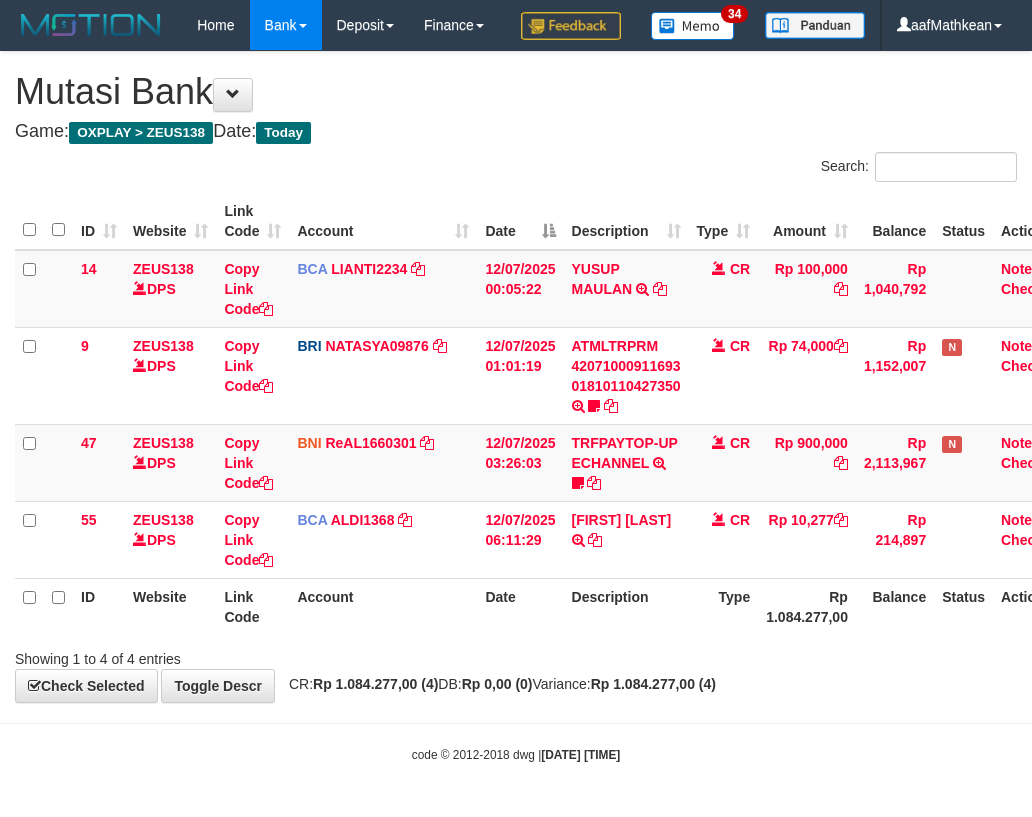 click on "12/07/2025 06:11:29" at bounding box center (520, 539) 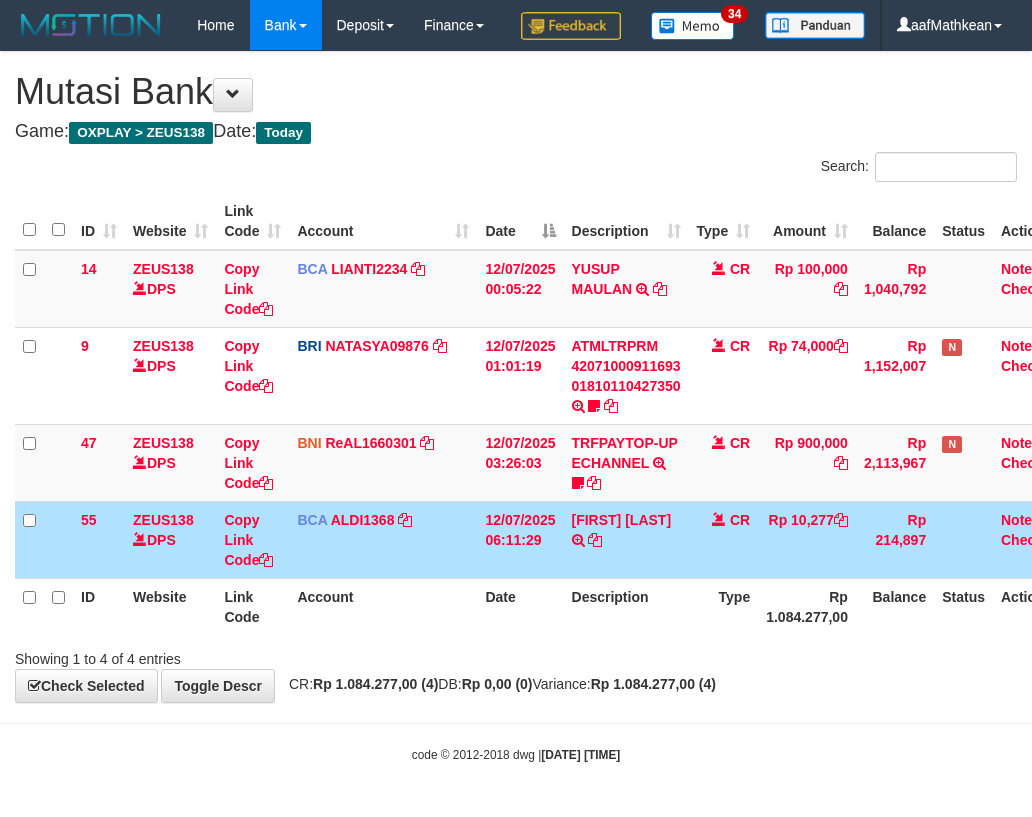 click on "12/07/2025 06:11:29" at bounding box center [520, 539] 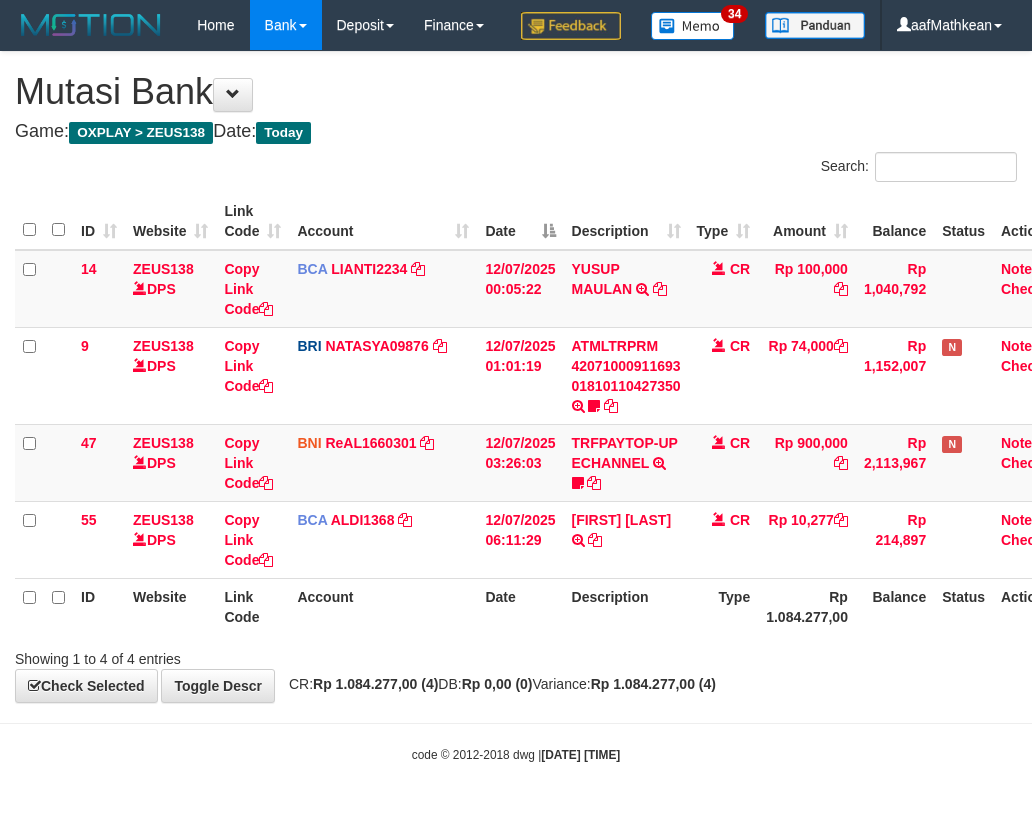 scroll, scrollTop: 0, scrollLeft: 0, axis: both 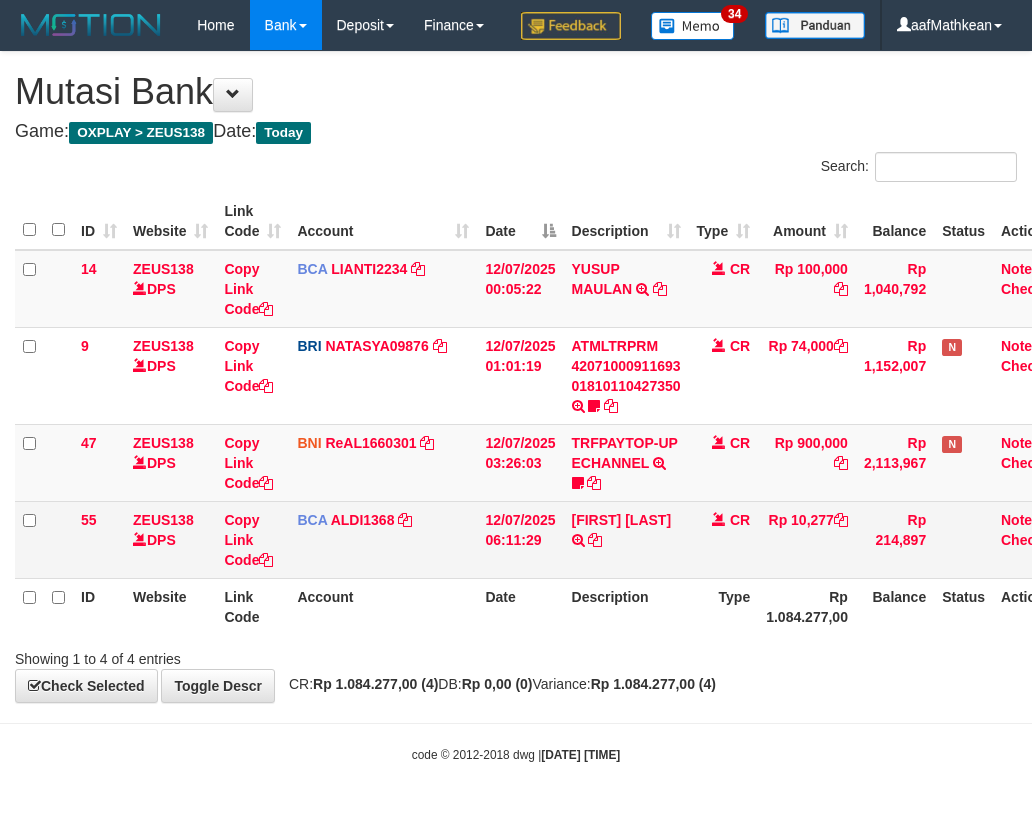 click on "[FIRST] [LAST]         TRSF E-BANKING CR 1207/FTSCY/WS95051
10277.002025071237079119 TRFDN-[FIRST] [LAST] ESPAY DEBIT INDONE" at bounding box center (626, 539) 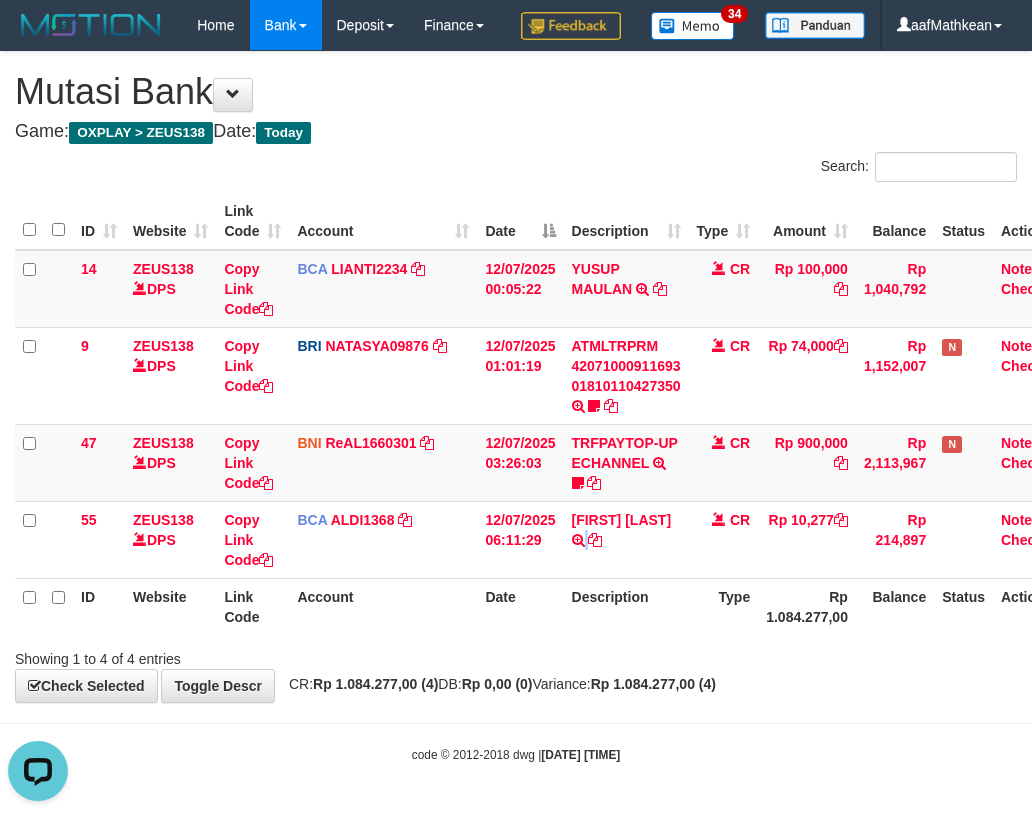 scroll, scrollTop: 0, scrollLeft: 0, axis: both 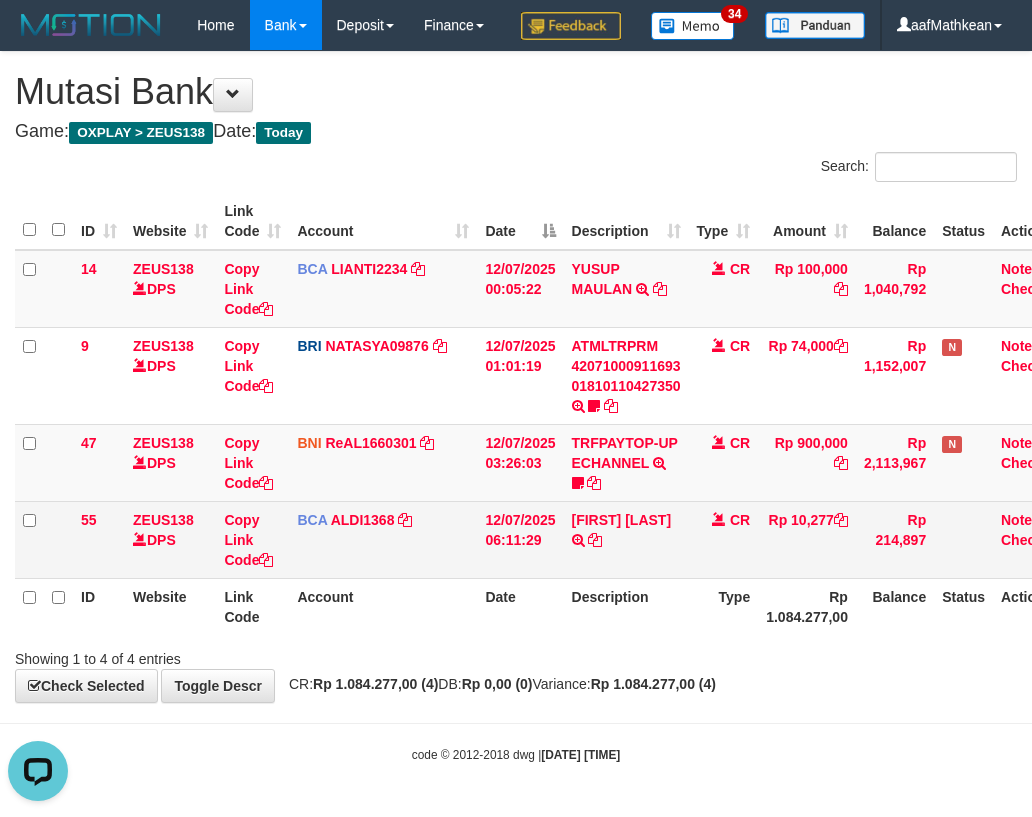 drag, startPoint x: 421, startPoint y: 586, endPoint x: 477, endPoint y: 588, distance: 56.0357 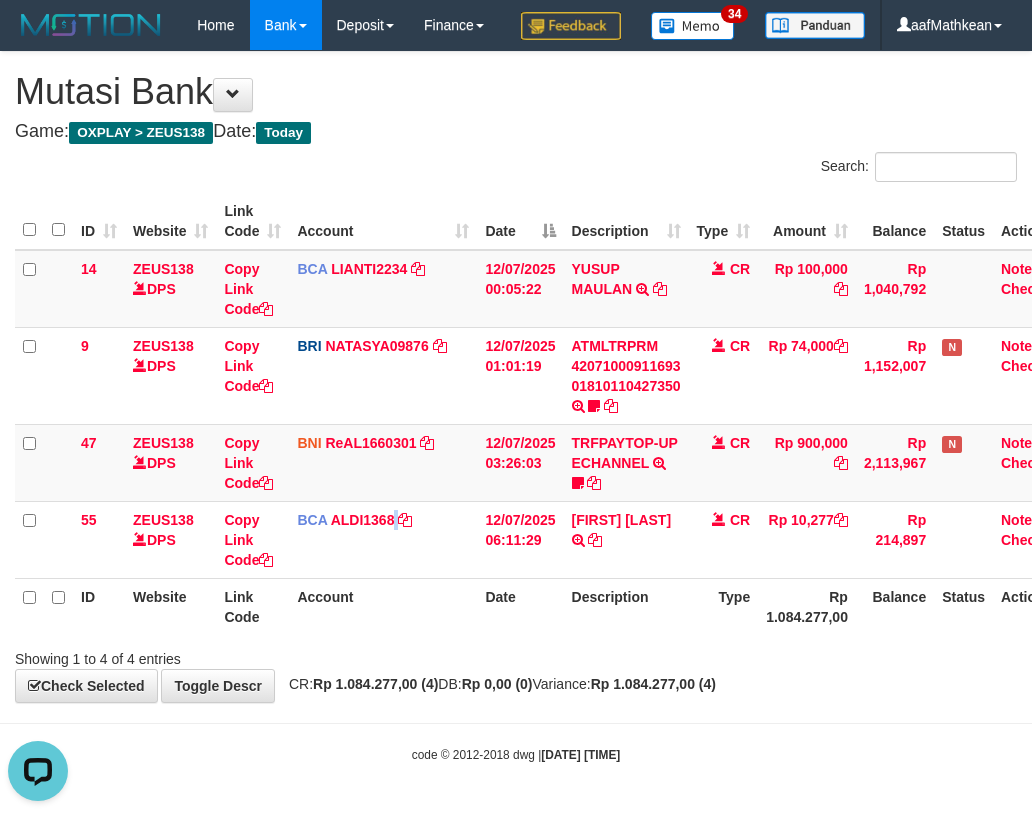 click on "Date" at bounding box center [520, 606] 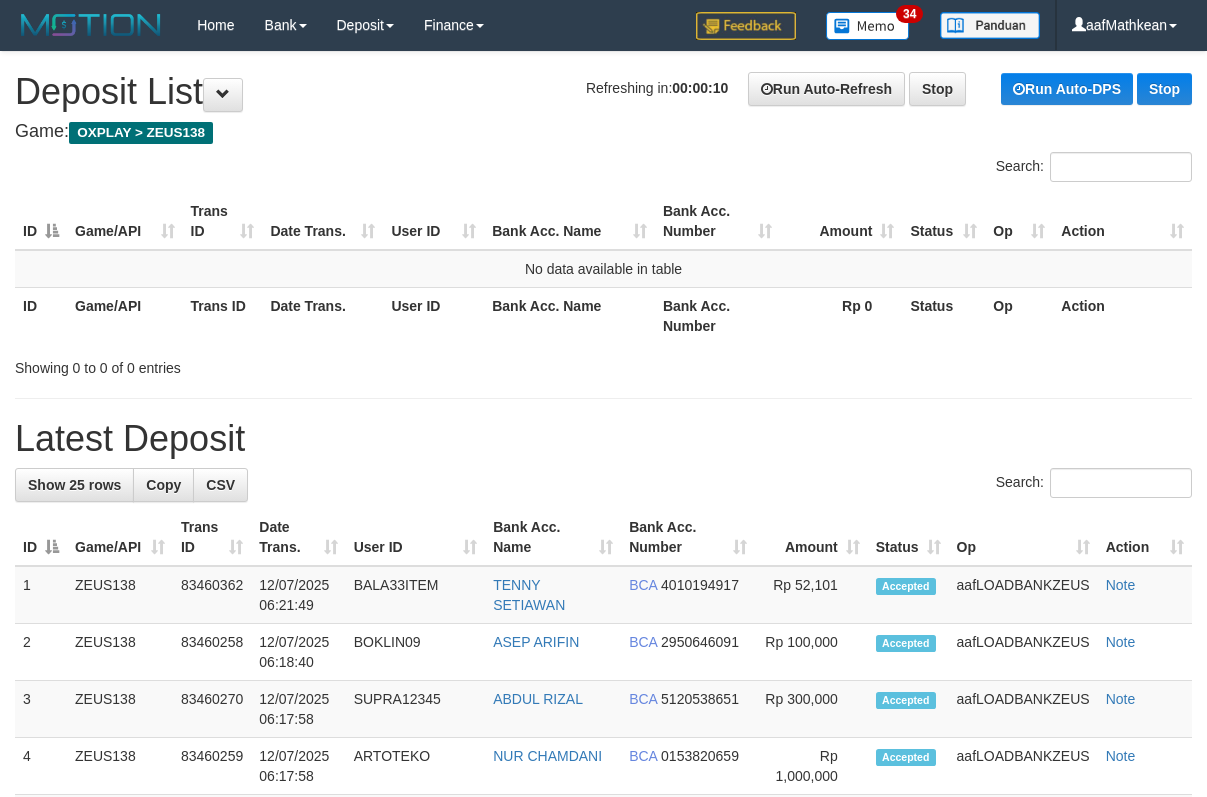 scroll, scrollTop: 0, scrollLeft: 0, axis: both 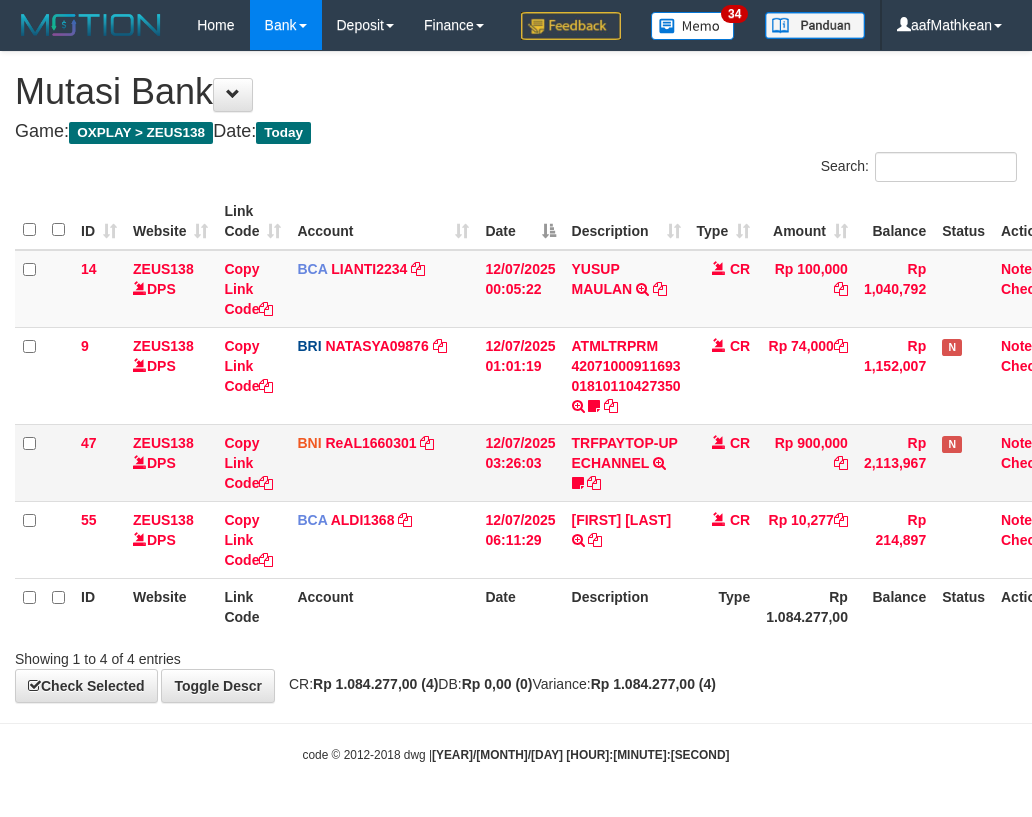 click on "BNI
ReAL1660301
DPS
REYHAN ALMANSYAH
mutasi_20250712_4647 | 47
mutasi_20250712_4647 | 47" at bounding box center (383, 462) 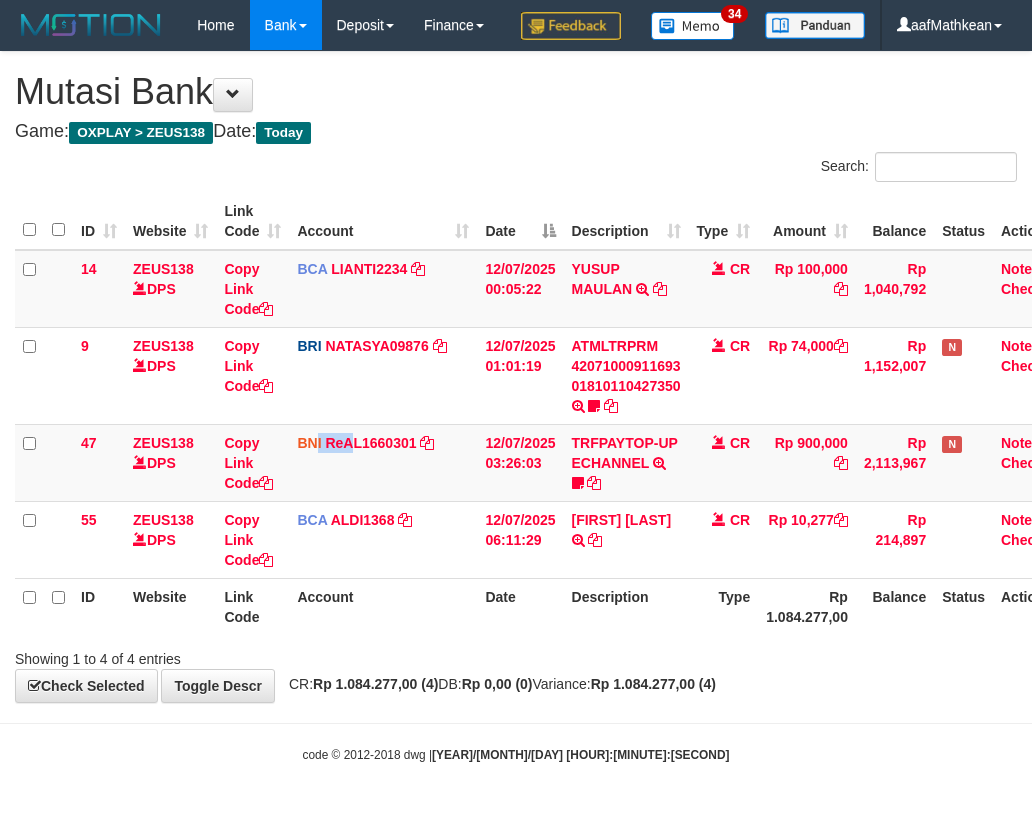 click on "BCA
ALDI1368
DPS
ALDI
mutasi_20250712_3354 | 55
mutasi_20250712_3354 | 55" at bounding box center [383, 539] 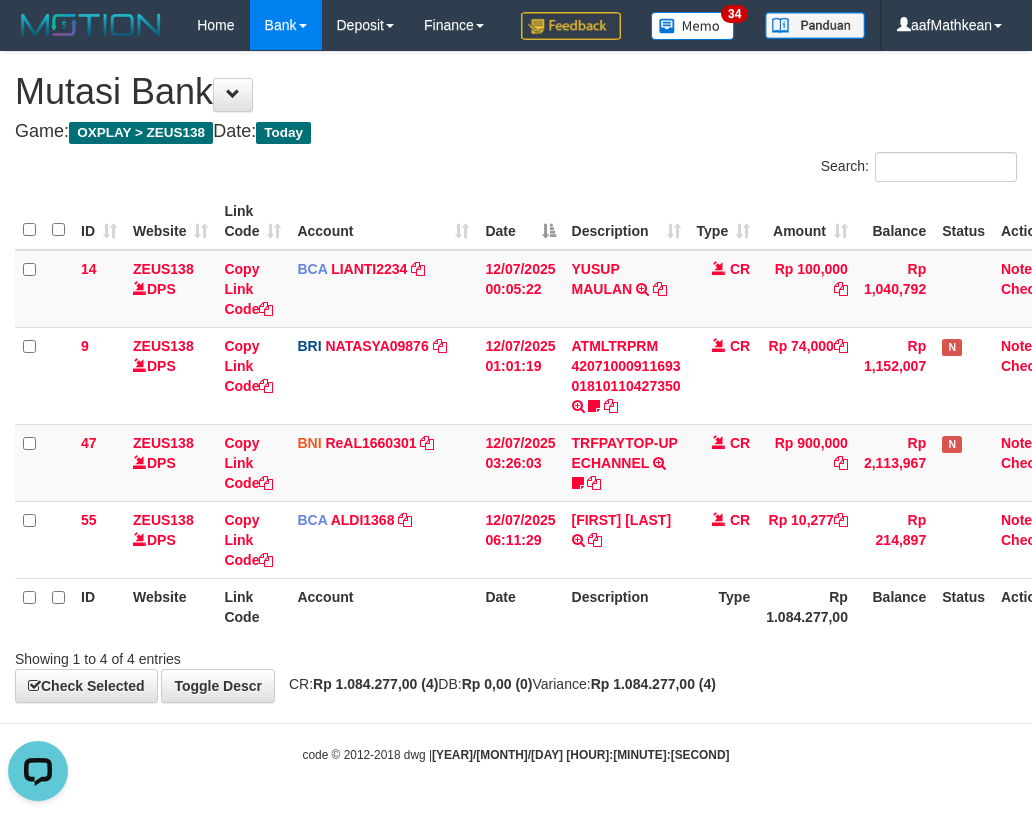 scroll, scrollTop: 0, scrollLeft: 0, axis: both 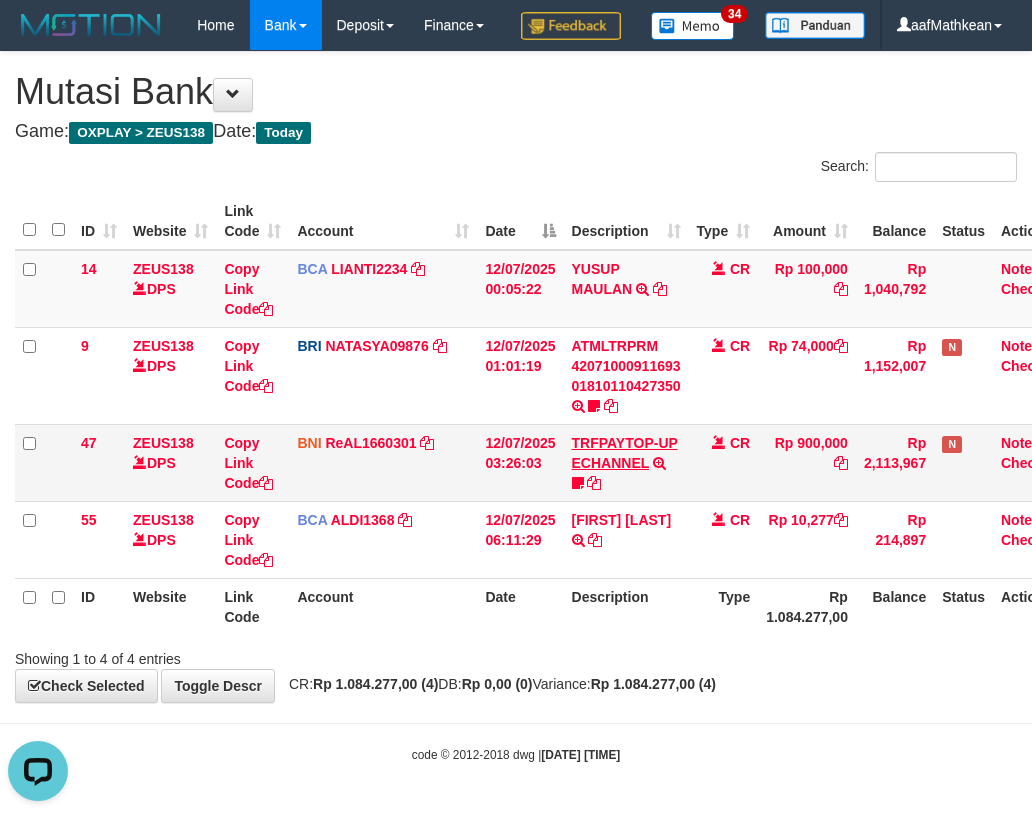 drag, startPoint x: 554, startPoint y: 516, endPoint x: 1036, endPoint y: 503, distance: 482.1753 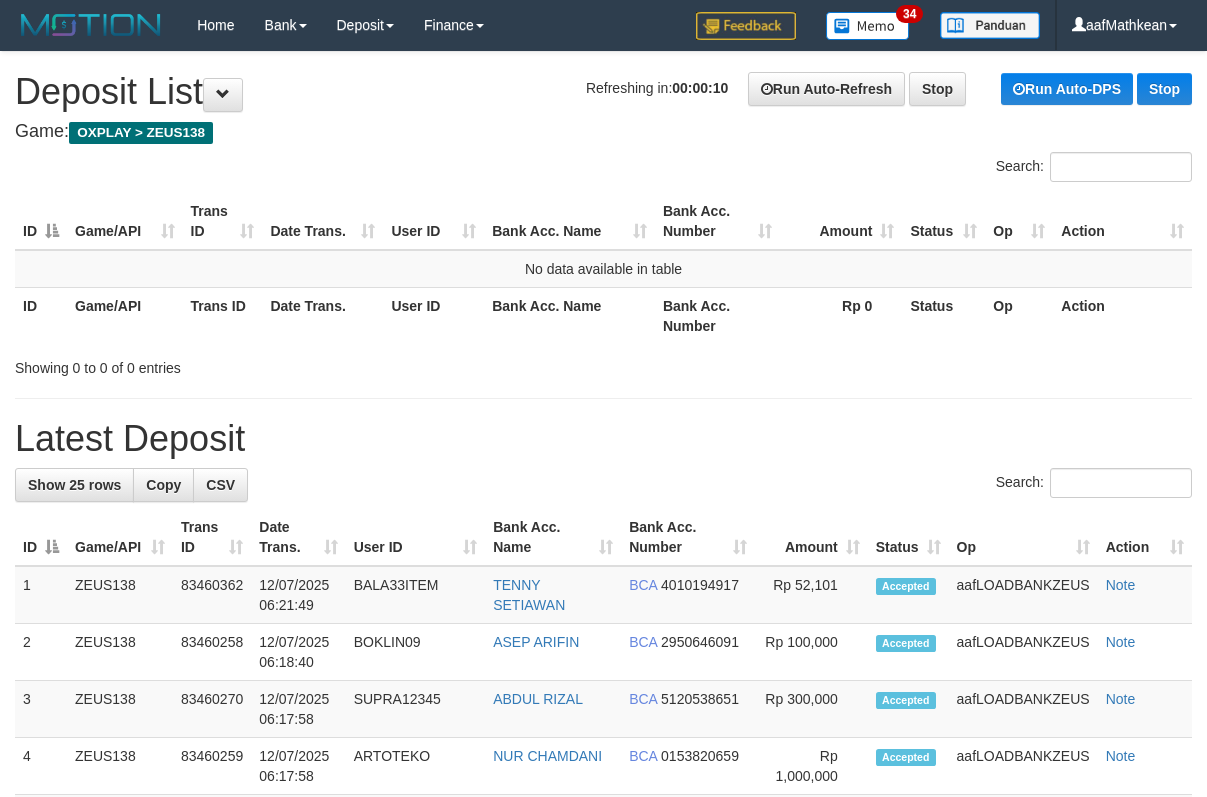 scroll, scrollTop: 0, scrollLeft: 0, axis: both 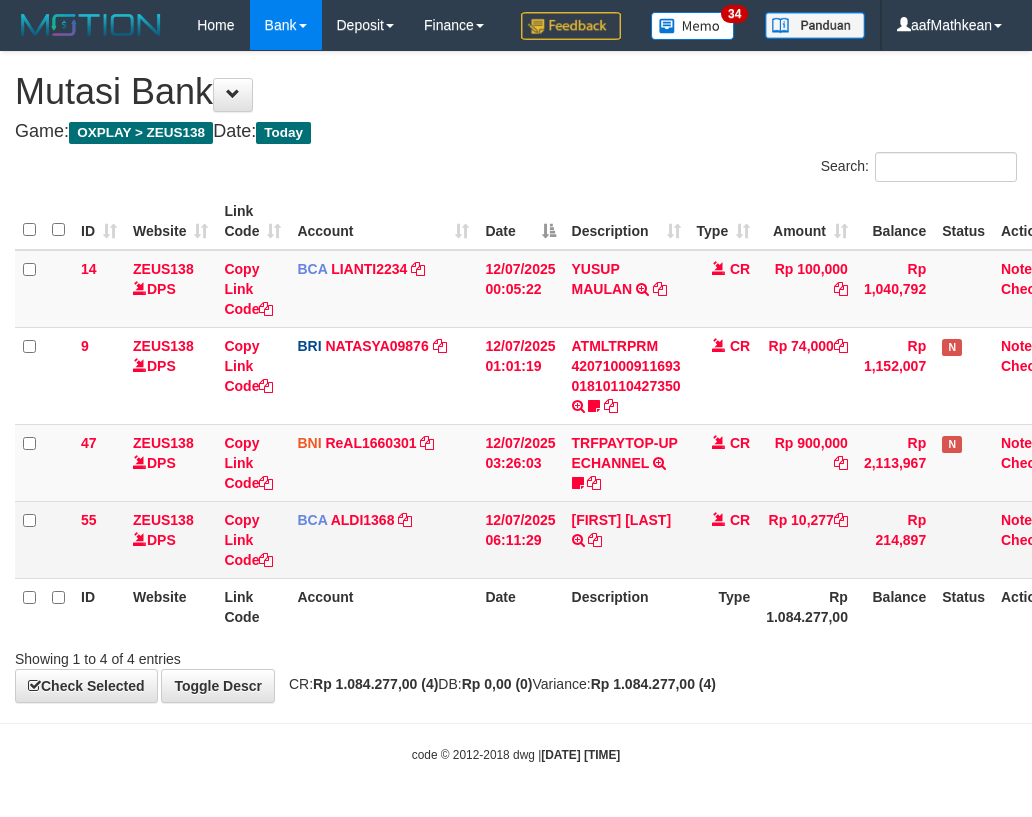 drag, startPoint x: 491, startPoint y: 618, endPoint x: 968, endPoint y: 615, distance: 477.00943 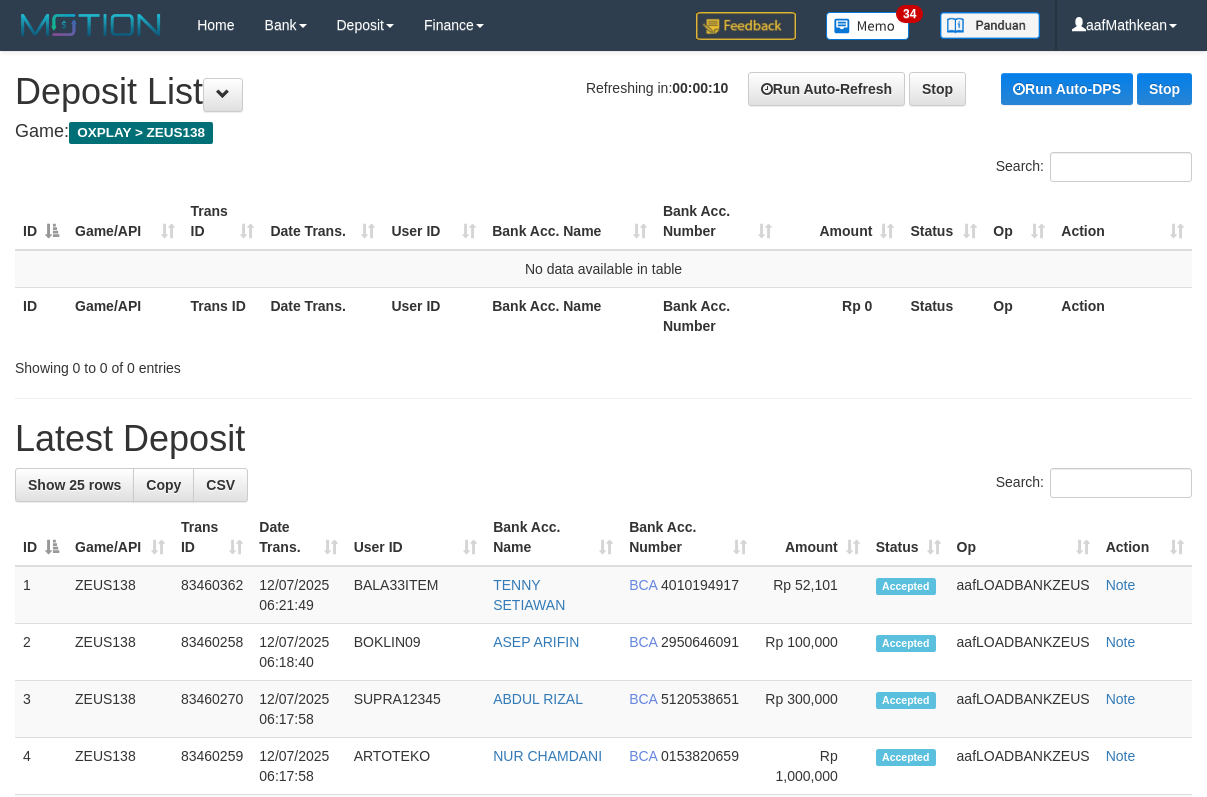 scroll, scrollTop: 0, scrollLeft: 0, axis: both 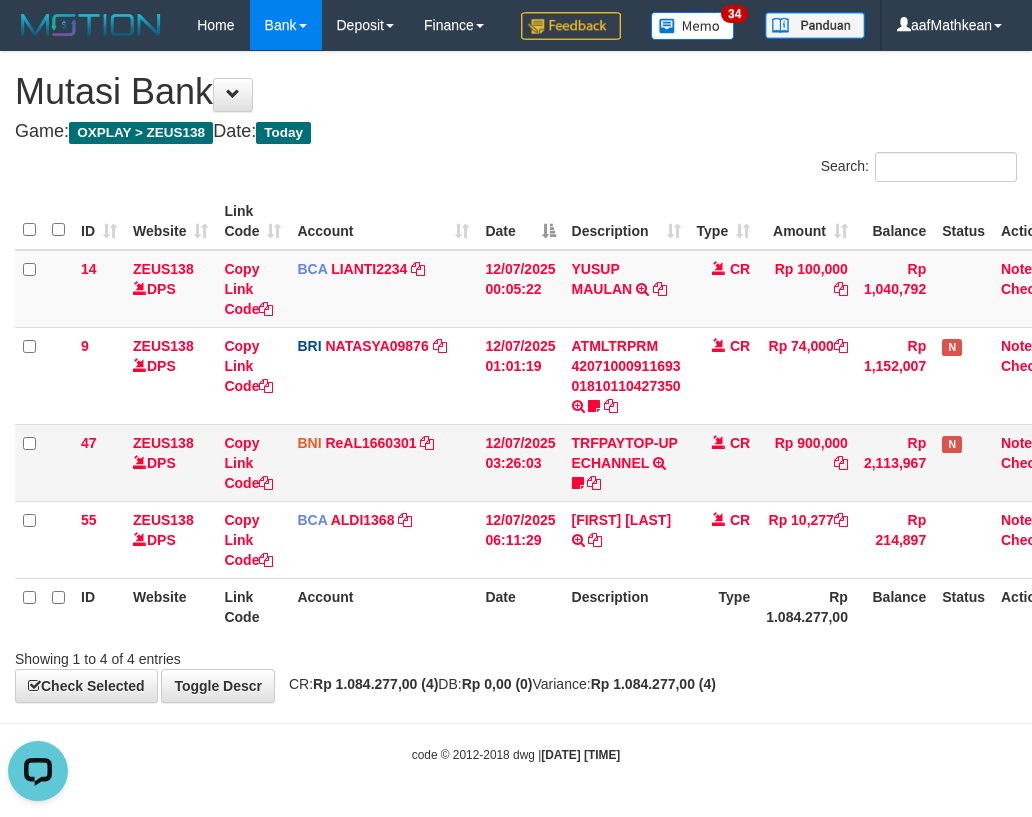 click on "ZEUS138    DPS" at bounding box center [170, 462] 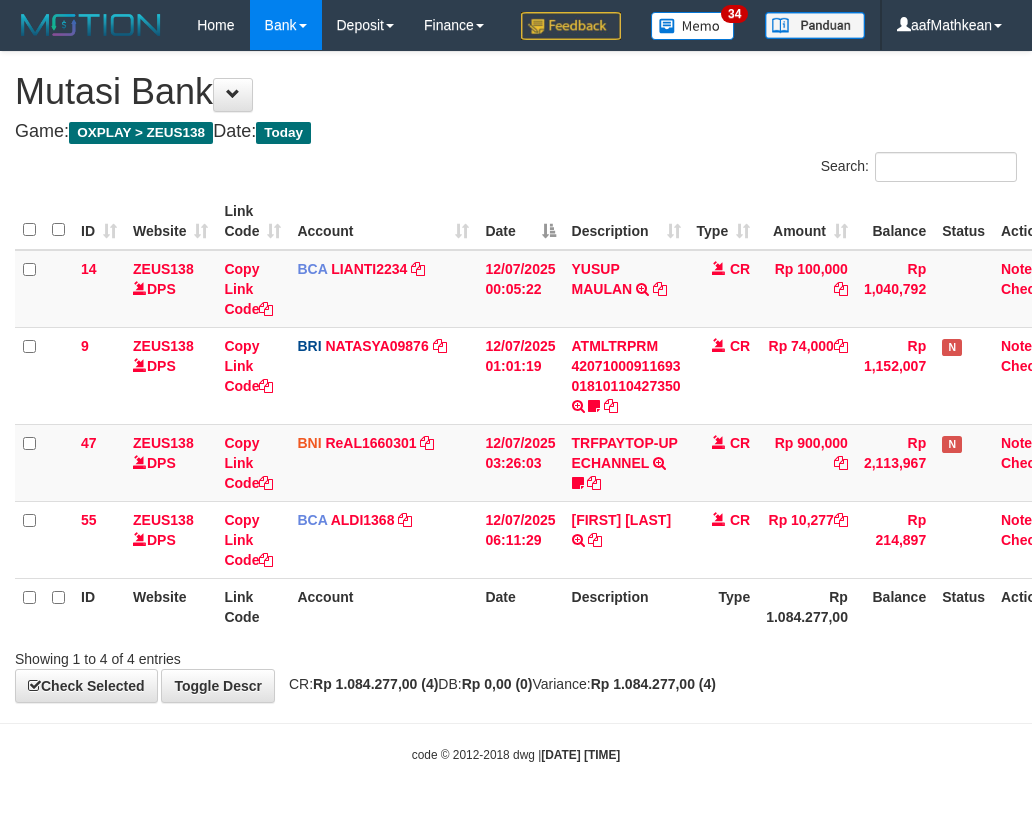 scroll, scrollTop: 0, scrollLeft: 0, axis: both 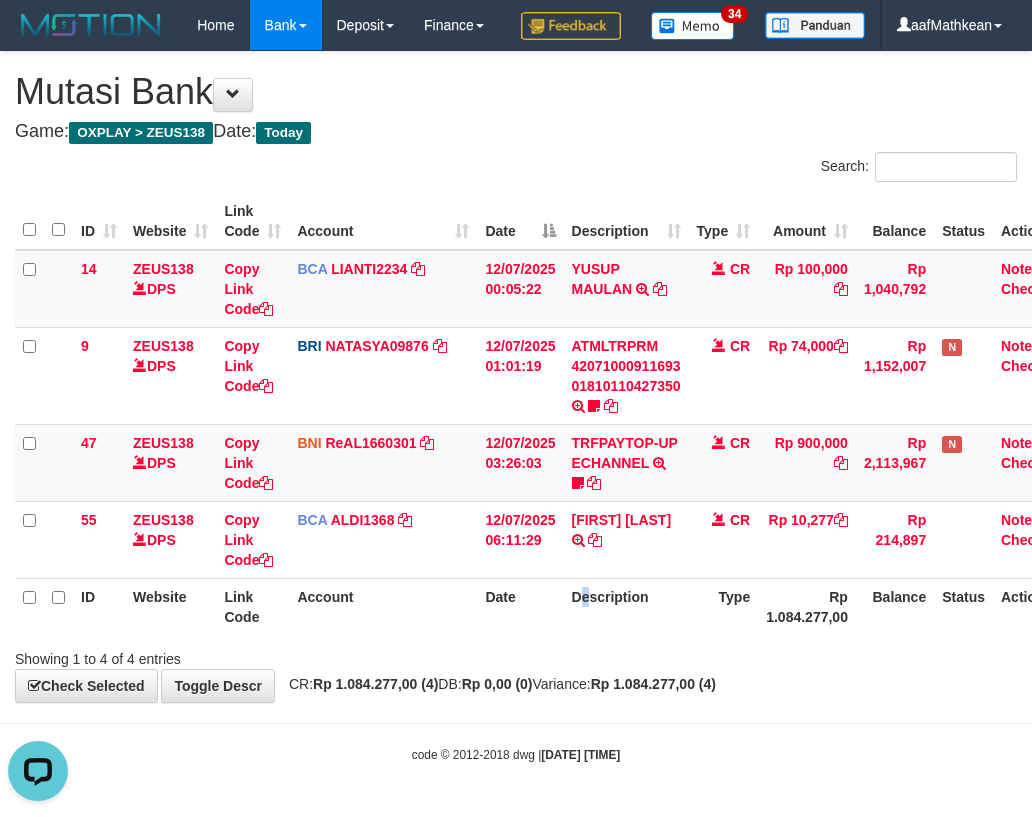 click on "Description" at bounding box center (626, 606) 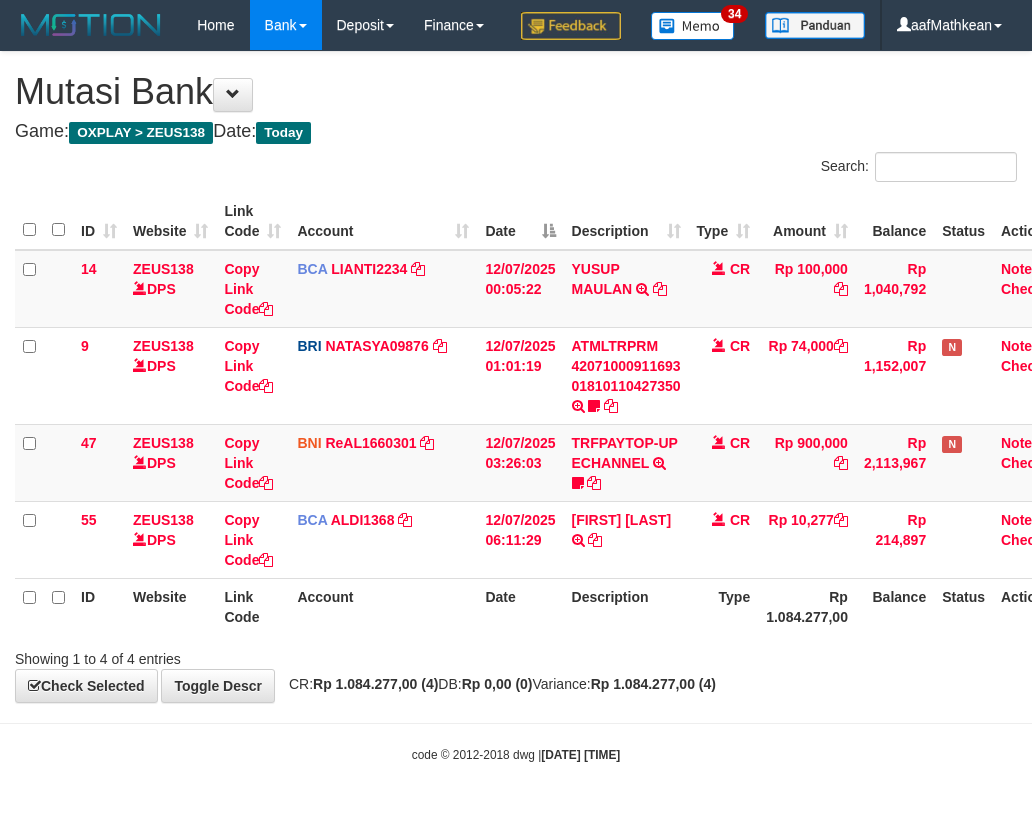 scroll, scrollTop: 0, scrollLeft: 0, axis: both 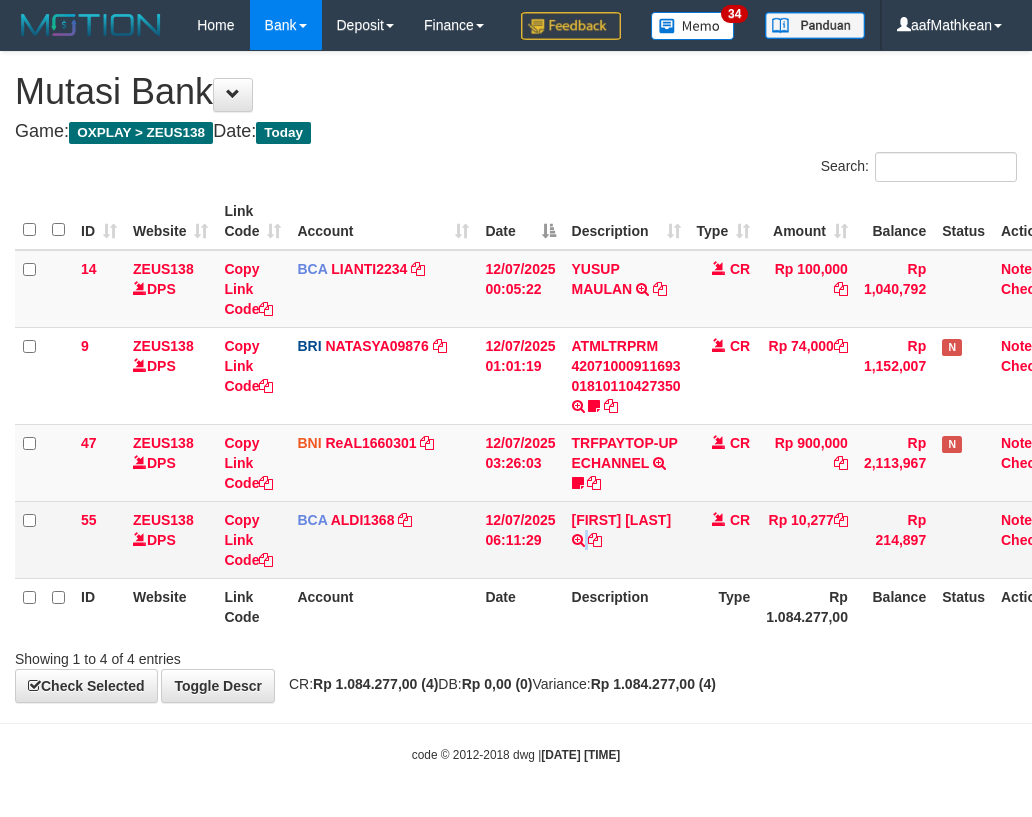 click on "RIDHO AKBAR         TRSF E-BANKING CR 1207/FTSCY/WS95051
10277.002025071237079119 TRFDN-RIDHO AKBAR ESPAY DEBIT INDONE" at bounding box center [626, 539] 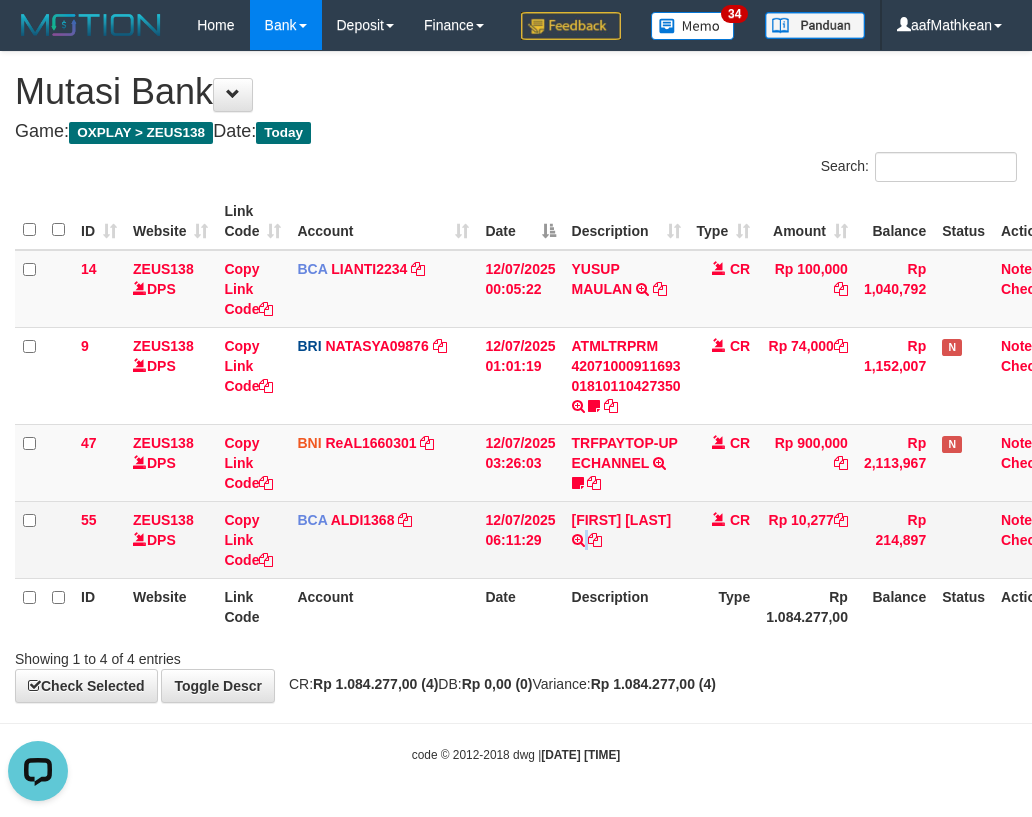 scroll, scrollTop: 0, scrollLeft: 0, axis: both 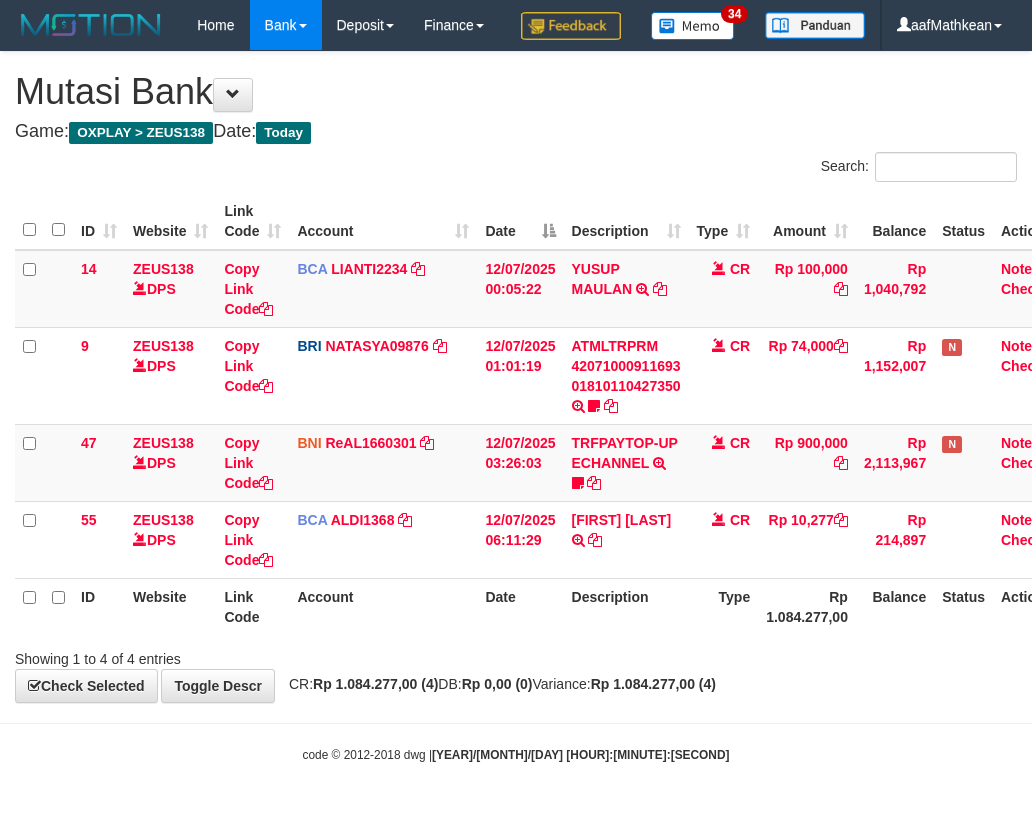 click on "RIDHO AKBAR         TRSF E-BANKING CR 1207/FTSCY/WS95051
10277.002025071237079119 TRFDN-RIDHO AKBAR ESPAY DEBIT INDONE" at bounding box center [626, 539] 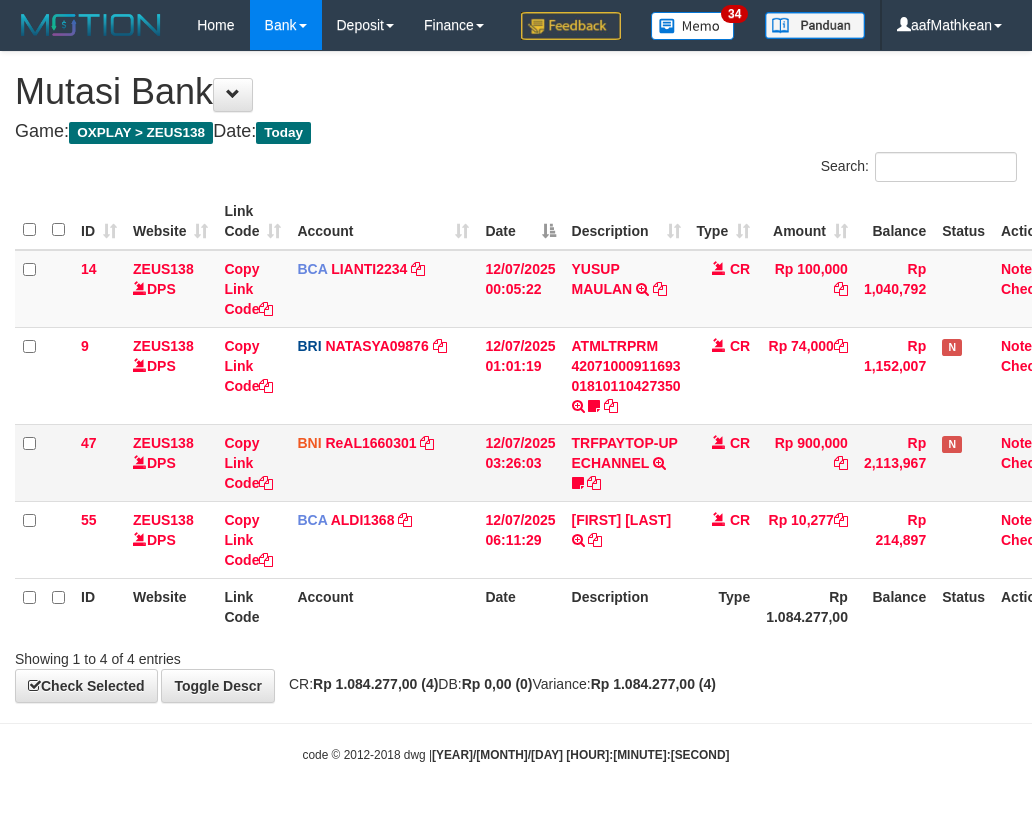 click on "BNI
ReAL1660301
DPS
REYHAN ALMANSYAH
mutasi_20250712_4647 | 47
mutasi_20250712_4647 | 47" at bounding box center [383, 462] 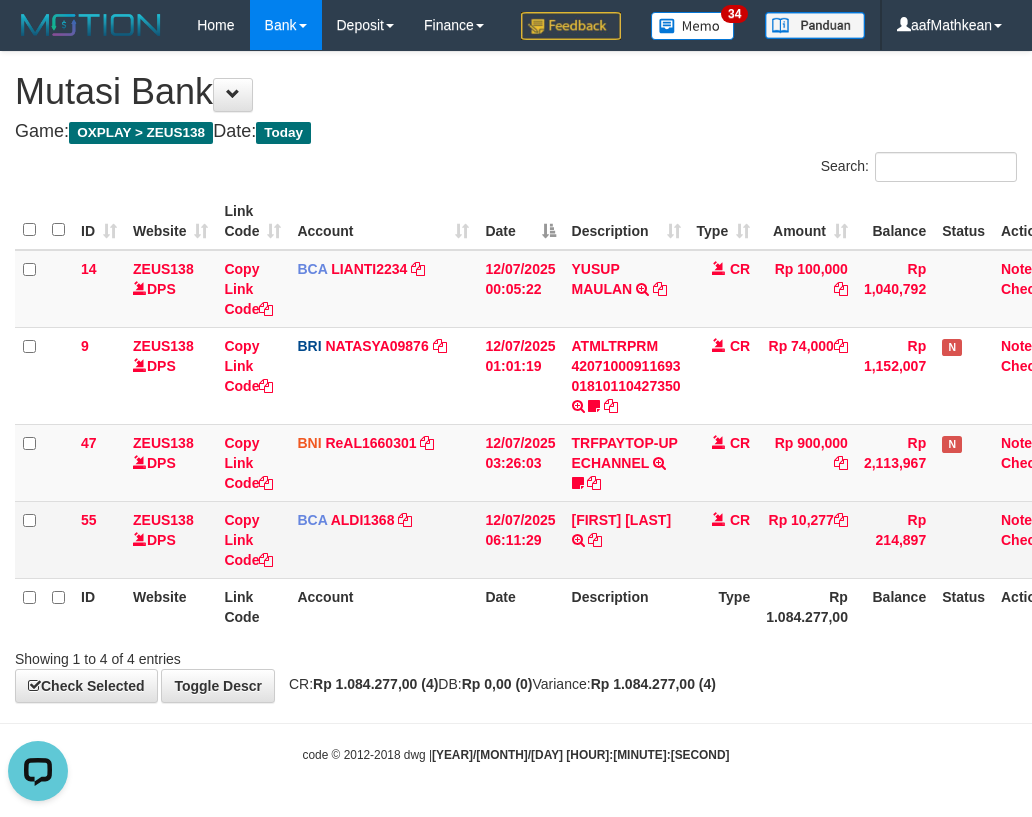scroll, scrollTop: 0, scrollLeft: 0, axis: both 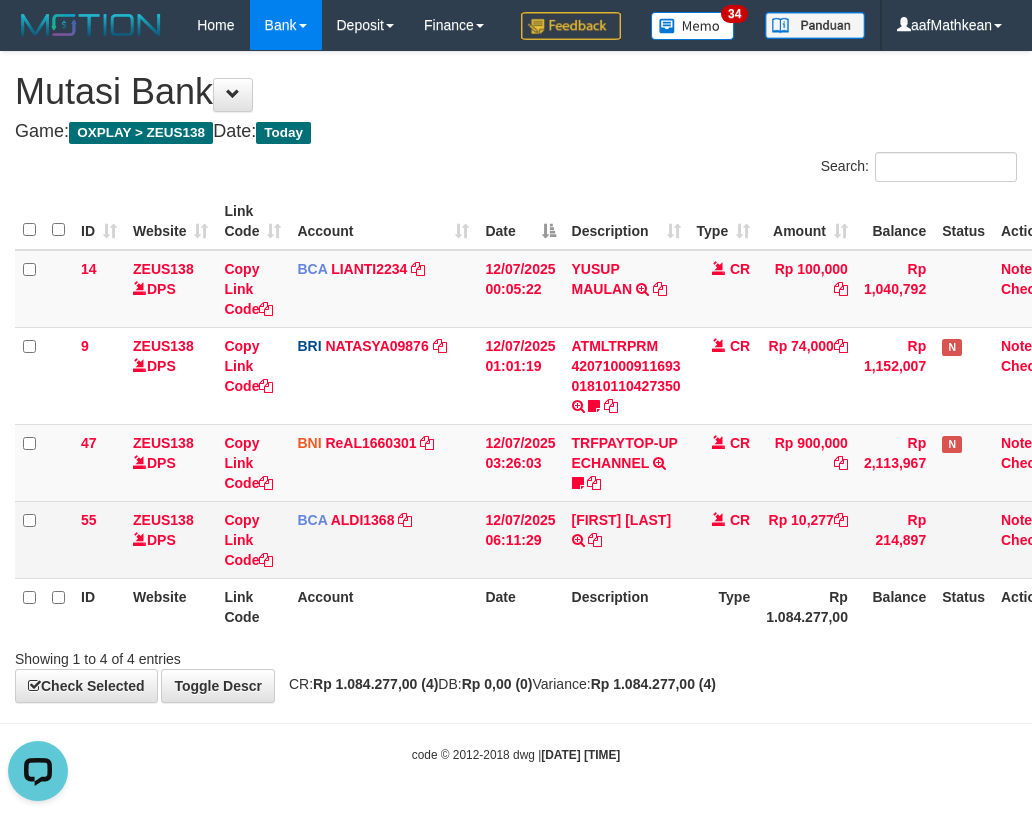 click on "12/07/2025 06:11:29" at bounding box center (520, 539) 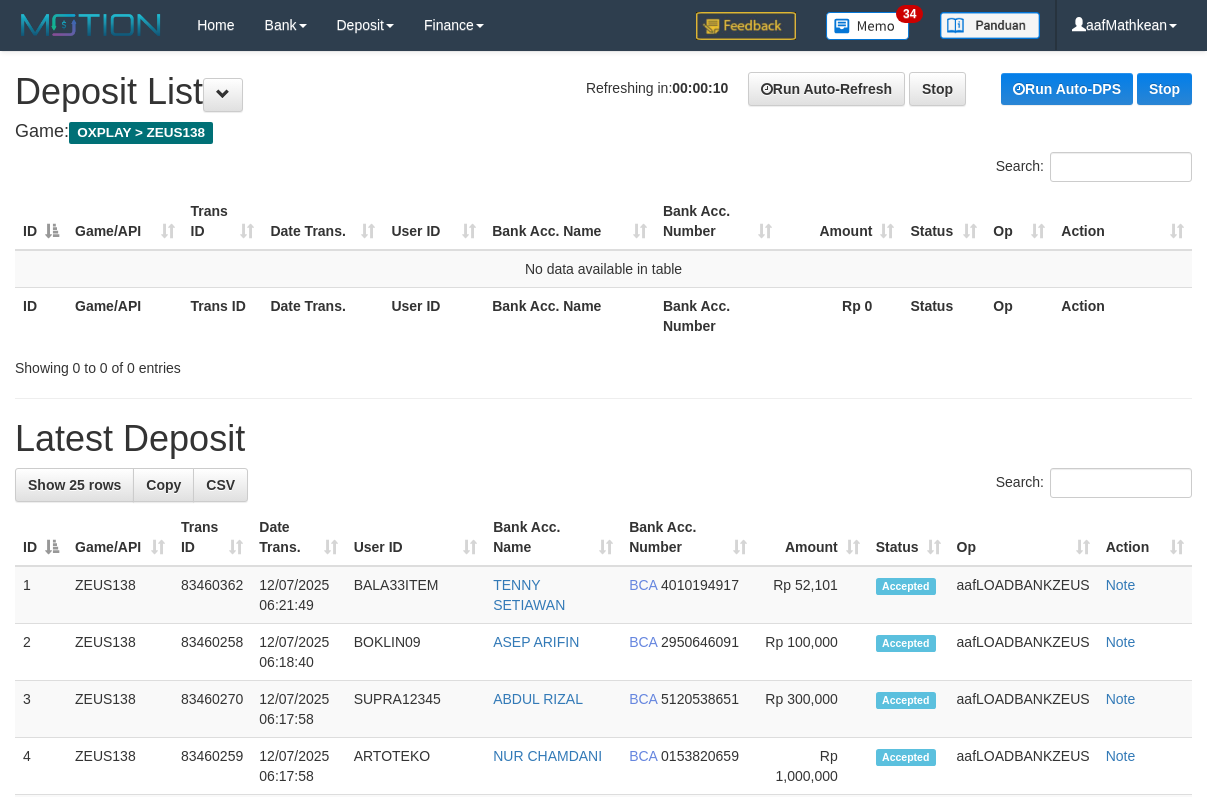 scroll, scrollTop: 0, scrollLeft: 0, axis: both 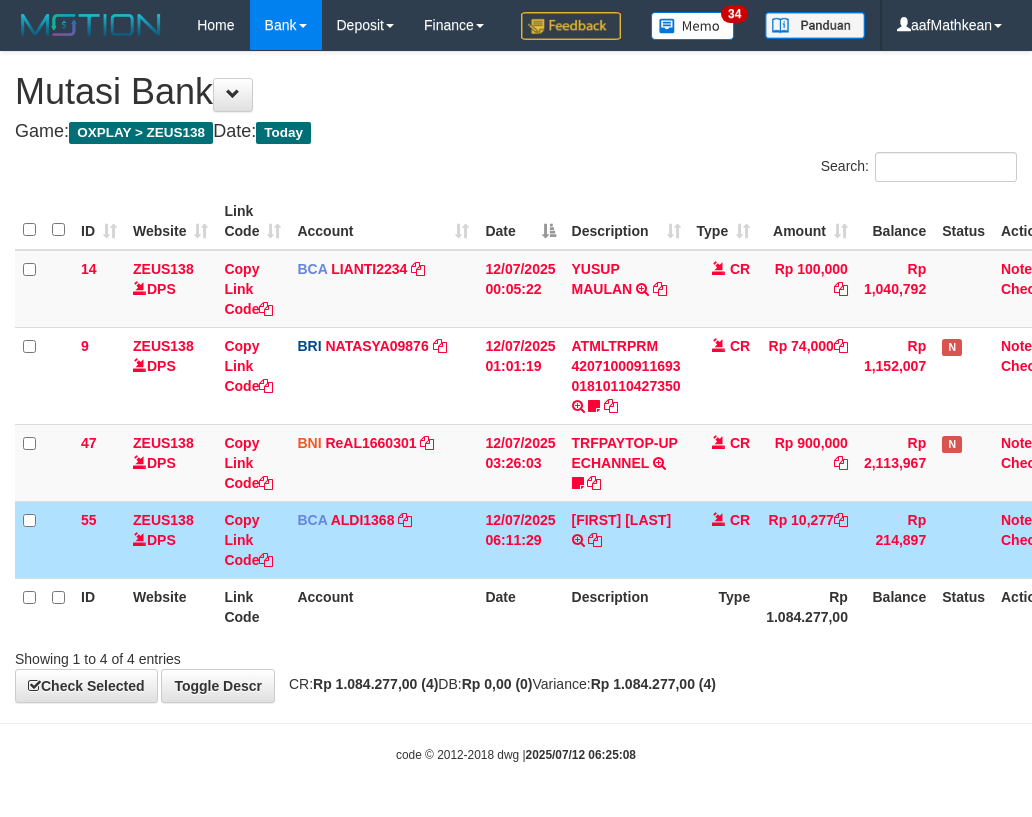 click on "12/07/2025 06:11:29" at bounding box center (520, 539) 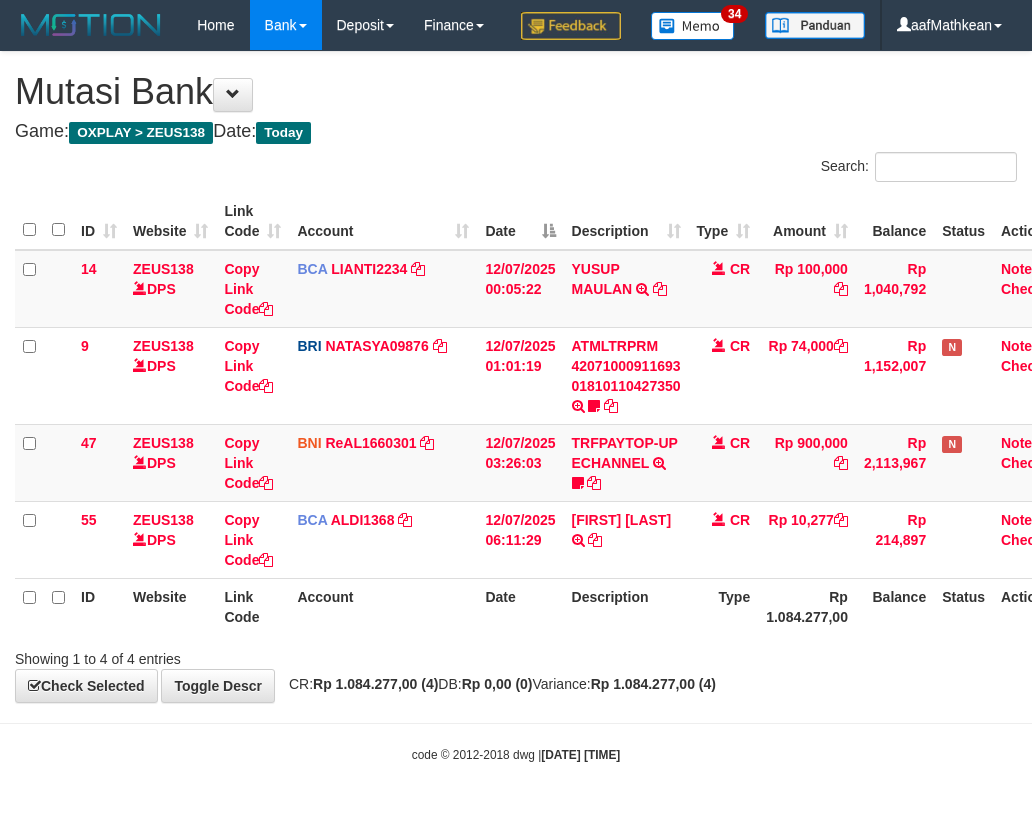 scroll, scrollTop: 0, scrollLeft: 0, axis: both 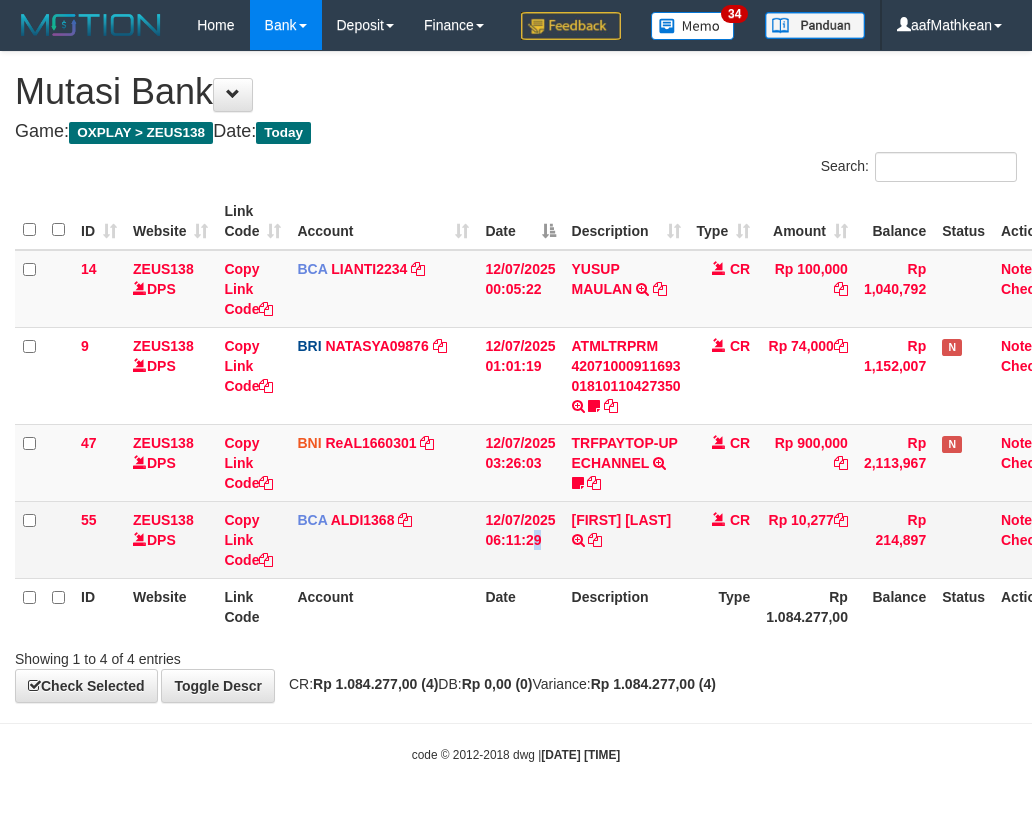 drag, startPoint x: 0, startPoint y: 0, endPoint x: 498, endPoint y: 582, distance: 765.98175 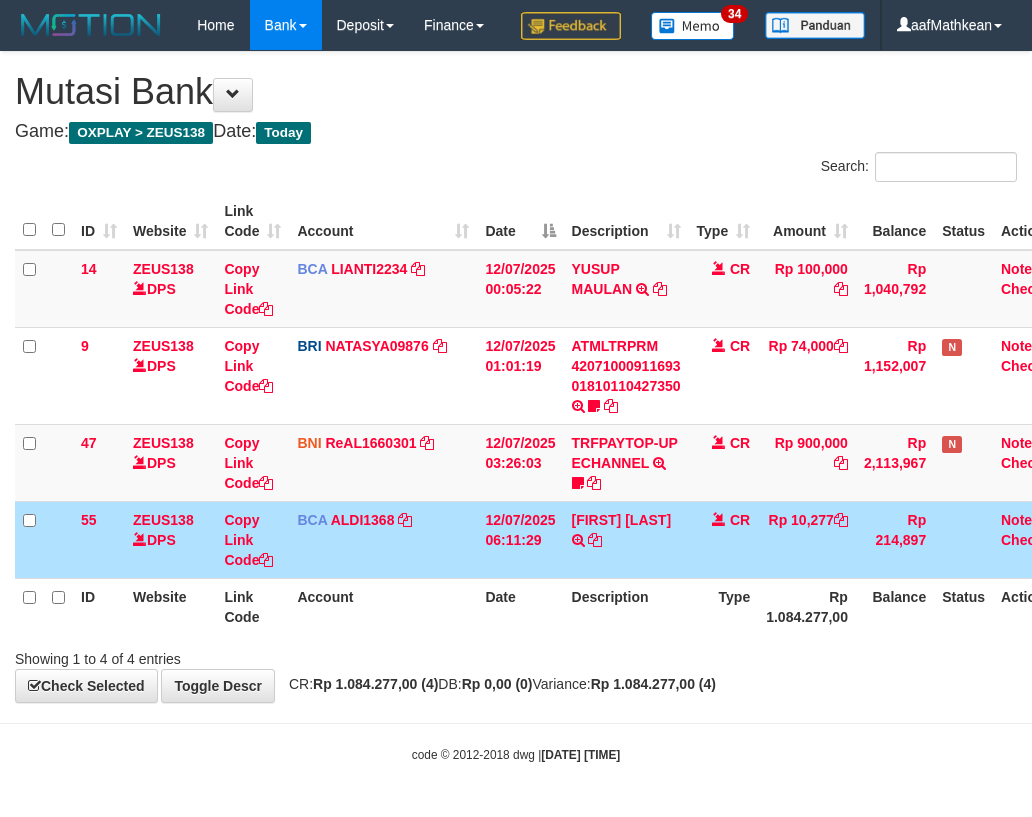 scroll, scrollTop: 0, scrollLeft: 0, axis: both 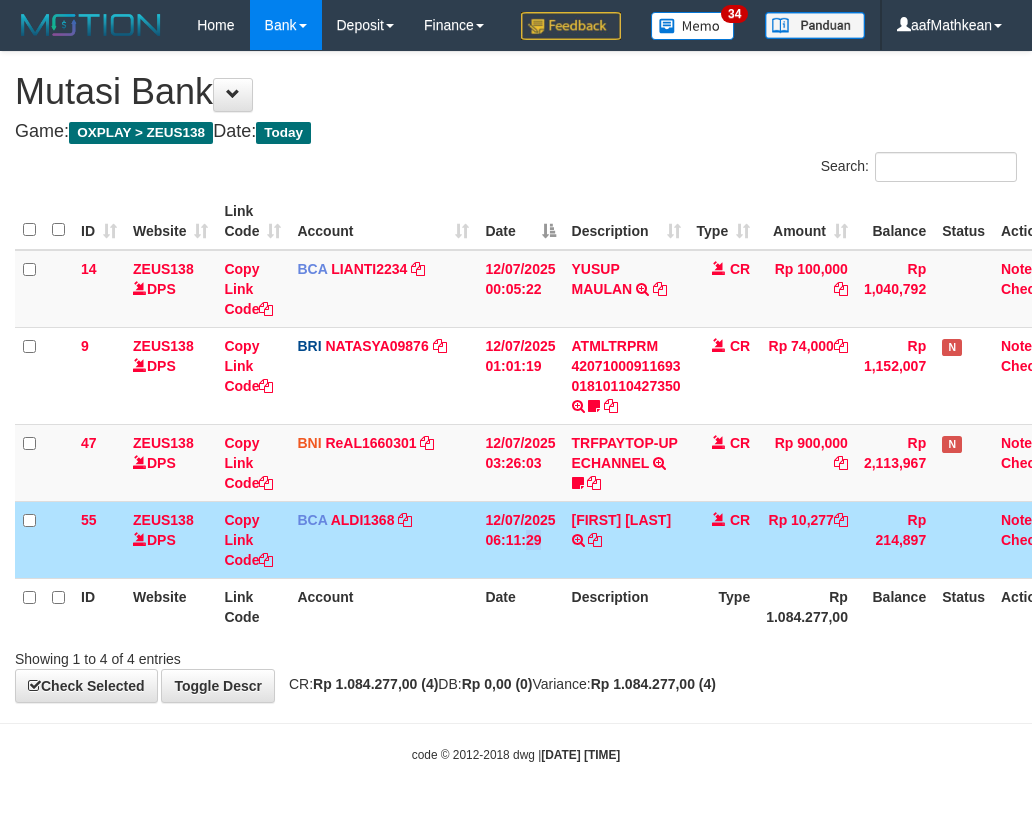 click on "12/07/2025 06:11:29" at bounding box center [520, 539] 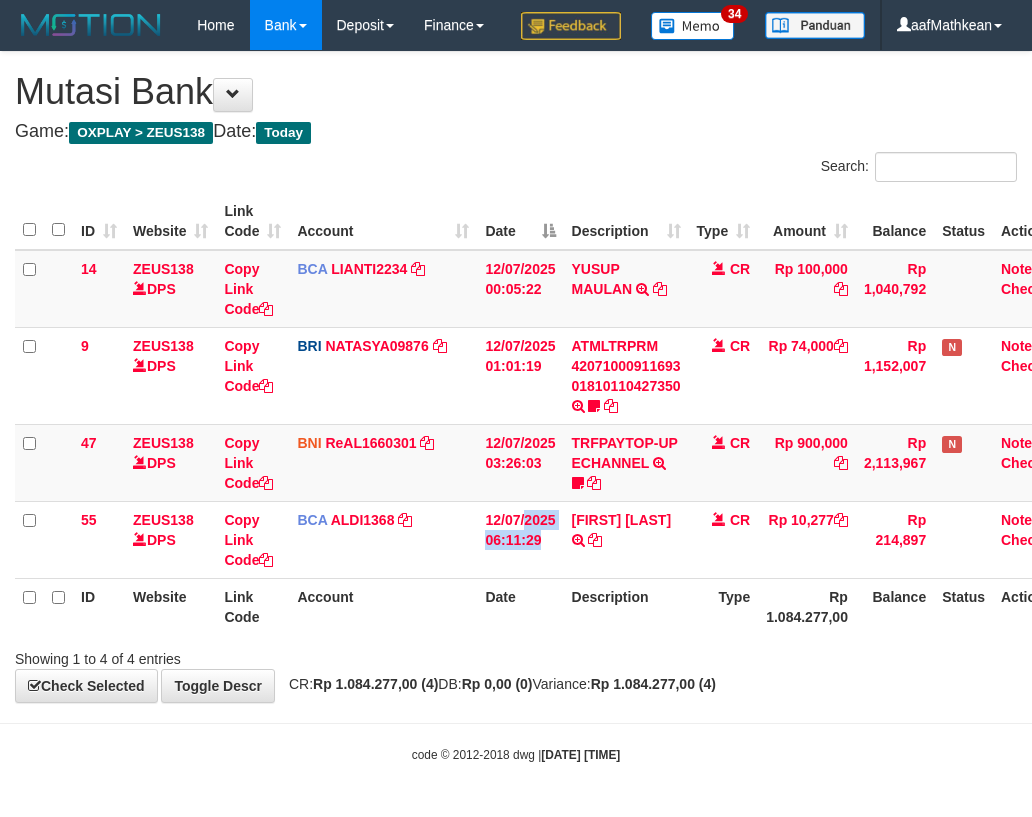 click on "12/07/2025 06:11:29" at bounding box center [520, 539] 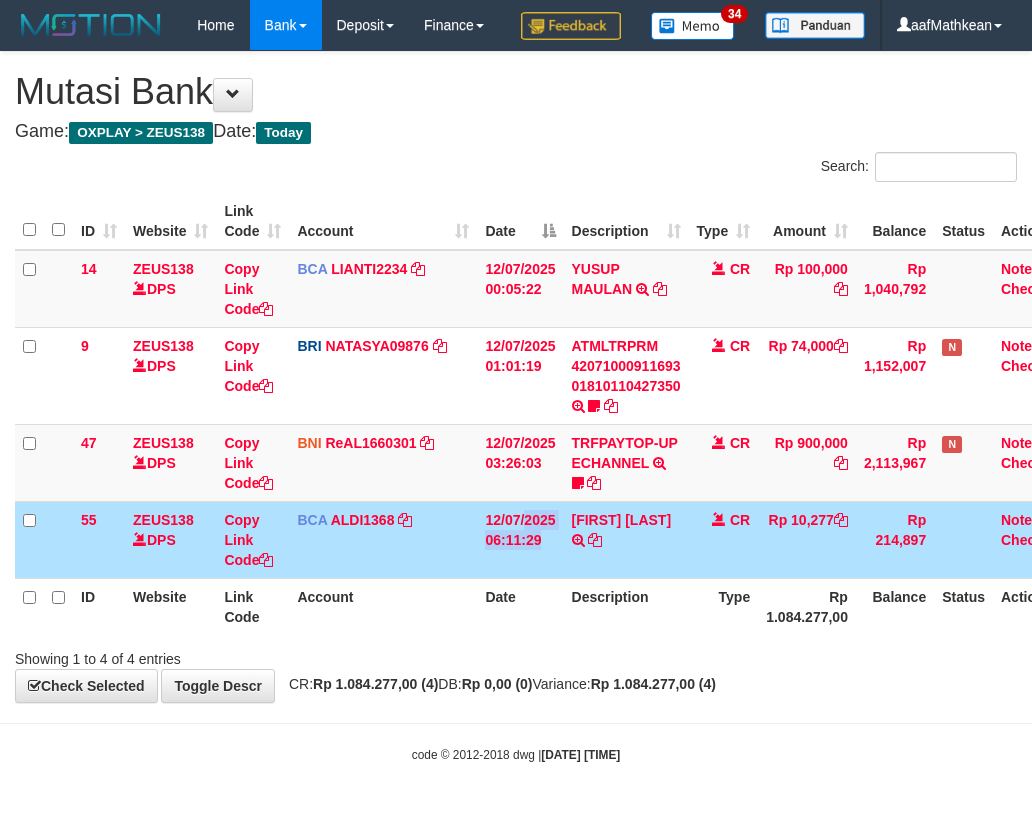 drag, startPoint x: 0, startPoint y: 0, endPoint x: 496, endPoint y: 581, distance: 763.9221 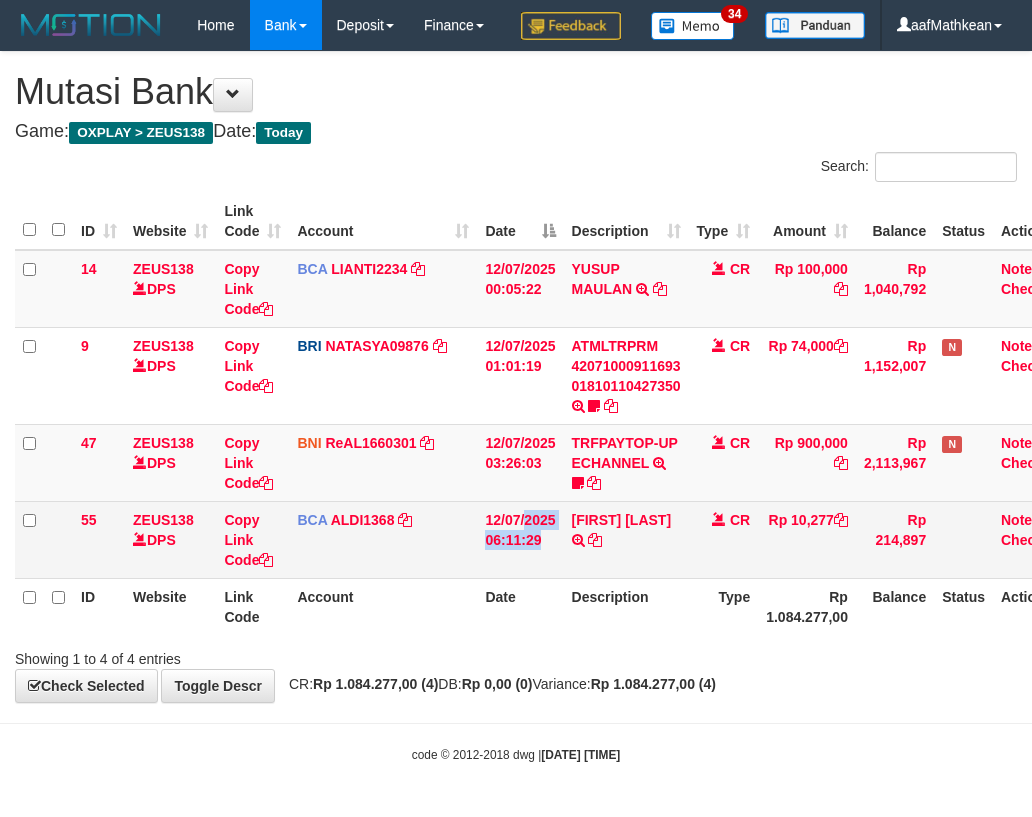 click on "12/07/2025 06:11:29" at bounding box center [520, 539] 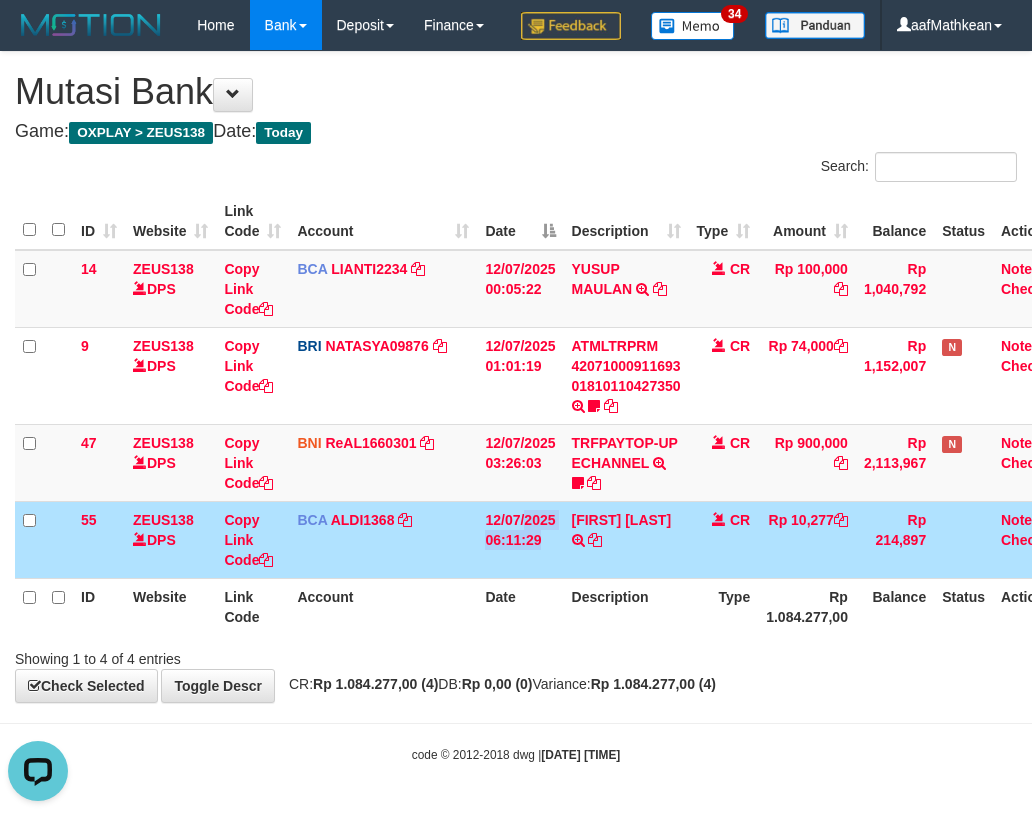 scroll, scrollTop: 0, scrollLeft: 0, axis: both 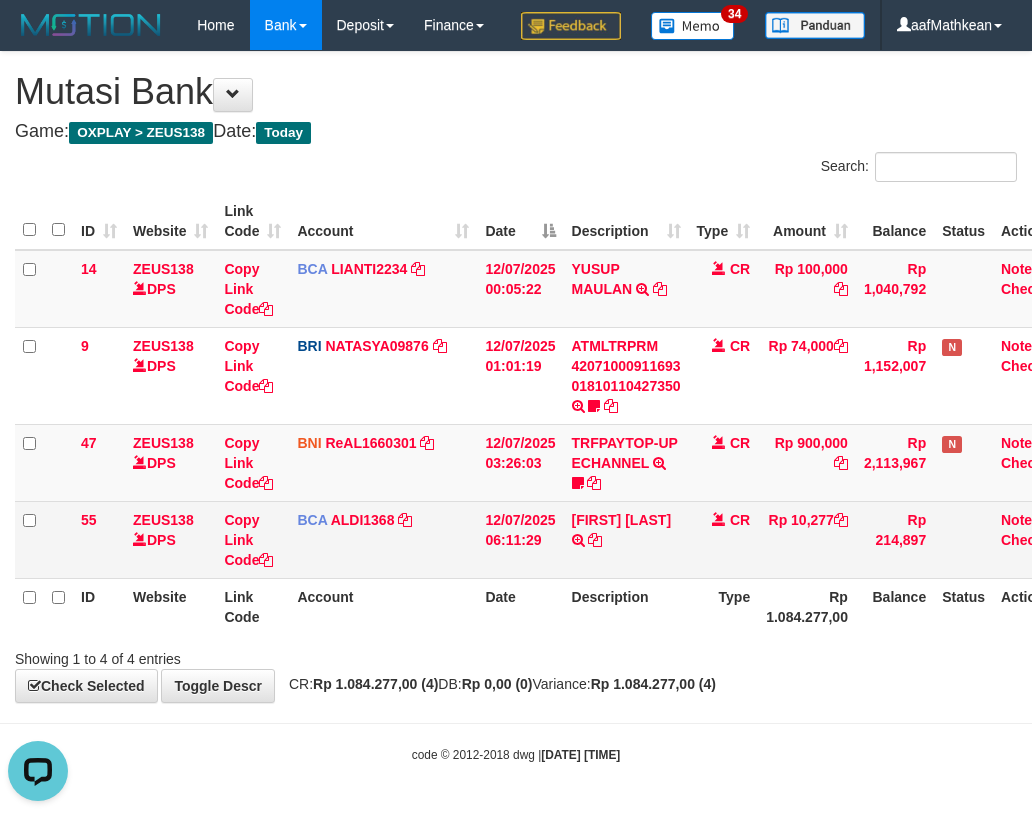 click on "12/07/2025 06:11:29" at bounding box center [520, 539] 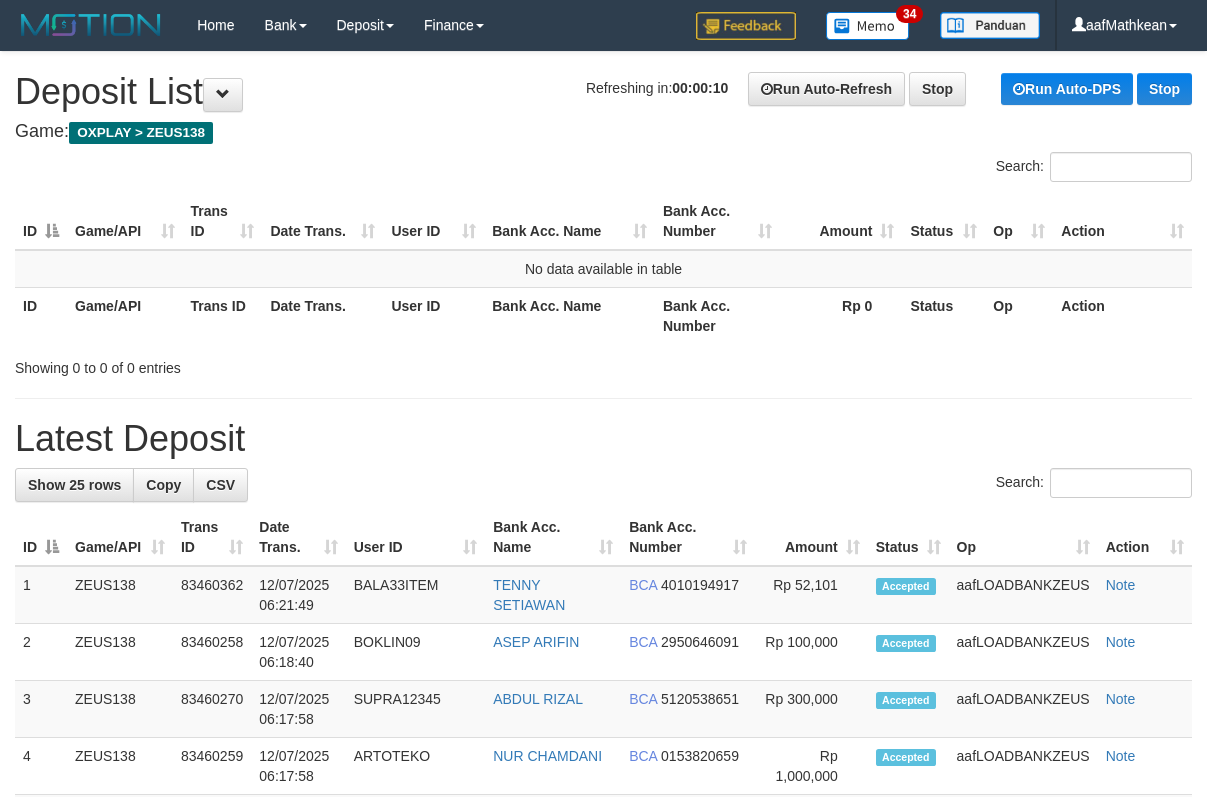 scroll, scrollTop: 0, scrollLeft: 0, axis: both 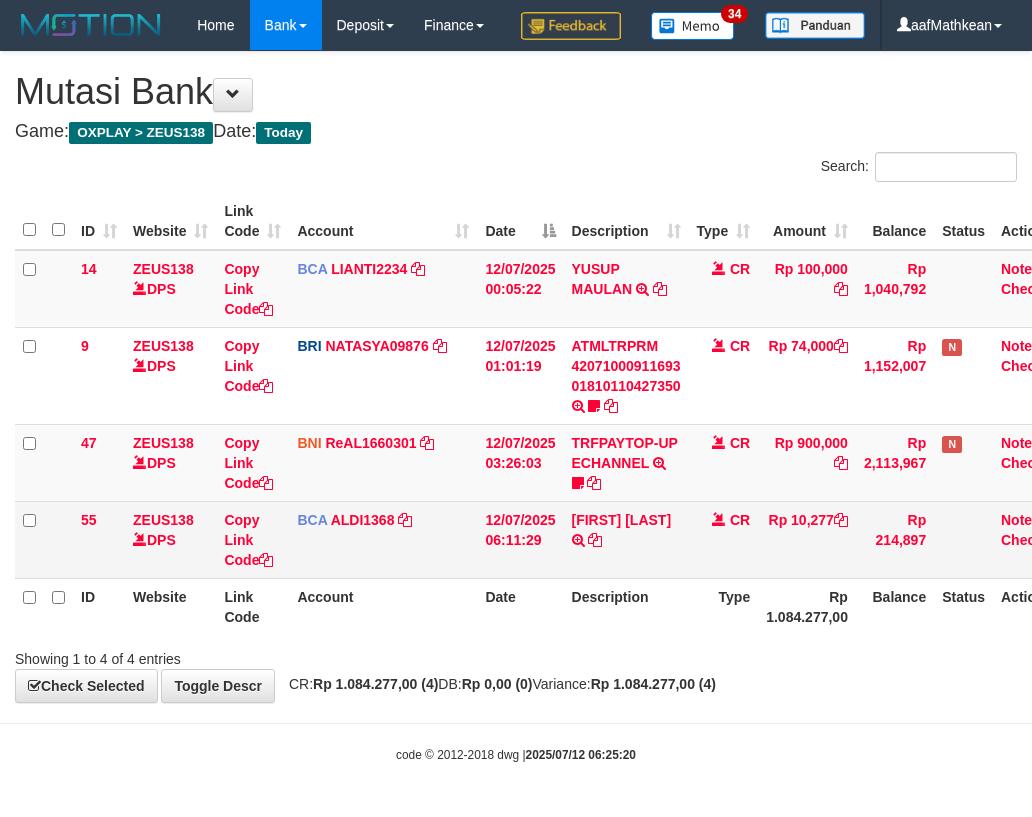click on "RIDHO AKBAR         TRSF E-BANKING CR 1207/FTSCY/WS95051
10277.002025071237079119 TRFDN-RIDHO AKBAR ESPAY DEBIT INDONE" at bounding box center [626, 539] 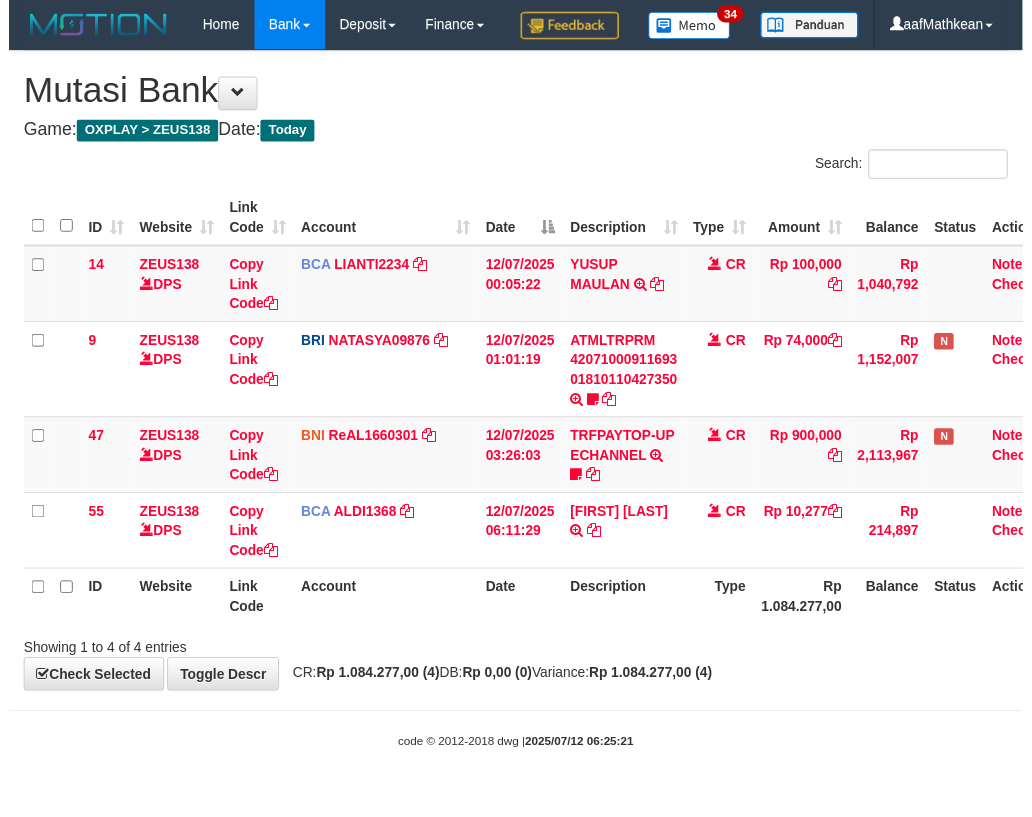 scroll, scrollTop: 0, scrollLeft: 0, axis: both 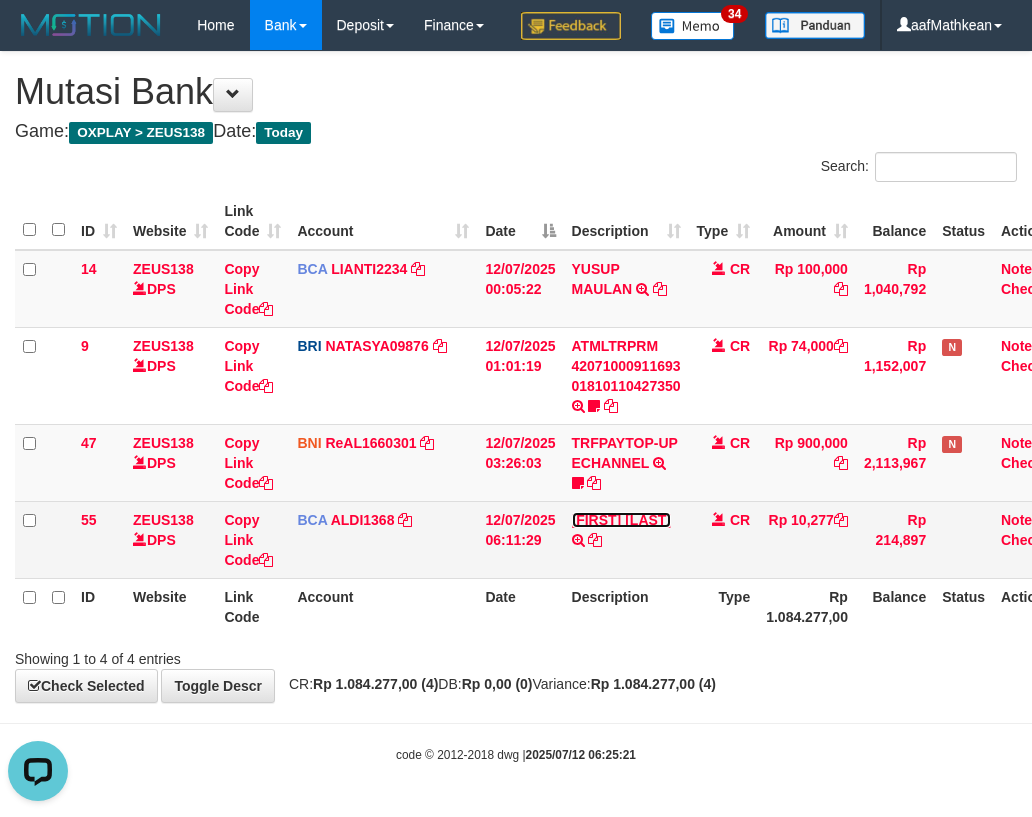click on "RIDHO AKBAR" at bounding box center [622, 520] 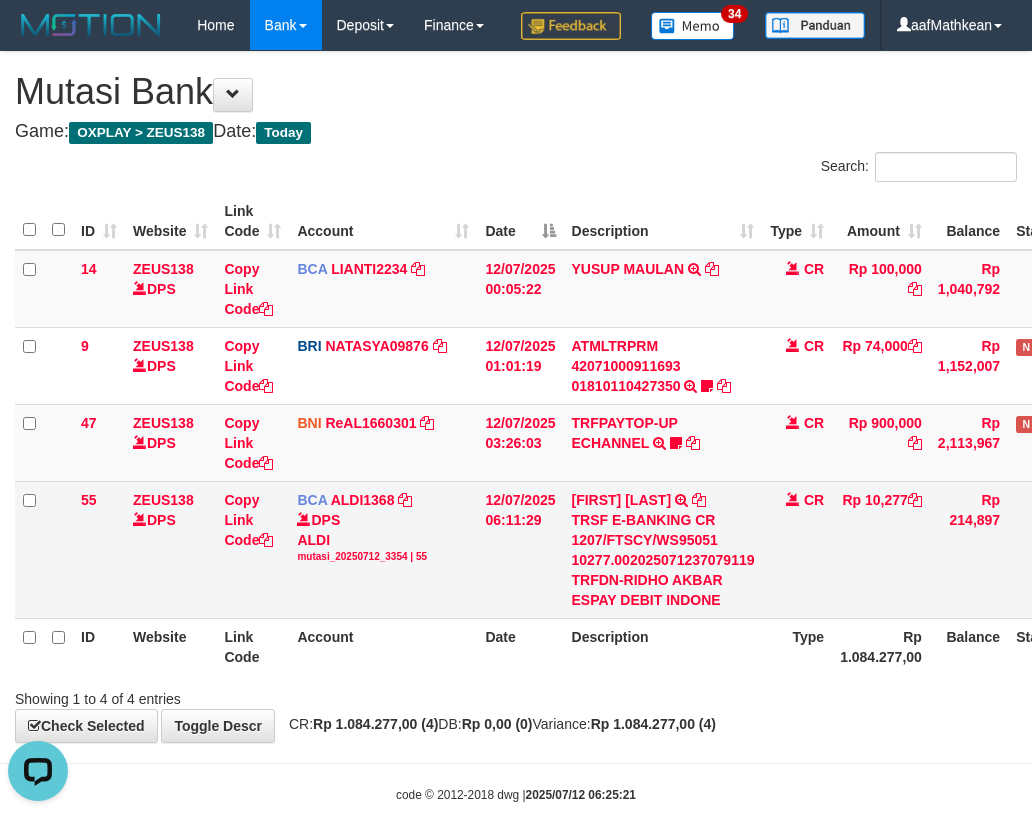 click on "TRSF E-BANKING CR 1207/FTSCY/WS95051
10277.002025071237079119 TRFDN-RIDHO AKBAR ESPAY DEBIT INDONE" at bounding box center (663, 560) 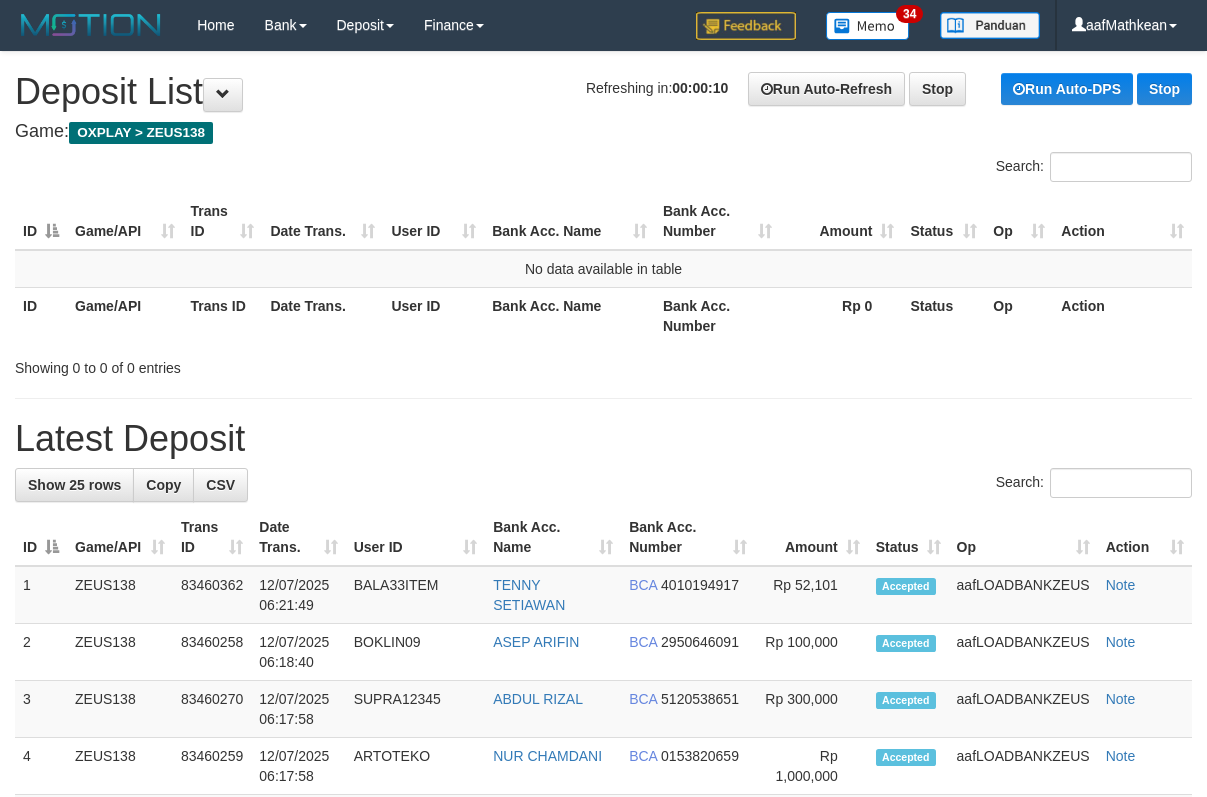 scroll, scrollTop: 0, scrollLeft: 0, axis: both 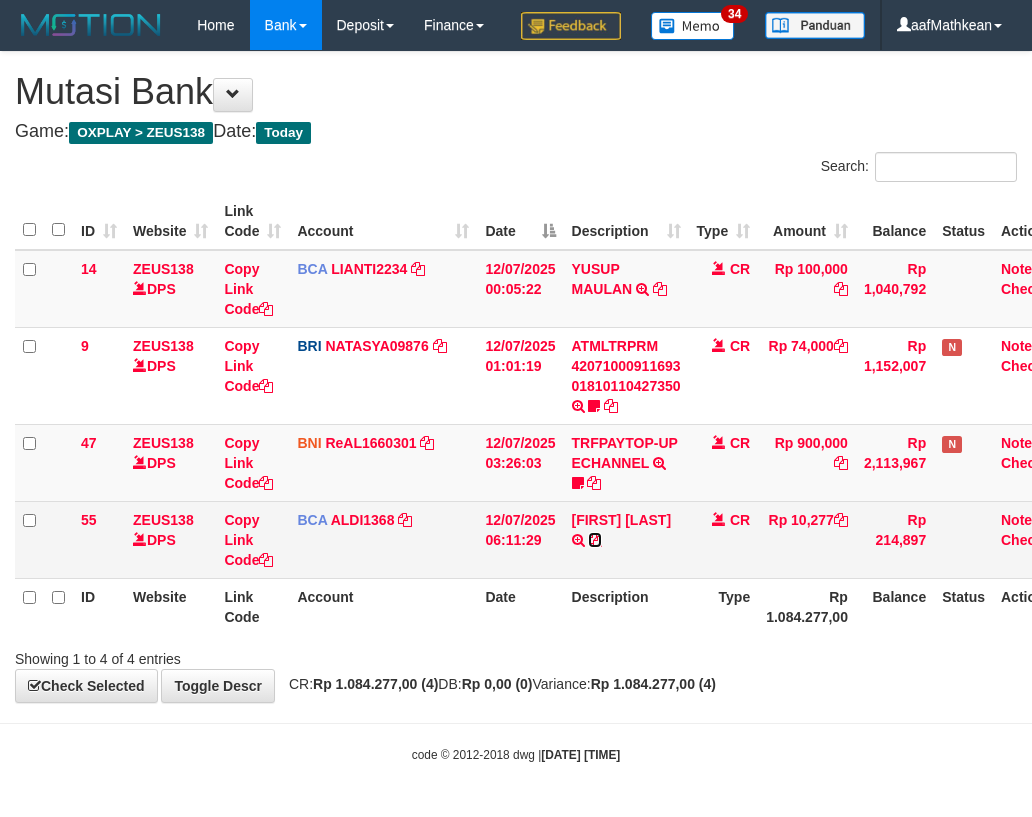 drag, startPoint x: 0, startPoint y: 0, endPoint x: 598, endPoint y: 587, distance: 837.95764 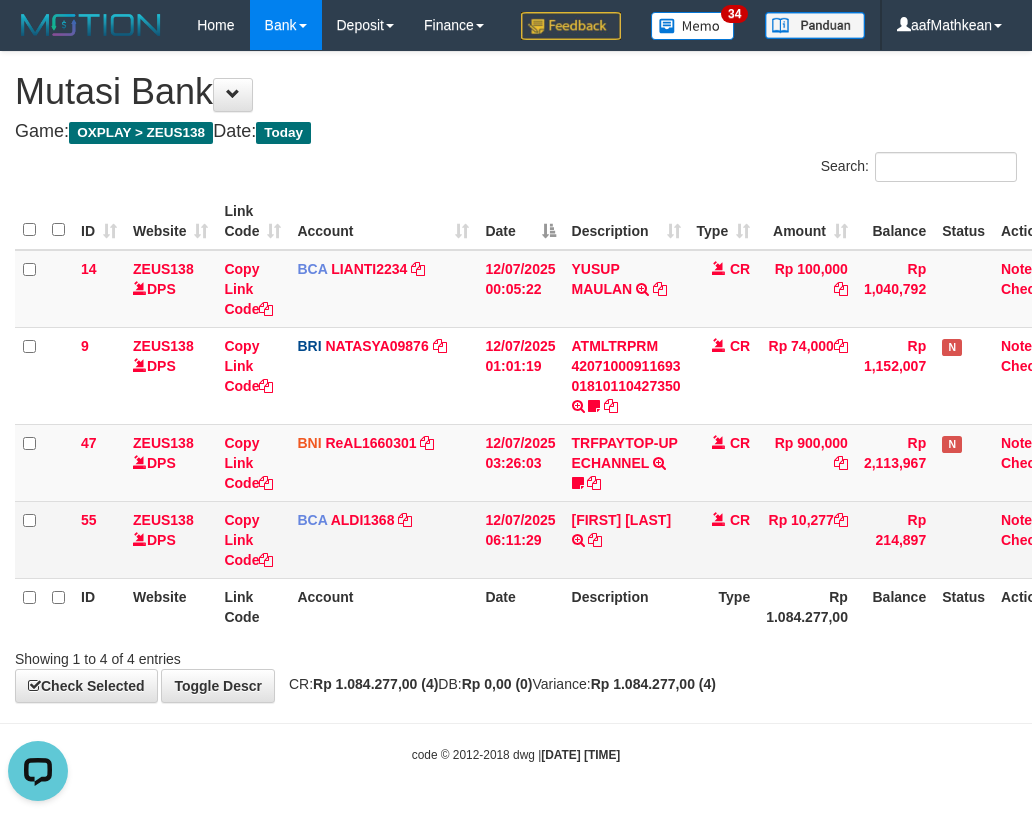 scroll, scrollTop: 0, scrollLeft: 0, axis: both 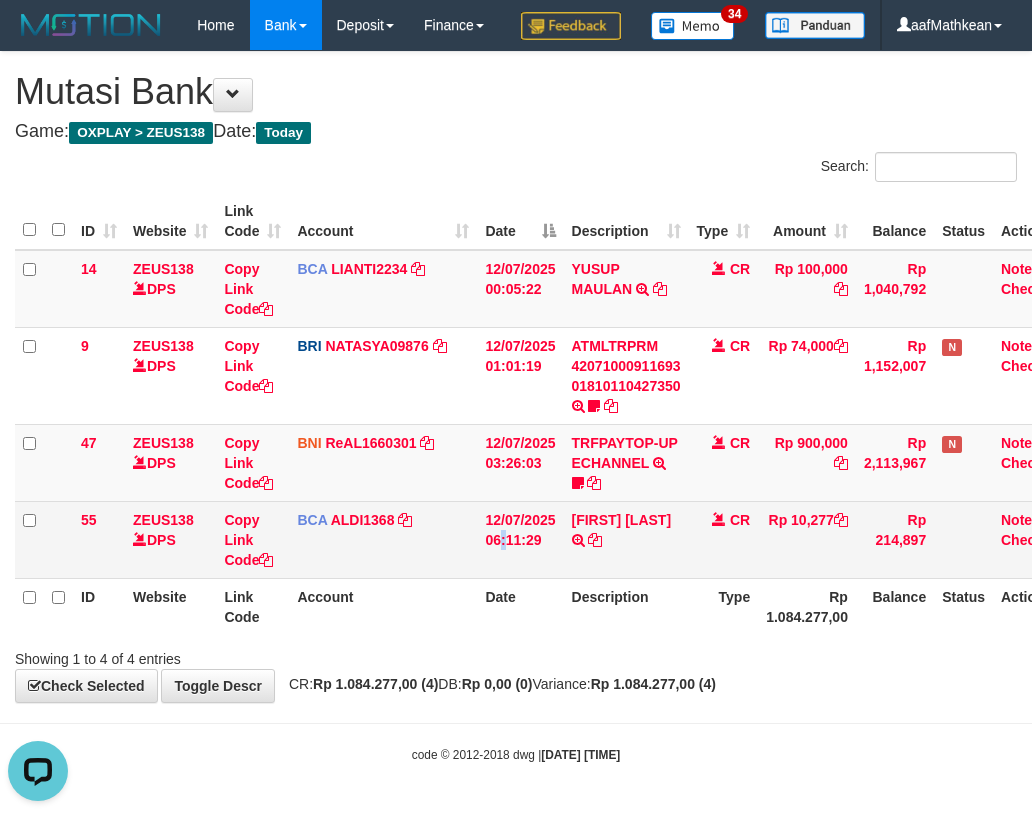 drag, startPoint x: 541, startPoint y: 566, endPoint x: 536, endPoint y: 578, distance: 13 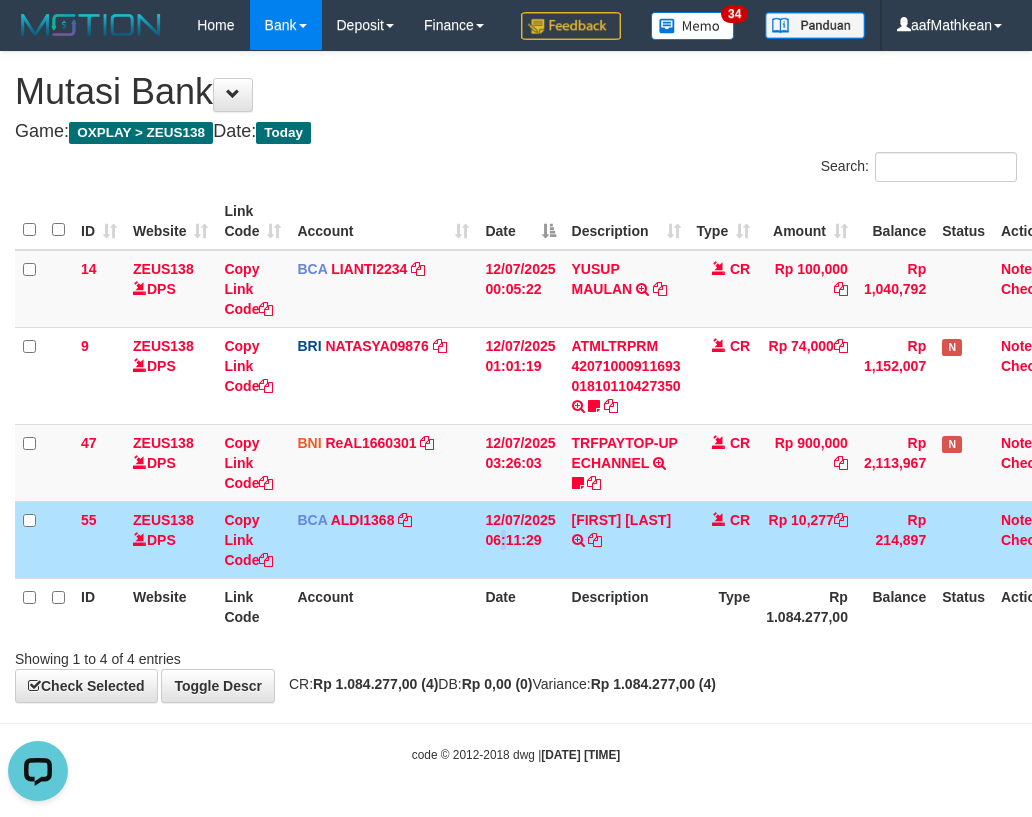 click on "12/07/2025 06:11:29" at bounding box center (520, 539) 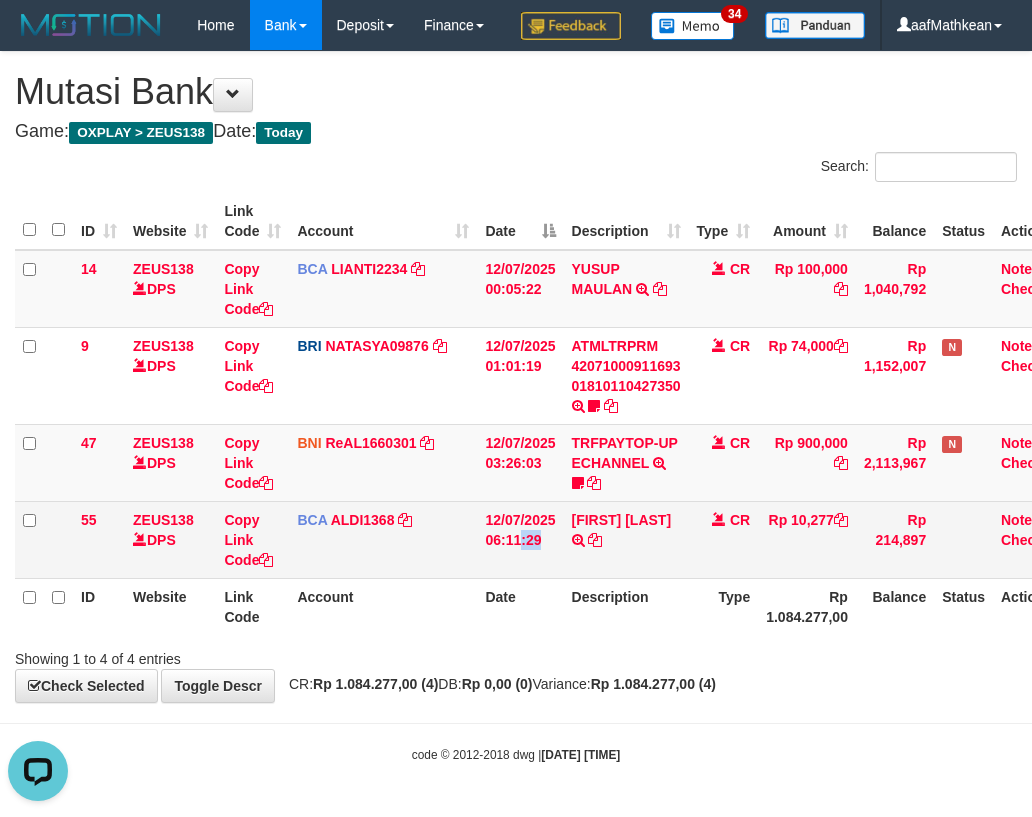 click on "55
ZEUS138    DPS
Copy Link Code
BCA
ALDI1368
DPS
ALDI
mutasi_20250712_3354 | 55
mutasi_20250712_3354 | 55
12/07/2025 06:11:29
RIDHO AKBAR         TRSF E-BANKING CR 1207/FTSCY/WS95051
10277.002025071237079119 TRFDN-RIDHO AKBAR ESPAY DEBIT INDONE
CR
Rp 10,277
Rp 214,897
Note
Check" at bounding box center (545, 539) 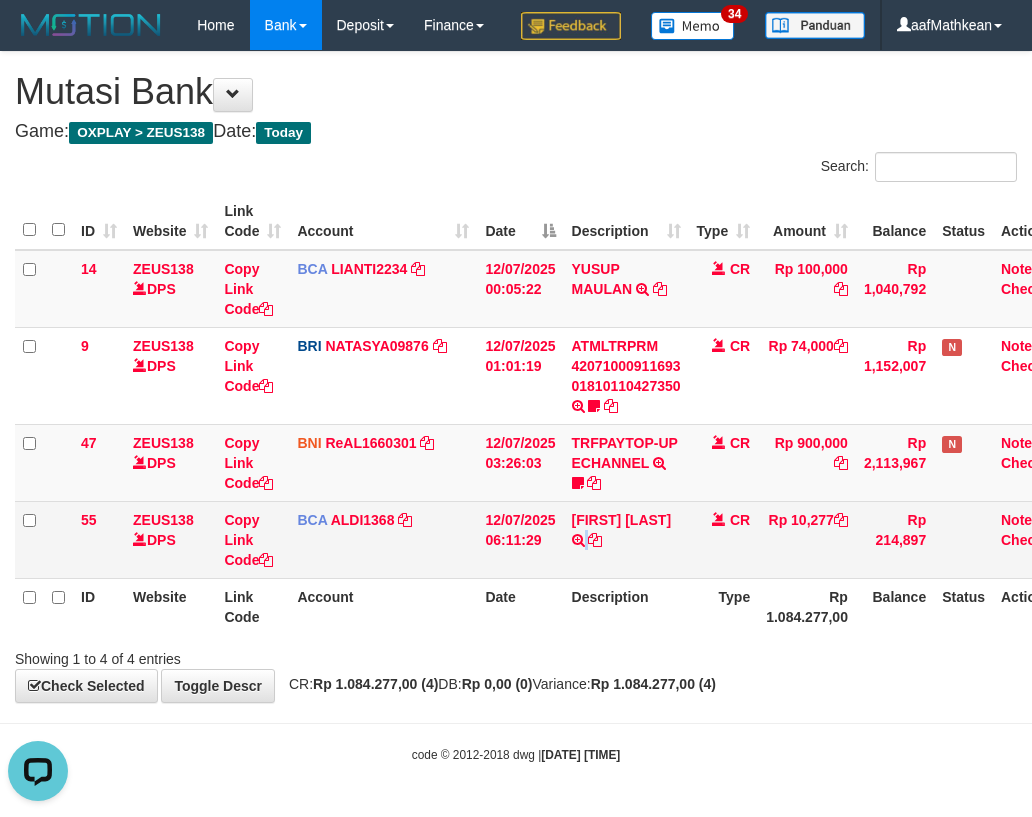 click on "RIDHO AKBAR         TRSF E-BANKING CR 1207/FTSCY/WS95051
10277.002025071237079119 TRFDN-RIDHO AKBAR ESPAY DEBIT INDONE" at bounding box center [626, 539] 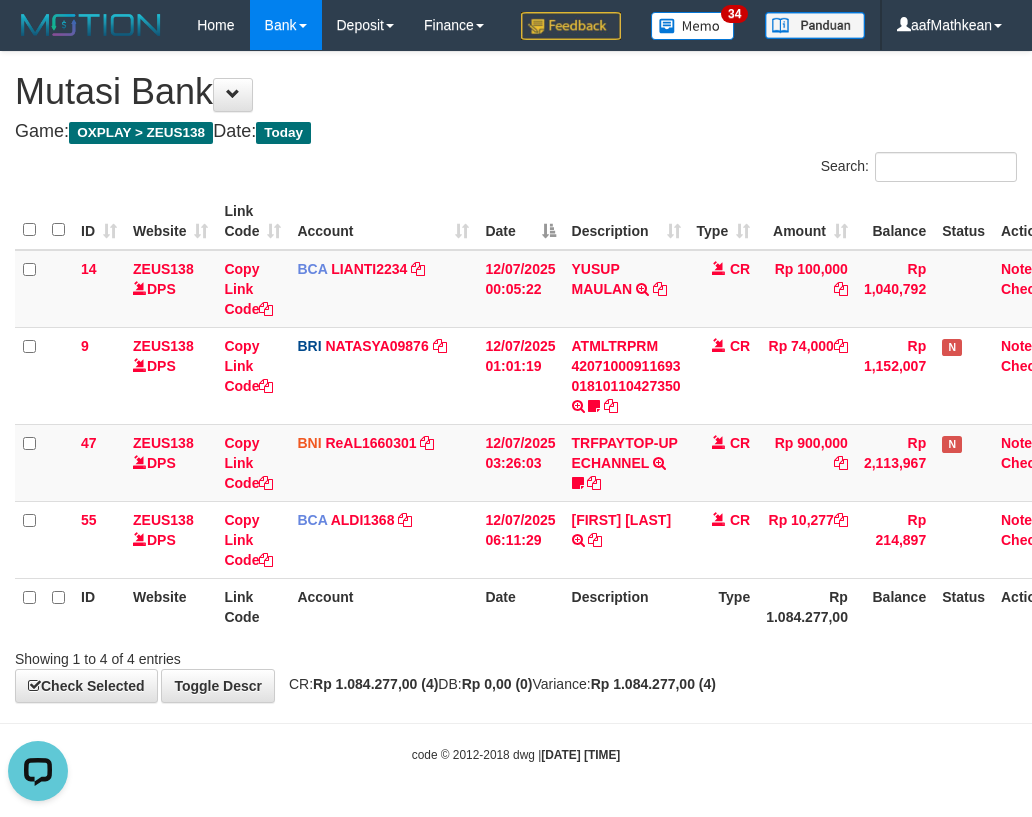 drag, startPoint x: 677, startPoint y: 639, endPoint x: 700, endPoint y: 630, distance: 24.698177 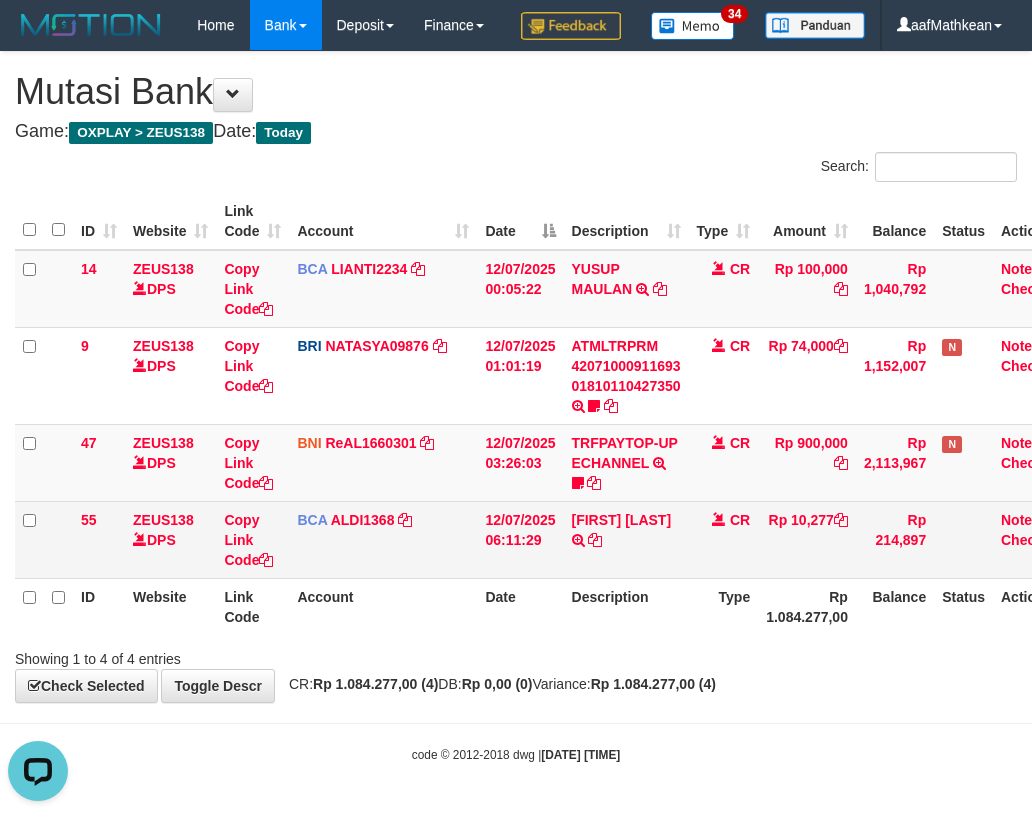 click on "RIDHO AKBAR         TRSF E-BANKING CR 1207/FTSCY/WS95051
10277.002025071237079119 TRFDN-RIDHO AKBAR ESPAY DEBIT INDONE" at bounding box center [626, 539] 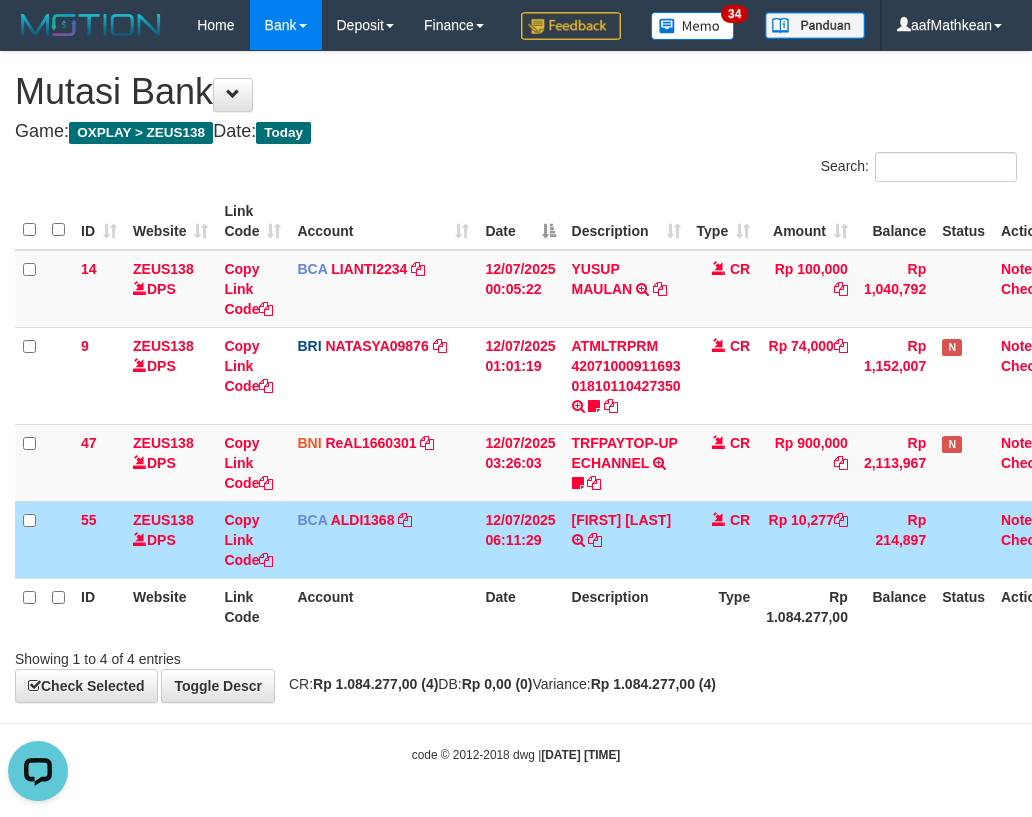 click on "RIDHO AKBAR         TRSF E-BANKING CR 1207/FTSCY/WS95051
10277.002025071237079119 TRFDN-RIDHO AKBAR ESPAY DEBIT INDONE" at bounding box center [626, 539] 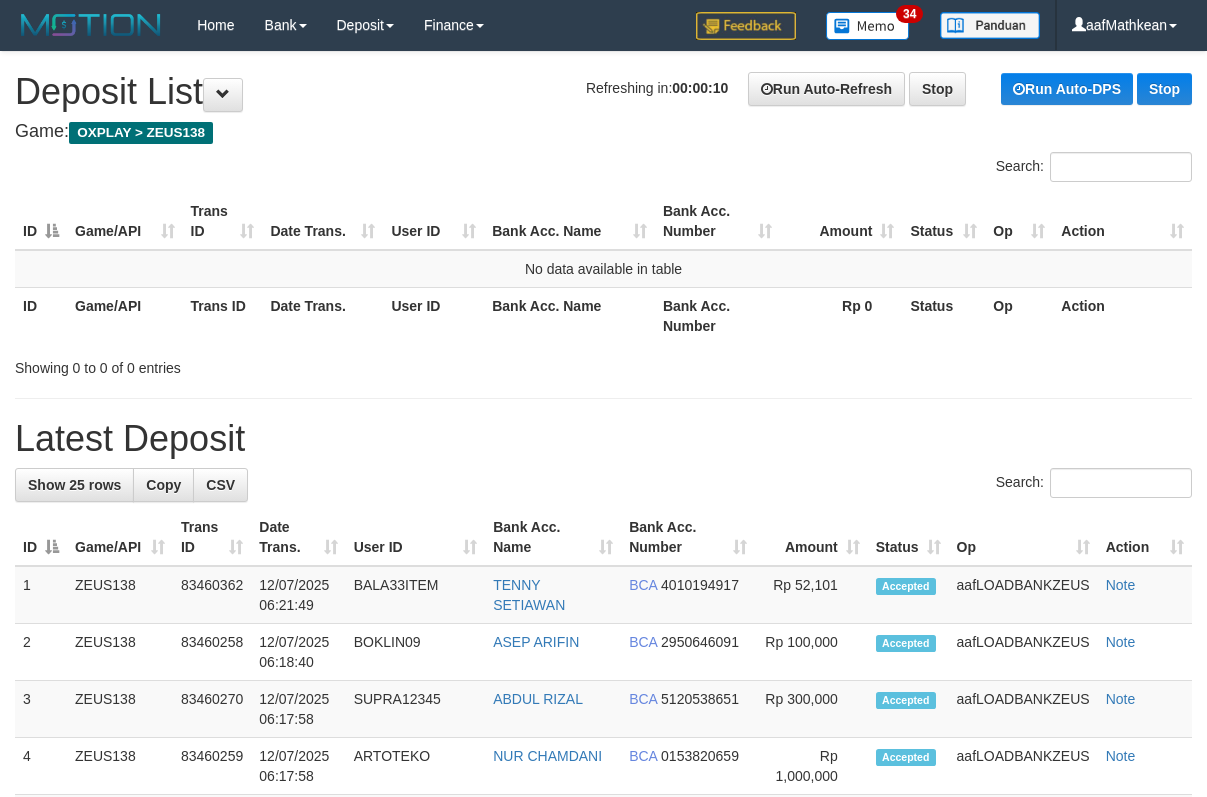 scroll, scrollTop: 0, scrollLeft: 0, axis: both 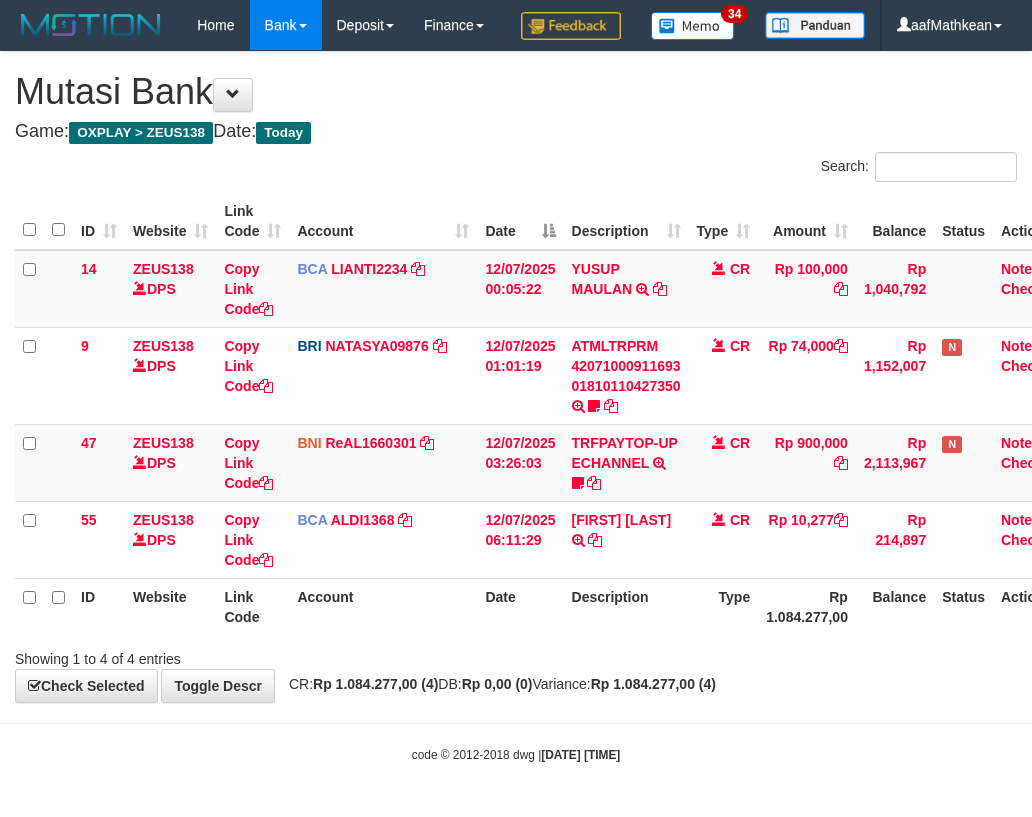 click on "RIDHO AKBAR         TRSF E-BANKING CR 1207/FTSCY/WS95051
10277.002025071237079119 TRFDN-RIDHO AKBAR ESPAY DEBIT INDONE" at bounding box center [626, 539] 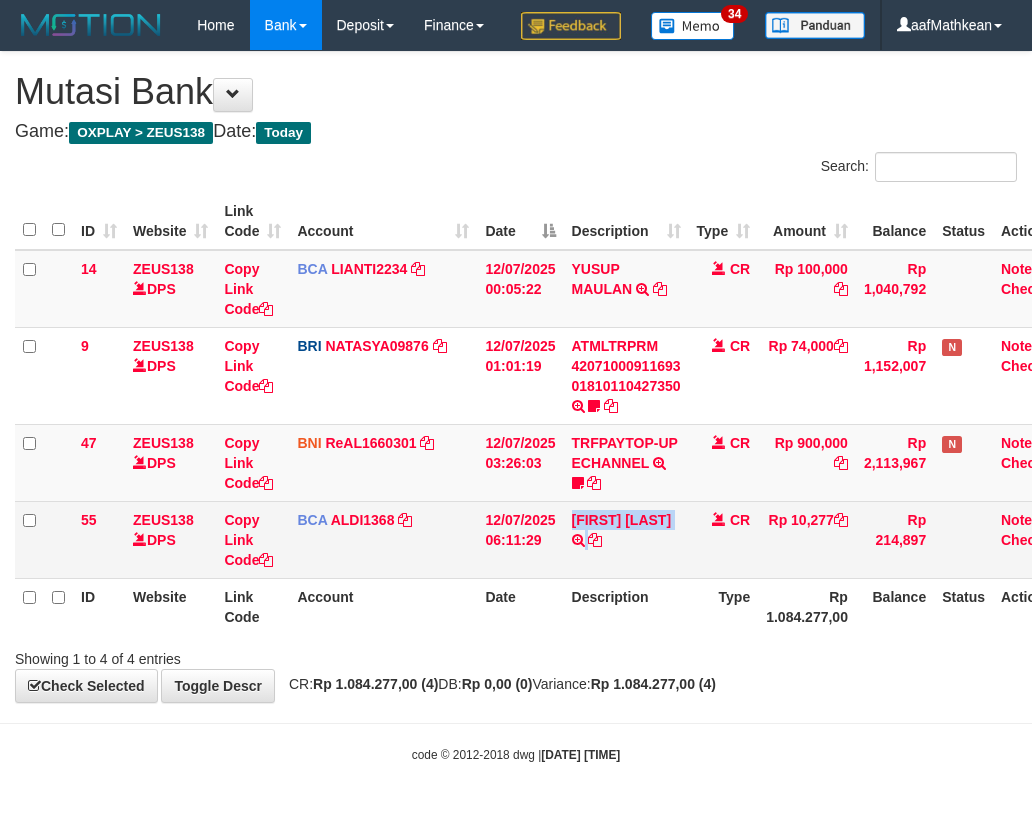 click on "RIDHO AKBAR         TRSF E-BANKING CR 1207/FTSCY/WS95051
10277.002025071237079119 TRFDN-RIDHO AKBAR ESPAY DEBIT INDONE" at bounding box center [626, 539] 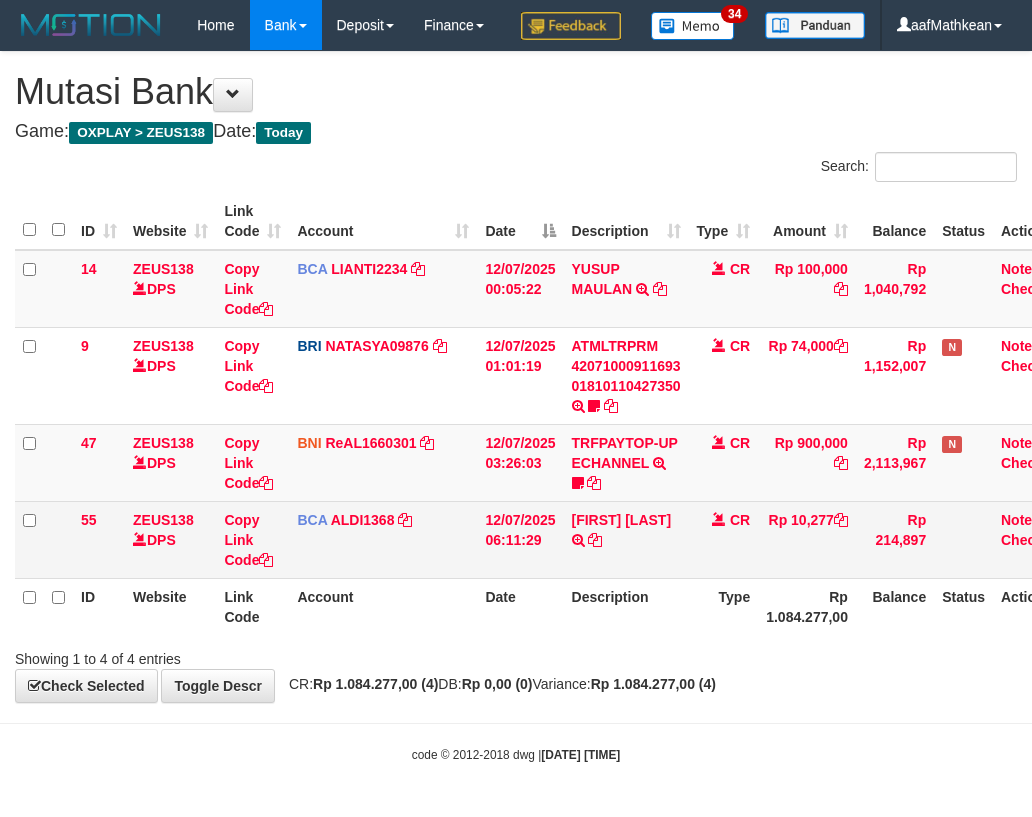 click on "RIDHO AKBAR         TRSF E-BANKING CR 1207/FTSCY/WS95051
10277.002025071237079119 TRFDN-RIDHO AKBAR ESPAY DEBIT INDONE" at bounding box center [626, 539] 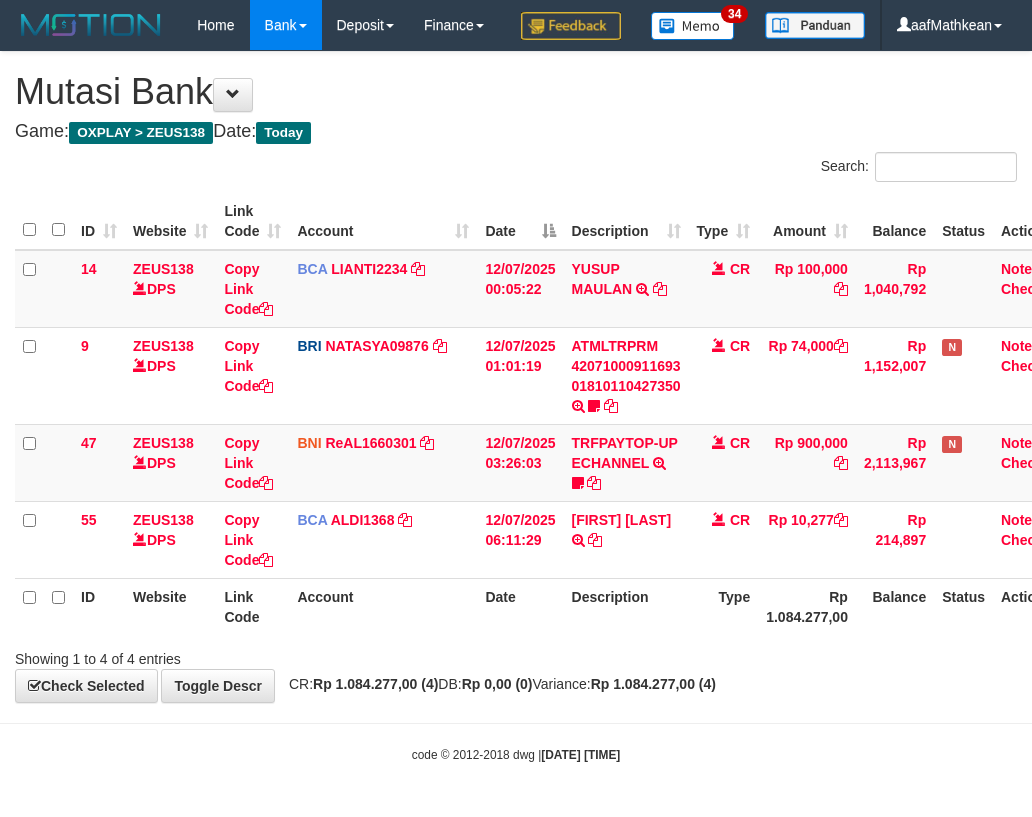 click on "RIDHO AKBAR         TRSF E-BANKING CR 1207/FTSCY/WS95051
10277.002025071237079119 TRFDN-RIDHO AKBAR ESPAY DEBIT INDONE" at bounding box center [626, 539] 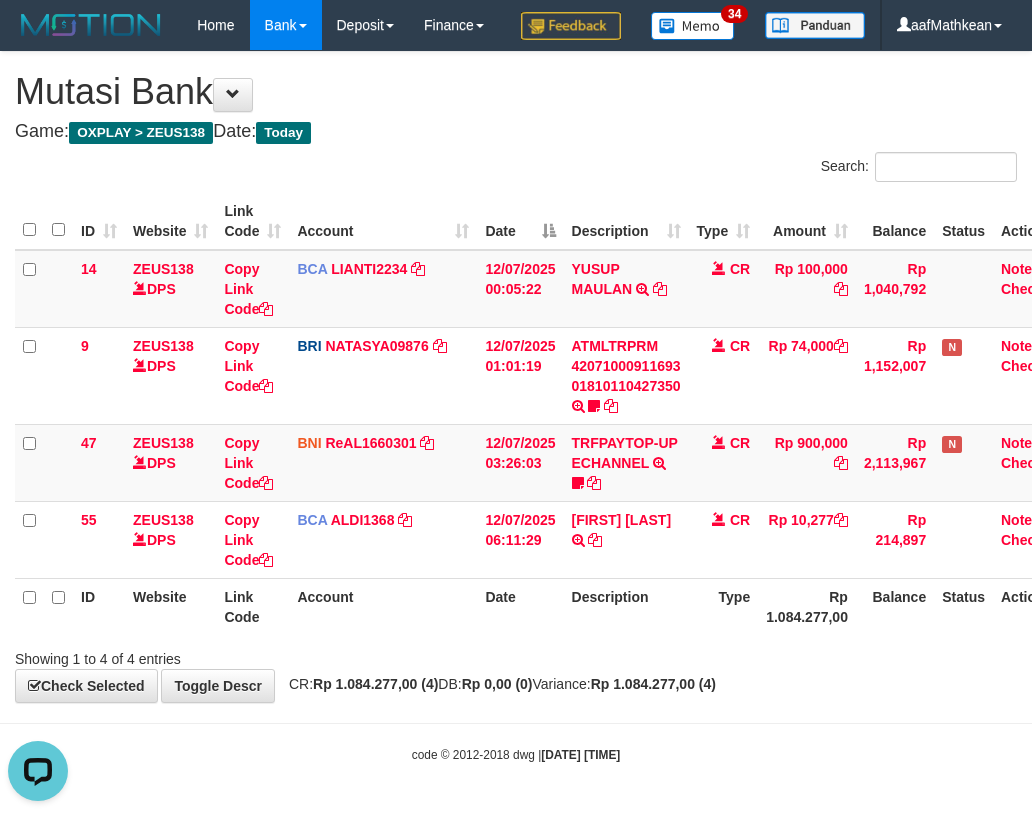 scroll, scrollTop: 0, scrollLeft: 0, axis: both 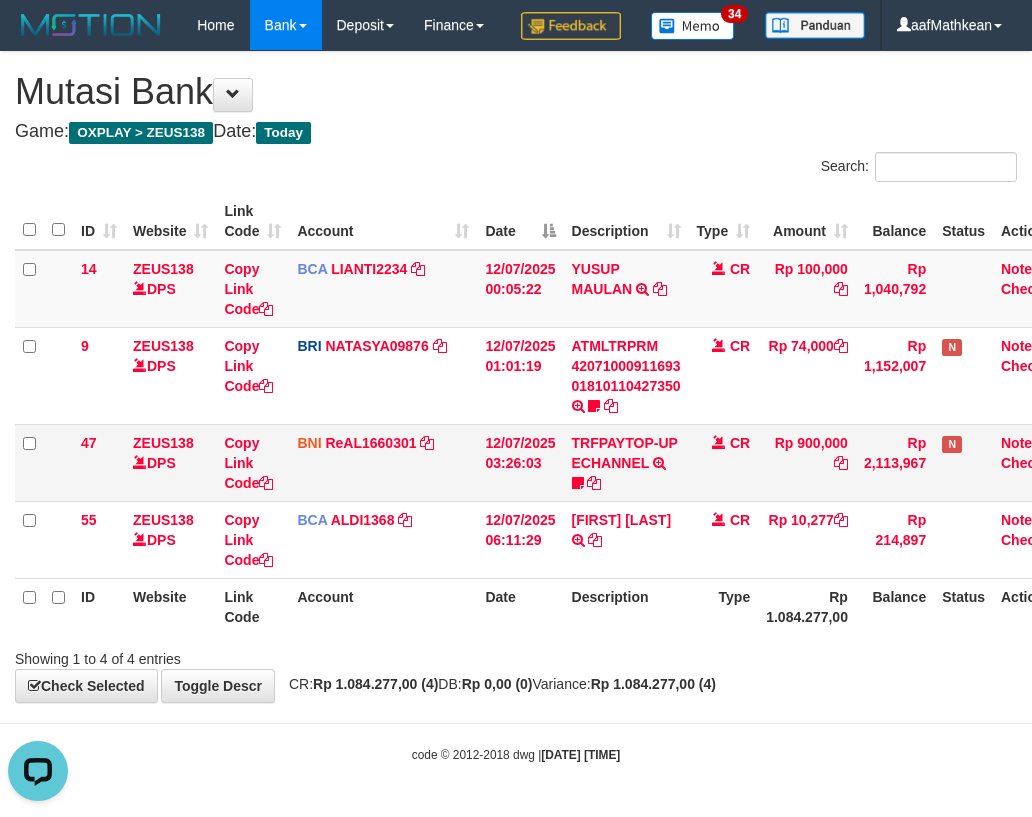 drag, startPoint x: 707, startPoint y: 535, endPoint x: 1046, endPoint y: 533, distance: 339.0059 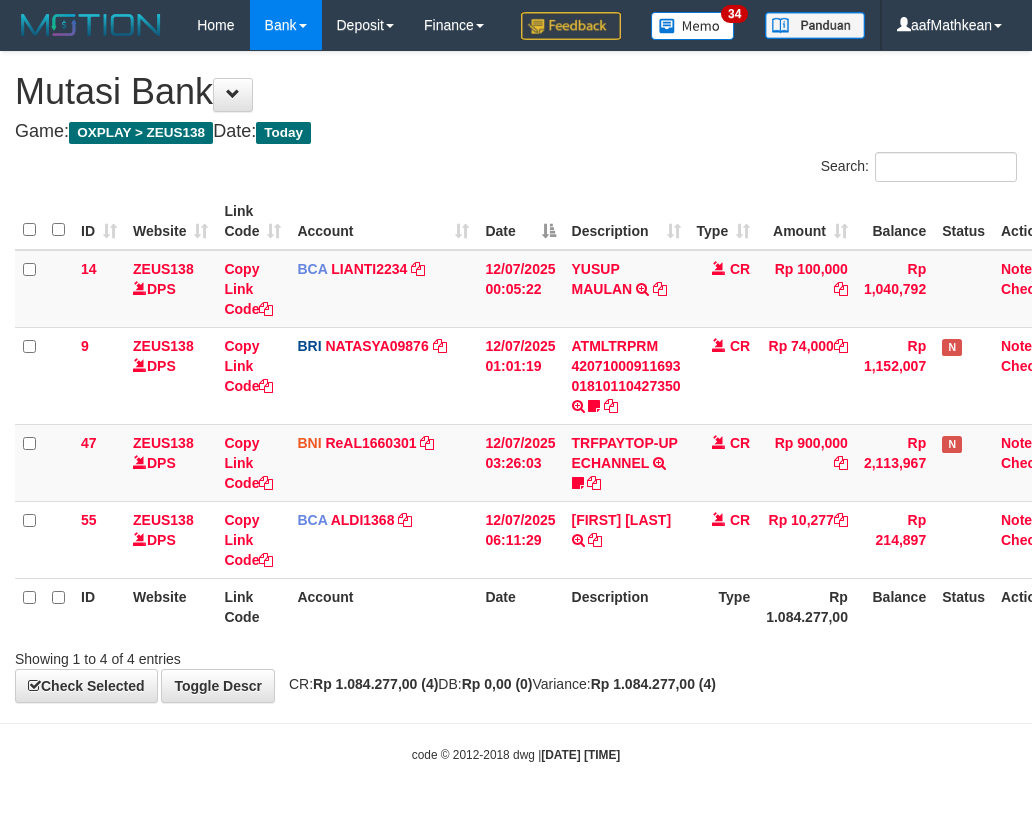 scroll, scrollTop: 0, scrollLeft: 0, axis: both 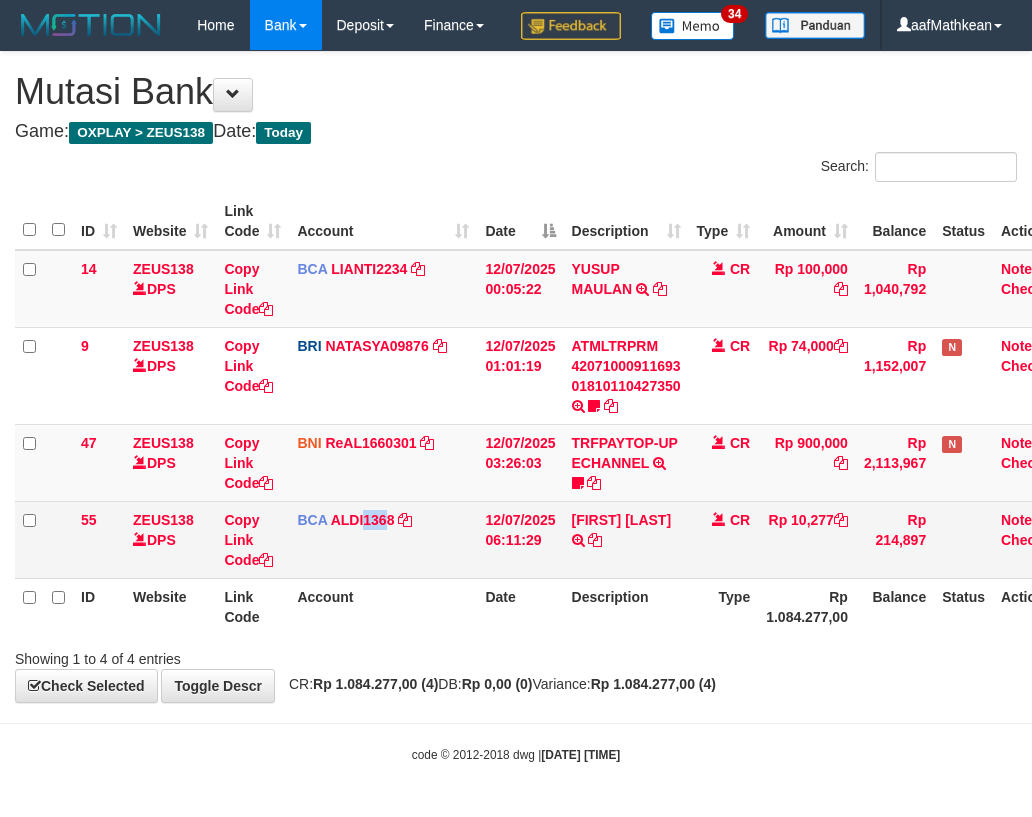 drag, startPoint x: 375, startPoint y: 595, endPoint x: 670, endPoint y: 618, distance: 295.89526 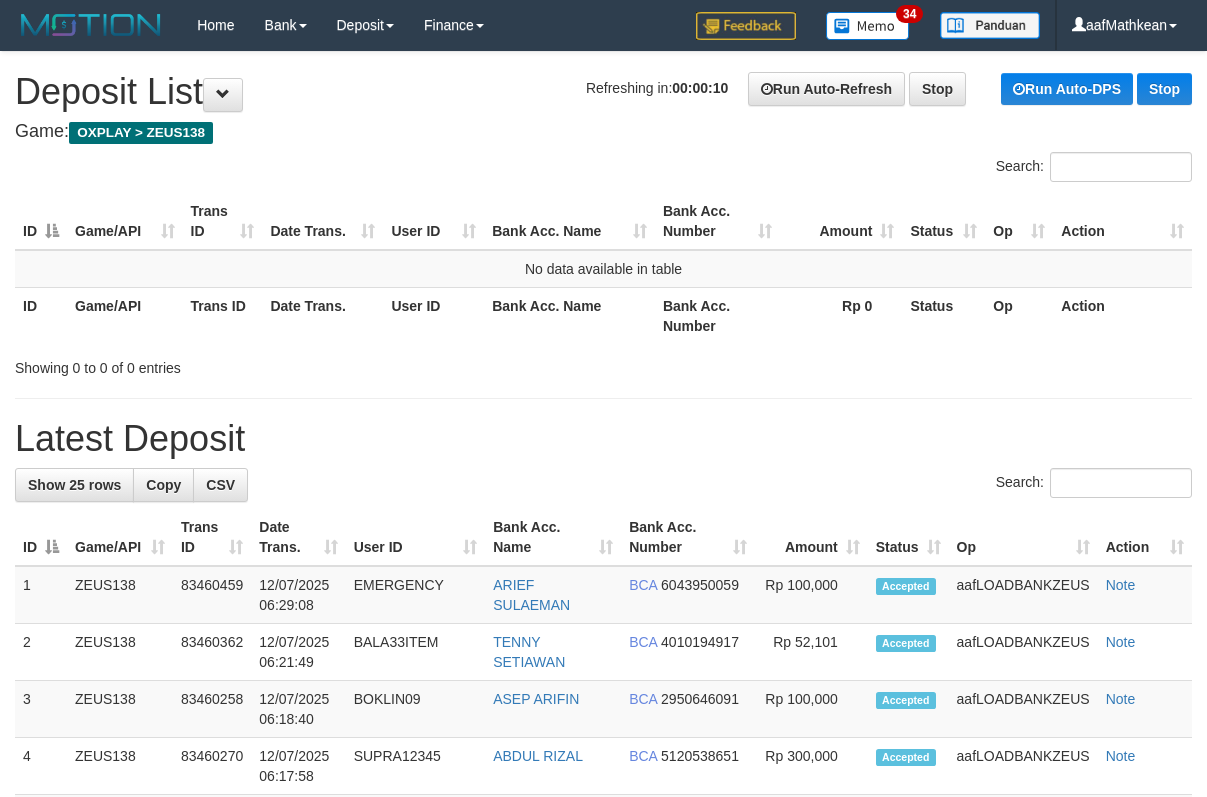 scroll, scrollTop: 0, scrollLeft: 0, axis: both 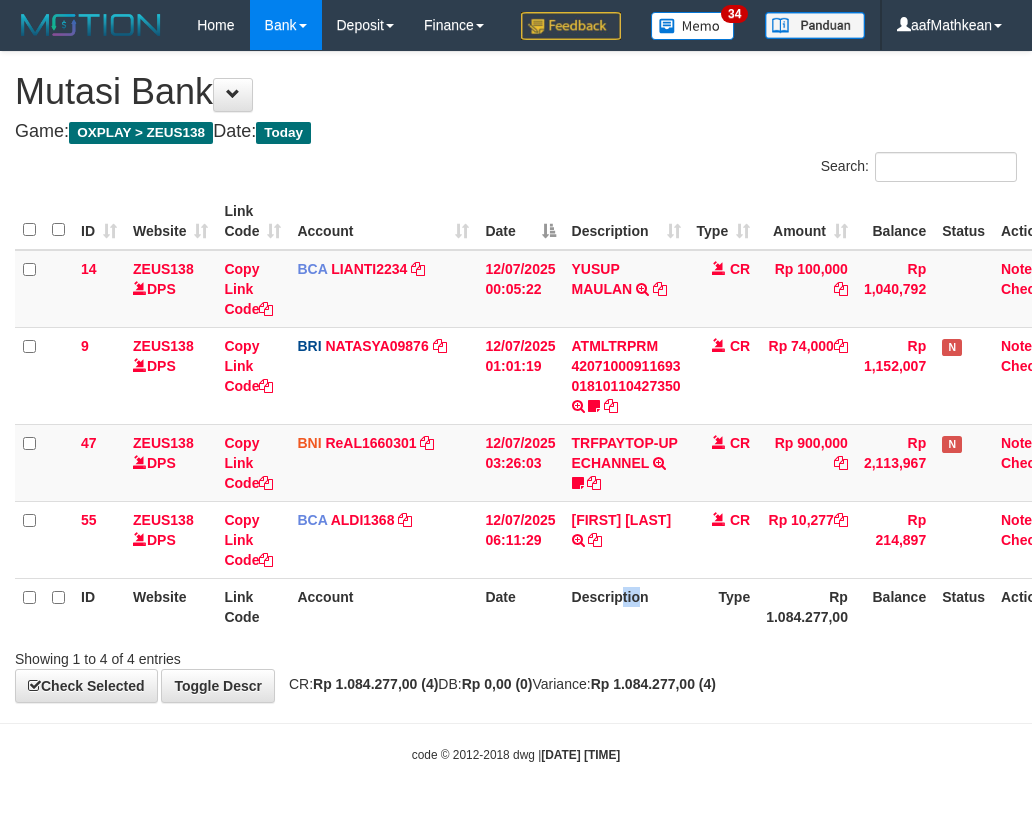 click on "Description" at bounding box center (626, 606) 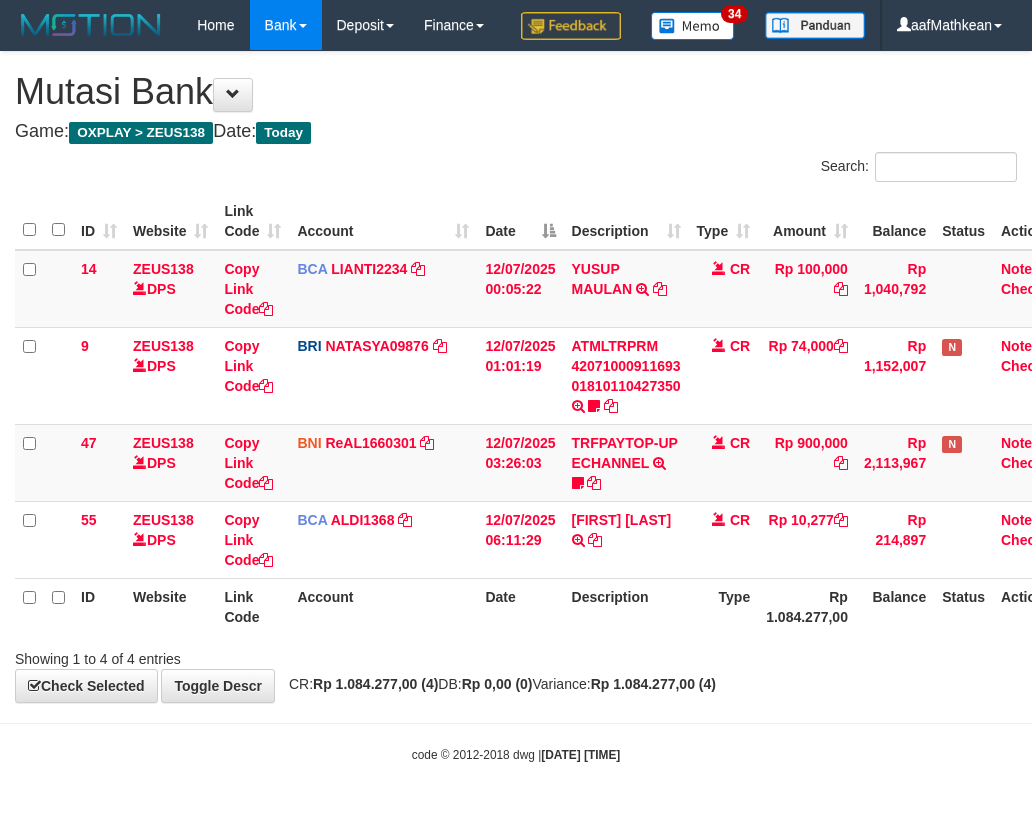 scroll, scrollTop: 0, scrollLeft: 0, axis: both 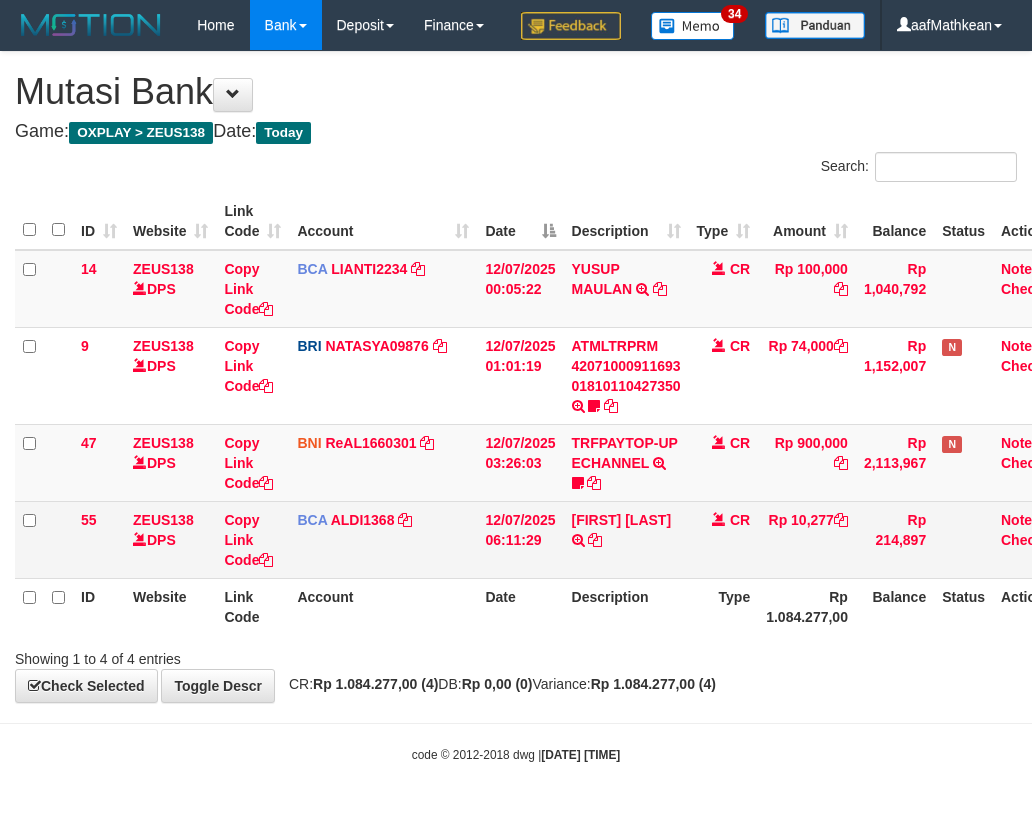 click on "55
ZEUS138    DPS
Copy Link Code
BCA
ALDI1368
DPS
ALDI
mutasi_20250712_3354 | 55
mutasi_20250712_3354 | 55
12/07/2025 06:11:29
RIDHO AKBAR         TRSF E-BANKING CR 1207/FTSCY/WS95051
10277.002025071237079119 TRFDN-RIDHO AKBAR ESPAY DEBIT INDONE
CR
Rp 10,277
Rp 214,897
Note
Check" at bounding box center [545, 539] 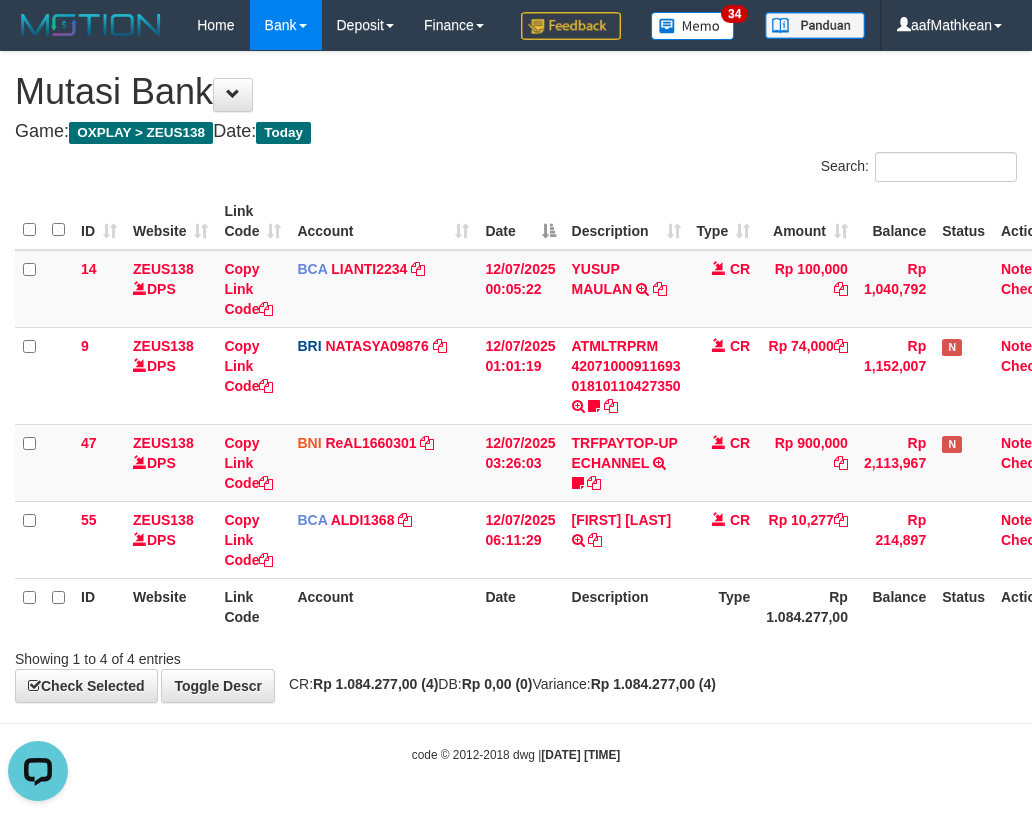 scroll, scrollTop: 0, scrollLeft: 0, axis: both 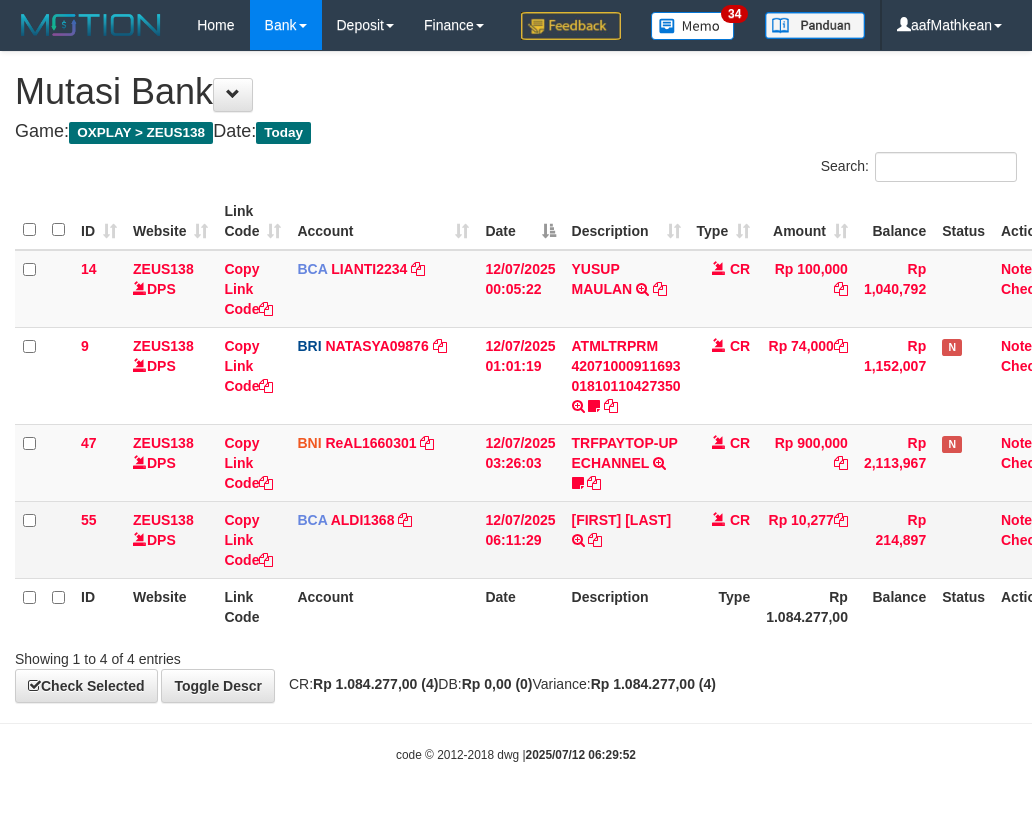 drag, startPoint x: 679, startPoint y: 586, endPoint x: 762, endPoint y: 595, distance: 83.48653 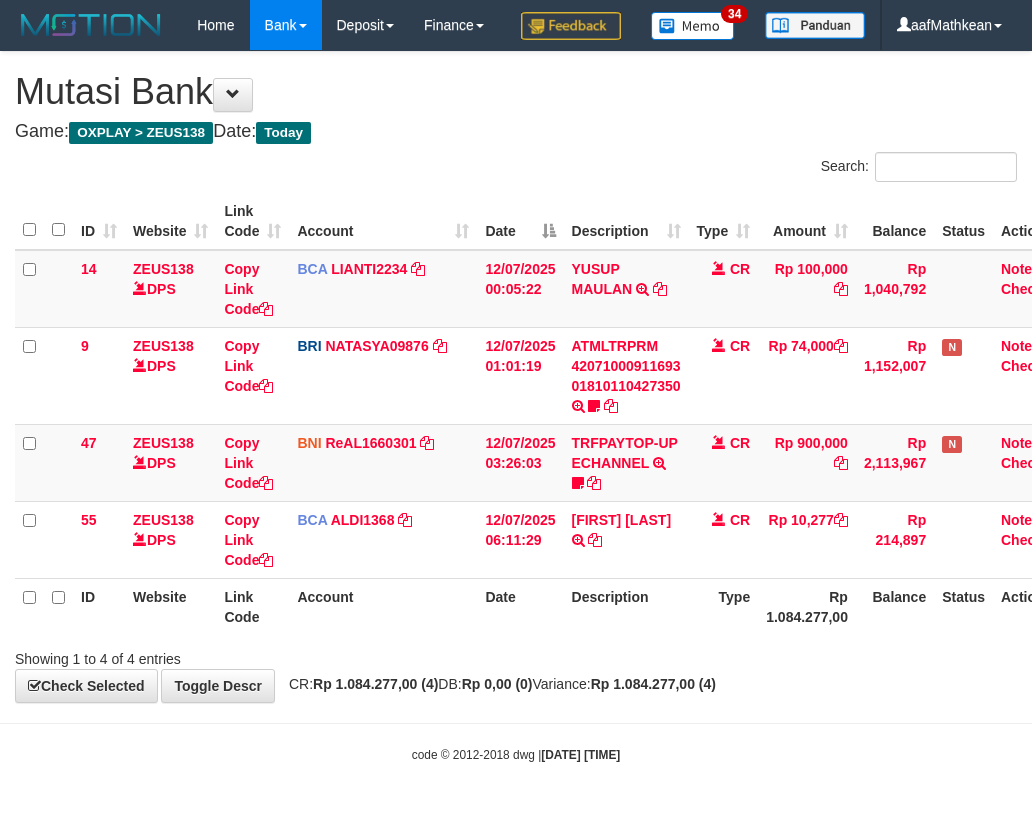 scroll, scrollTop: 0, scrollLeft: 0, axis: both 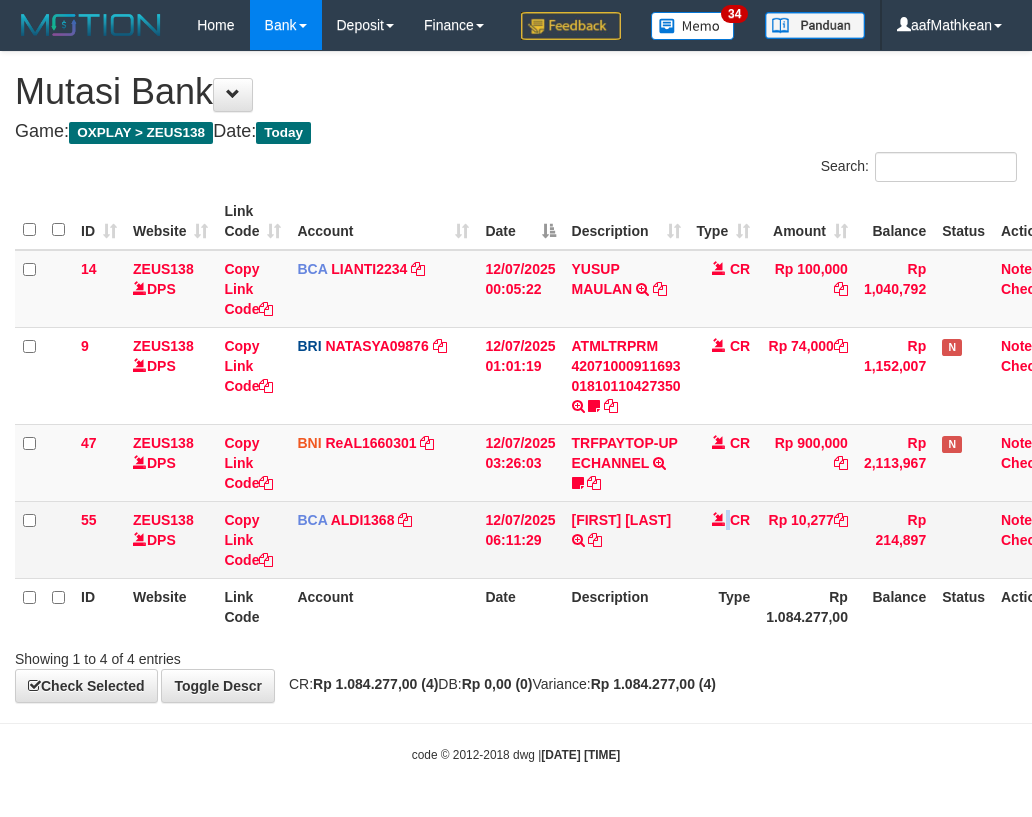 drag, startPoint x: 576, startPoint y: 619, endPoint x: 693, endPoint y: 632, distance: 117.72001 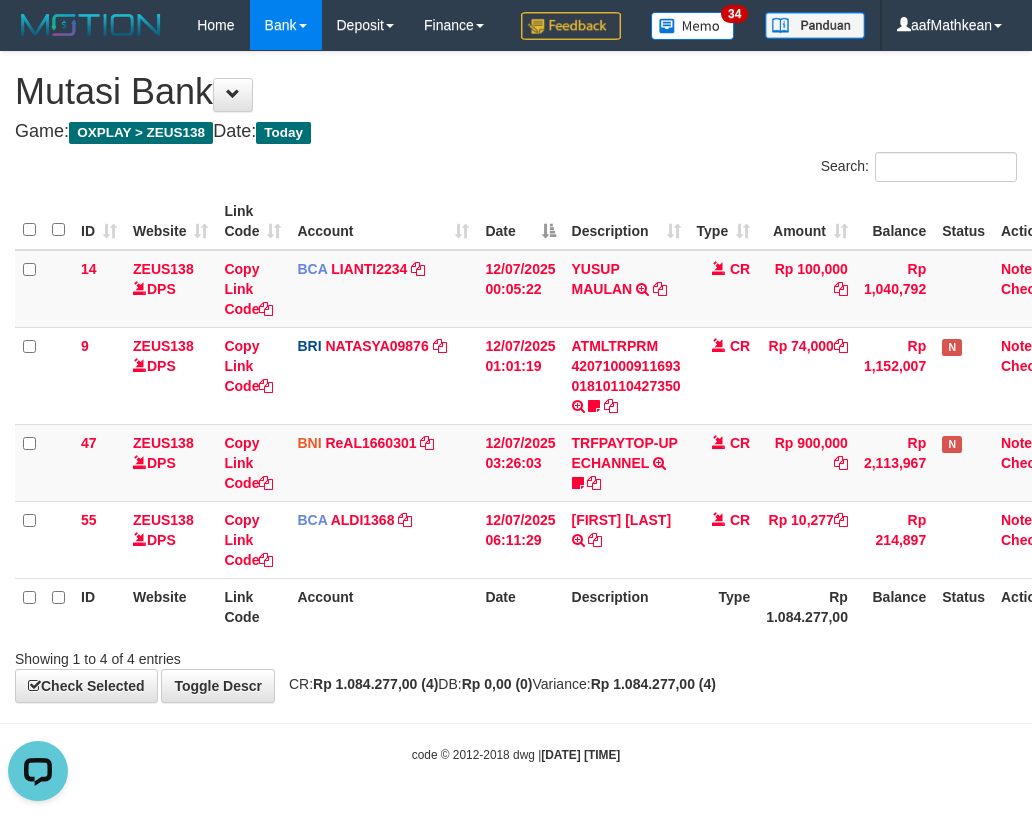 scroll, scrollTop: 0, scrollLeft: 0, axis: both 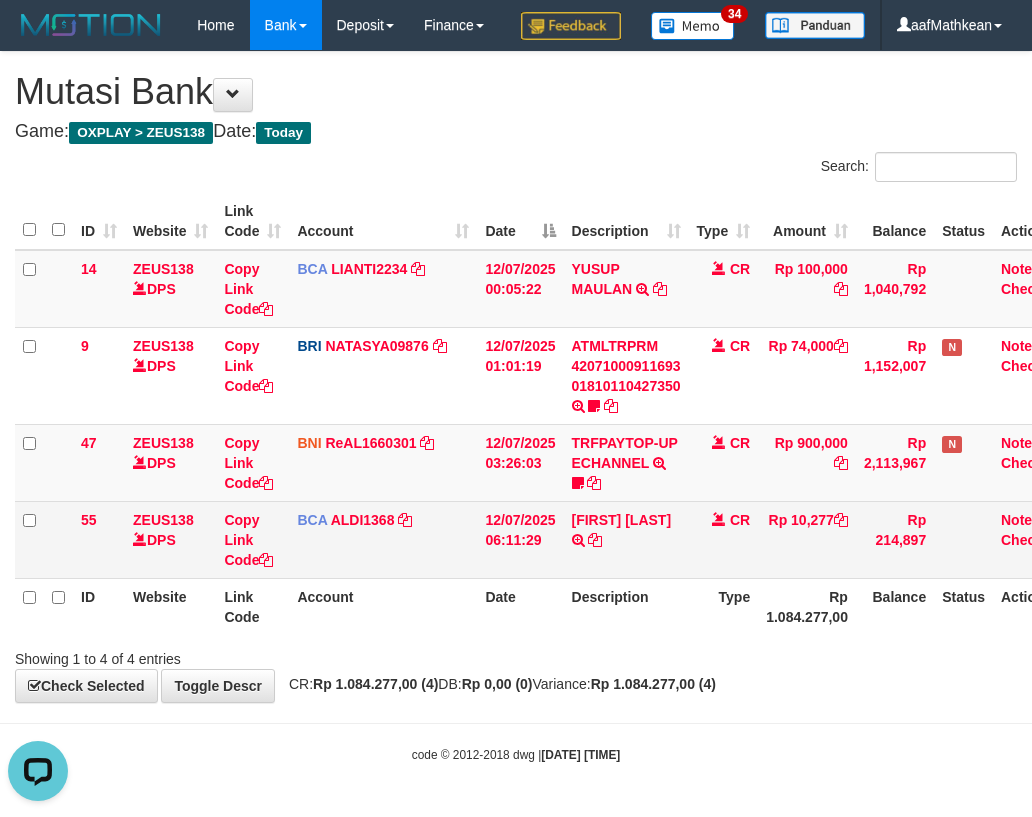 click on "12/07/2025 06:11:29" at bounding box center (520, 539) 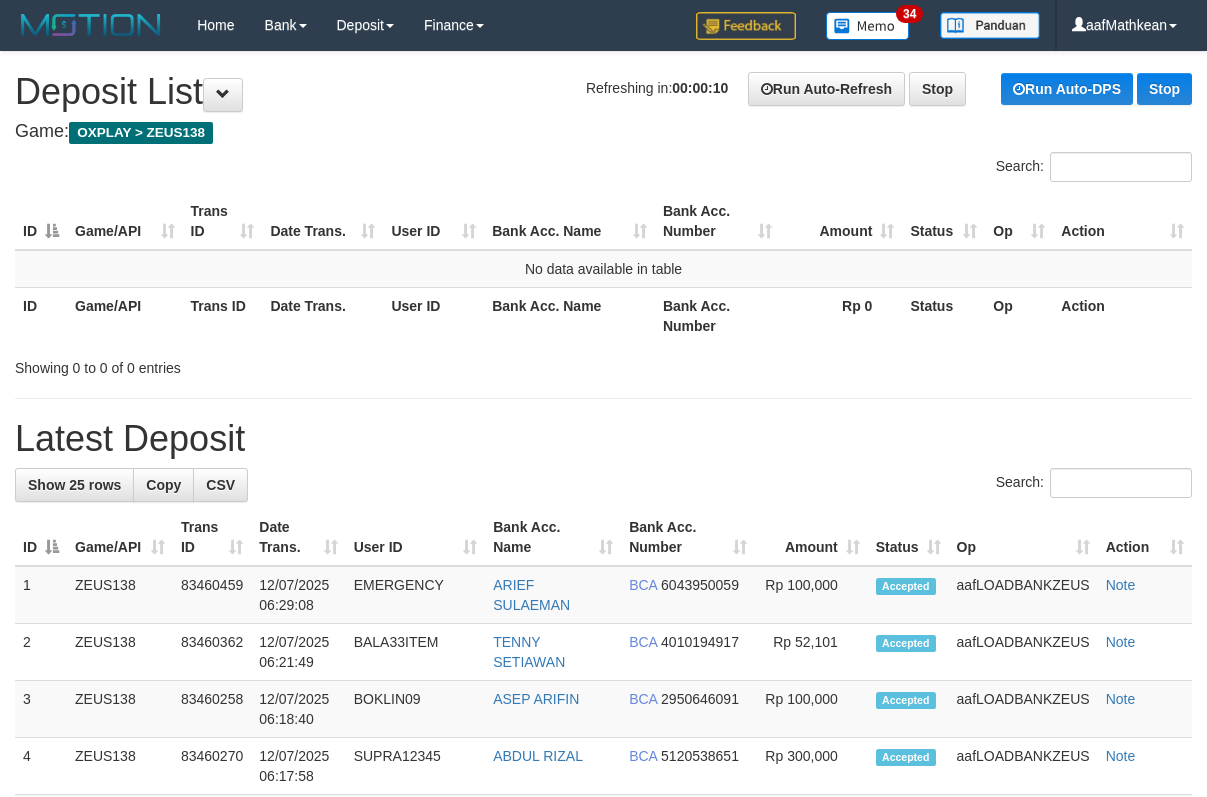 scroll, scrollTop: 0, scrollLeft: 0, axis: both 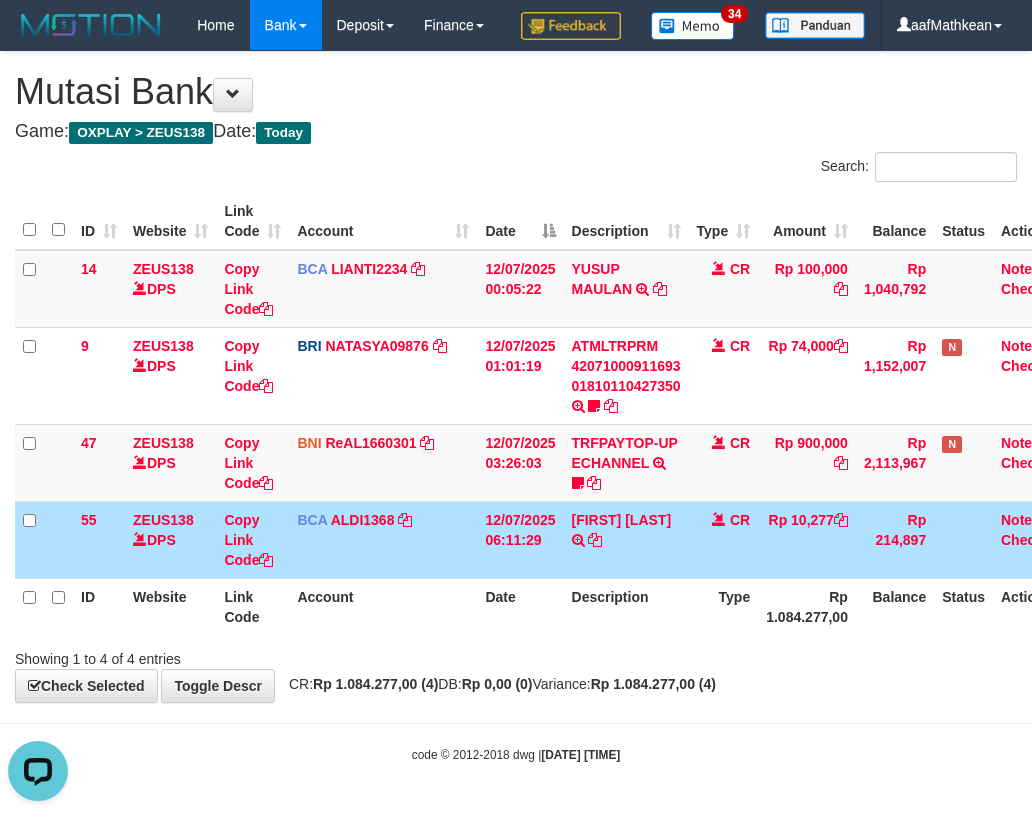 click on "12/07/2025 06:11:29" at bounding box center [520, 539] 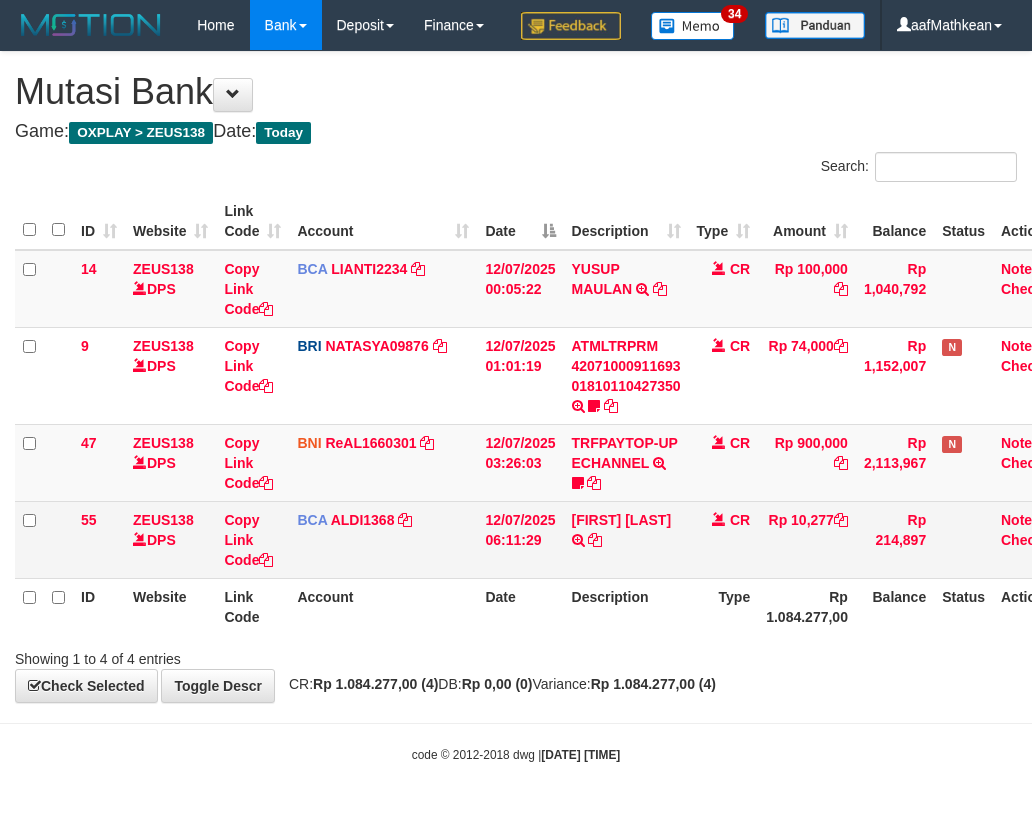 scroll, scrollTop: 0, scrollLeft: 0, axis: both 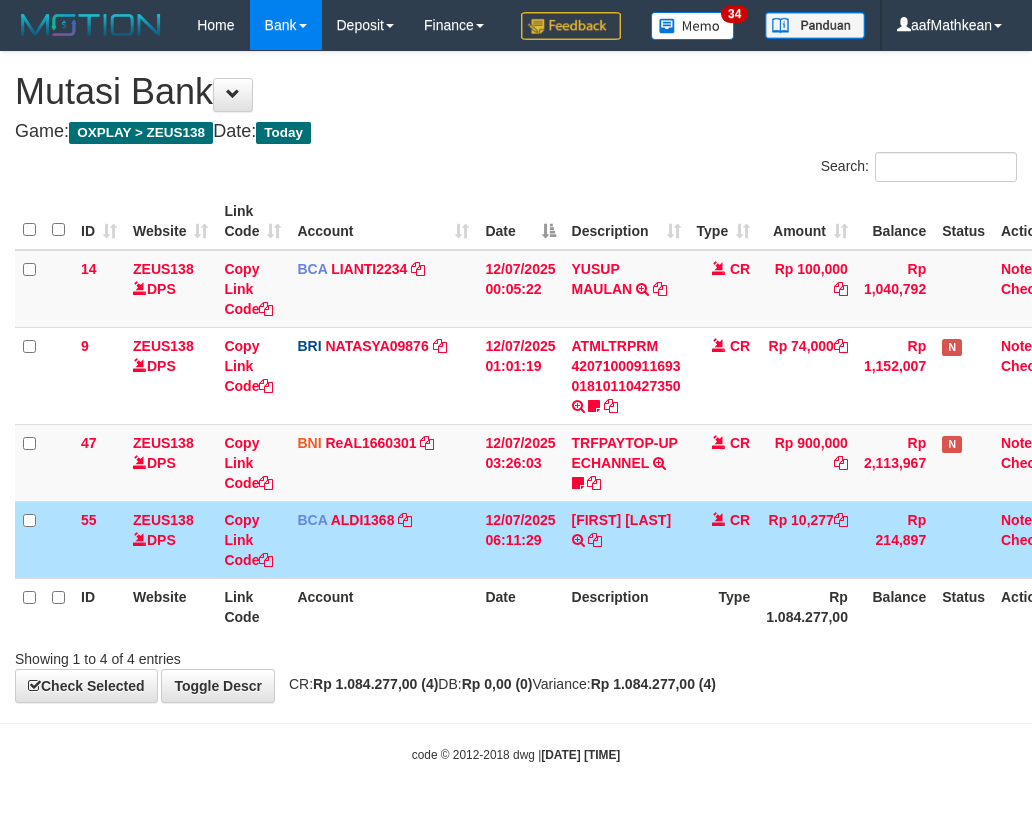 click on "12/07/2025 06:11:29" at bounding box center [520, 539] 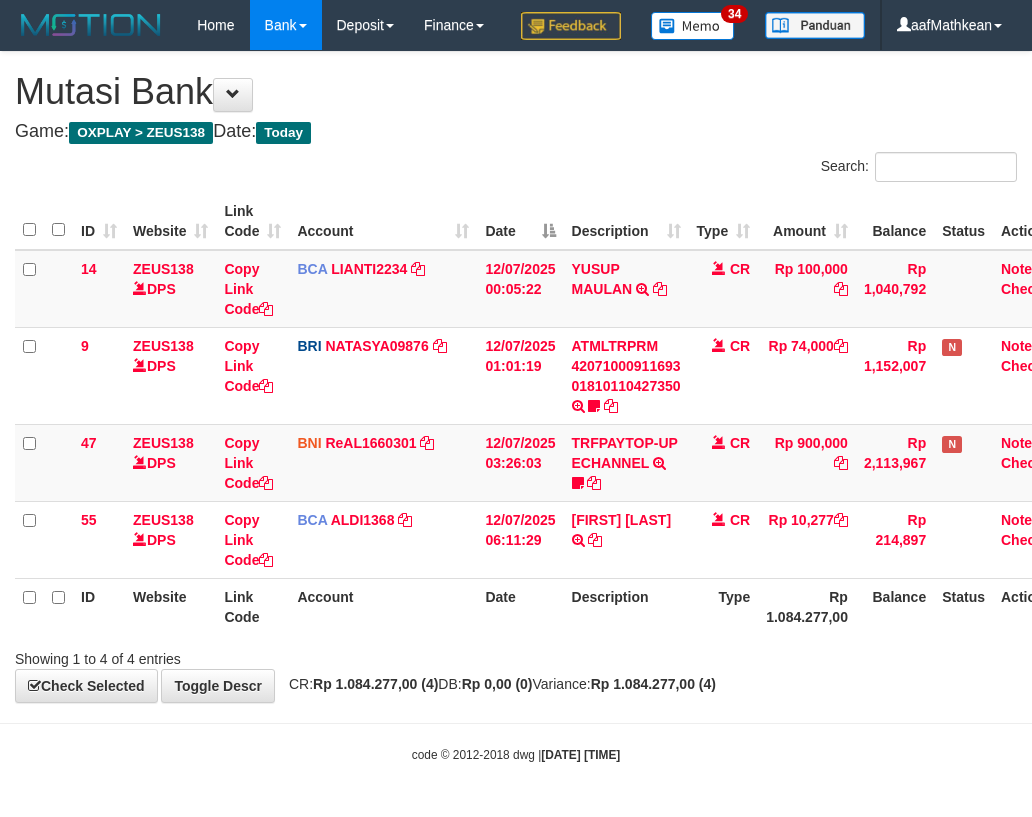 scroll, scrollTop: 0, scrollLeft: 0, axis: both 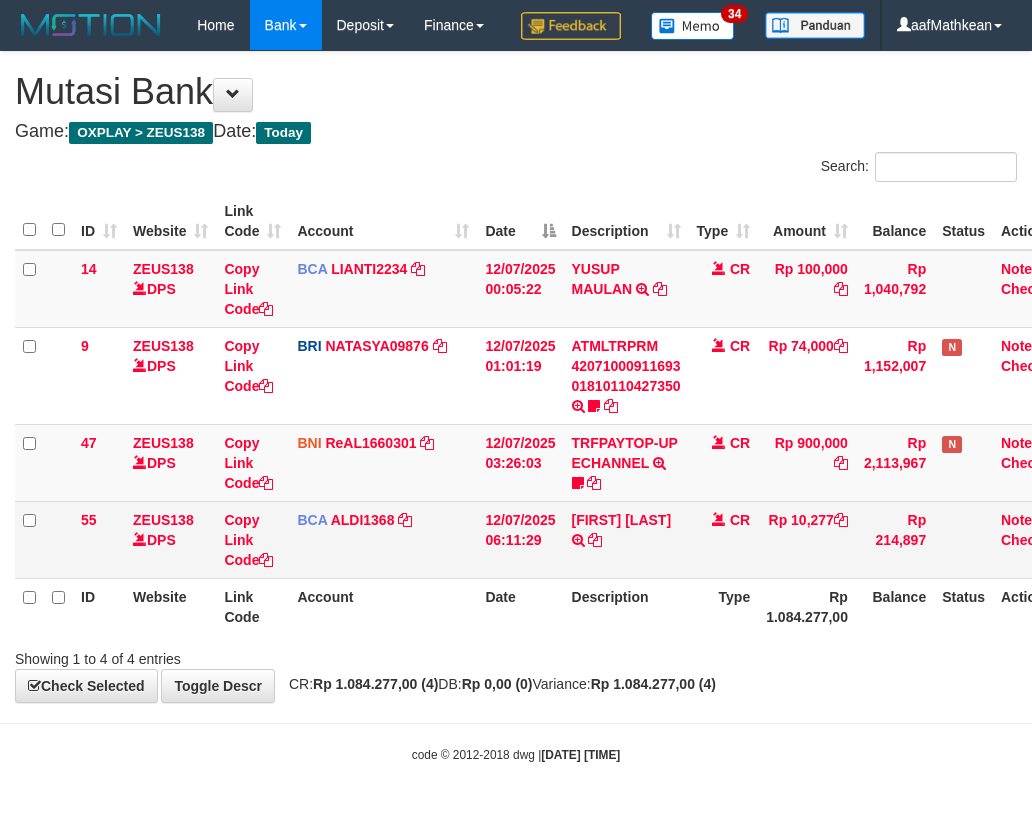 click on "RIDHO AKBAR         TRSF E-BANKING CR 1207/FTSCY/WS95051
10277.002025071237079119 TRFDN-RIDHO AKBAR ESPAY DEBIT INDONE" at bounding box center (626, 539) 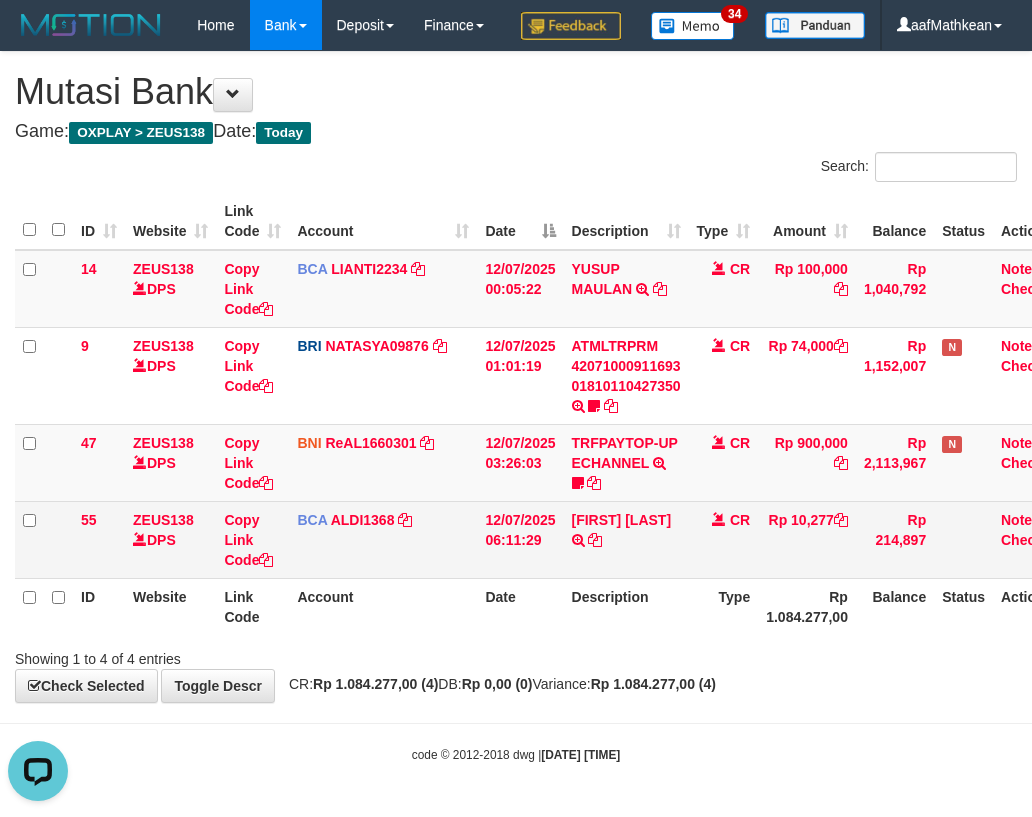 scroll, scrollTop: 0, scrollLeft: 0, axis: both 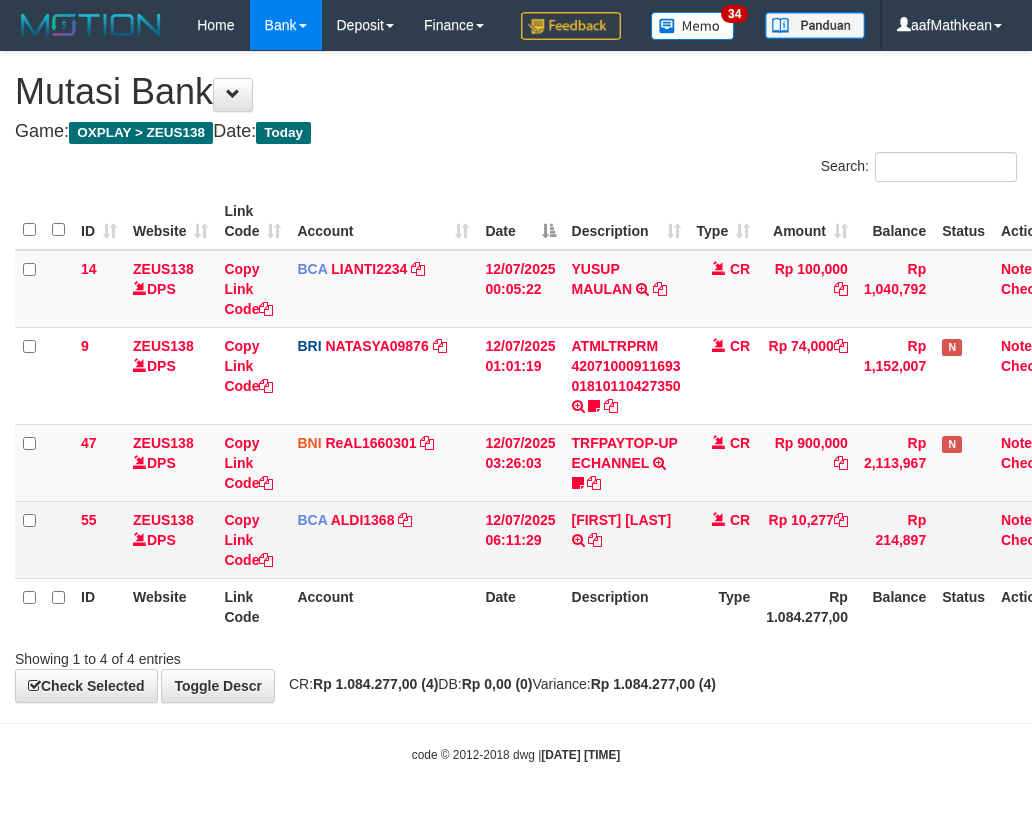 drag, startPoint x: 265, startPoint y: 544, endPoint x: 326, endPoint y: 559, distance: 62.817196 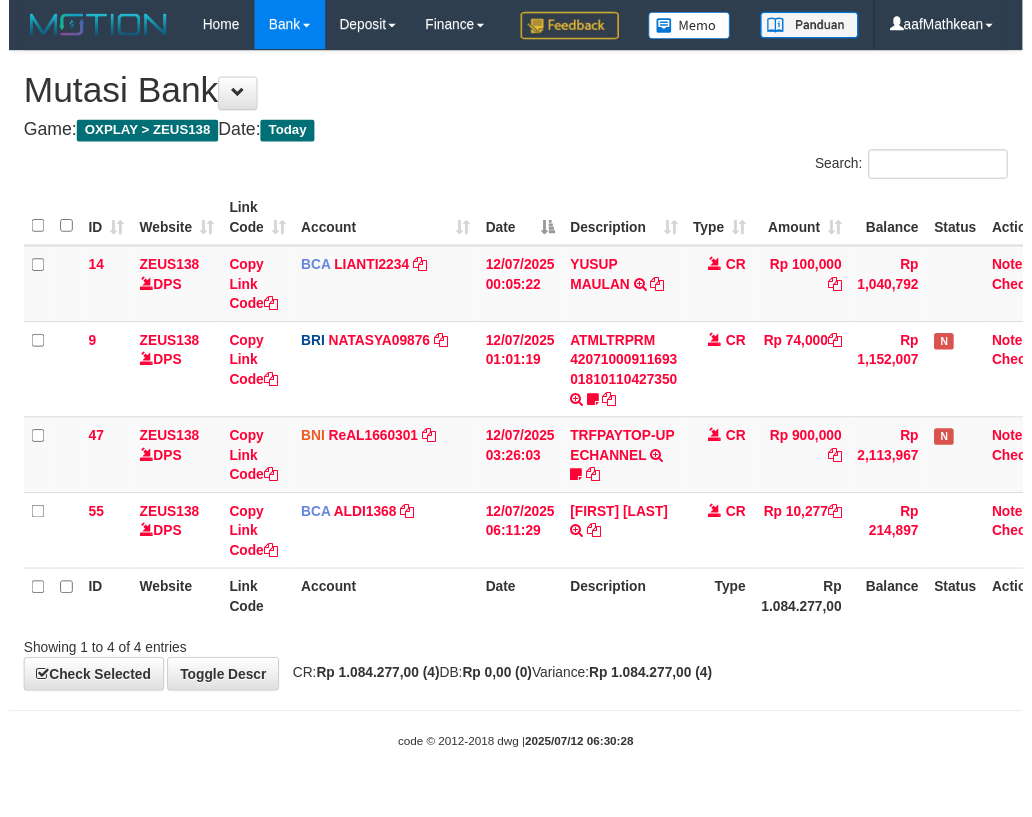 scroll, scrollTop: 0, scrollLeft: 0, axis: both 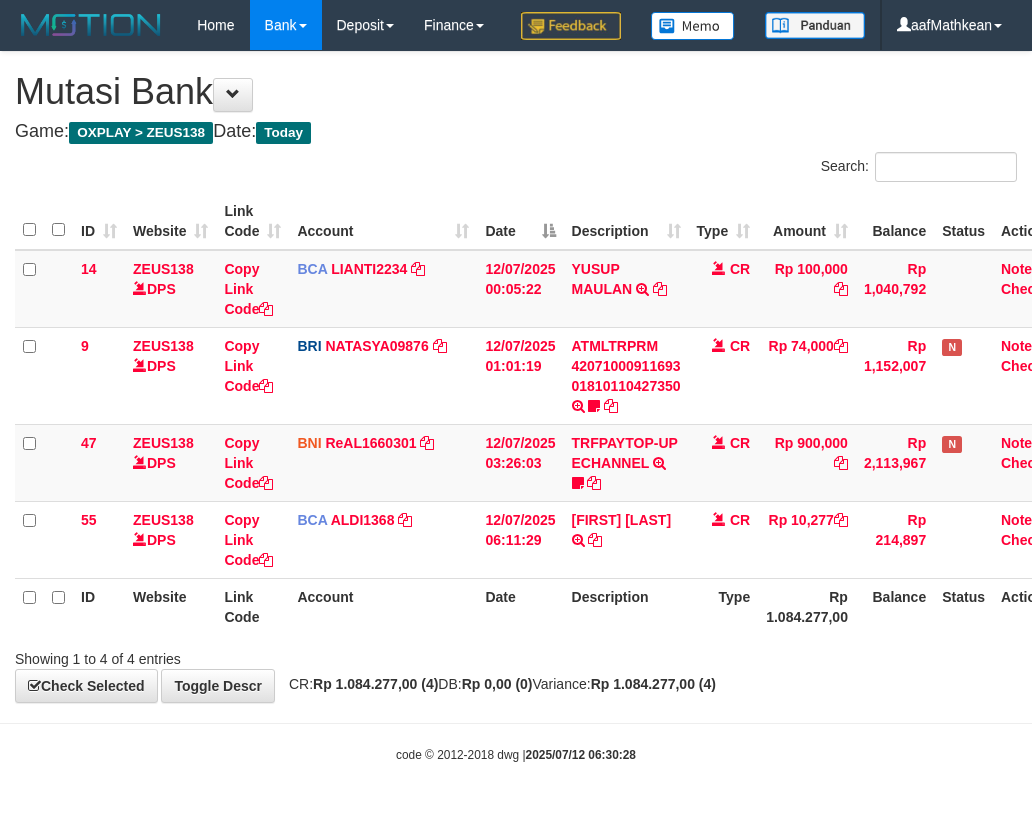 click on "Type" at bounding box center (724, 606) 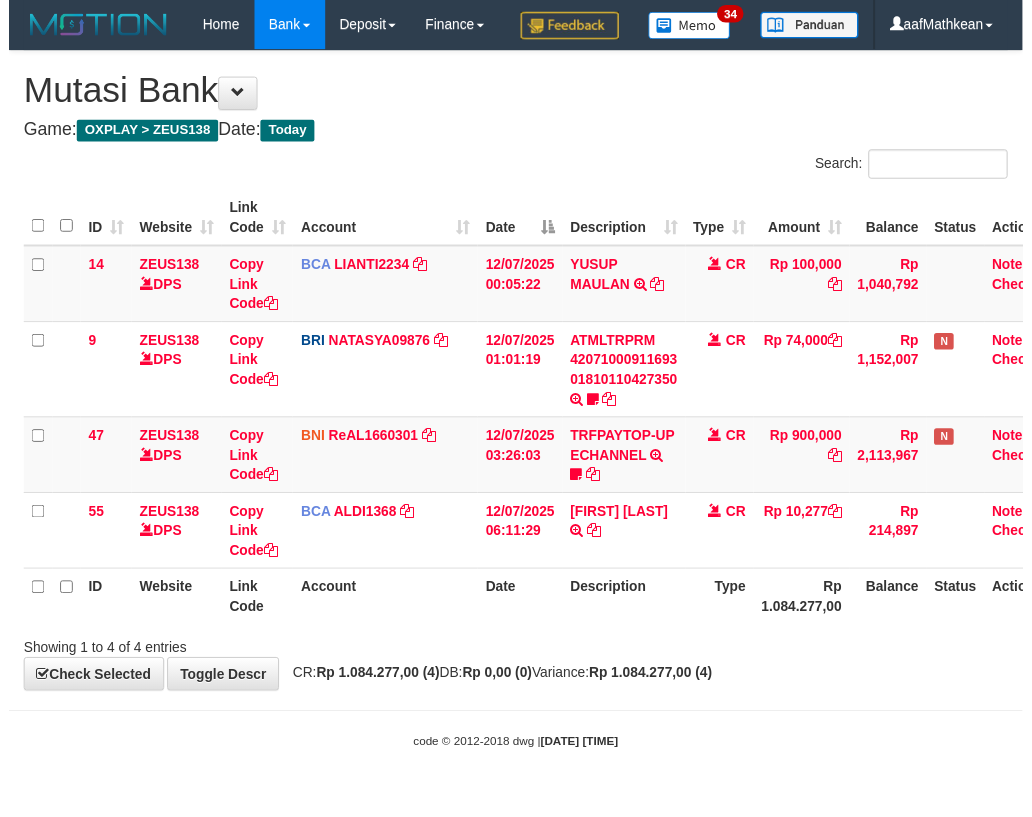 scroll, scrollTop: 0, scrollLeft: 0, axis: both 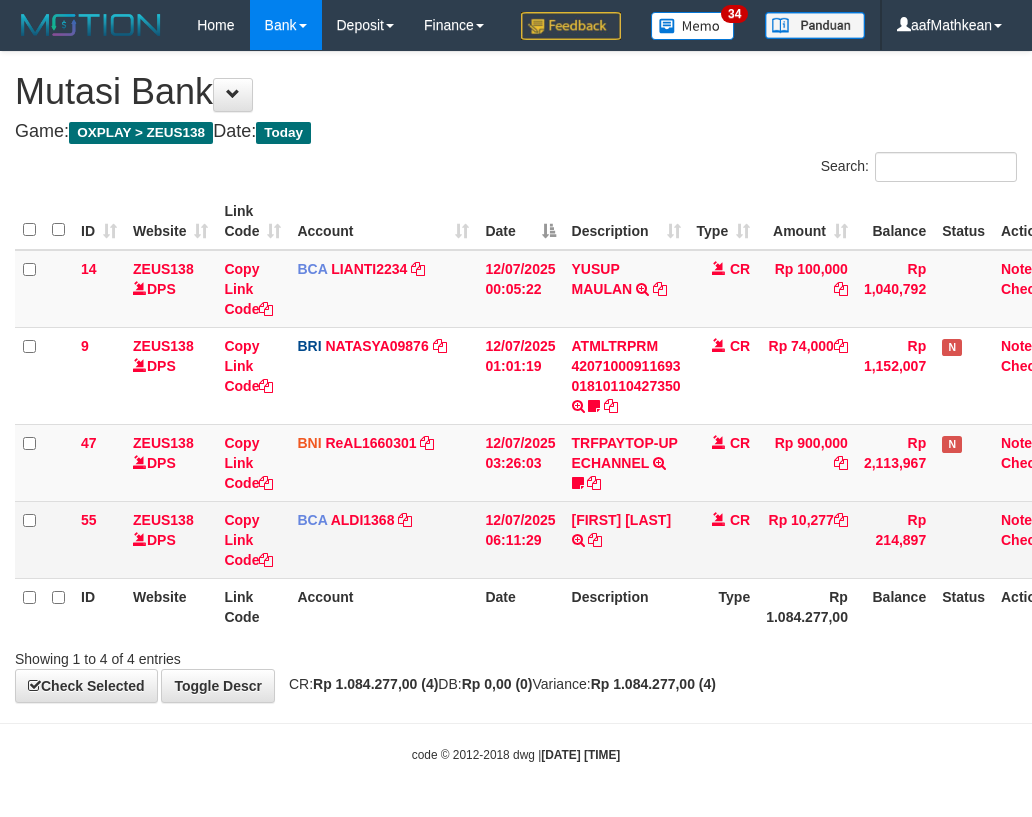 drag, startPoint x: 694, startPoint y: 614, endPoint x: 666, endPoint y: 638, distance: 36.878178 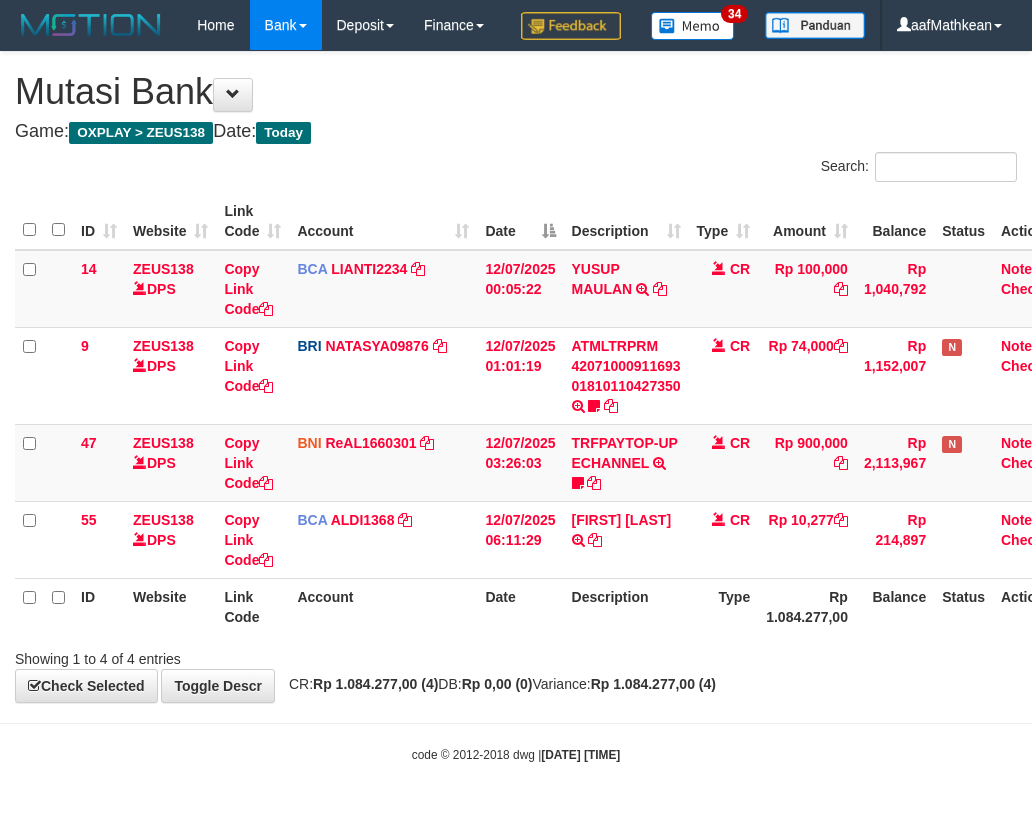 click on "Description" at bounding box center [626, 606] 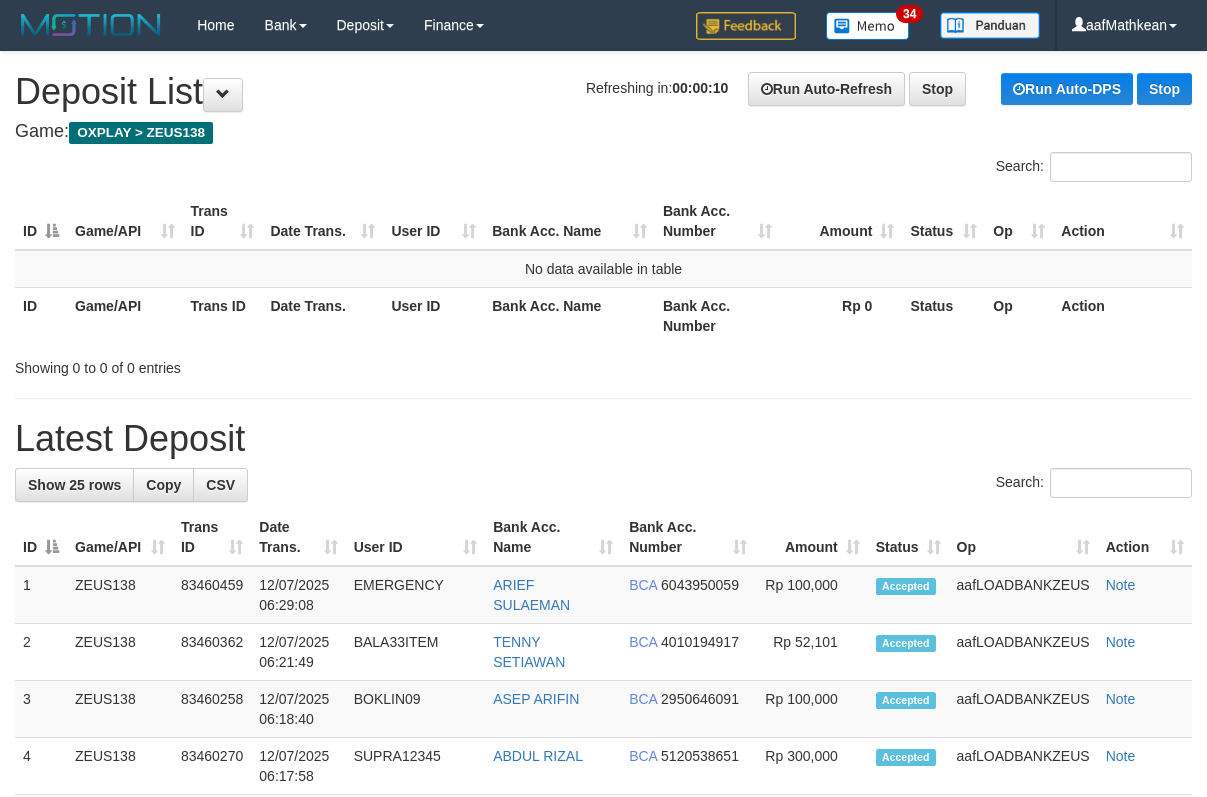 scroll, scrollTop: 0, scrollLeft: 0, axis: both 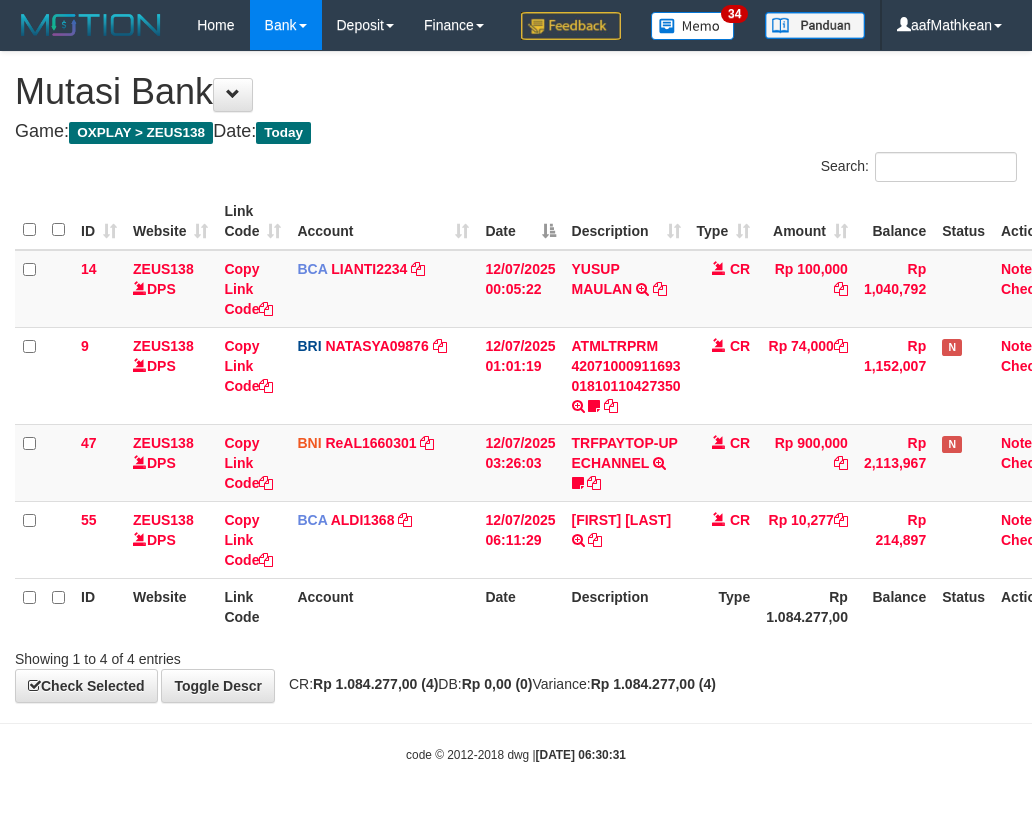 click on "ID Website Link Code Account Date Description Type Rp 1.084.277,00 Balance Status Action" at bounding box center (545, 606) 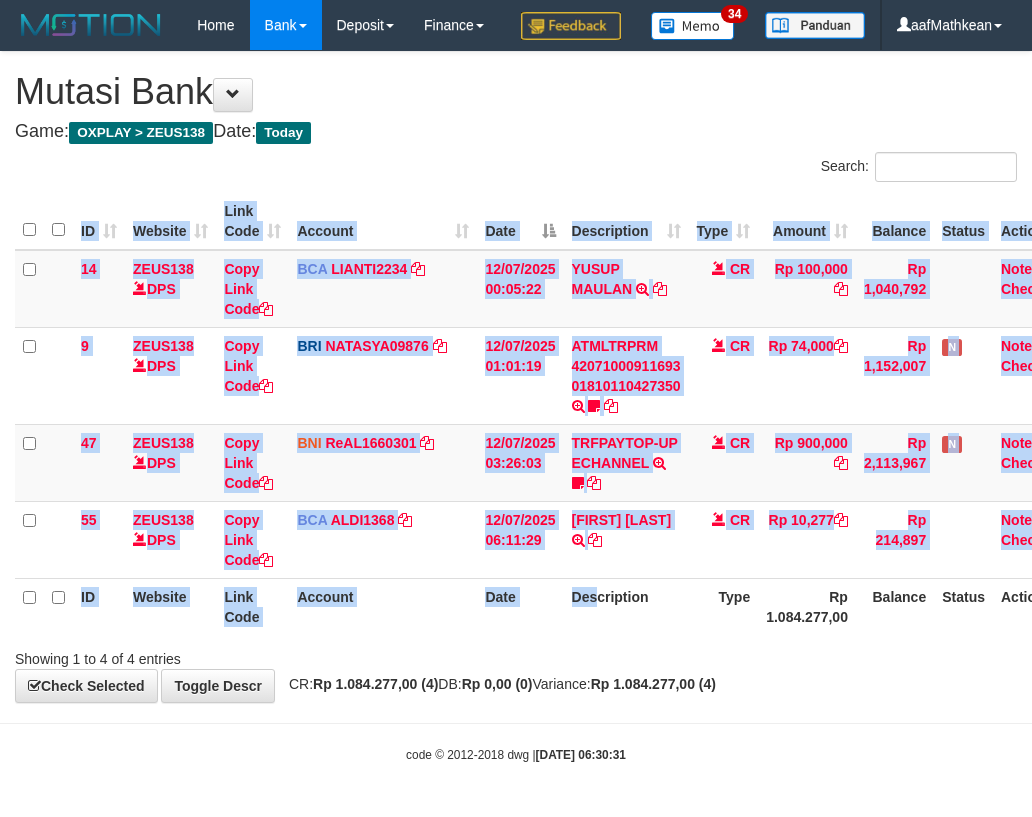 click on "ID Website Link Code Account Date Description Type Amount Balance Status Action
14
ZEUS138    DPS
Copy Link Code
BCA
LIANTI2234
DPS
YULIANTI
mutasi_20250712_4646 | 14
mutasi_20250712_4646 | 14
12/07/2025 00:05:22
YUSUP MAULAN         TRSF E-BANKING CR 1207/FTSCY/WS95051
100000.002025071262819090 TRFDN-YUSUP MAULANESPAY DEBIT INDONE
CR
Rp 100,000
Rp 1,040,792
Note
Check
9
ZEUS138    DPS
Copy Link Code
BRI
NATASYA09876" at bounding box center (516, 414) 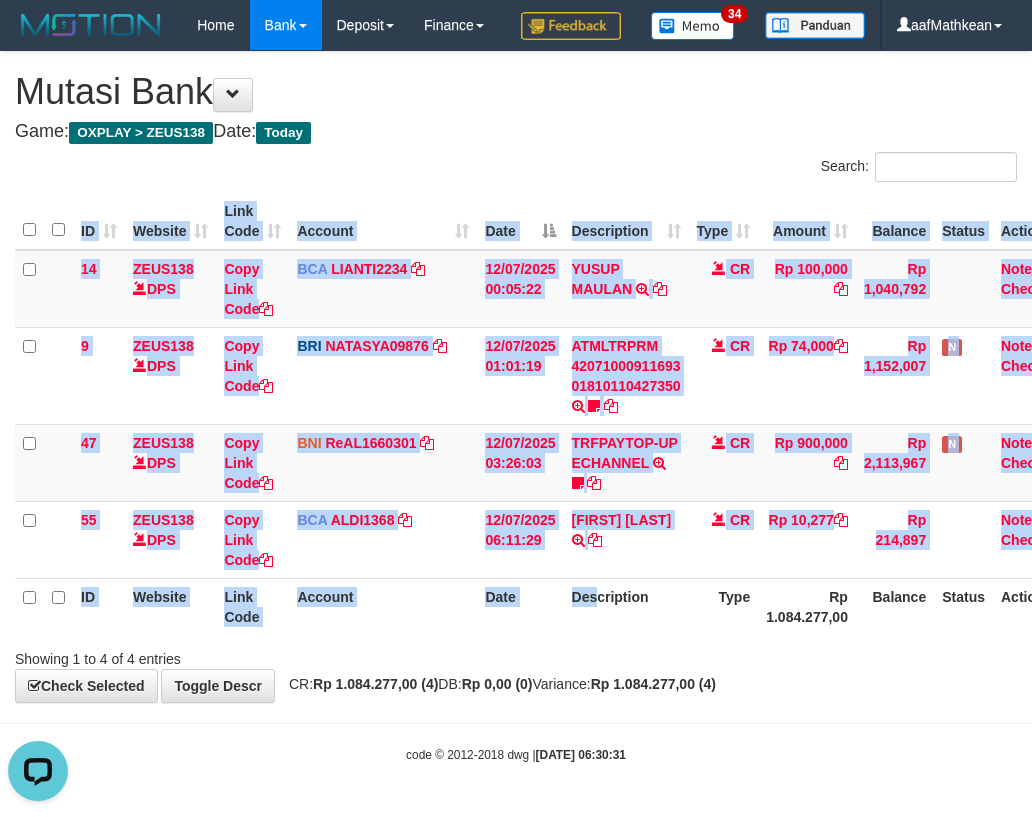 scroll, scrollTop: 0, scrollLeft: 0, axis: both 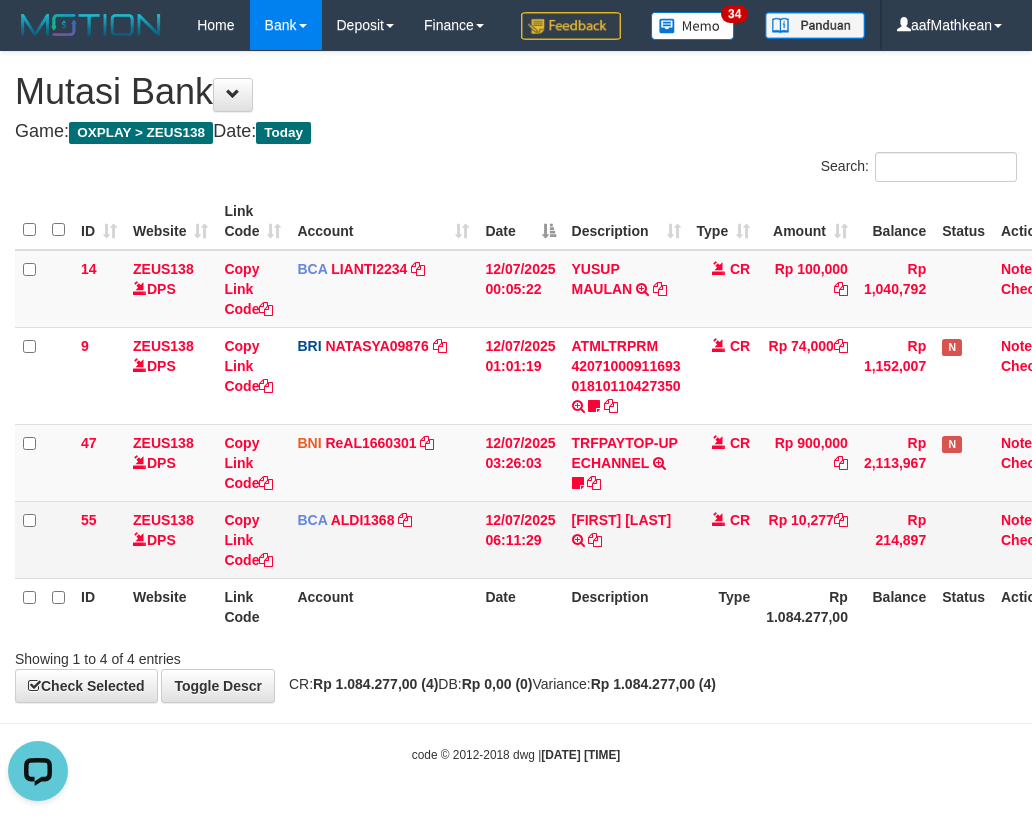 click on "RIDHO AKBAR         TRSF E-BANKING CR 1207/FTSCY/WS95051
10277.002025071237079119 TRFDN-RIDHO AKBAR ESPAY DEBIT INDONE" at bounding box center [626, 539] 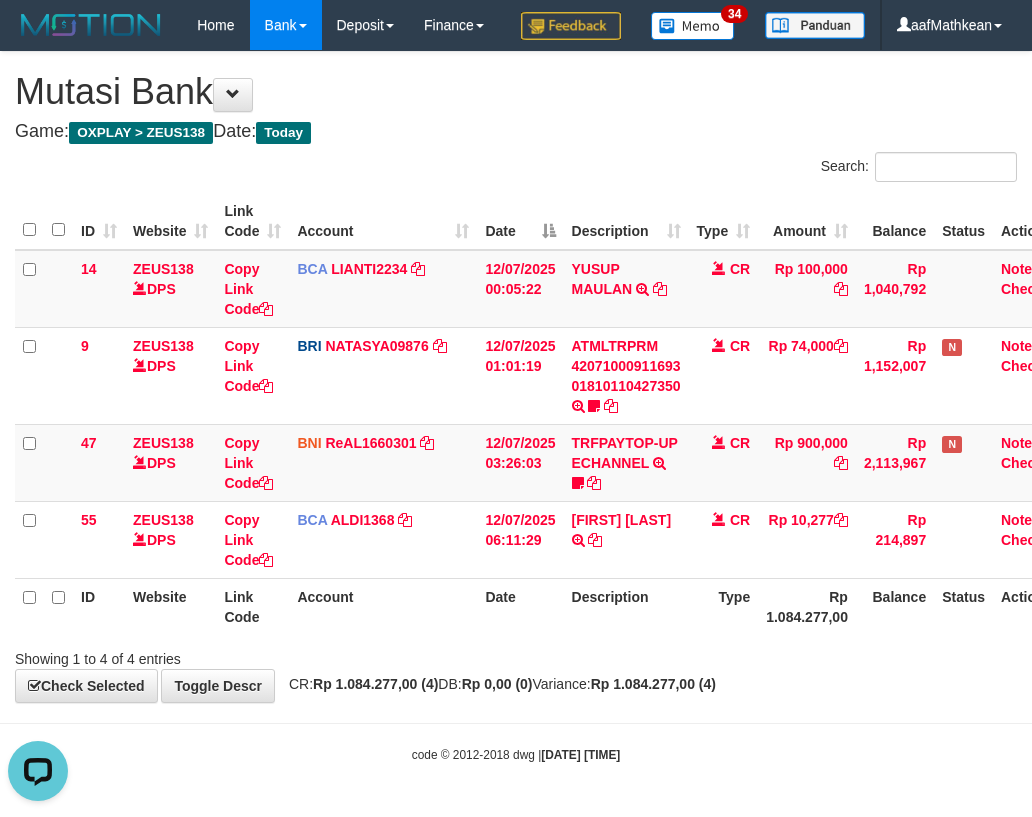 click on "Description" at bounding box center (626, 606) 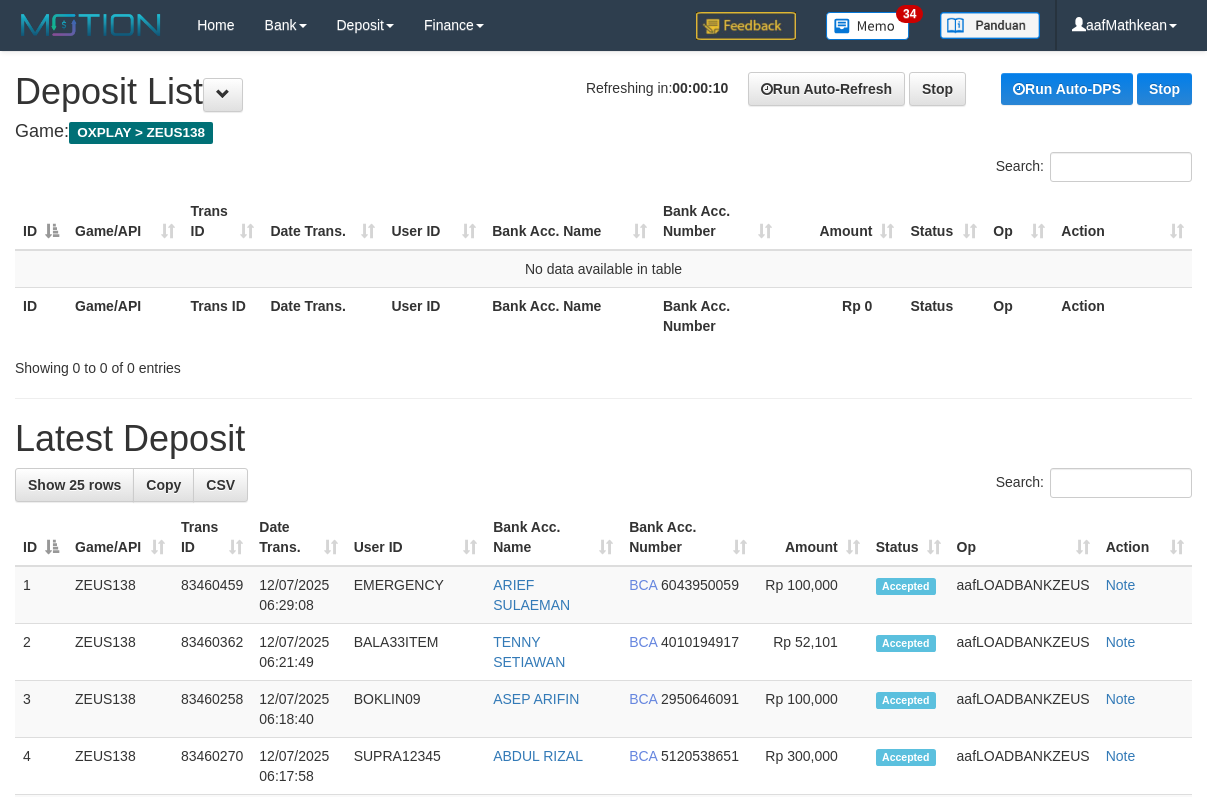 scroll, scrollTop: 0, scrollLeft: 0, axis: both 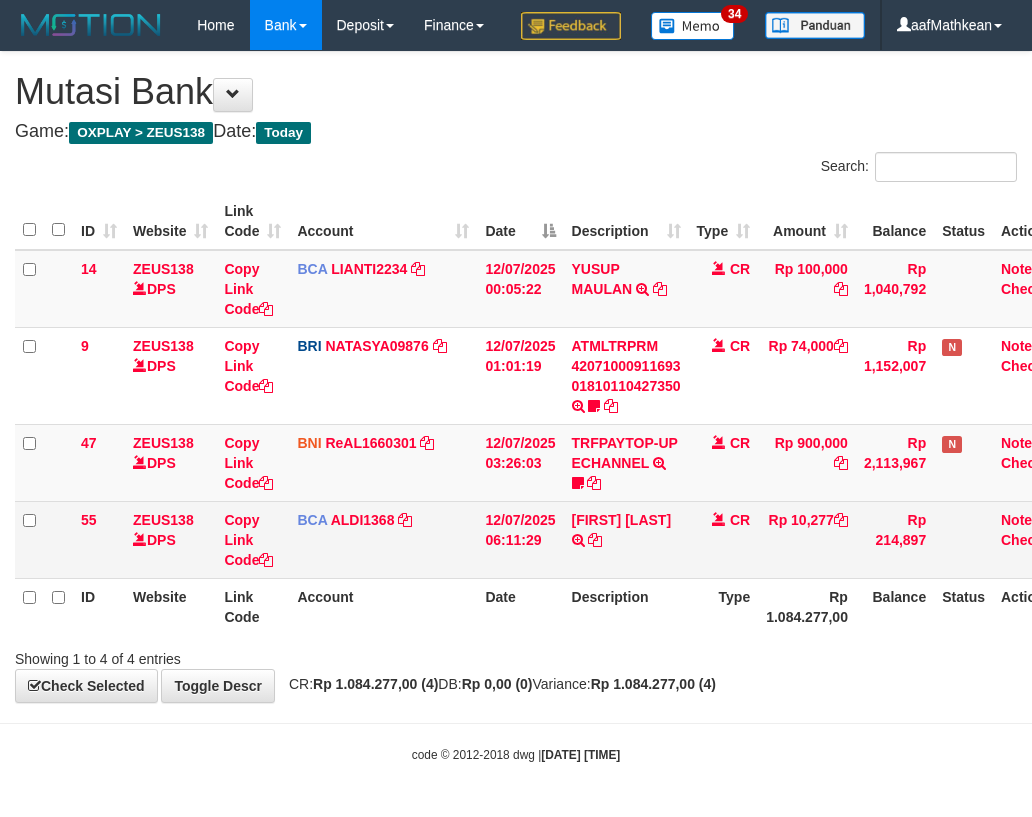 click on "55
ZEUS138    DPS
Copy Link Code
BCA
ALDI1368
DPS
ALDI
mutasi_[DATE]_3354 | 55
mutasi_[DATE]_3354 | 55
[DATE] [TIME]
[FIRST] [LAST]         TRSF E-BANKING CR 1207/FTSCY/WS95051
10277.002025071237079119 TRFDN-[FIRST] [LAST] ESPAY DEBIT INDONE
CR
Rp 10,277
Rp 214,897
Note
Check" at bounding box center (545, 539) 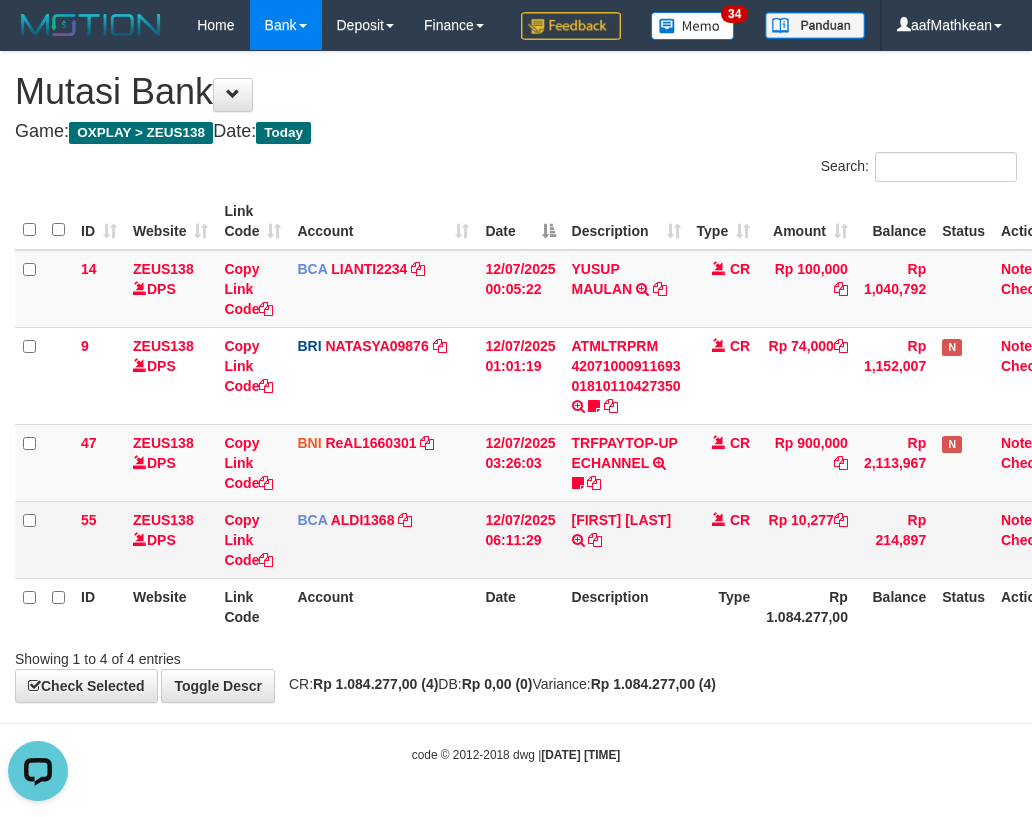 scroll, scrollTop: 0, scrollLeft: 0, axis: both 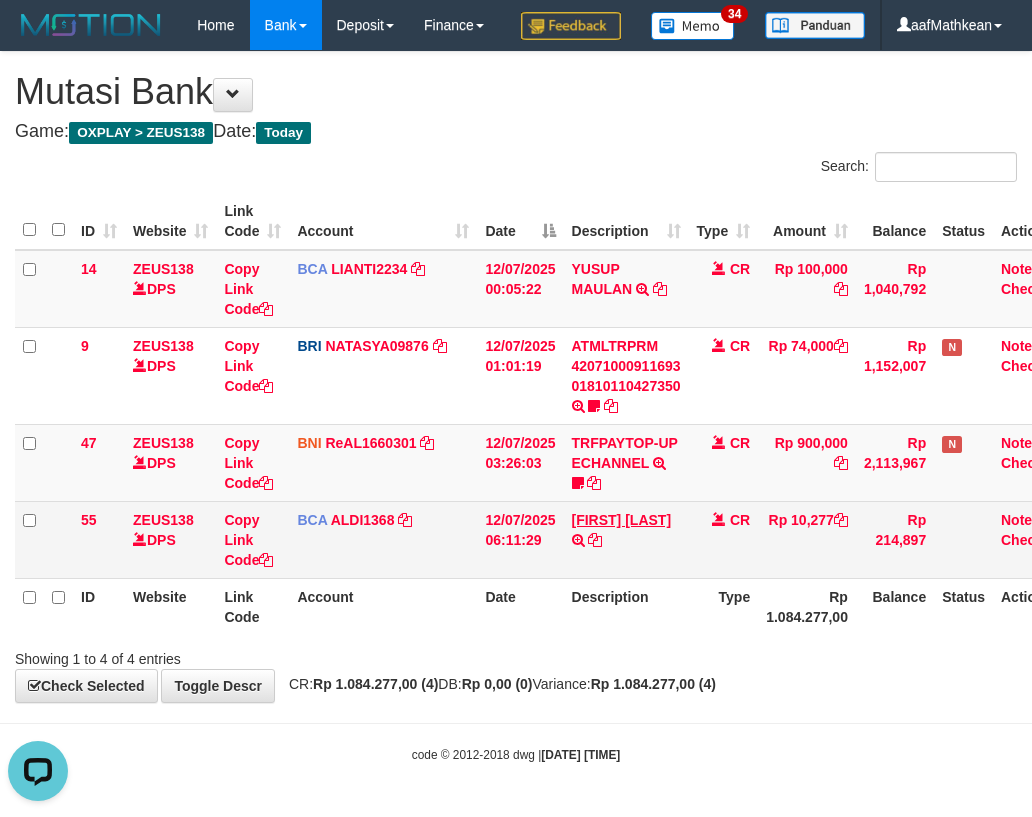 click on "[FIRST] [LAST]         TRSF E-BANKING CR 1207/FTSCY/WS95051
10277.002025071237079119 TRFDN-[FIRST] [LAST] ESPAY DEBIT INDONE" at bounding box center (626, 539) 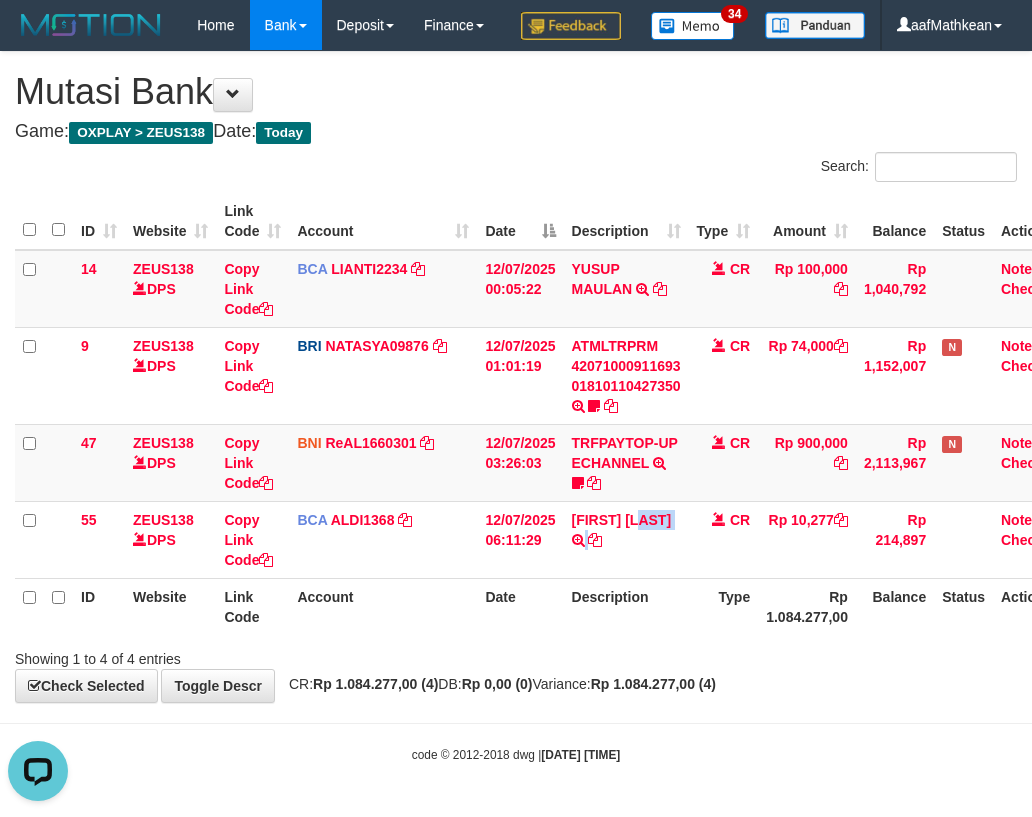 click on "12/07/2025 00:05:22" at bounding box center (520, 289) 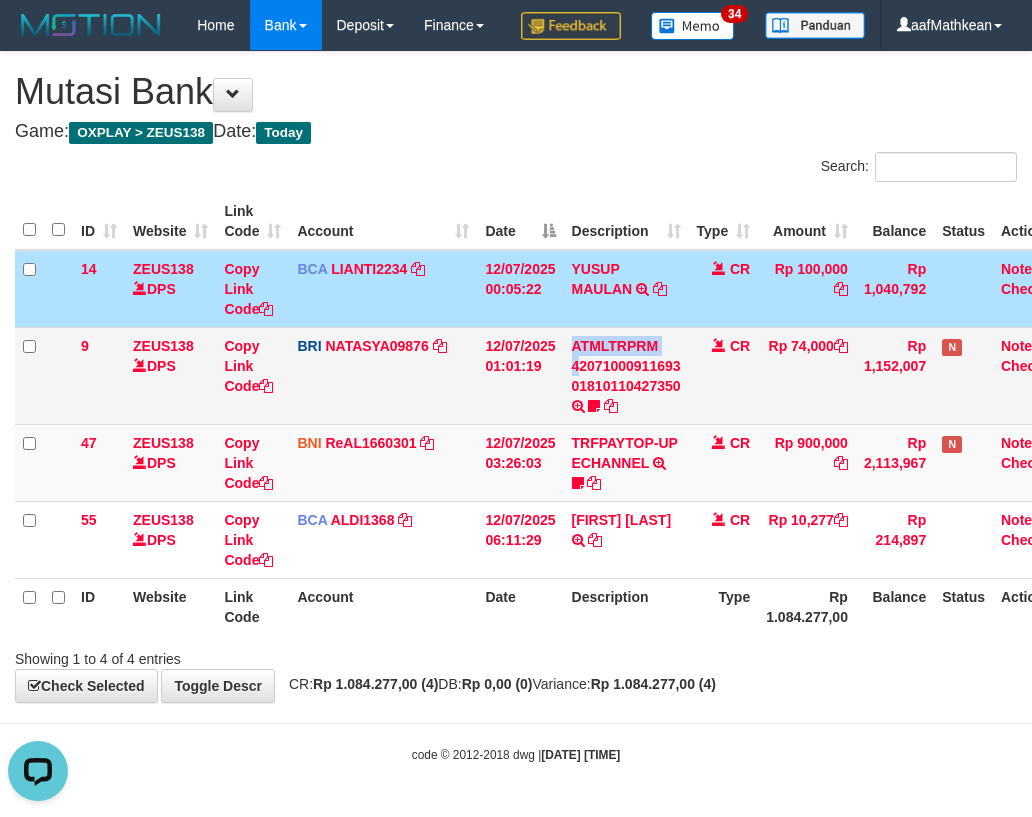 click on "ATMLTRPRM 42071000911693 01810110427350            TRANSAKSI KREDIT DARI BANK LAIN ATMLTRPRM 42071000911693 01810110427350    DEWAJUDI777BANTU BUKTI TRANSFER" at bounding box center [626, 375] 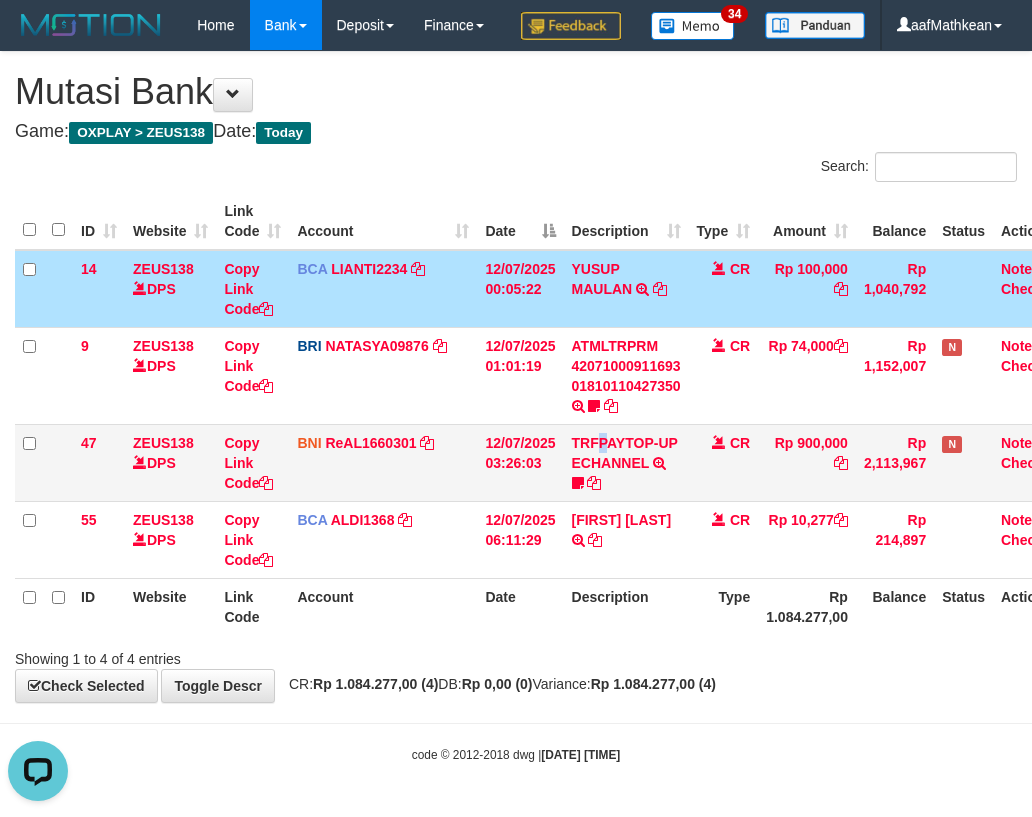 drag, startPoint x: 608, startPoint y: 485, endPoint x: 588, endPoint y: 541, distance: 59.464275 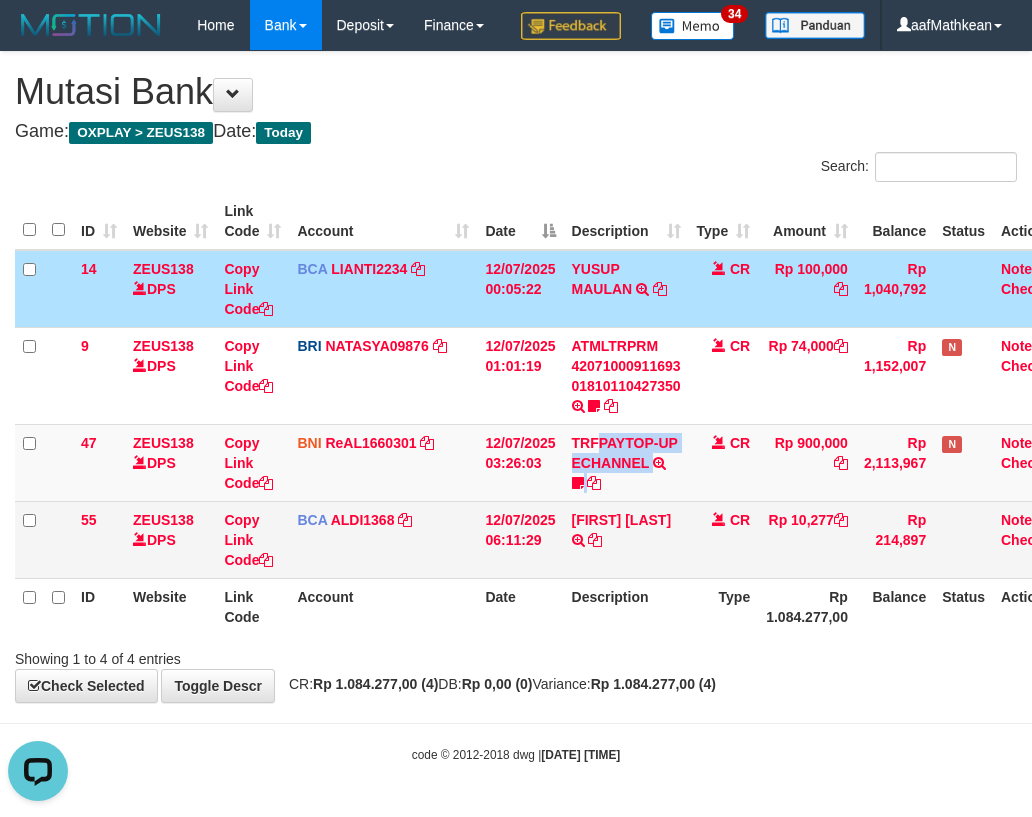 click on "[FIRST] [LAST]         TRSF E-BANKING CR 1207/FTSCY/WS95051
10277.00[DATE][TIME] TRFDN-[FIRST] [LAST] ESPAY DEBIT INDONE" at bounding box center [626, 539] 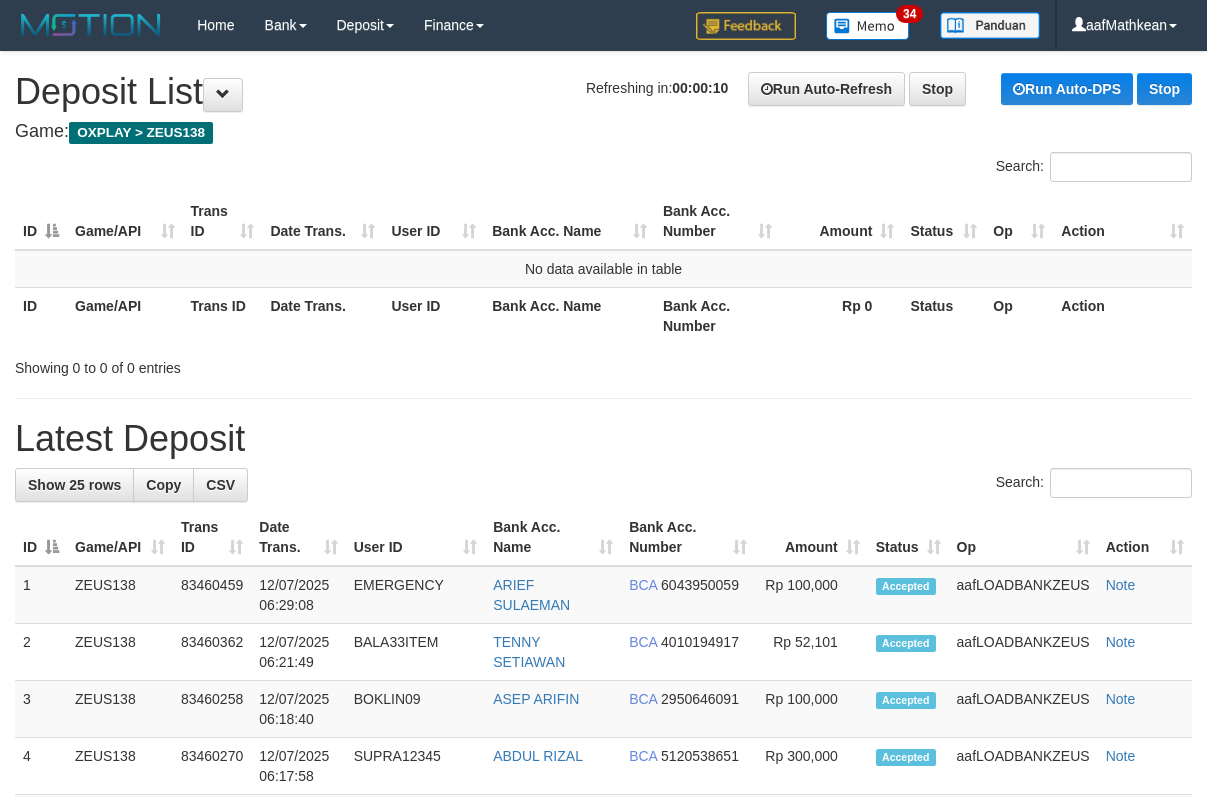 scroll, scrollTop: 0, scrollLeft: 0, axis: both 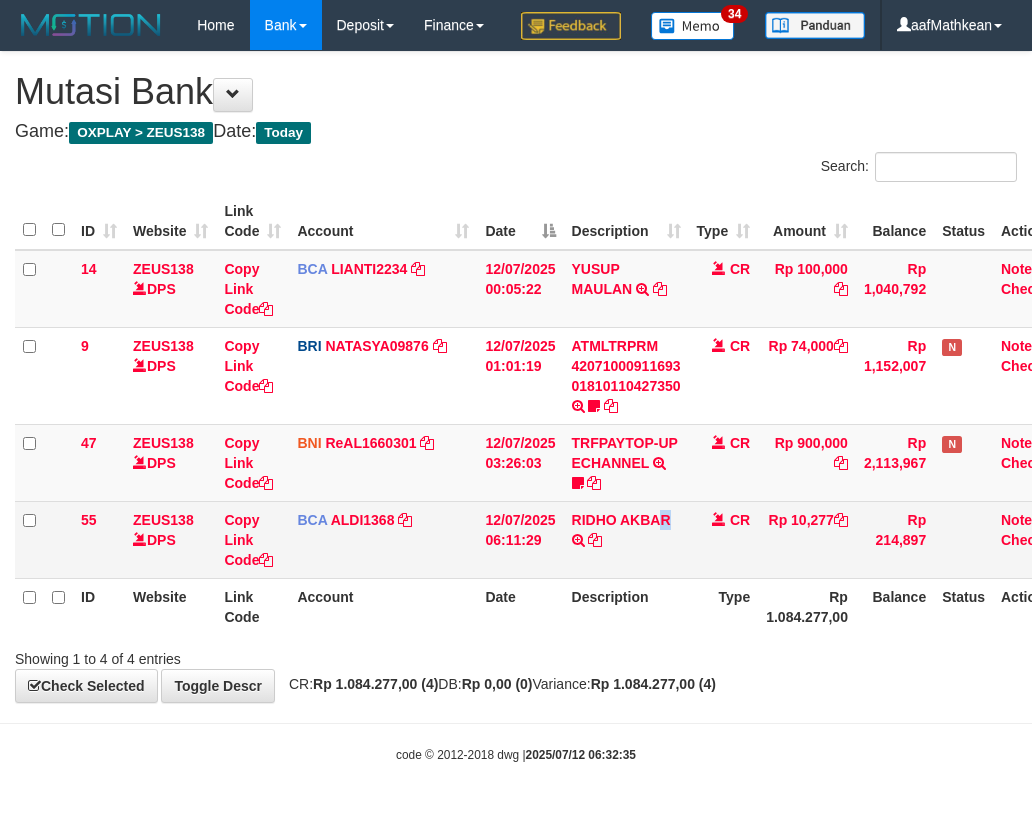 drag, startPoint x: 665, startPoint y: 578, endPoint x: 1039, endPoint y: 599, distance: 374.5891 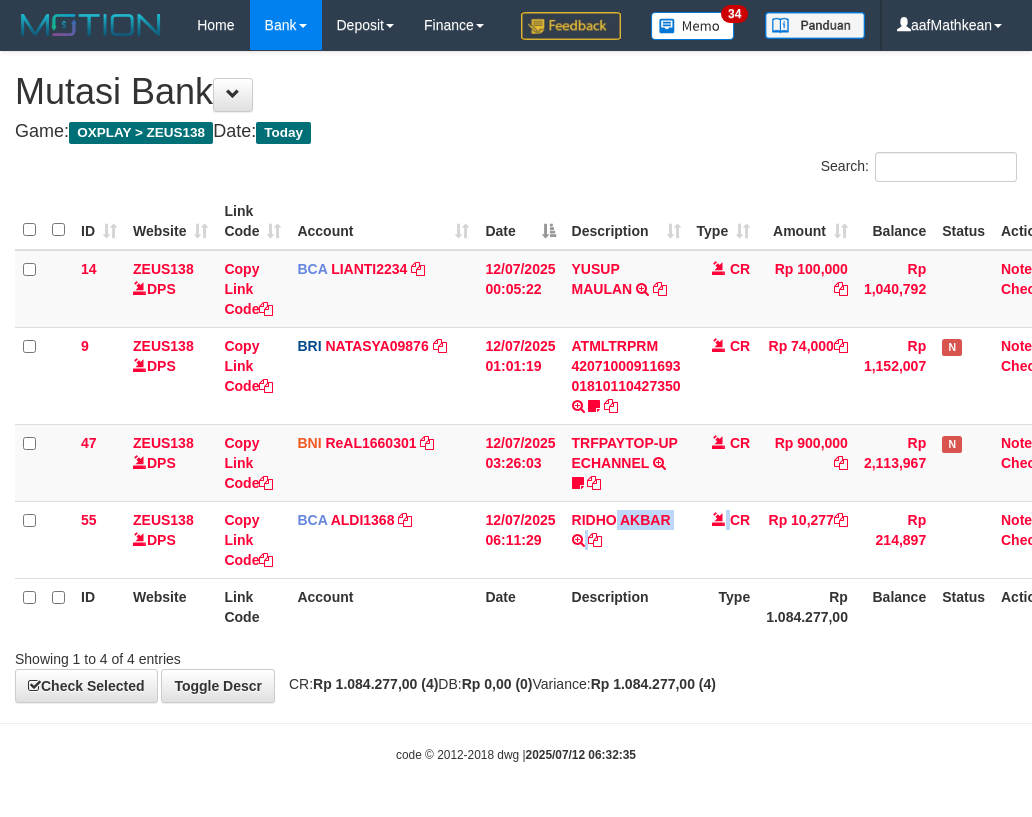 click on "55
ZEUS138    DPS
Copy Link Code
BCA
ALDI1368
DPS
ALDI
mutasi_20250712_3354 | 55
mutasi_20250712_3354 | 55
12/07/2025 06:11:29
RIDHO AKBAR         TRSF E-BANKING CR 1207/FTSCY/WS95051
10277.002025071237079119 TRFDN-RIDHO AKBAR ESPAY DEBIT INDONE
CR
Rp 10,277
Rp 214,897
Note
Check" at bounding box center [545, 539] 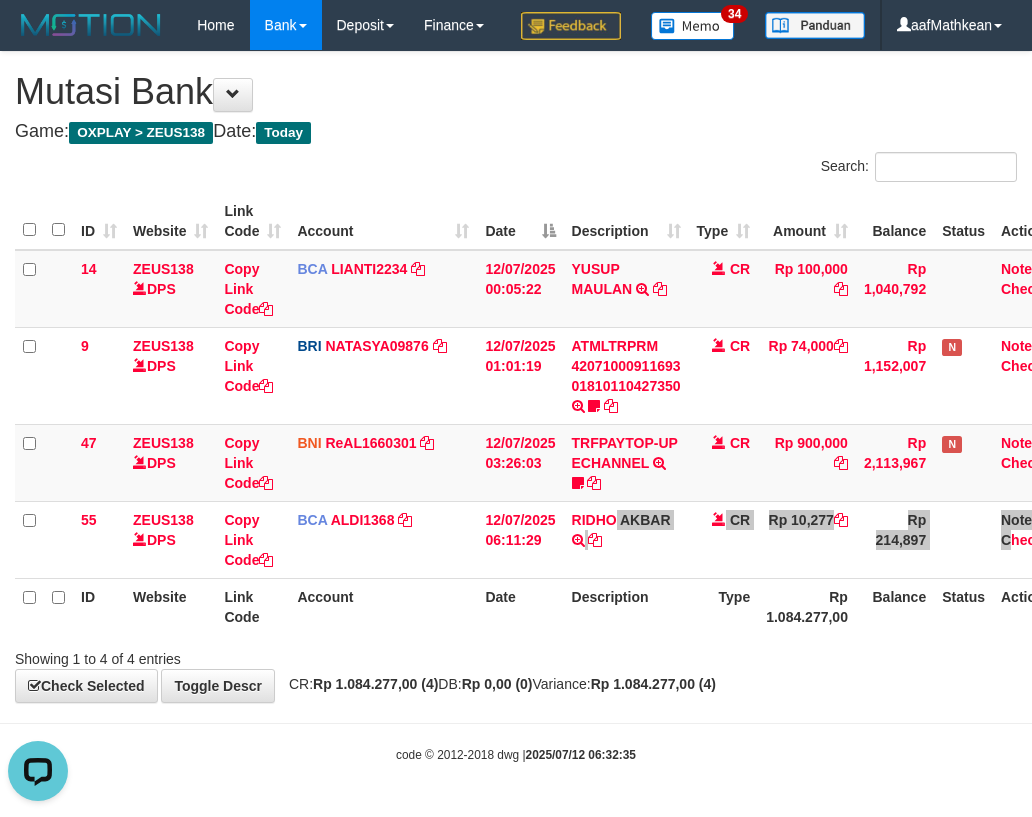 scroll, scrollTop: 0, scrollLeft: 0, axis: both 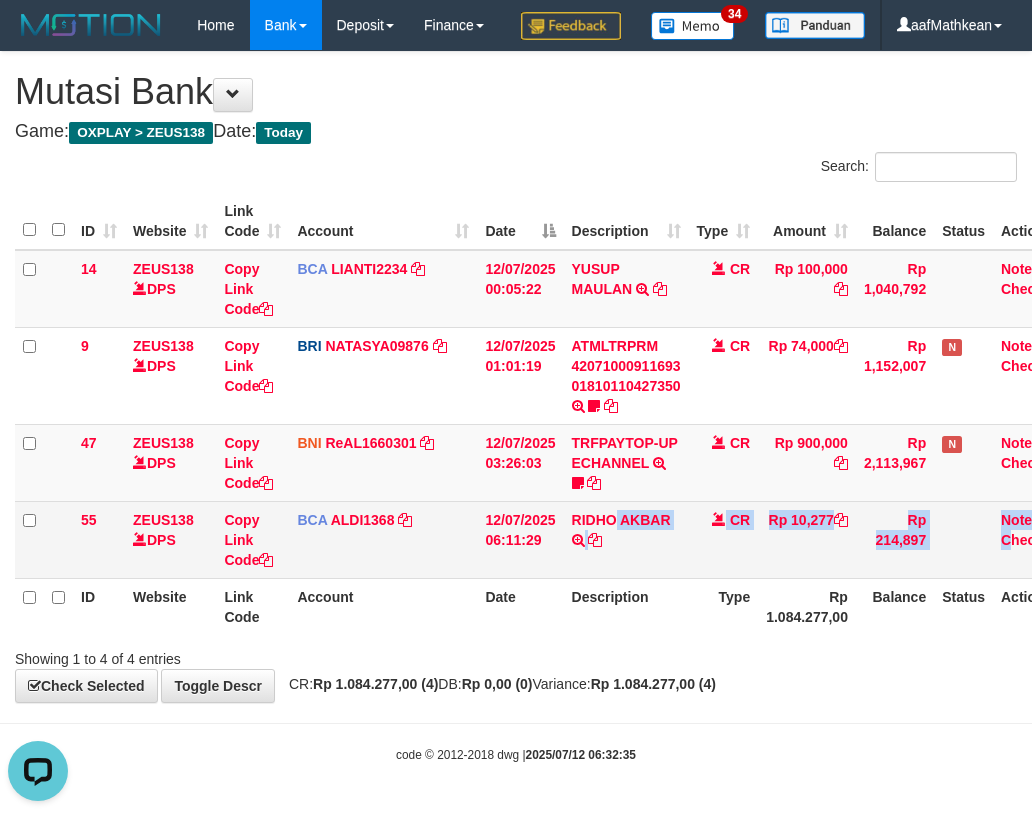 click on "RIDHO AKBAR         TRSF E-BANKING CR 1207/FTSCY/WS95051
10277.002025071237079119 TRFDN-RIDHO AKBAR ESPAY DEBIT INDONE" at bounding box center (626, 539) 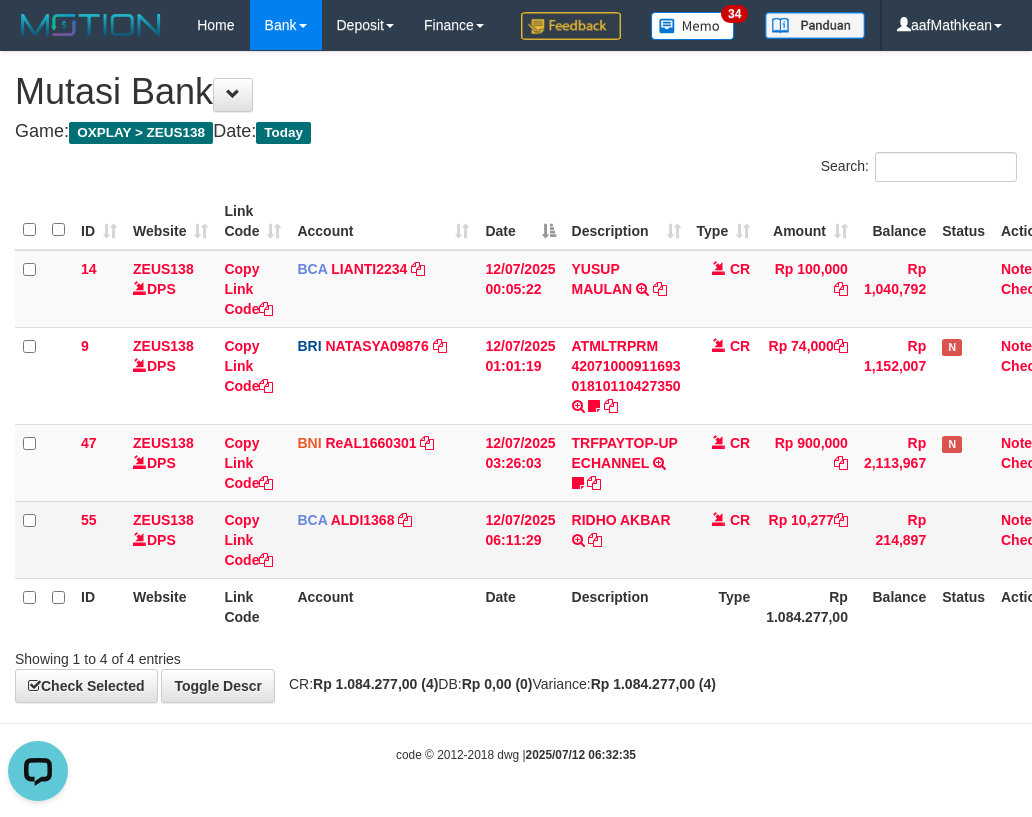 drag, startPoint x: 595, startPoint y: 620, endPoint x: 1041, endPoint y: 711, distance: 455.18896 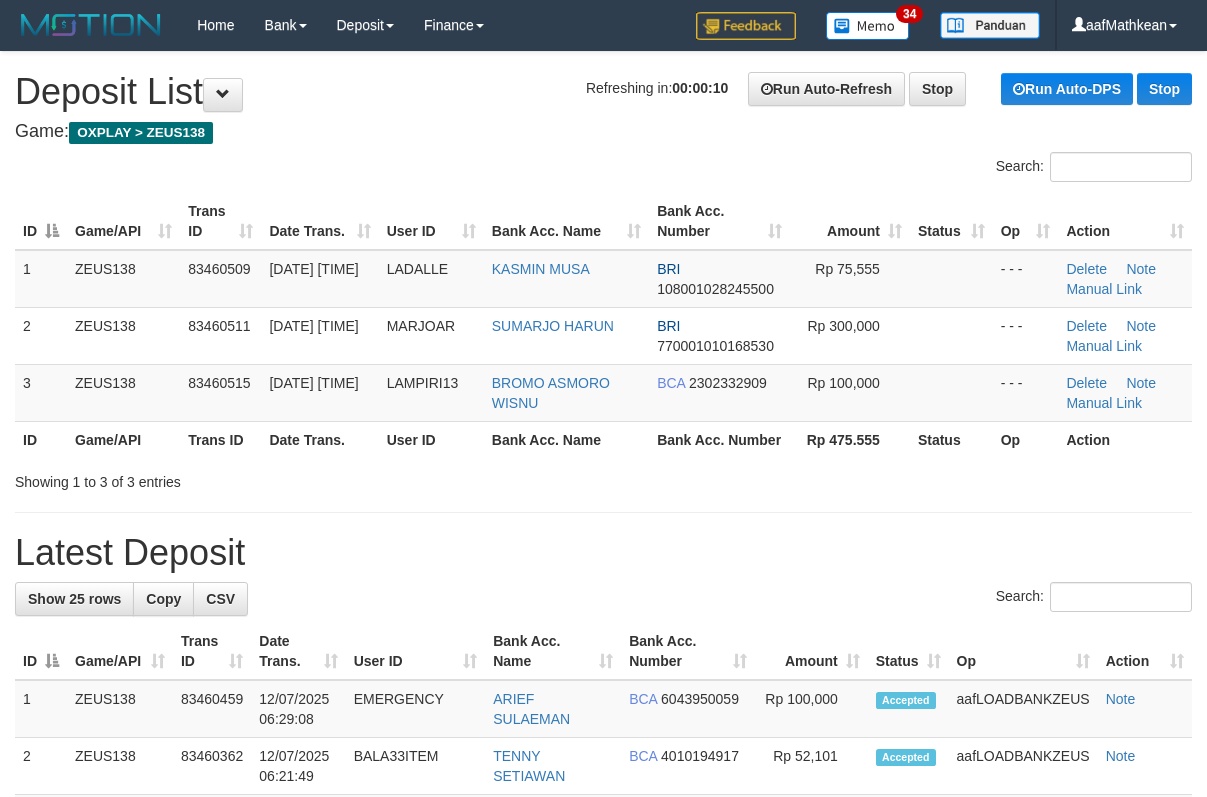 scroll, scrollTop: 0, scrollLeft: 0, axis: both 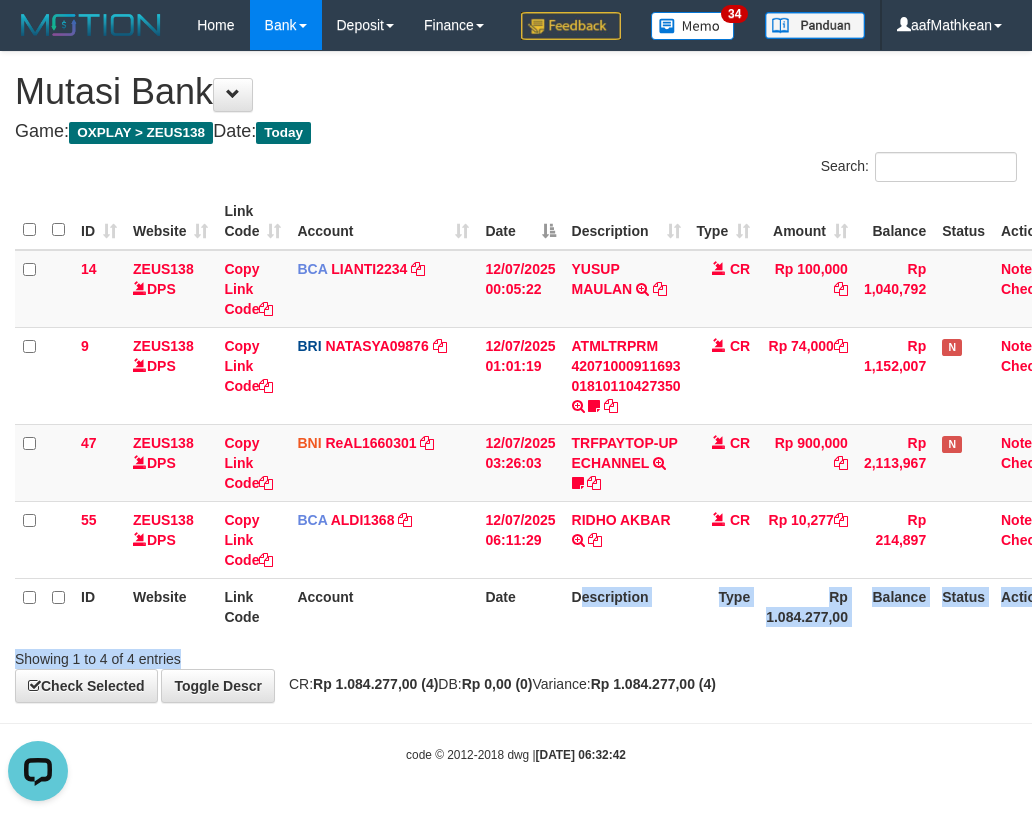 drag, startPoint x: 583, startPoint y: 683, endPoint x: 1040, endPoint y: 582, distance: 468.02777 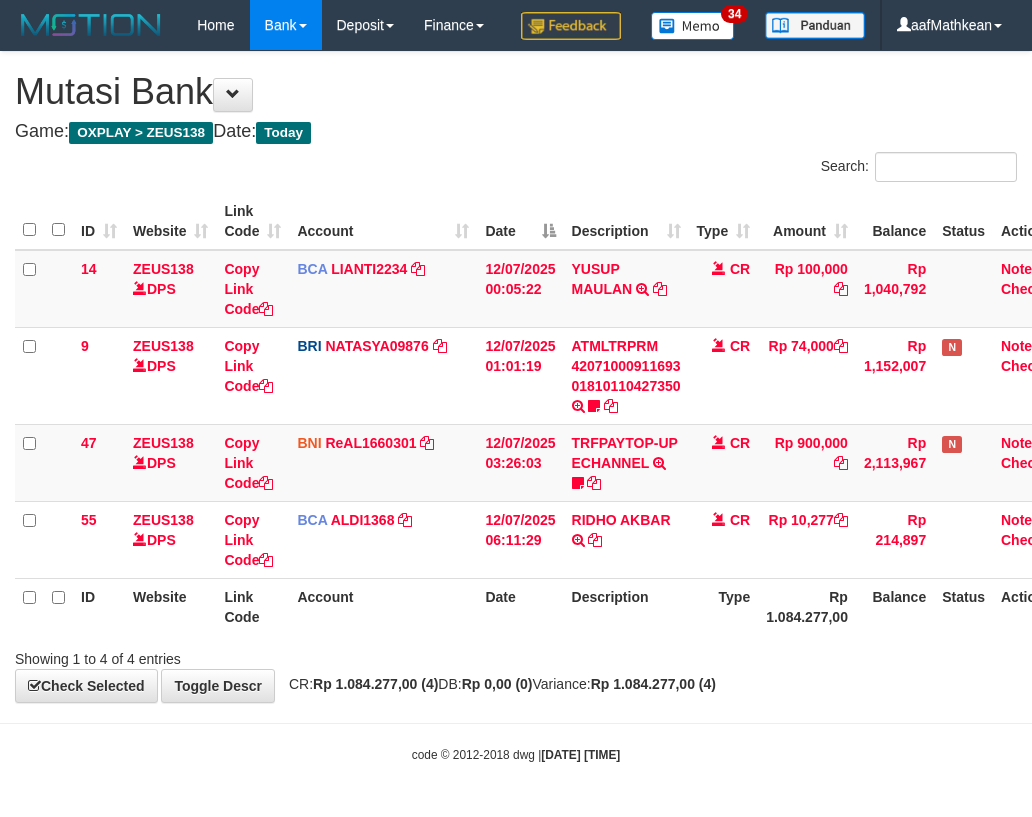 scroll, scrollTop: 0, scrollLeft: 0, axis: both 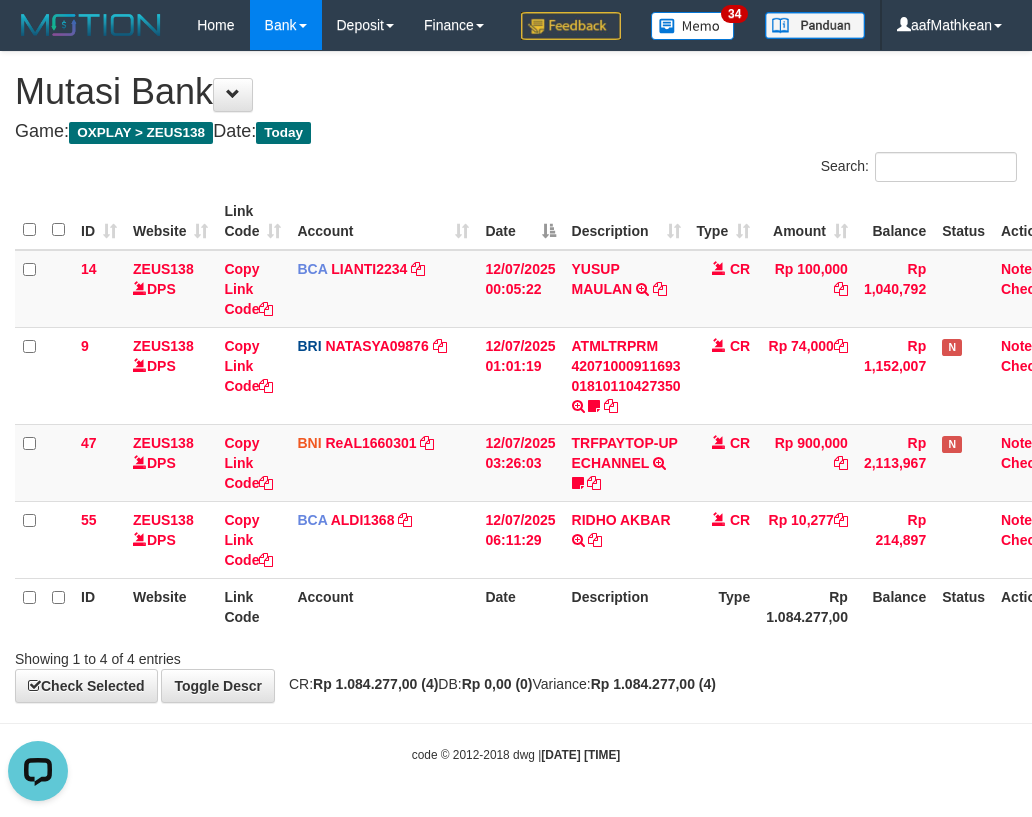 drag, startPoint x: 478, startPoint y: 645, endPoint x: 490, endPoint y: 645, distance: 12 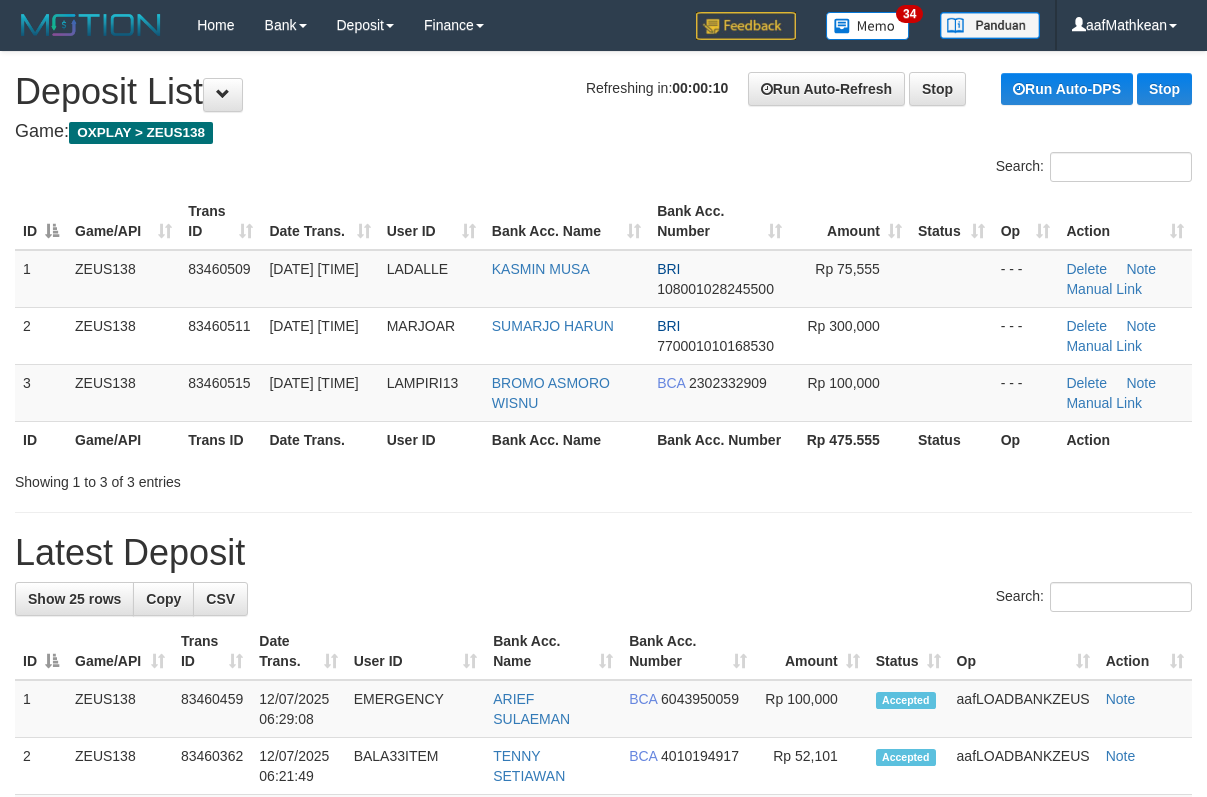 scroll, scrollTop: 0, scrollLeft: 0, axis: both 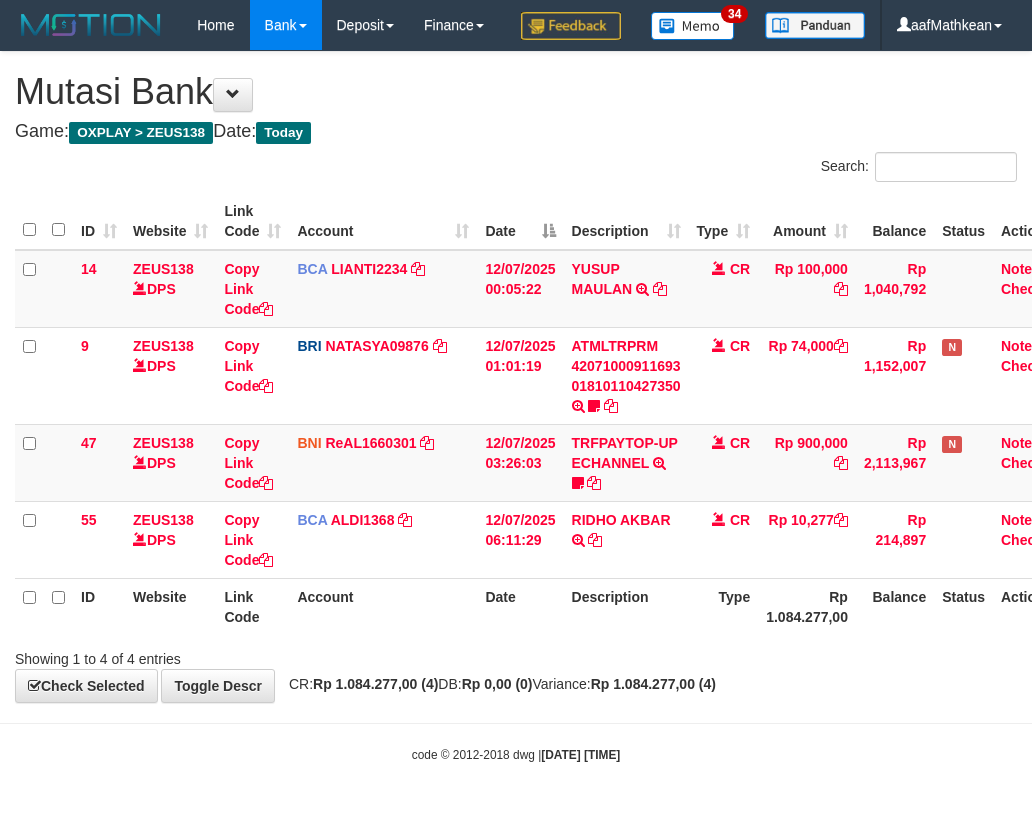 click on "Showing 1 to 4 of 4 entries" at bounding box center (516, 655) 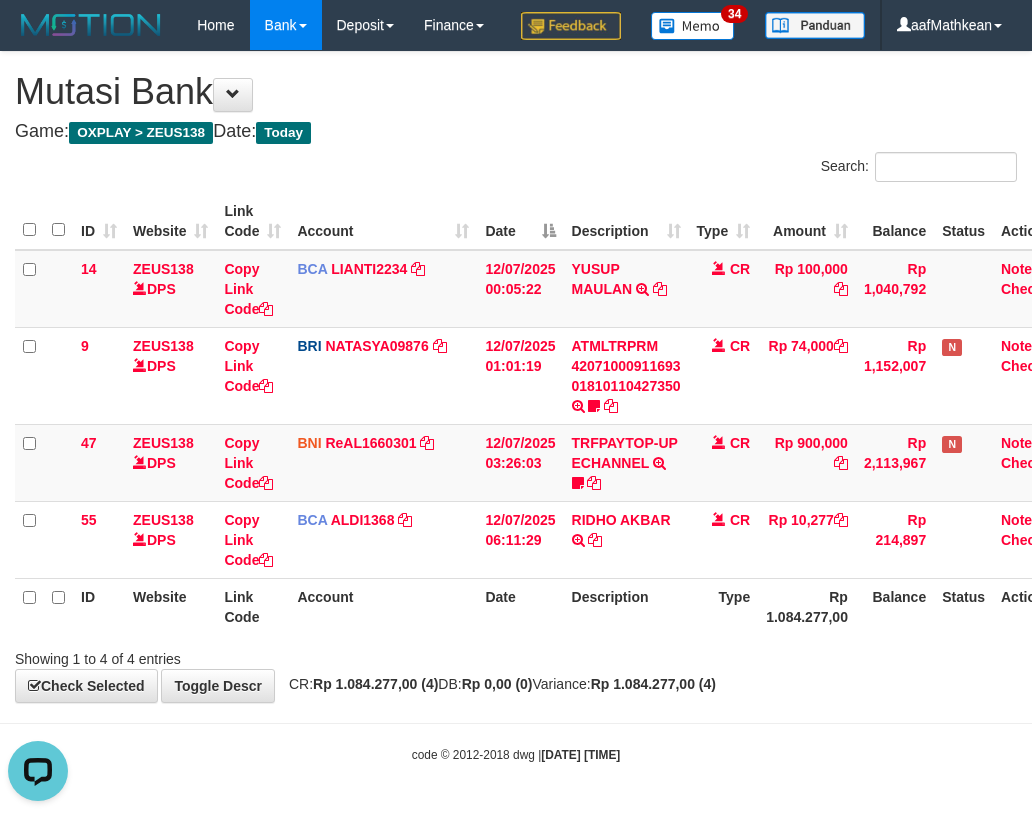 scroll, scrollTop: 0, scrollLeft: 0, axis: both 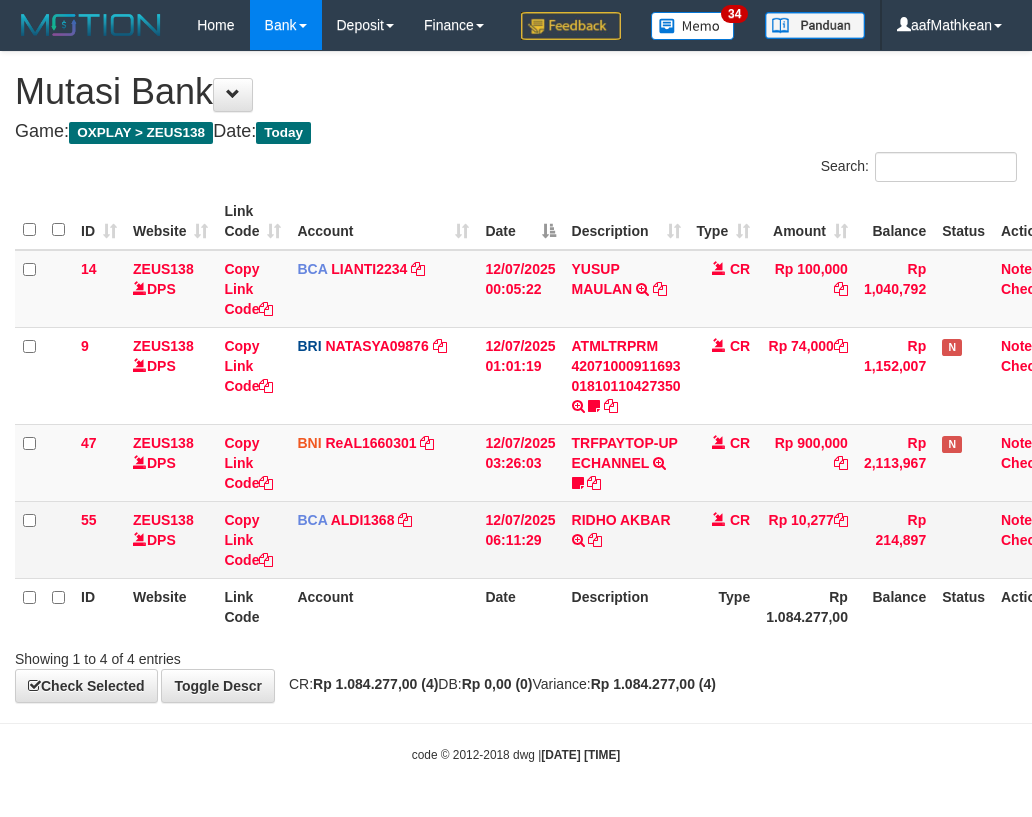 drag, startPoint x: 610, startPoint y: 608, endPoint x: 624, endPoint y: 616, distance: 16.124516 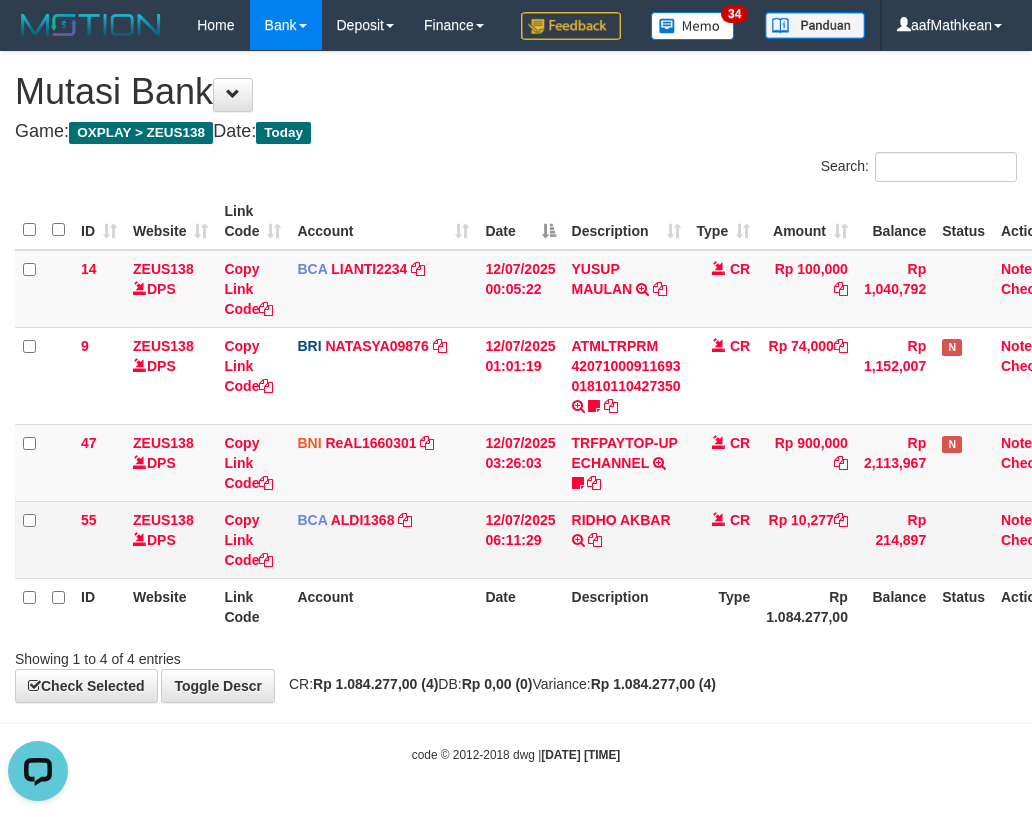 scroll, scrollTop: 0, scrollLeft: 0, axis: both 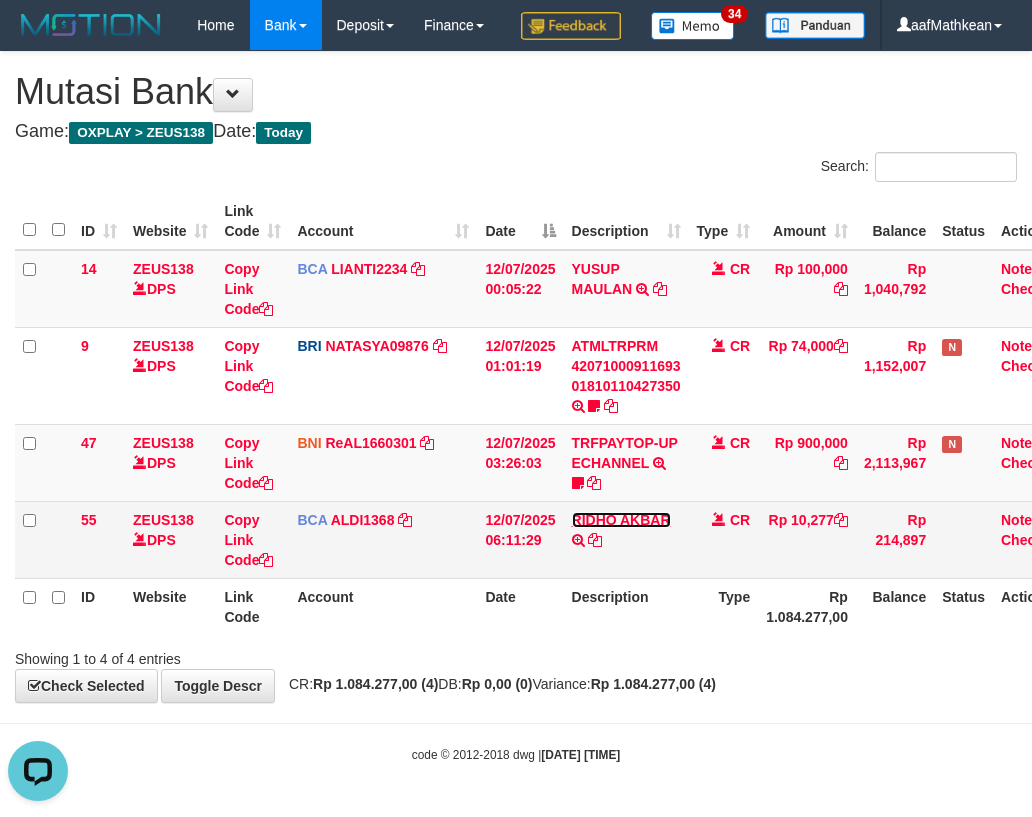 click on "RIDHO AKBAR" at bounding box center (621, 520) 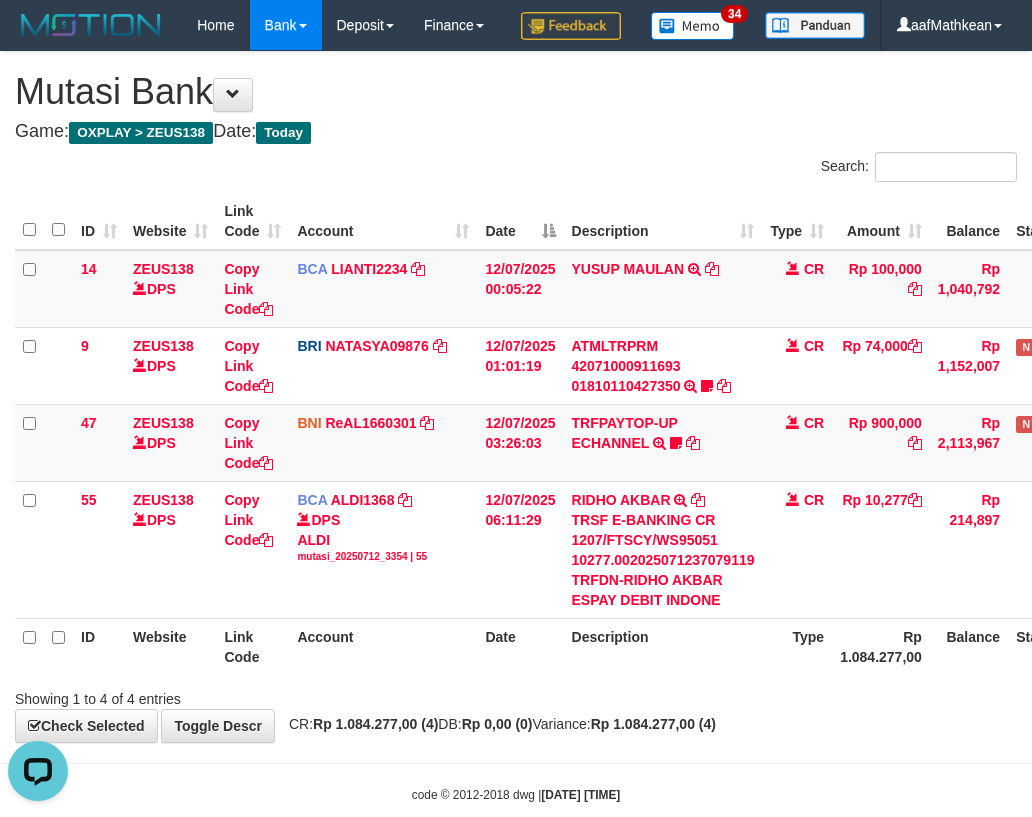 click on "ID Website Link Code Account Date Description Type Amount Balance Status Action
14
ZEUS138    DPS
Copy Link Code
BCA
LIANTI2234
DPS
YULIANTI
mutasi_20250712_4646 | 14
mutasi_20250712_4646 | 14
12/07/2025 00:05:22
YUSUP MAULAN         TRSF E-BANKING CR 1207/FTSCY/WS95051
100000.002025071262819090 TRFDN-YUSUP MAULANESPAY DEBIT INDONE
CR
Rp 100,000
Rp 1,040,792
Note
Check
9
ZEUS138    DPS
Copy Link Code
BRI
NATASYA09876" at bounding box center [582, 434] 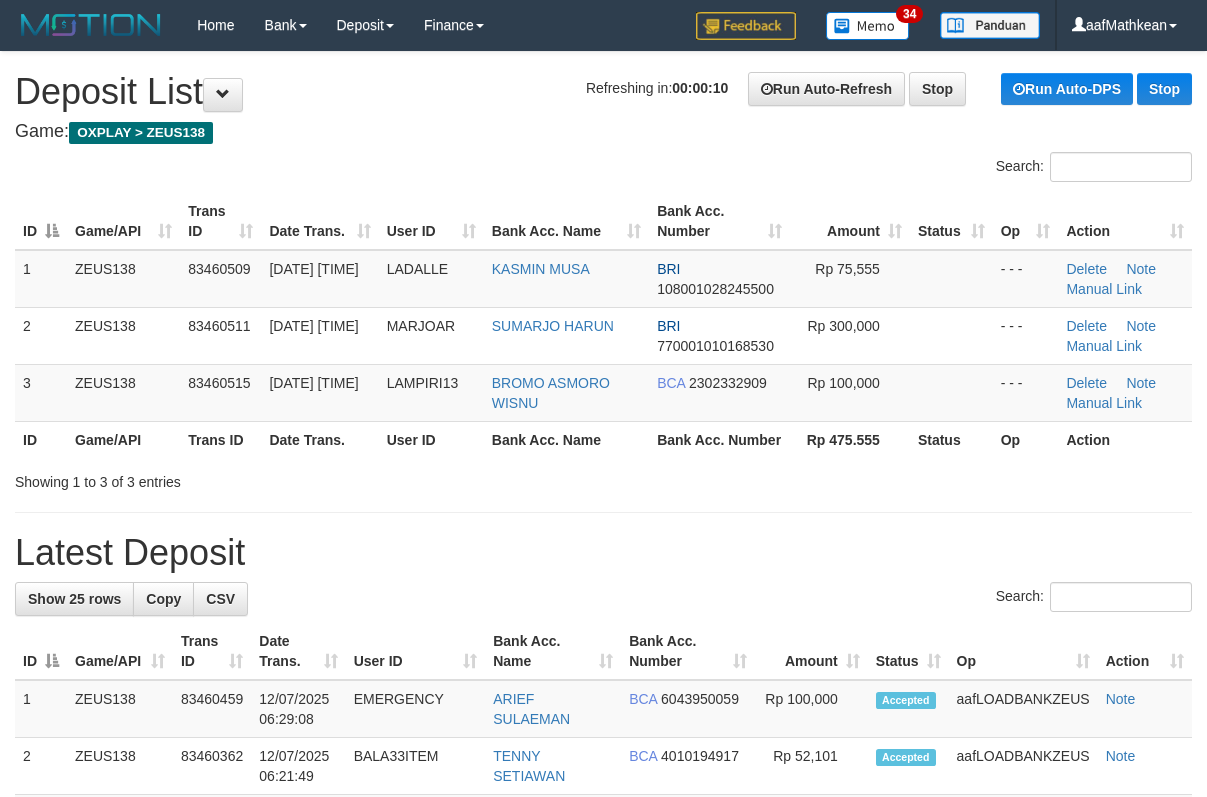 scroll, scrollTop: 0, scrollLeft: 0, axis: both 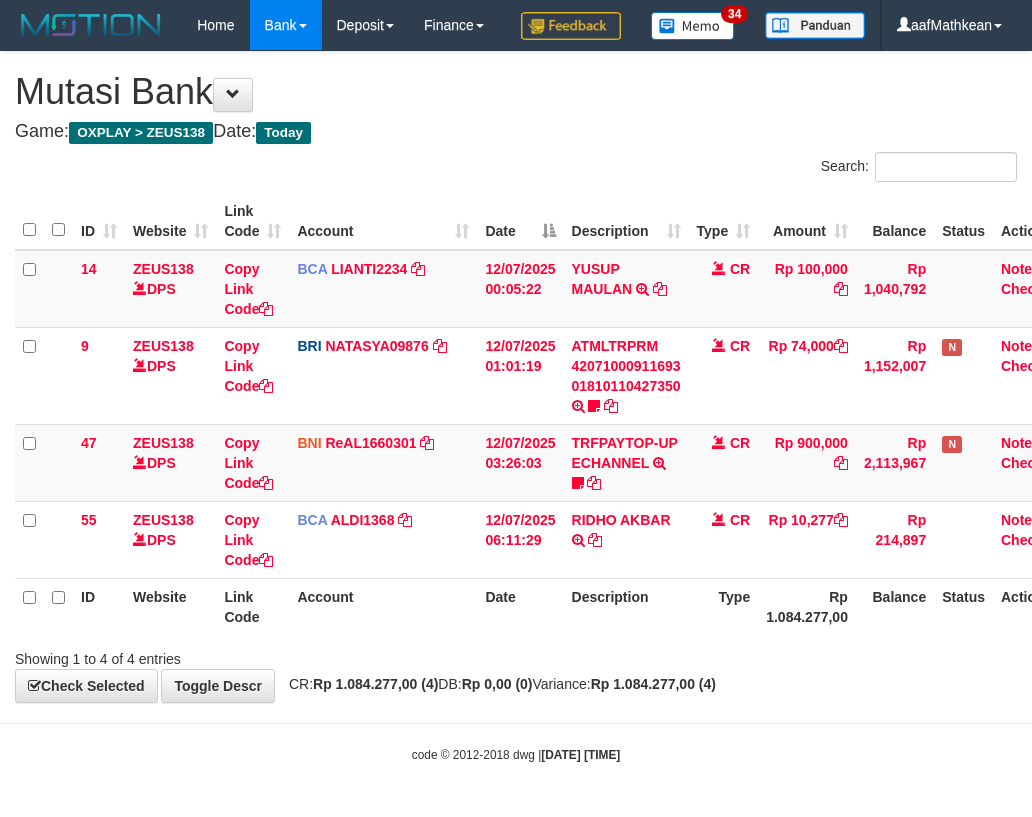 click on "Date" at bounding box center [520, 606] 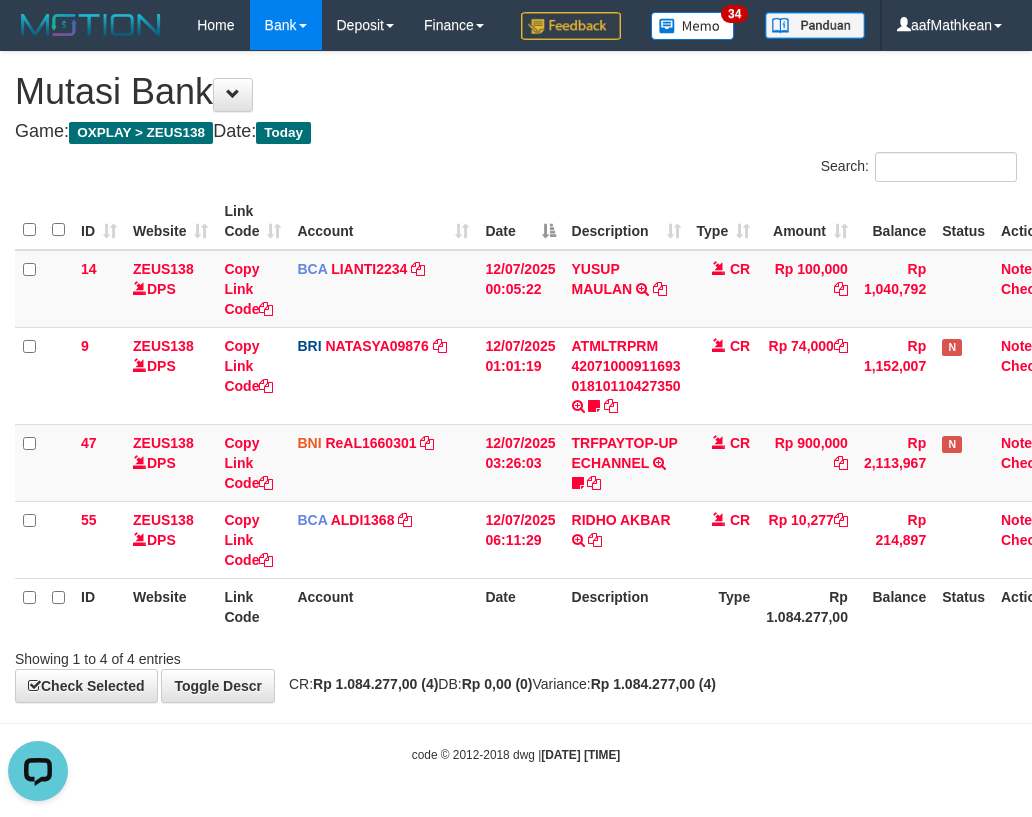 scroll, scrollTop: 0, scrollLeft: 0, axis: both 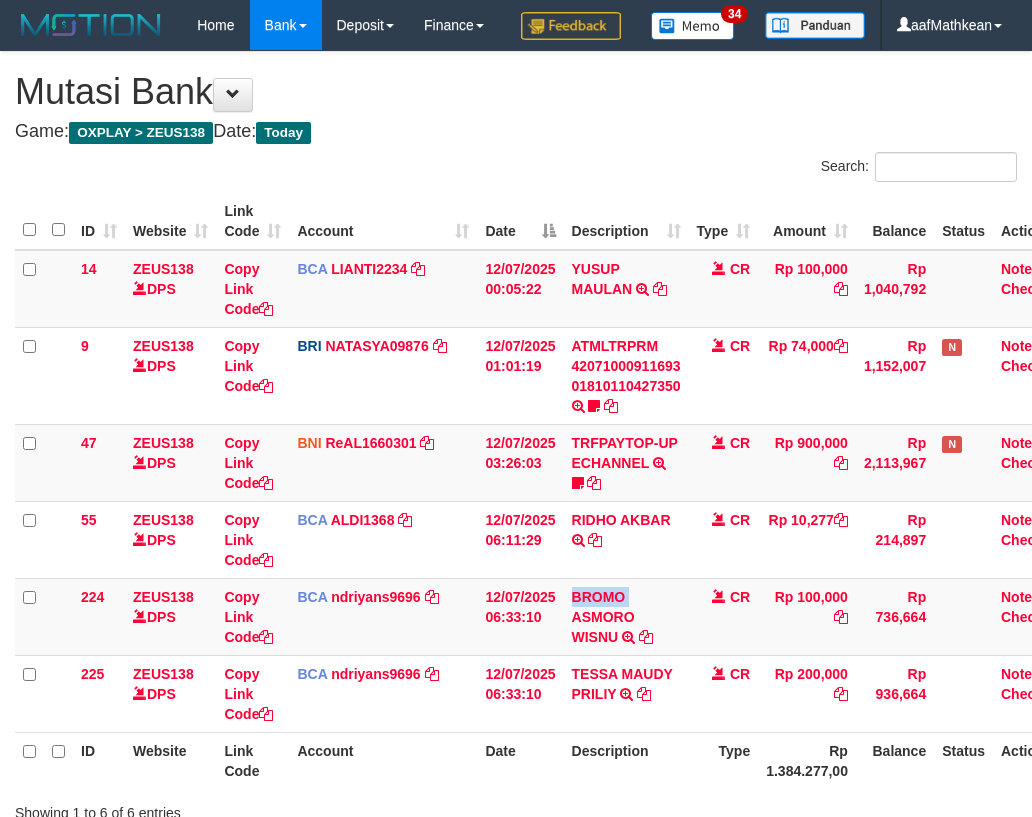 click on "BROMO ASMORO WISNU         TRSF E-BANKING CR 1207/FTSCY/WS95031
100000.00BROMO ASMORO WISNU" at bounding box center [626, 616] 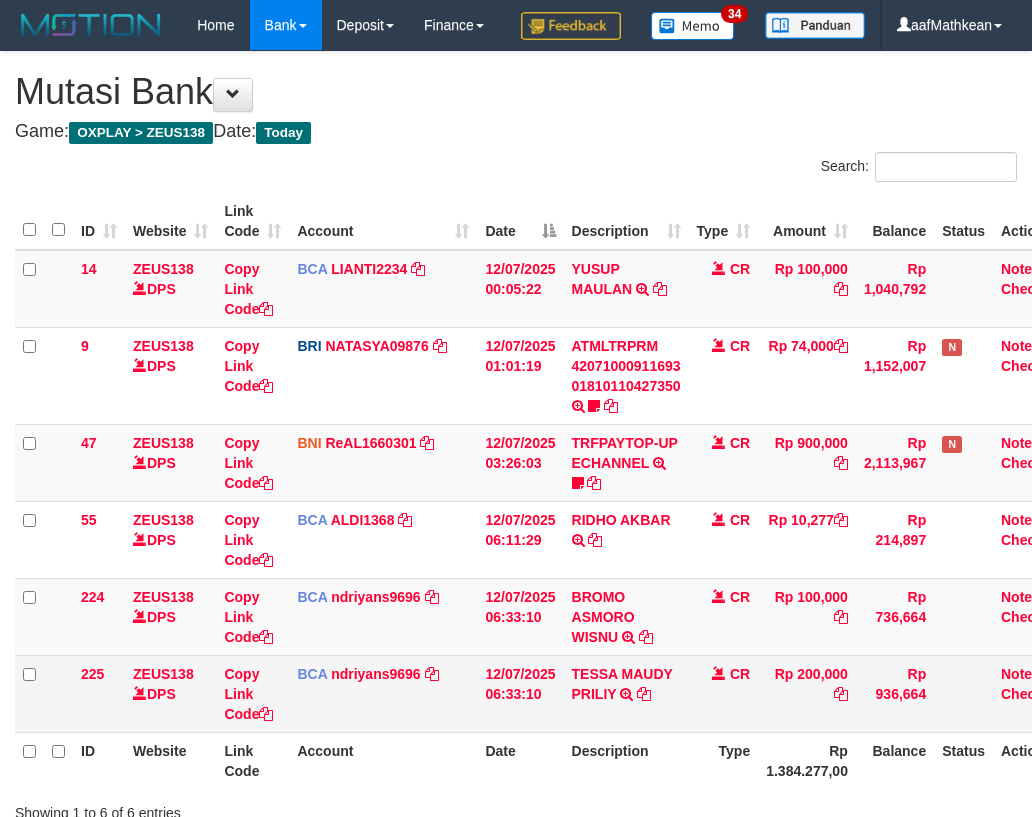scroll, scrollTop: 201, scrollLeft: 0, axis: vertical 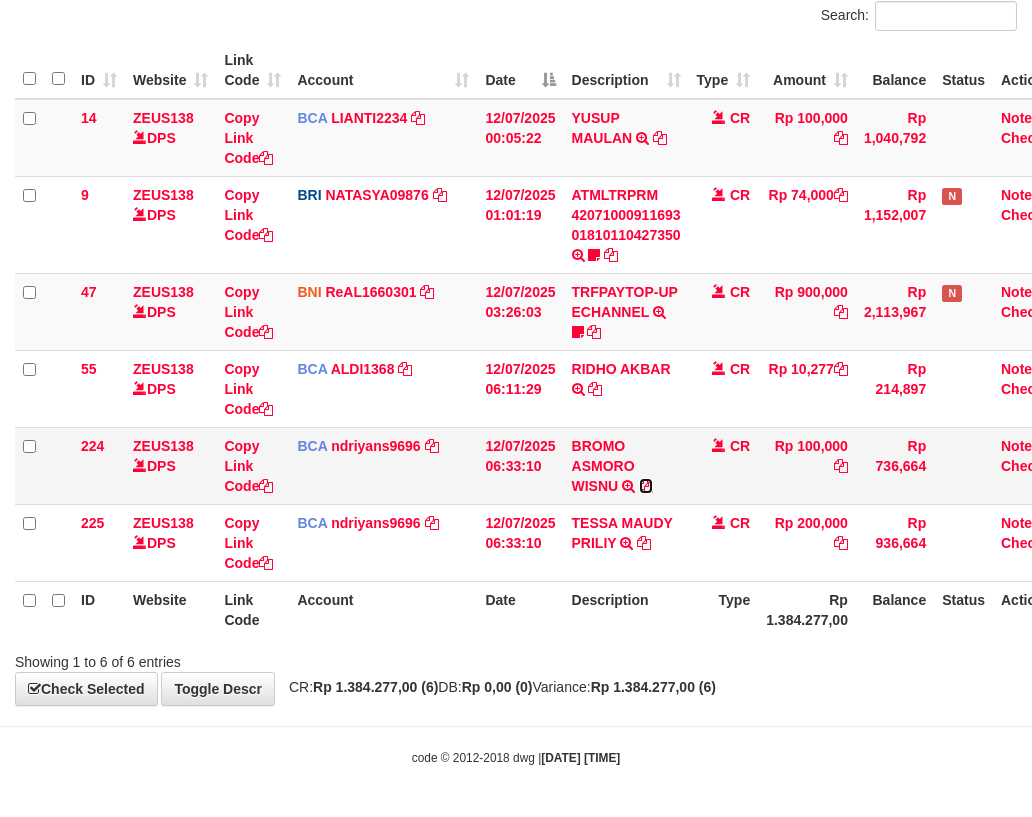 click at bounding box center [646, 486] 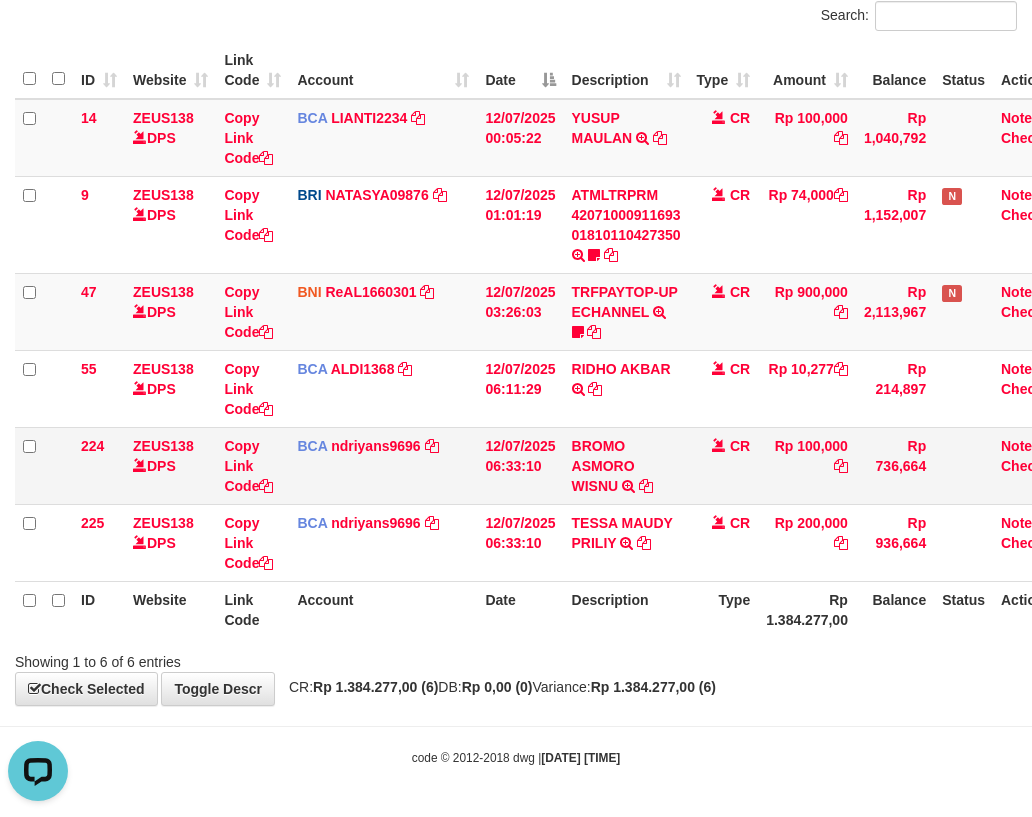 scroll, scrollTop: 0, scrollLeft: 0, axis: both 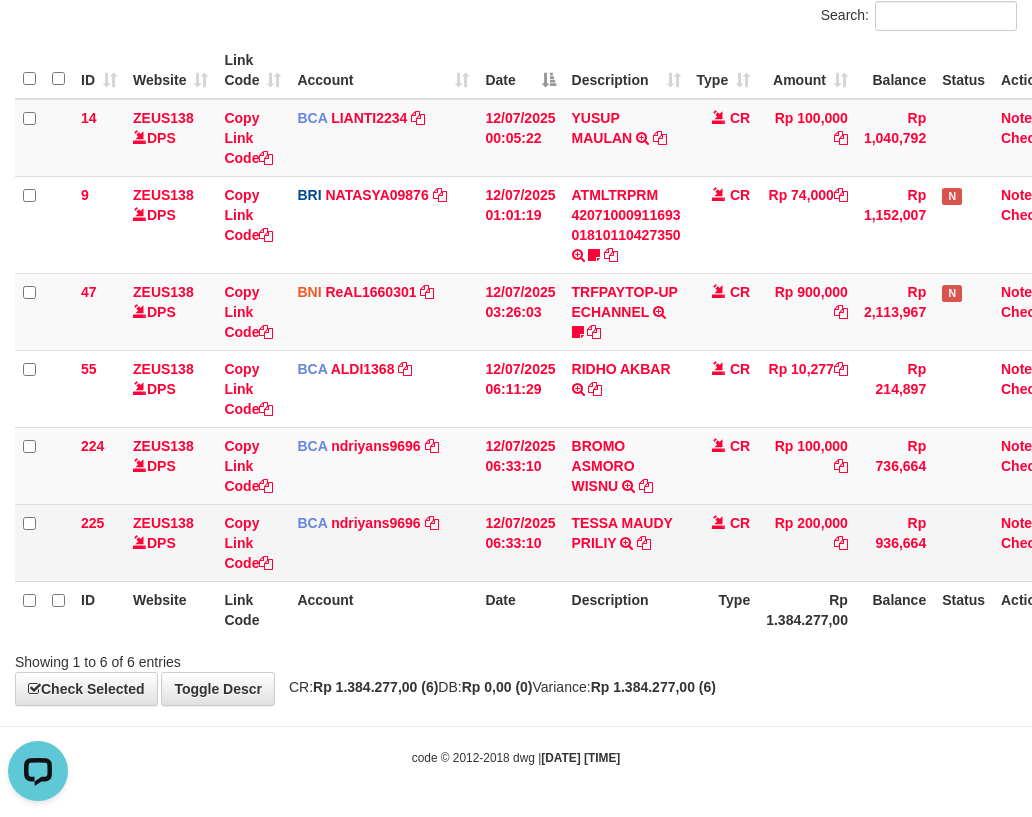 drag, startPoint x: 643, startPoint y: 510, endPoint x: 641, endPoint y: 533, distance: 23.086792 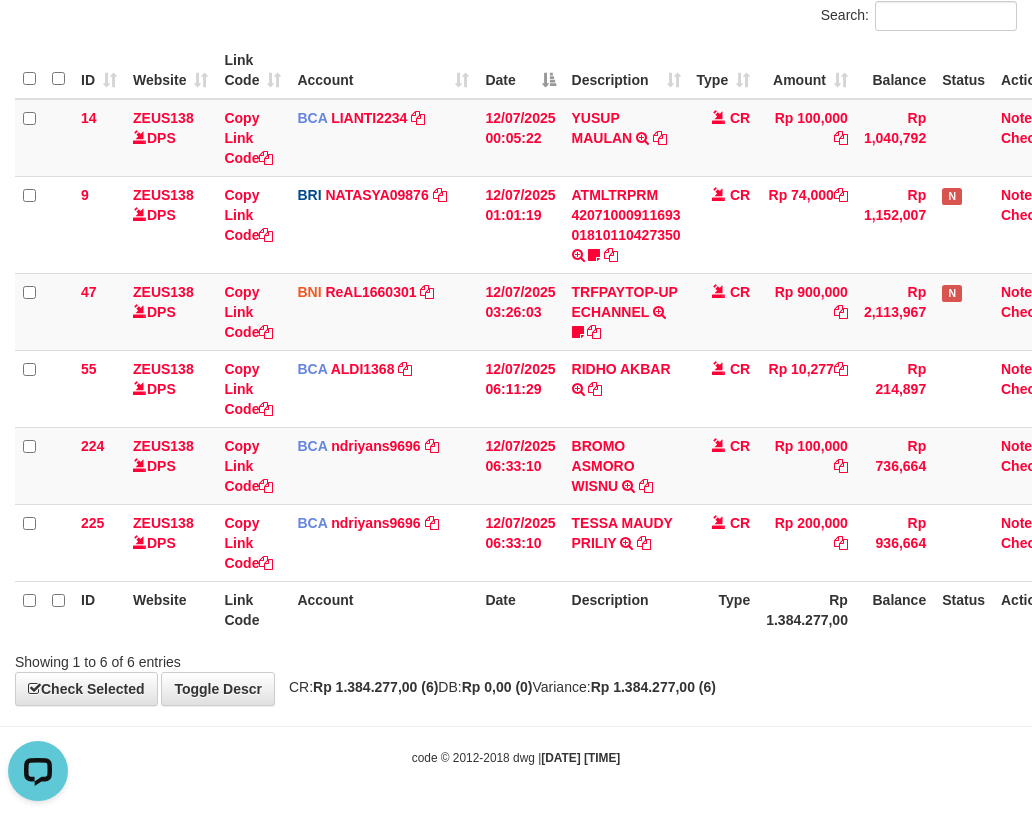 click on "Account" at bounding box center (383, 609) 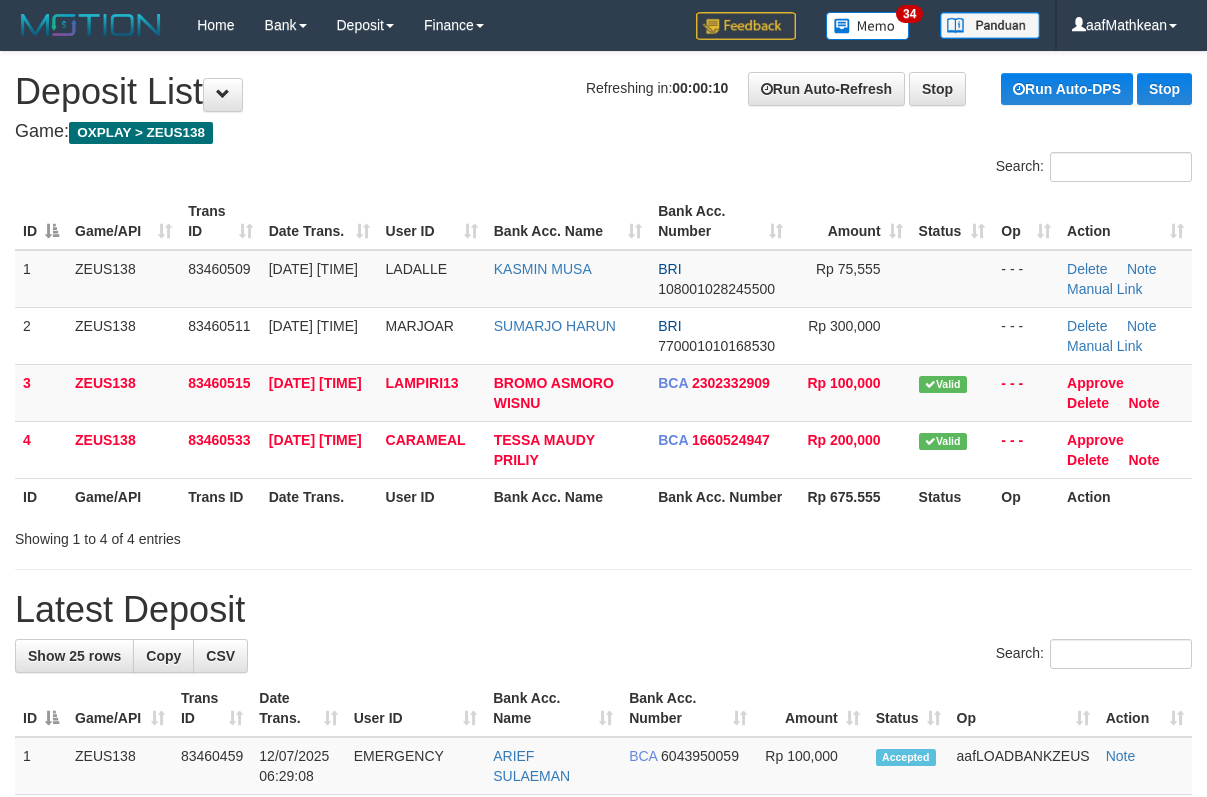 scroll, scrollTop: 0, scrollLeft: 0, axis: both 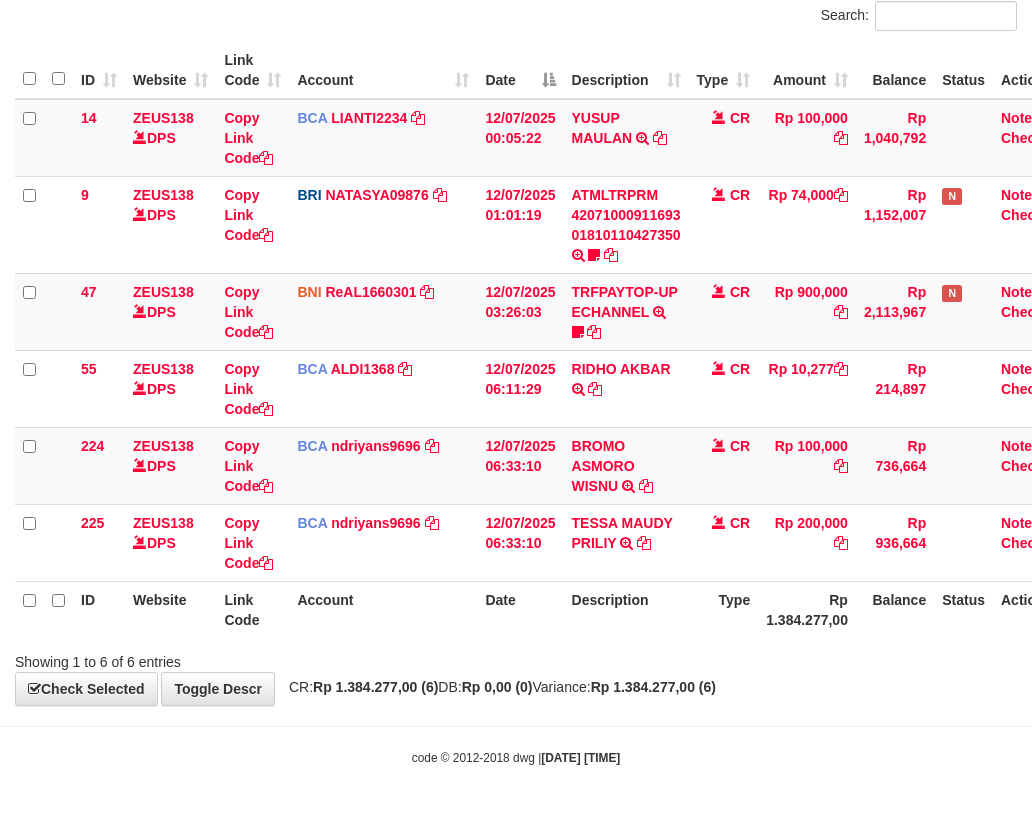 click on "225
ZEUS138    DPS
Copy Link Code
BCA
[USERNAME]
DPS
[LAST]
mutasi_20250712_3291 | 225
mutasi_20250712_3291 | 225
12/07/2025 06:33:10
[FIRST] [LAST]         TRSF E-BANKING CR 1207/FTSCY/WS95031
200000.00[FIRST] [LAST]
CR
Rp 200,000
Rp 936,664
Note
Check" at bounding box center (545, 542) 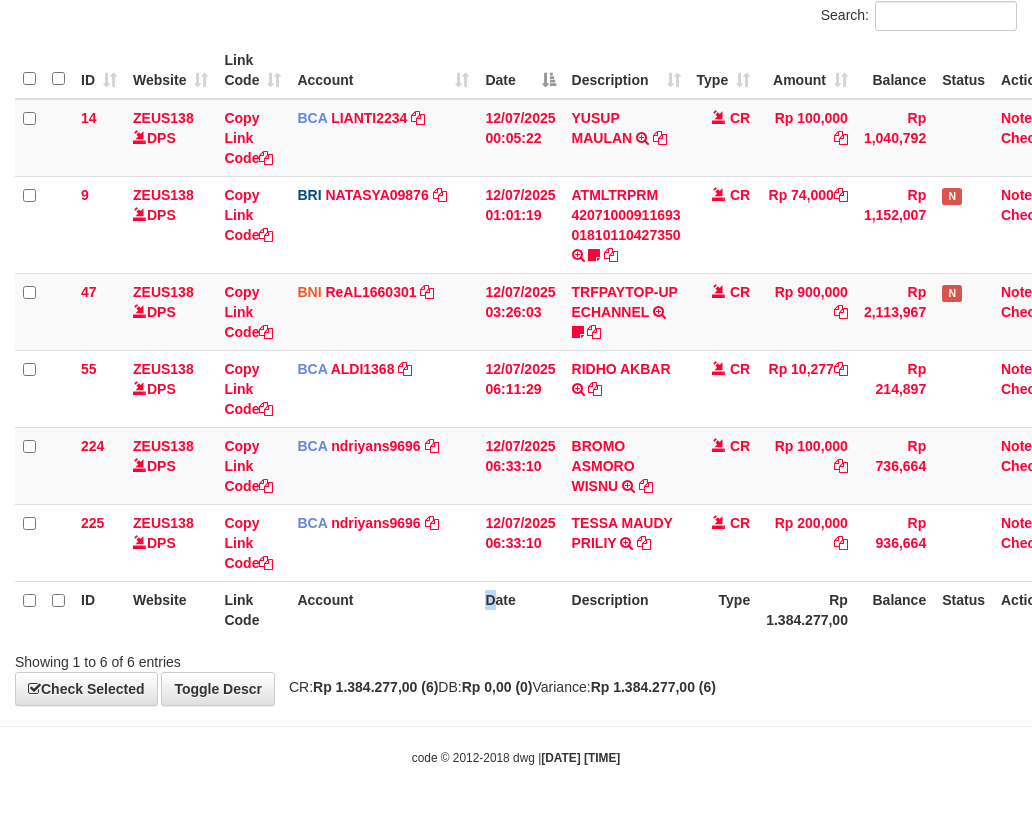drag, startPoint x: 483, startPoint y: 657, endPoint x: 524, endPoint y: 659, distance: 41.04875 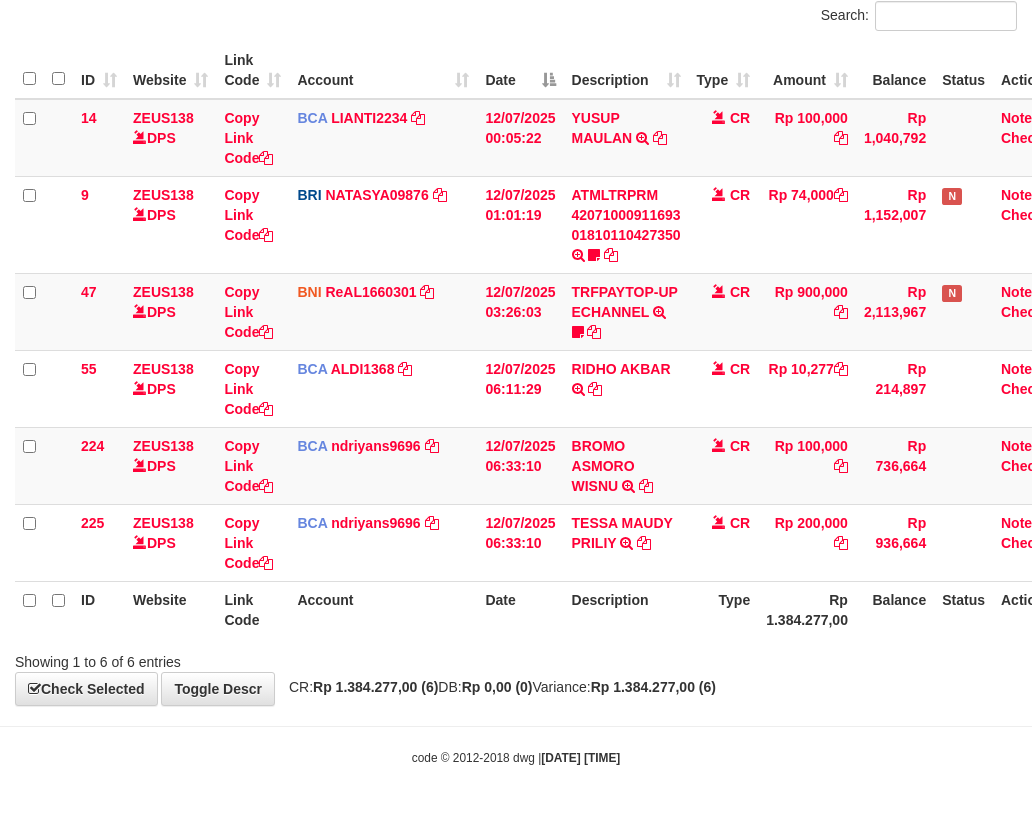 scroll, scrollTop: 201, scrollLeft: 0, axis: vertical 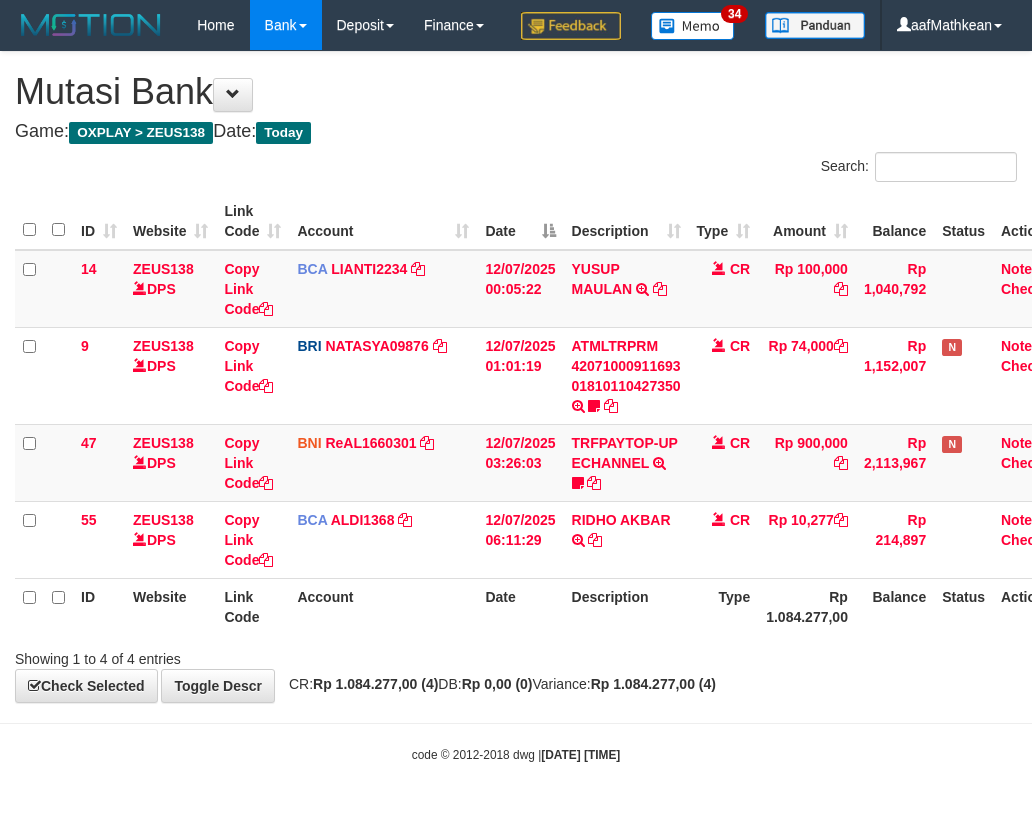 click on "Account" at bounding box center [383, 606] 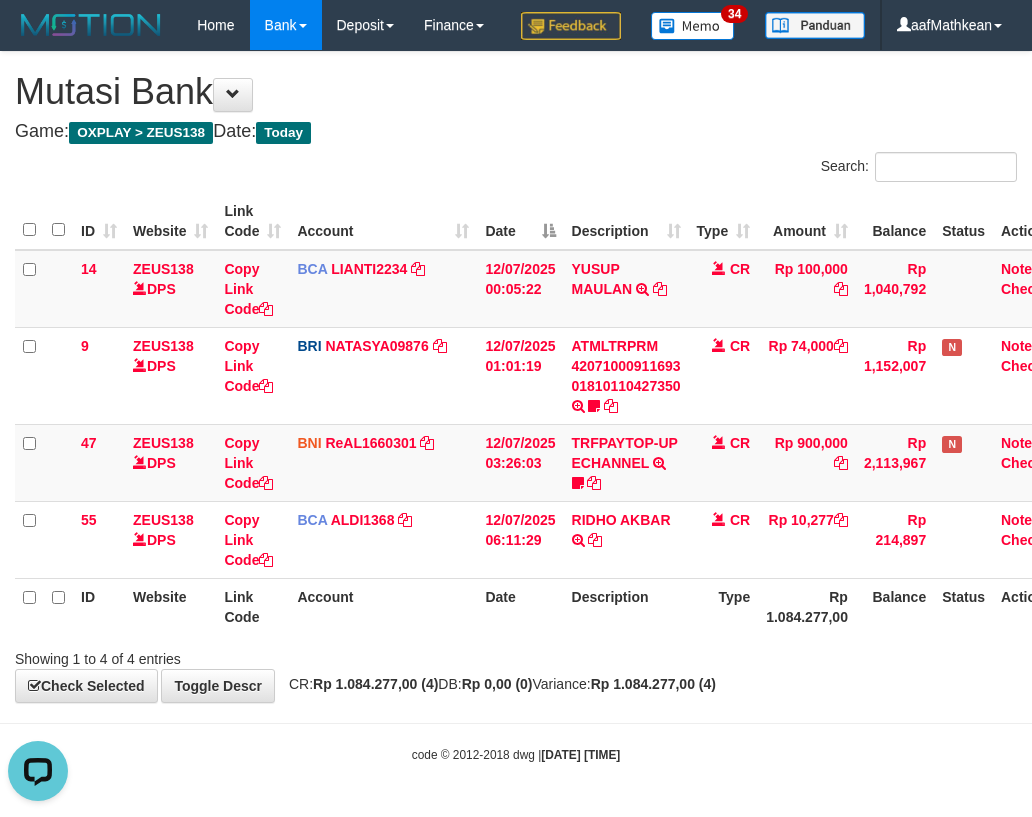 scroll, scrollTop: 0, scrollLeft: 0, axis: both 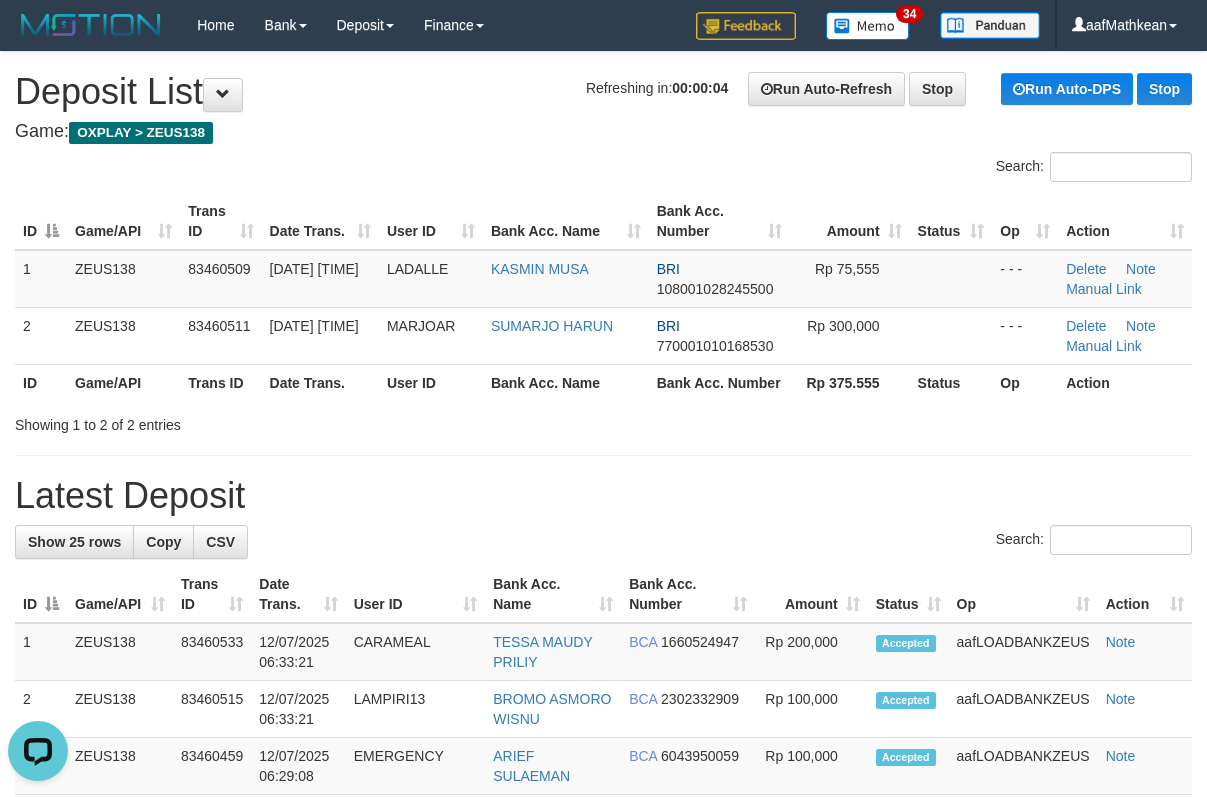 drag, startPoint x: 441, startPoint y: 168, endPoint x: 212, endPoint y: 243, distance: 240.96887 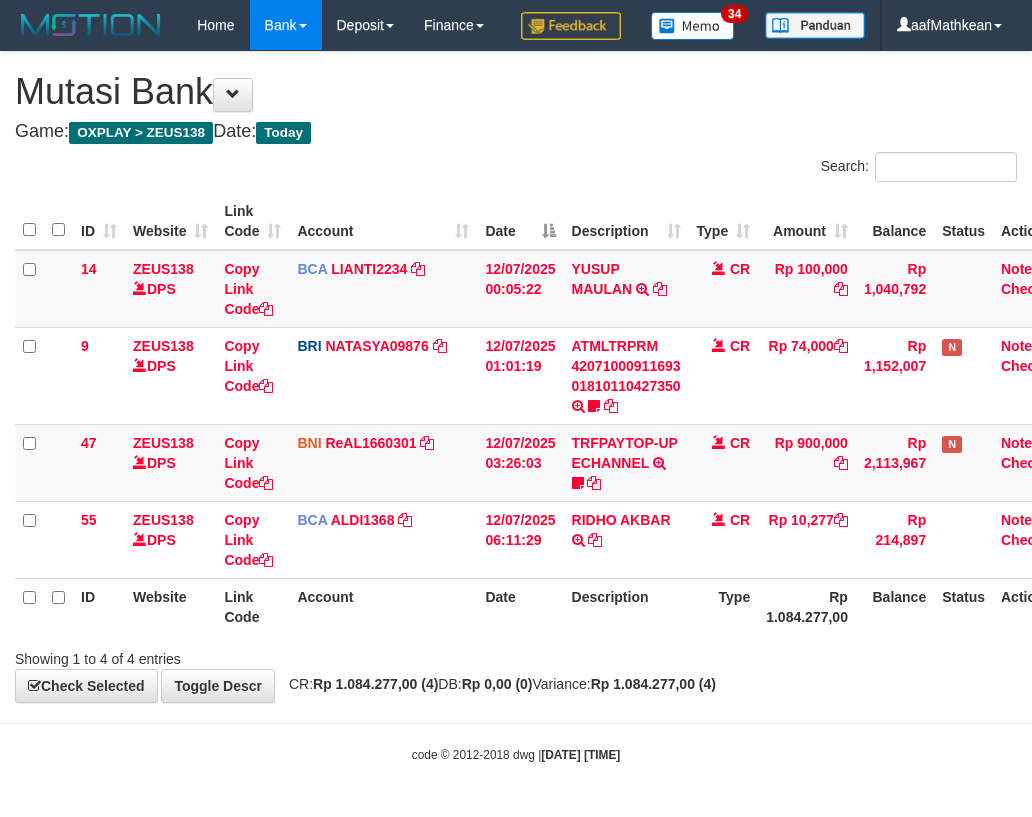 scroll, scrollTop: 47, scrollLeft: 15, axis: both 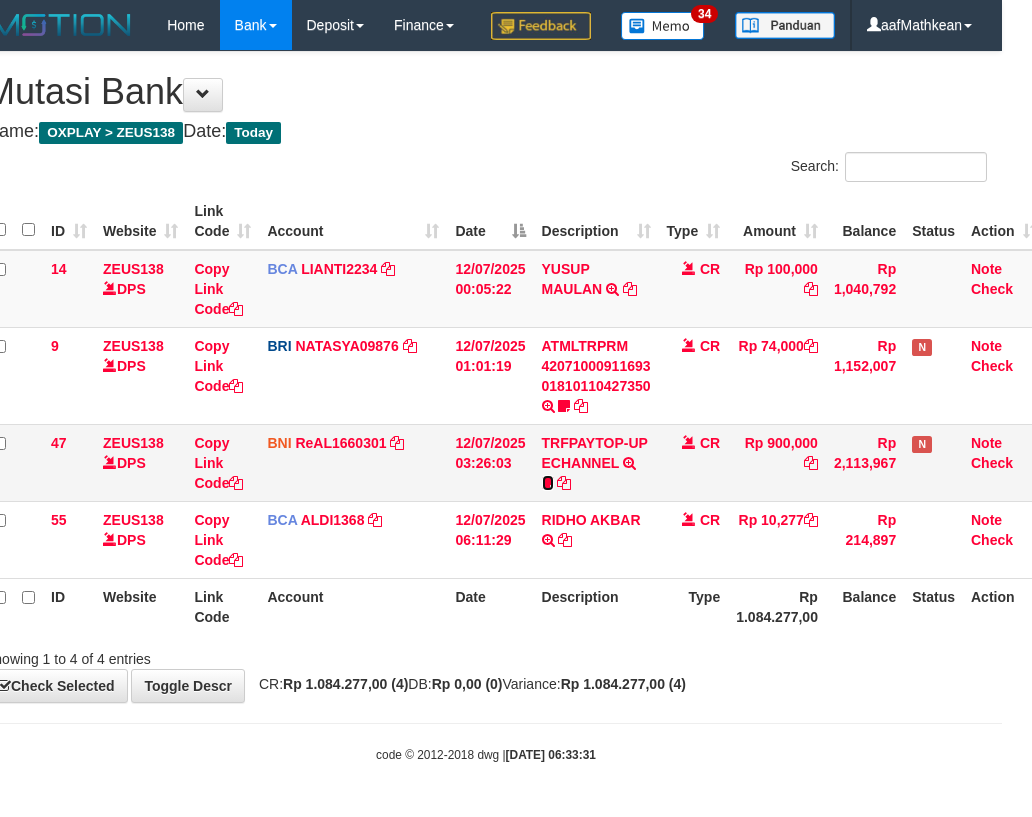 click at bounding box center [548, 483] 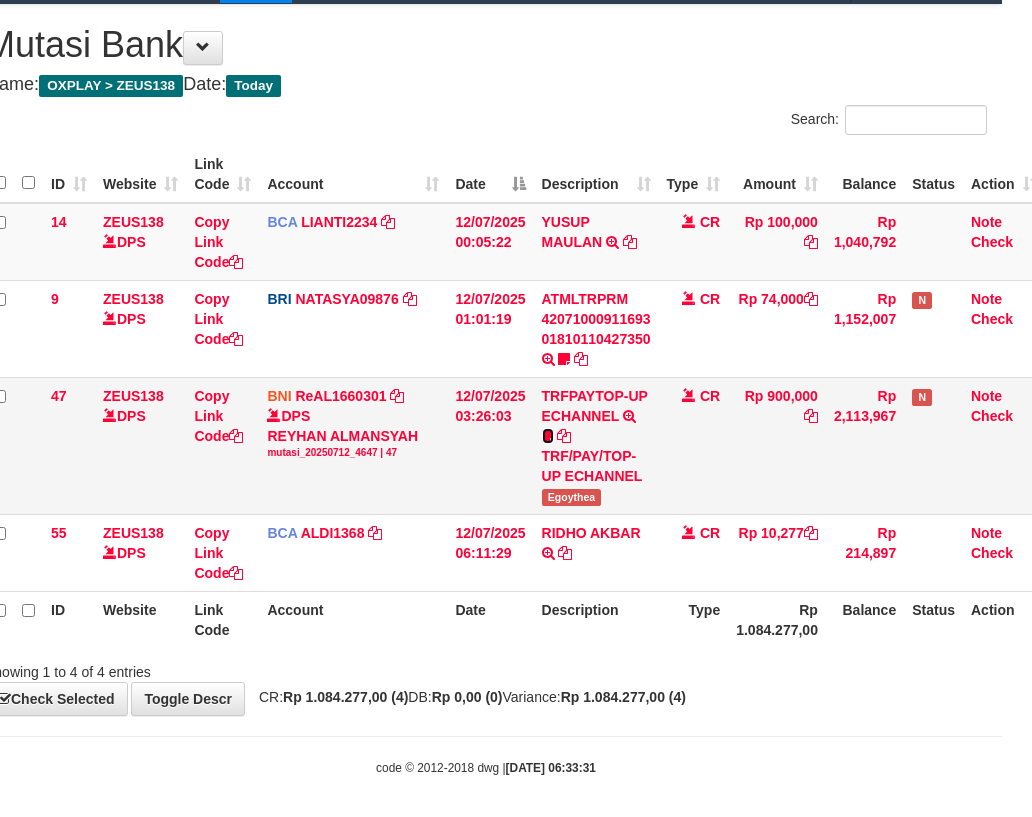 scroll, scrollTop: 47, scrollLeft: 15, axis: both 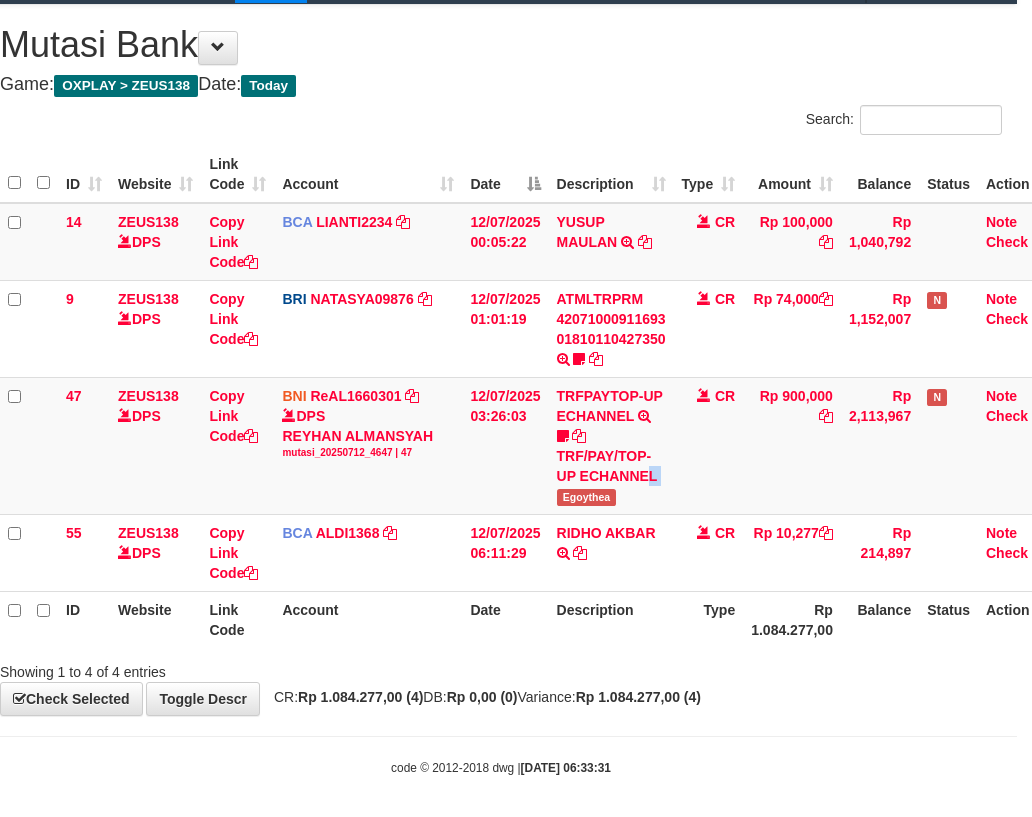 drag, startPoint x: 556, startPoint y: 544, endPoint x: 1045, endPoint y: 363, distance: 521.42303 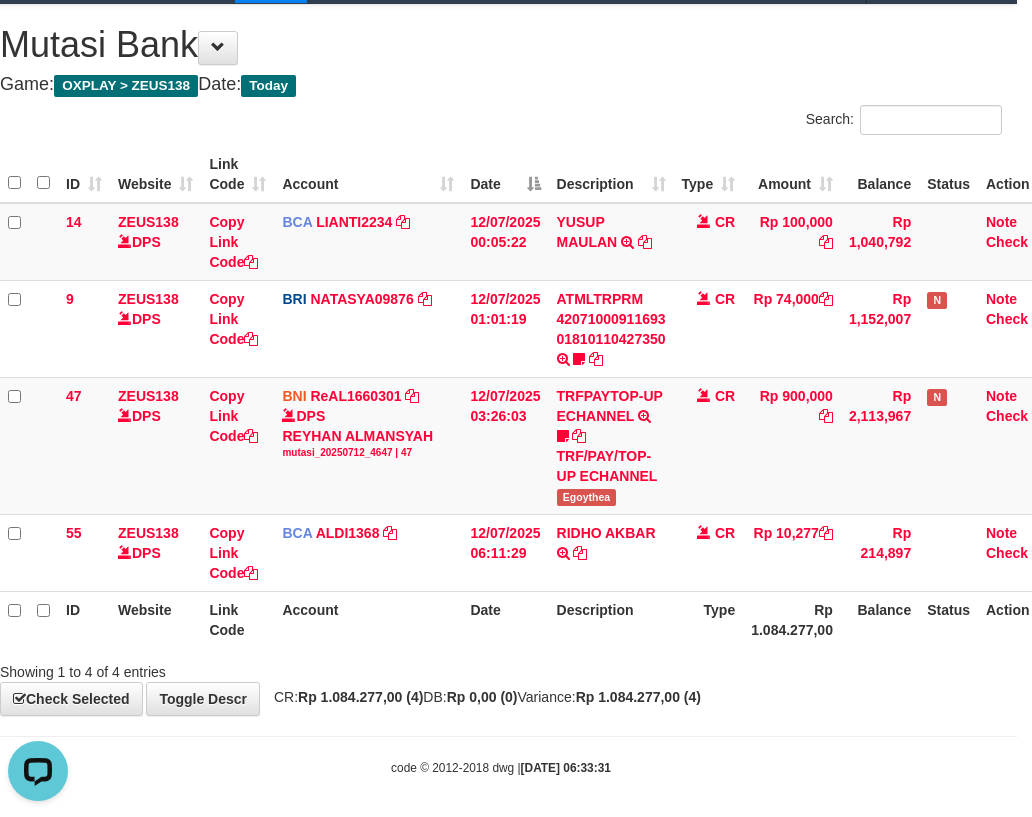 scroll, scrollTop: 0, scrollLeft: 0, axis: both 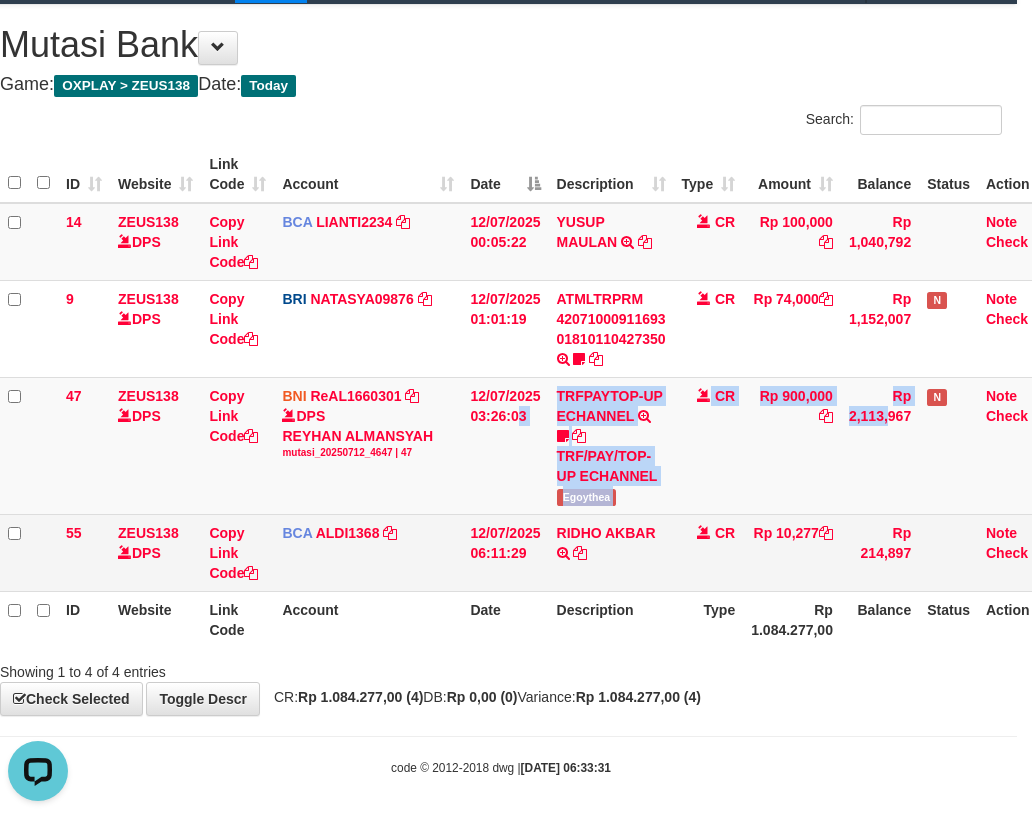 click on "BCA
ALDI1368
DPS
ALDI
mutasi_20250712_3354 | 55
mutasi_20250712_3354 | 55" at bounding box center (368, 552) 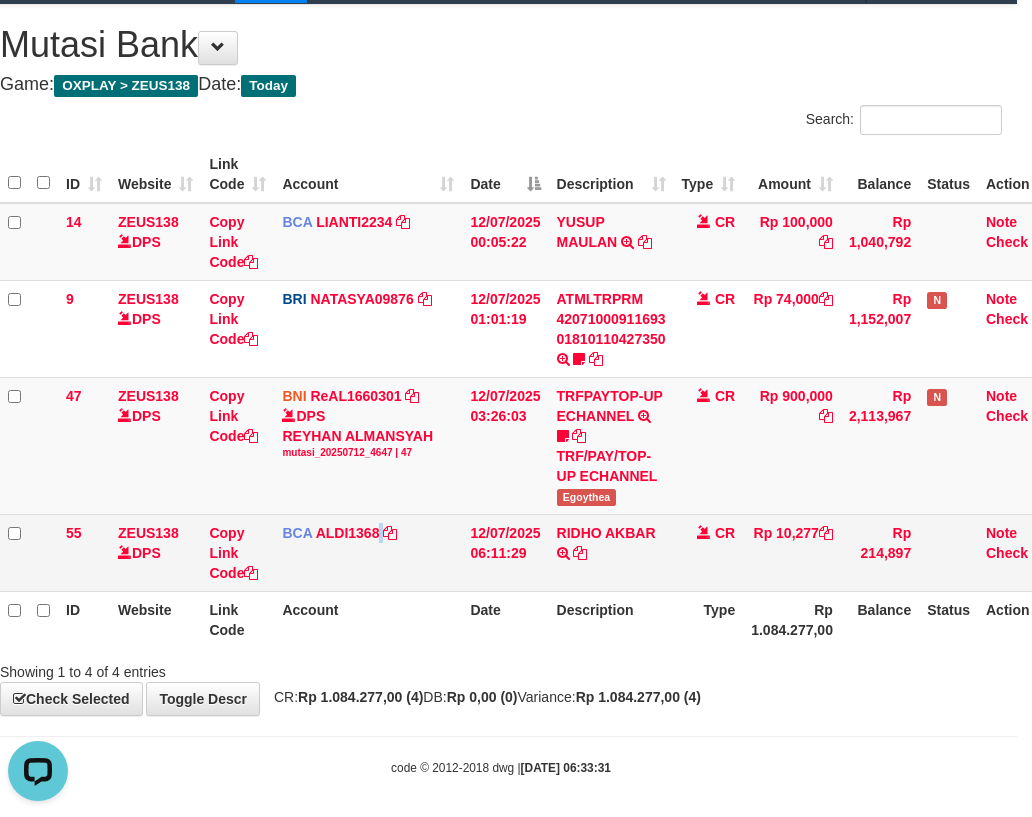 drag, startPoint x: 381, startPoint y: 570, endPoint x: 392, endPoint y: 576, distance: 12.529964 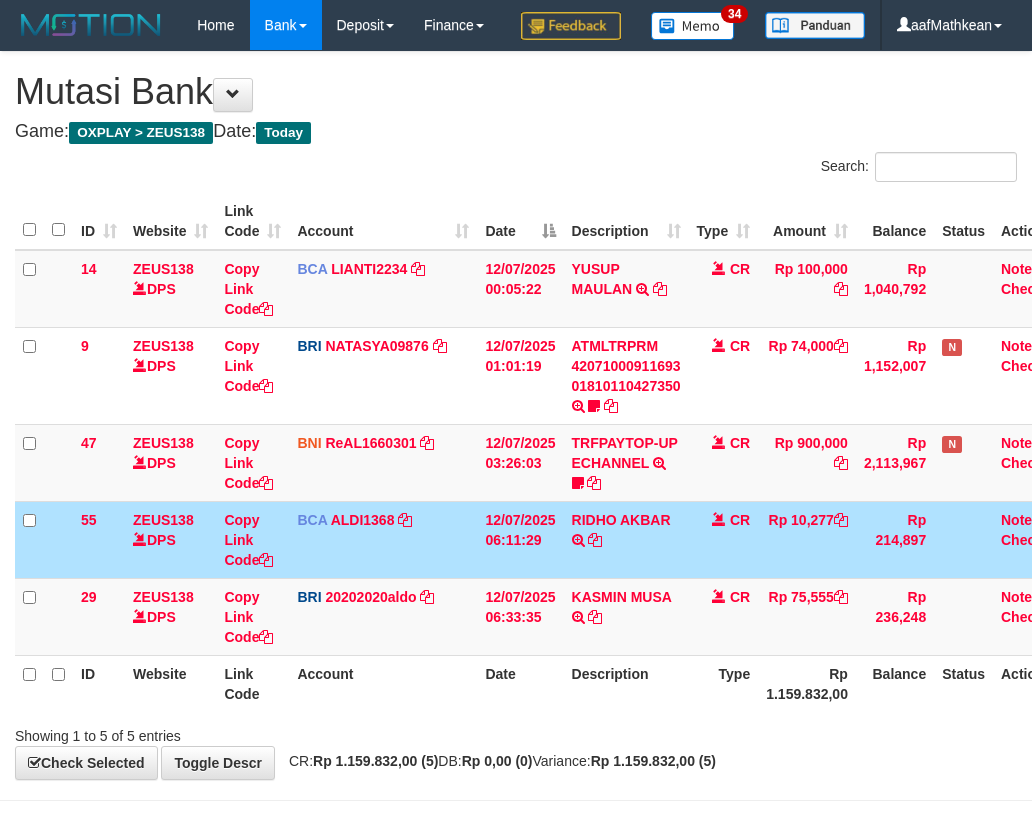 scroll, scrollTop: 47, scrollLeft: 15, axis: both 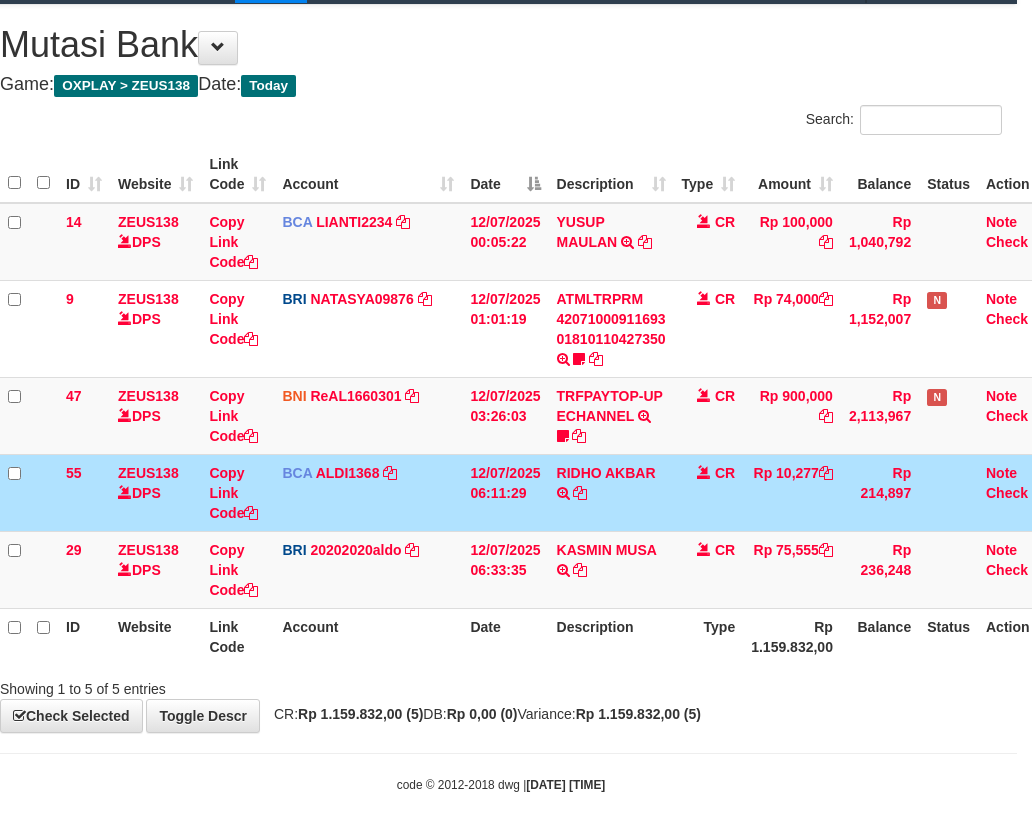 drag, startPoint x: 0, startPoint y: 0, endPoint x: 579, endPoint y: 541, distance: 792.4153 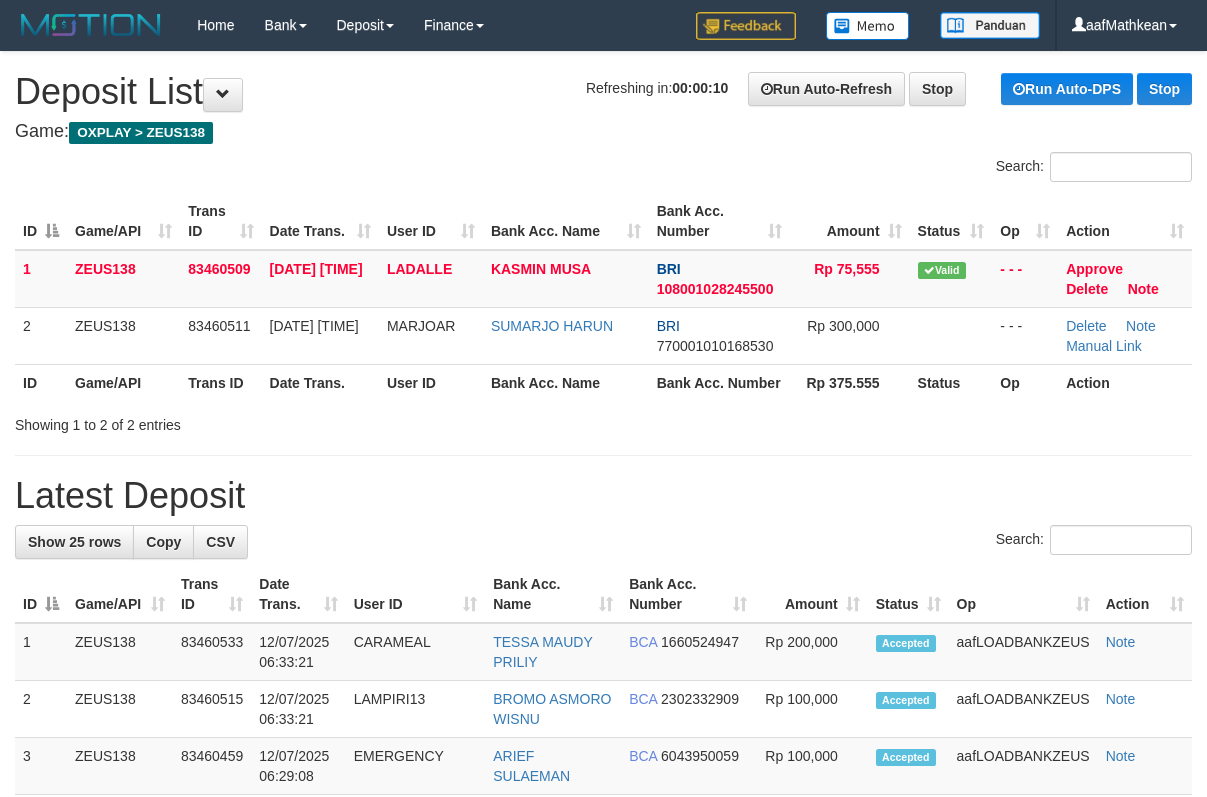 scroll, scrollTop: 0, scrollLeft: 0, axis: both 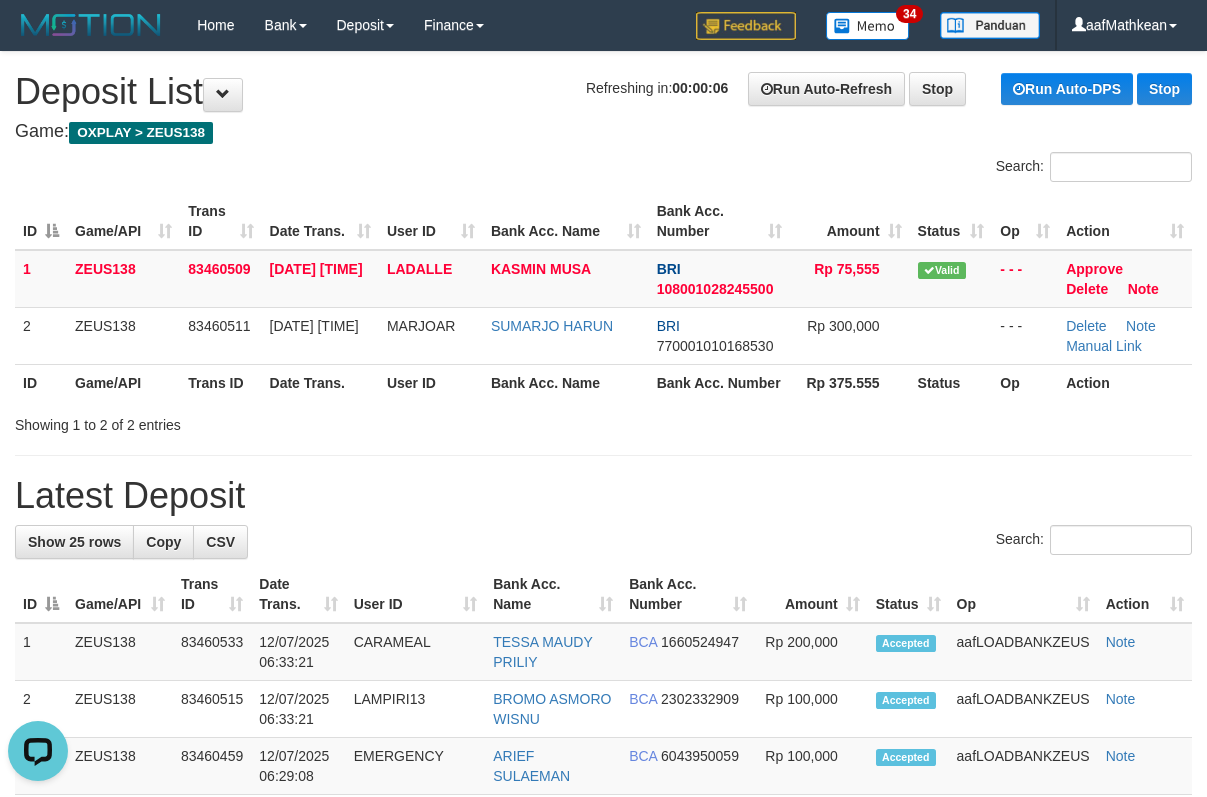 click on "Search:" at bounding box center [603, 169] 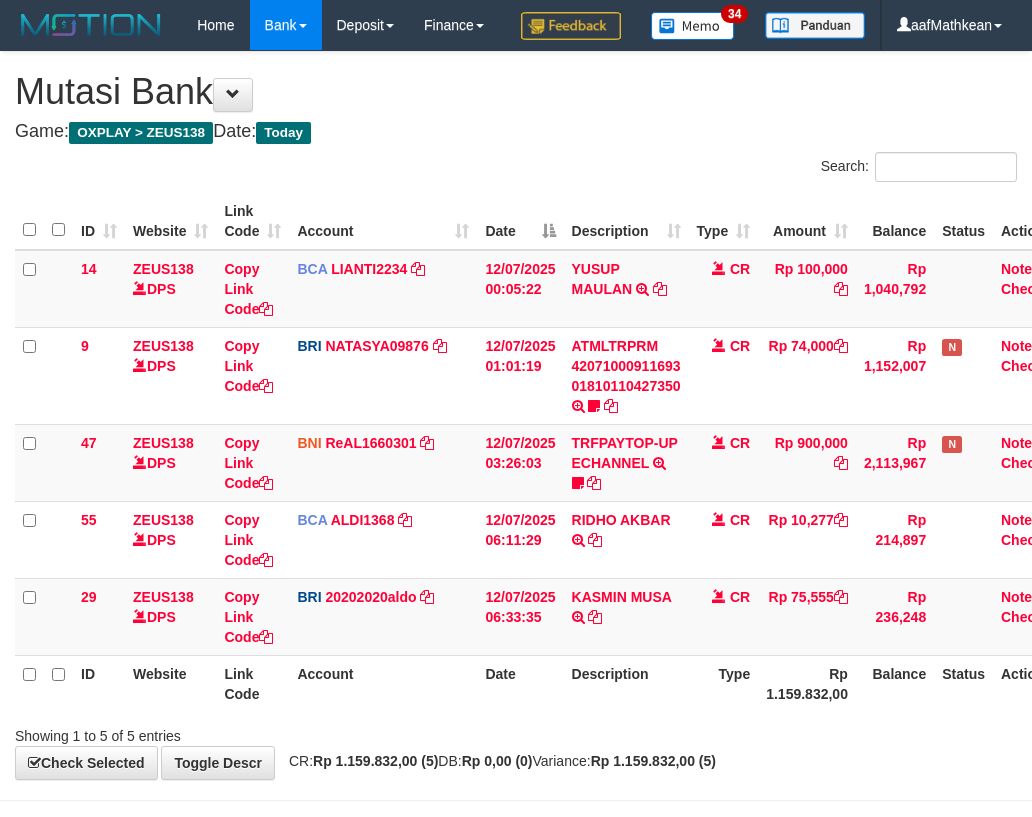 scroll, scrollTop: 47, scrollLeft: 15, axis: both 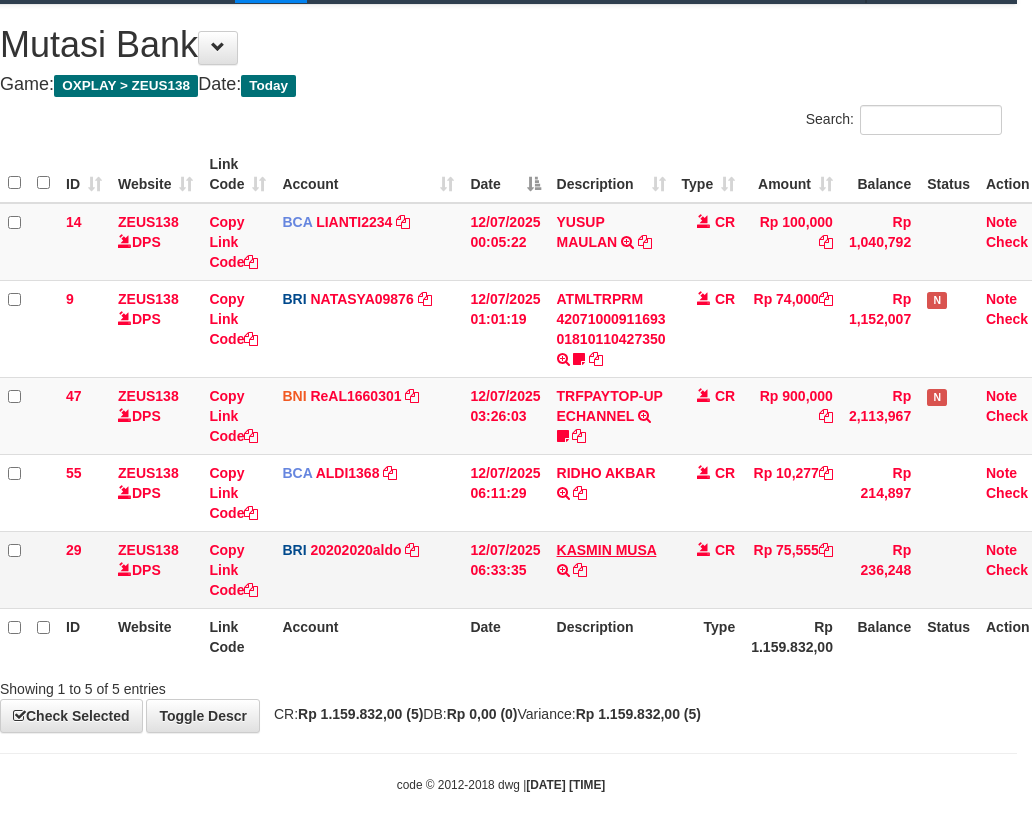 click on "KASMIN MUSA         TRANSFER NBMB KASMIN MUSA TO REVALDO SAGITA" at bounding box center [611, 569] 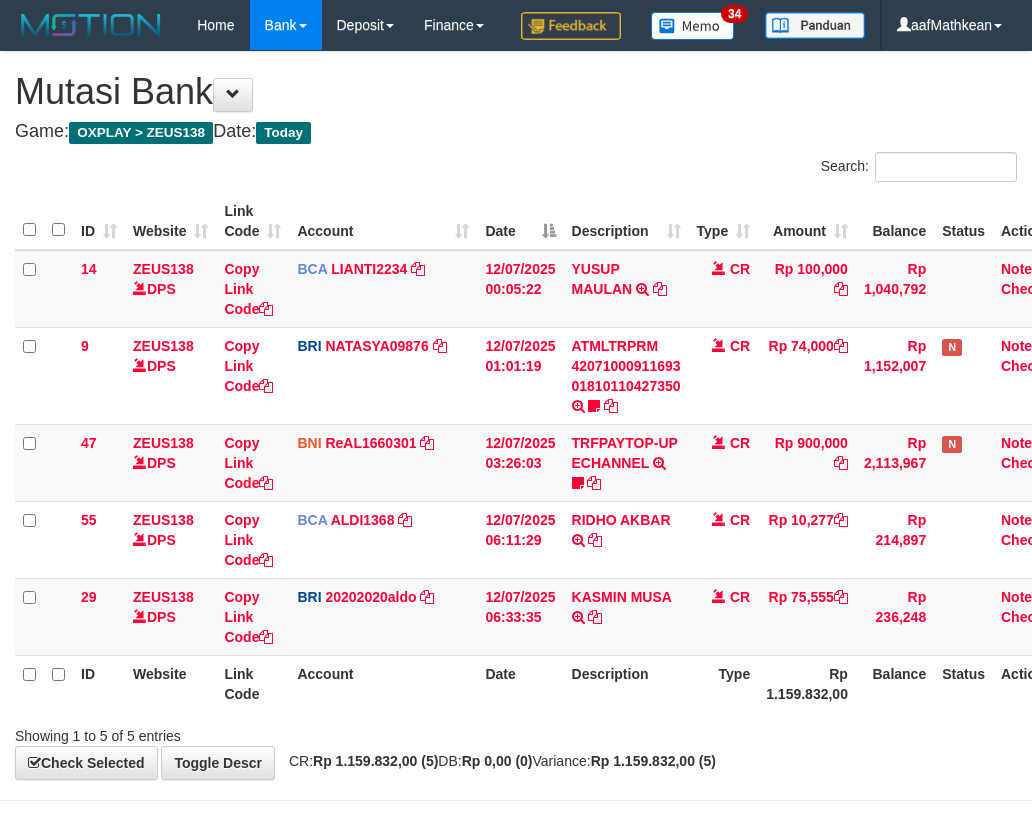 scroll, scrollTop: 47, scrollLeft: 15, axis: both 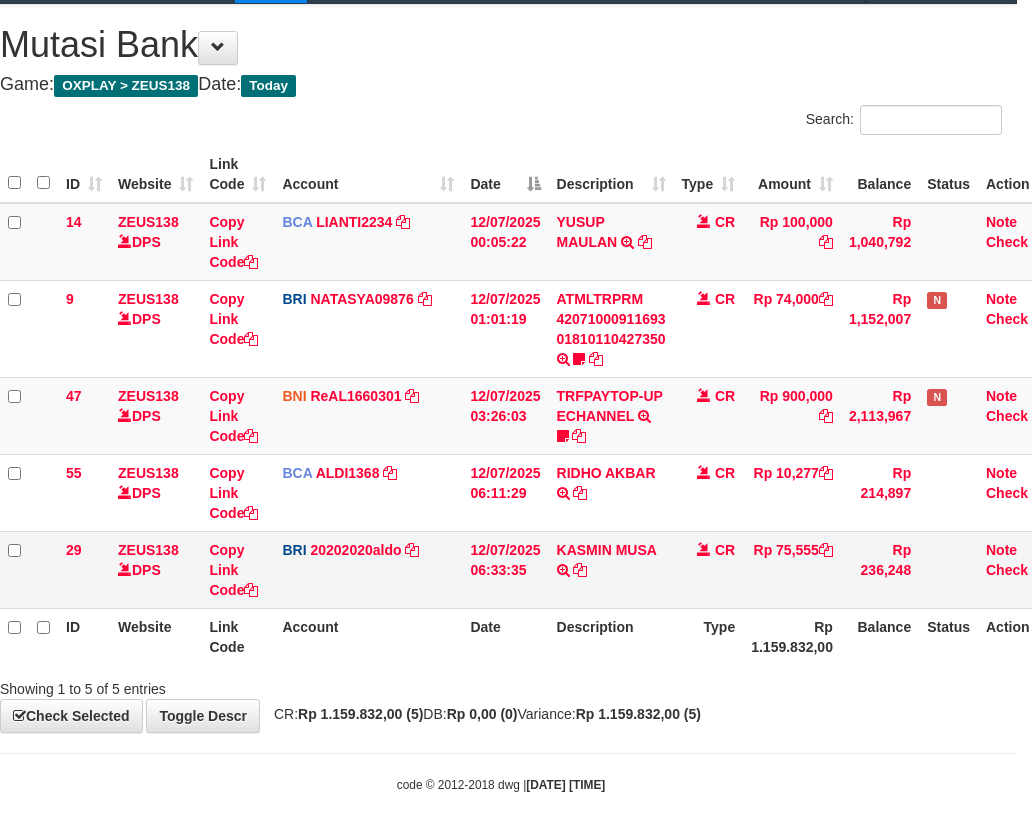 click on "29
ZEUS138    DPS
Copy Link Code
BRI
20202020aldo
DPS
REVALDO SAGITA
mutasi_20250712_3778 | 29
mutasi_20250712_3778 | 29
12/07/2025 06:33:35
KASMIN MUSA         TRANSFER NBMB KASMIN MUSA TO REVALDO SAGITA
CR
Rp 75,555
Rp 236,248
Note
Check" at bounding box center (530, 569) 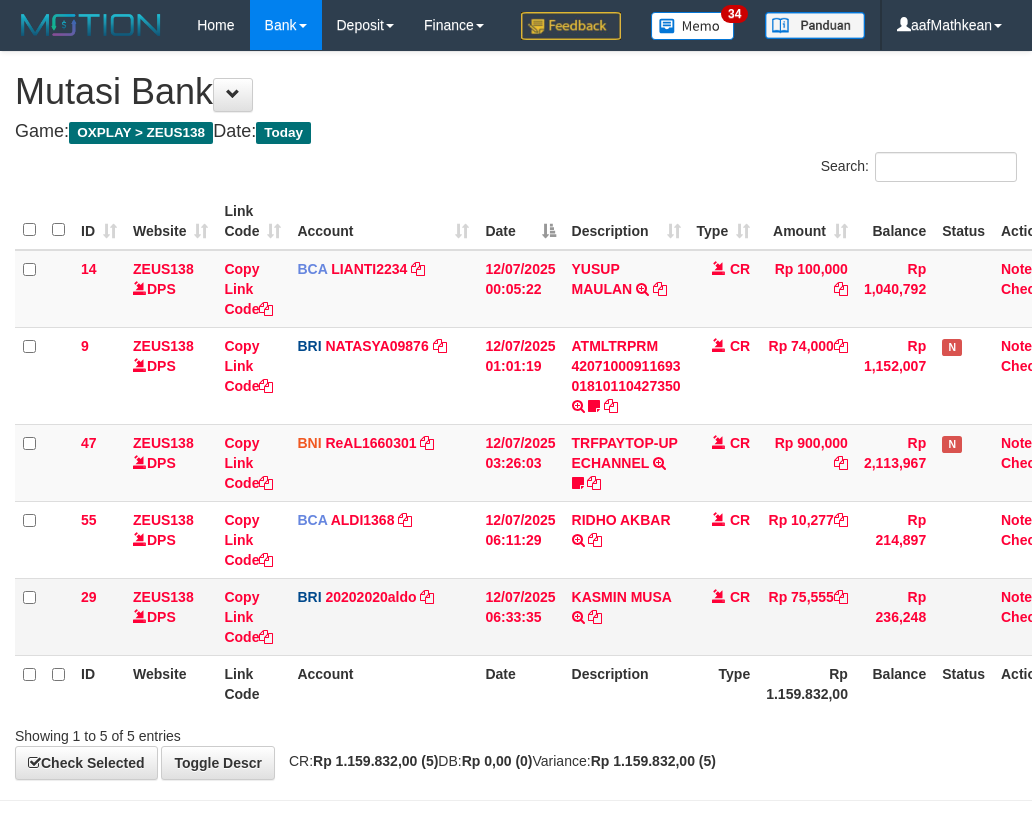 scroll, scrollTop: 47, scrollLeft: 15, axis: both 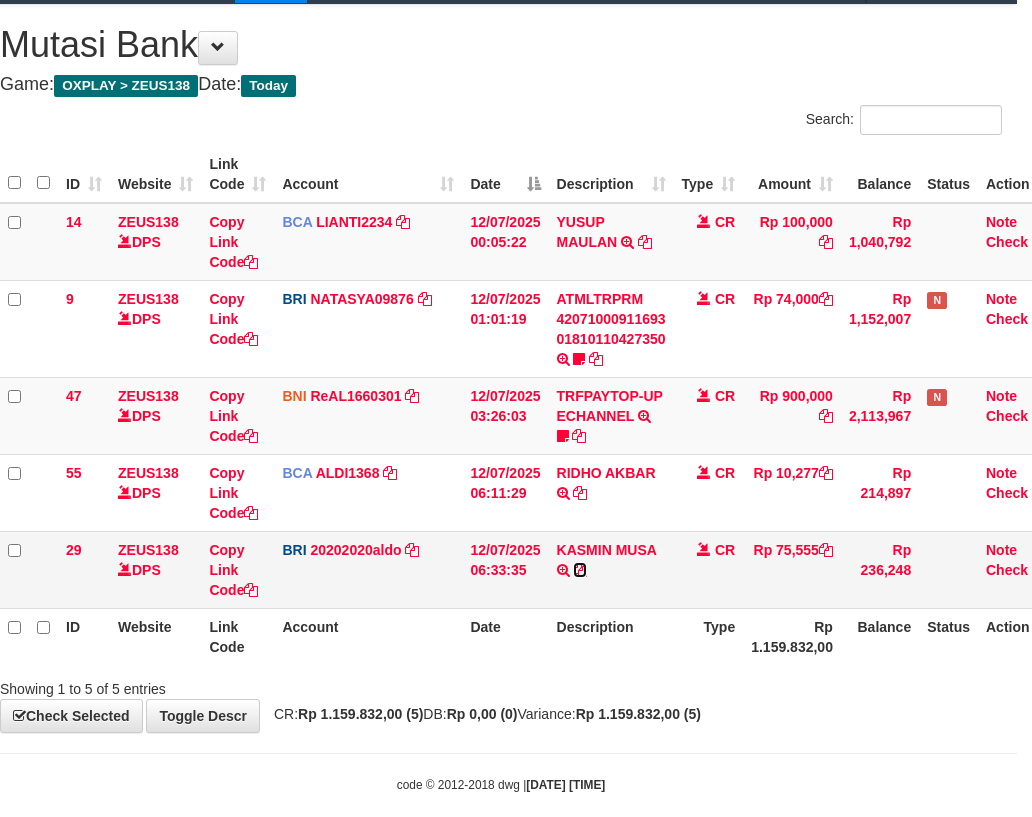 click at bounding box center [580, 570] 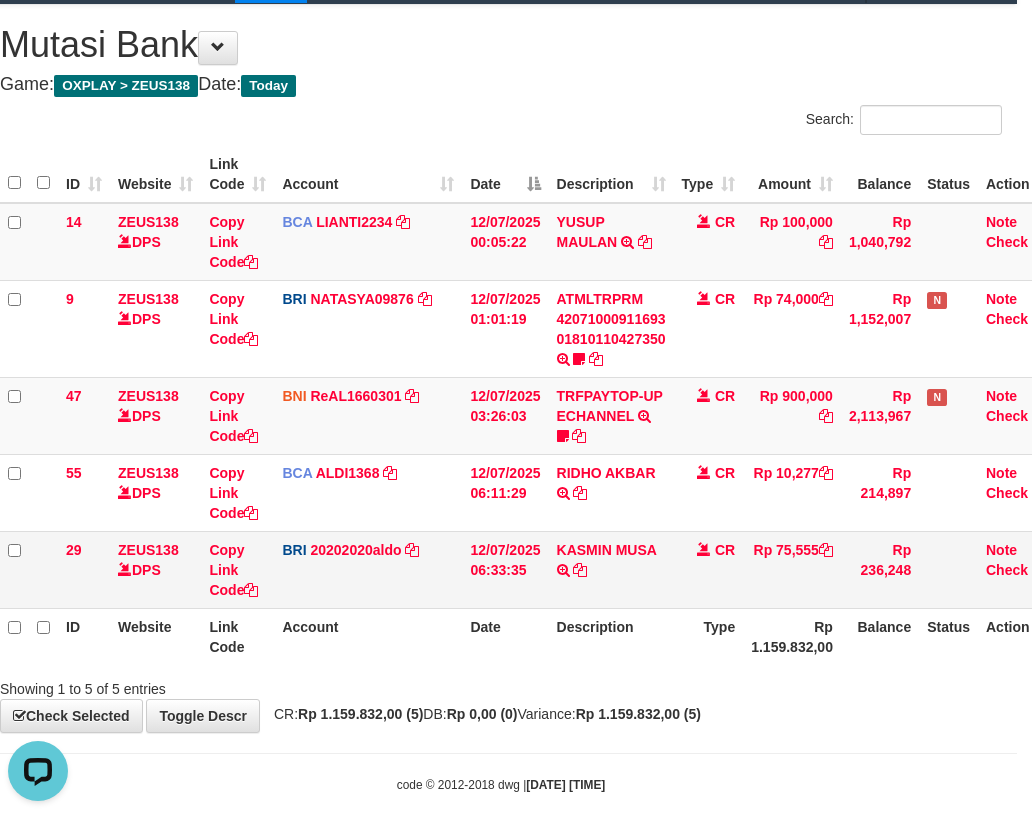 scroll, scrollTop: 0, scrollLeft: 0, axis: both 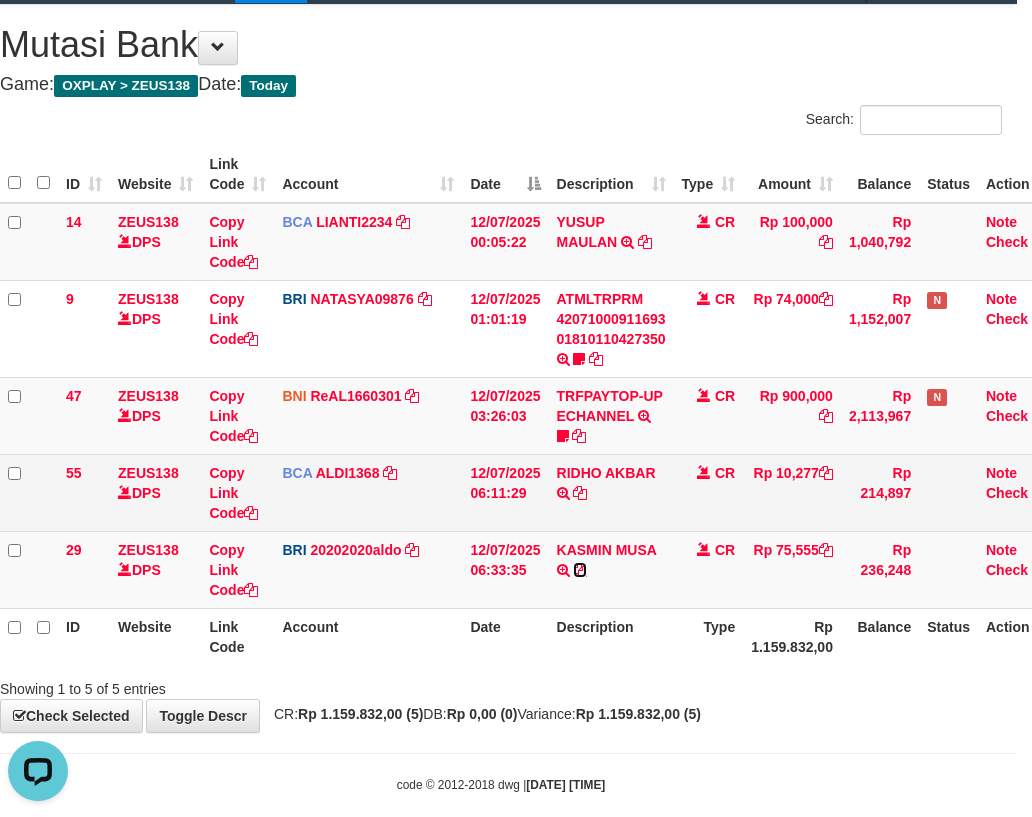drag, startPoint x: 586, startPoint y: 620, endPoint x: 652, endPoint y: 540, distance: 103.711136 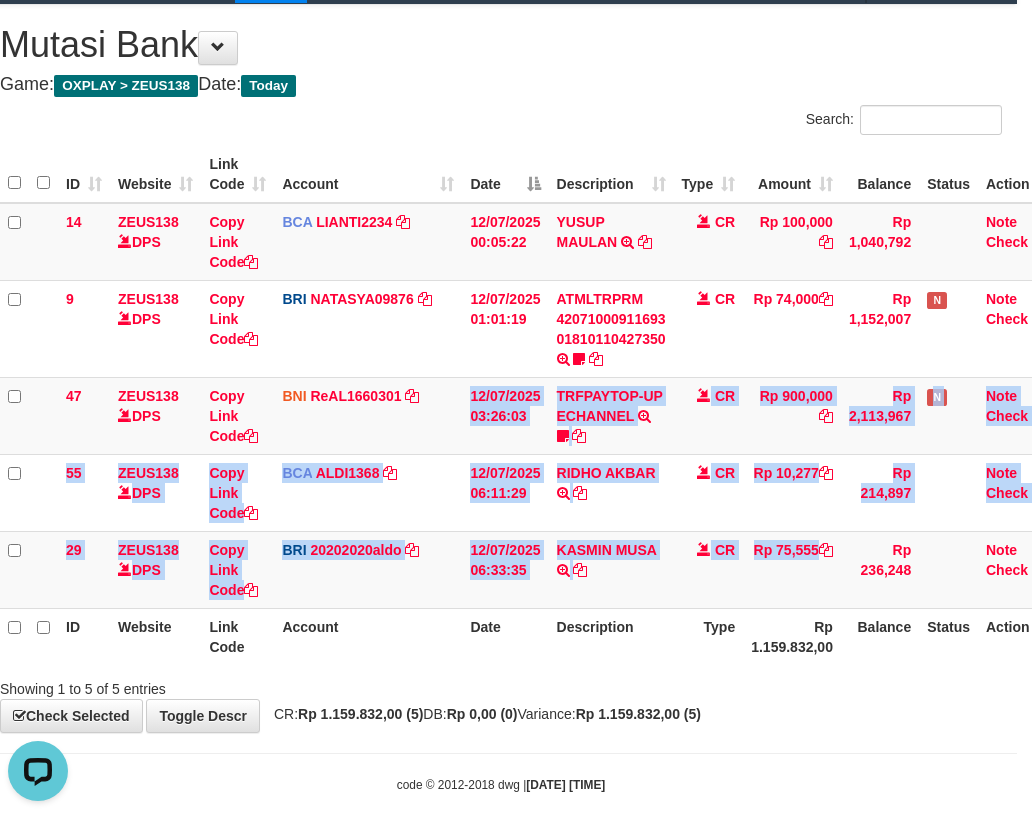 drag, startPoint x: 448, startPoint y: 491, endPoint x: 1081, endPoint y: 614, distance: 644.83954 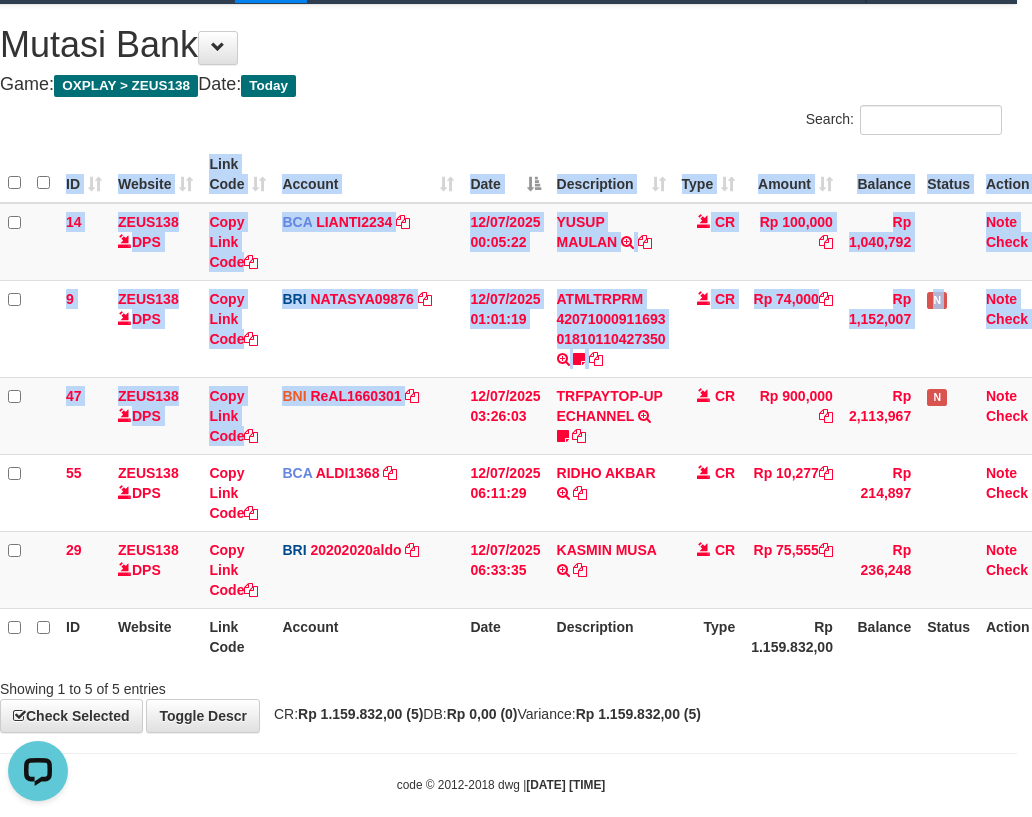 scroll, scrollTop: 47, scrollLeft: 42, axis: both 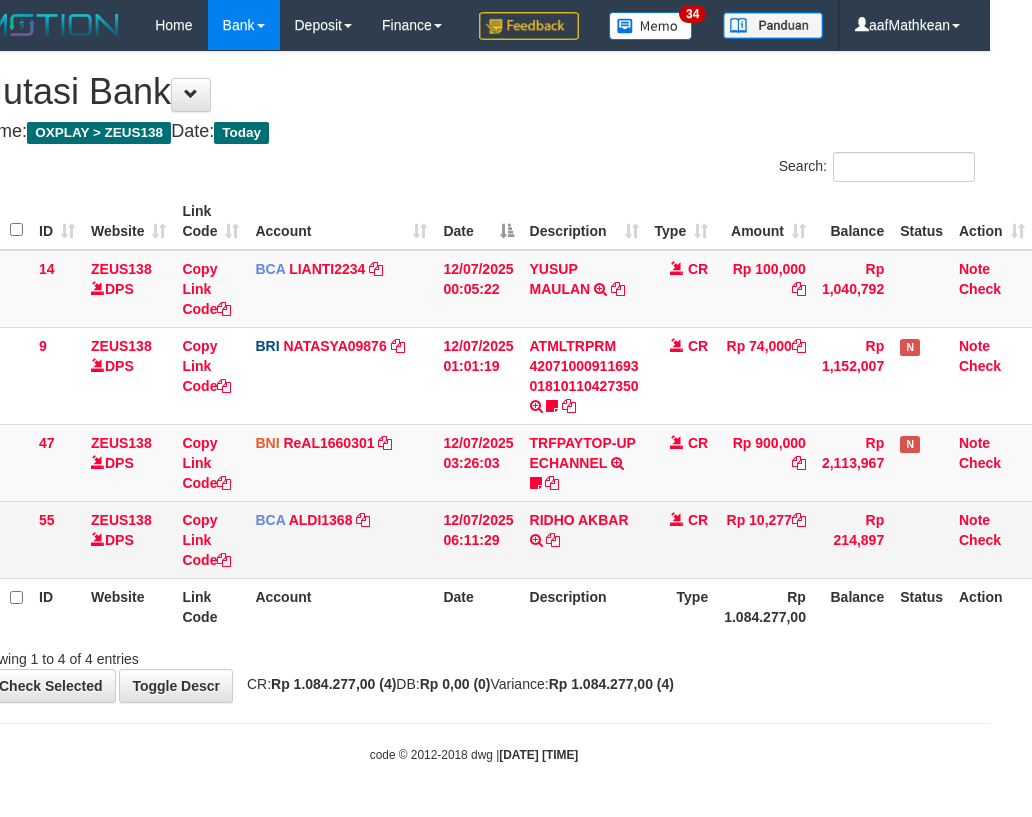 drag, startPoint x: 499, startPoint y: 573, endPoint x: 512, endPoint y: 584, distance: 17.029387 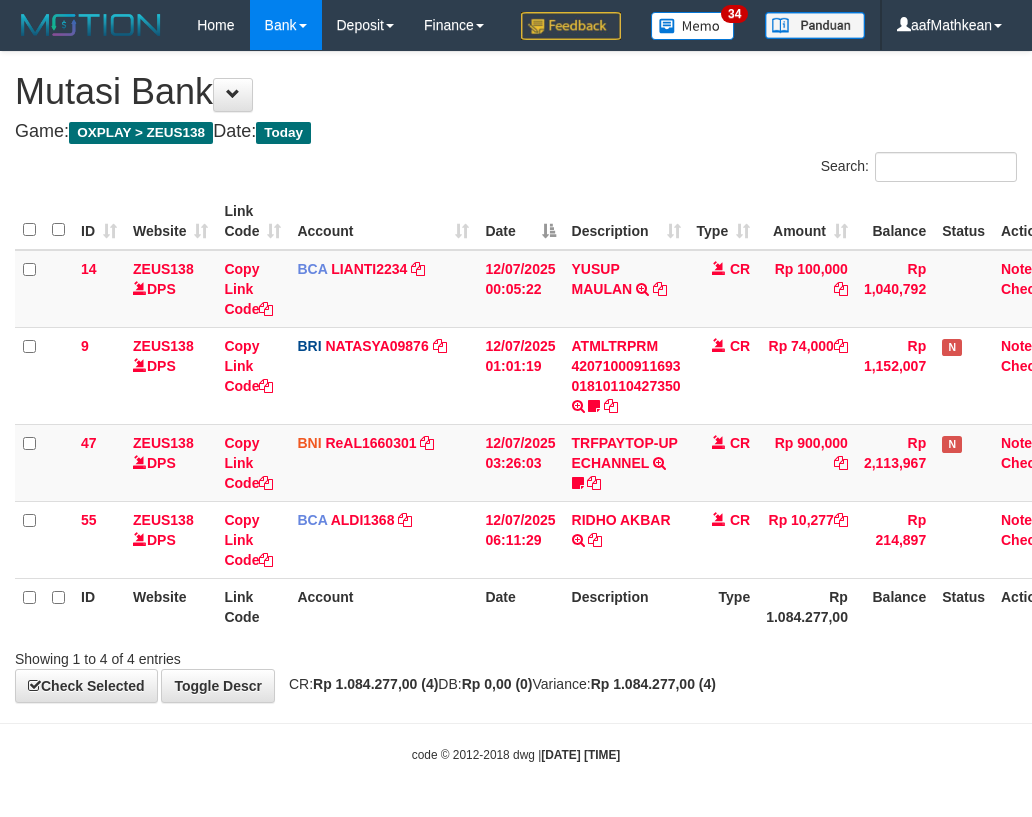scroll, scrollTop: 47, scrollLeft: 42, axis: both 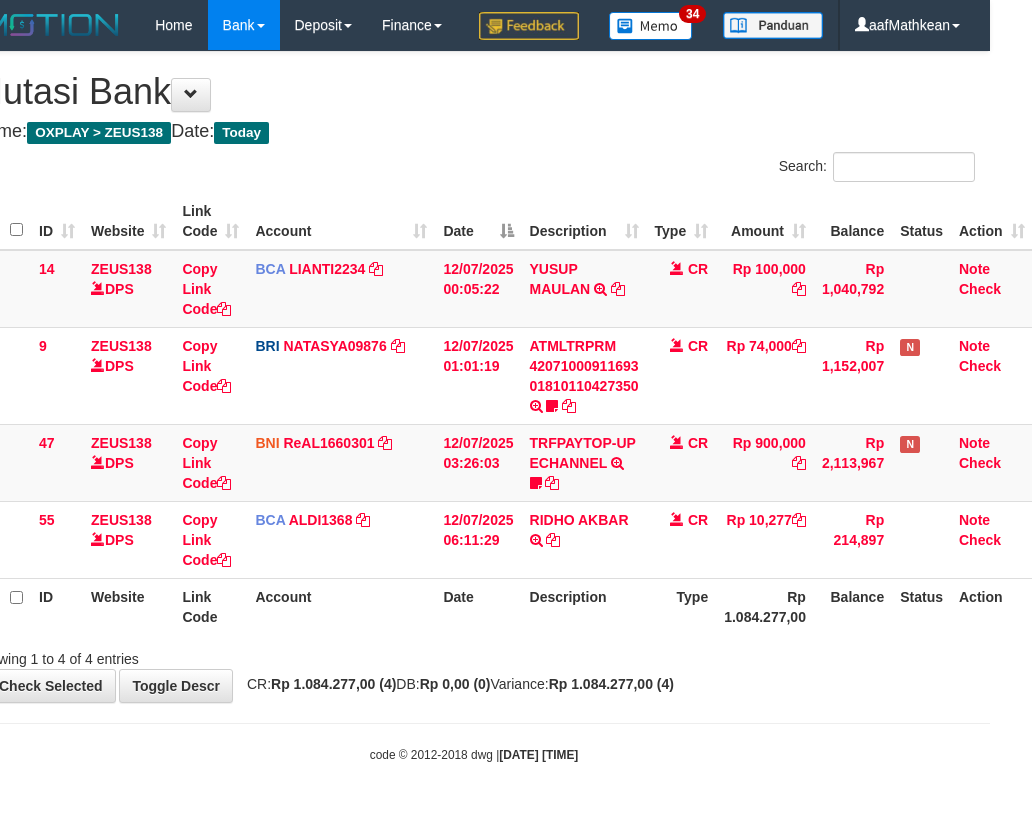 click on "**********" at bounding box center [474, 377] 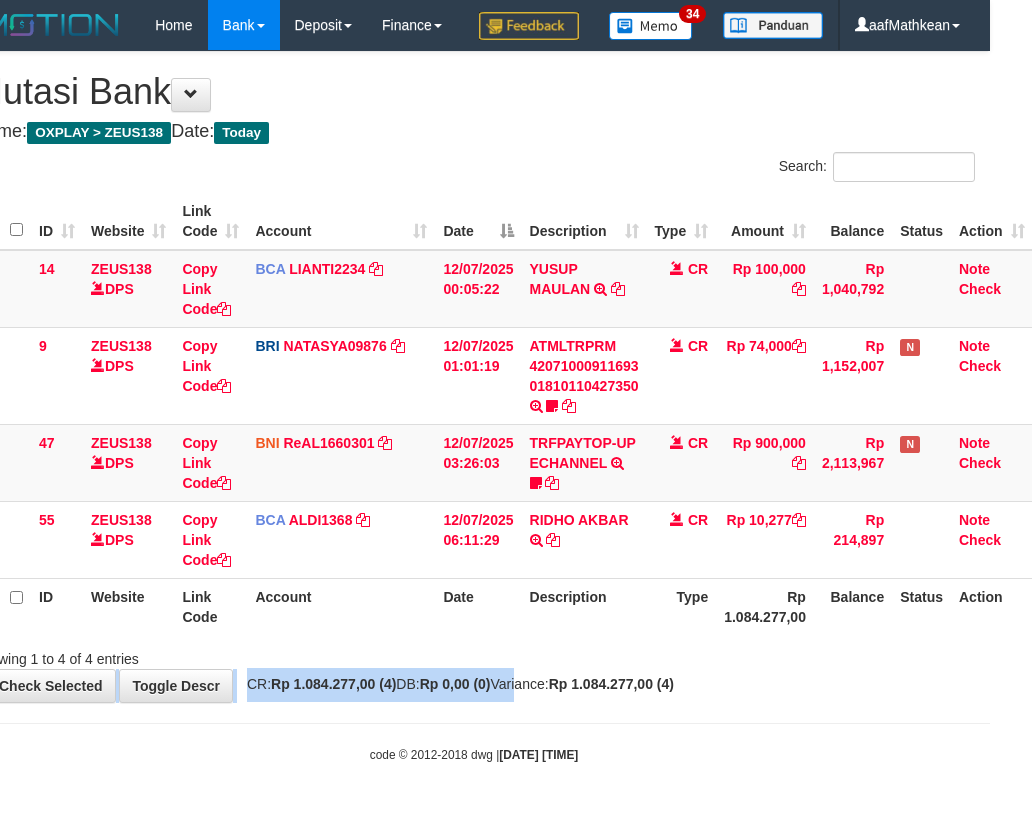 drag, startPoint x: 435, startPoint y: 621, endPoint x: 458, endPoint y: 619, distance: 23.086792 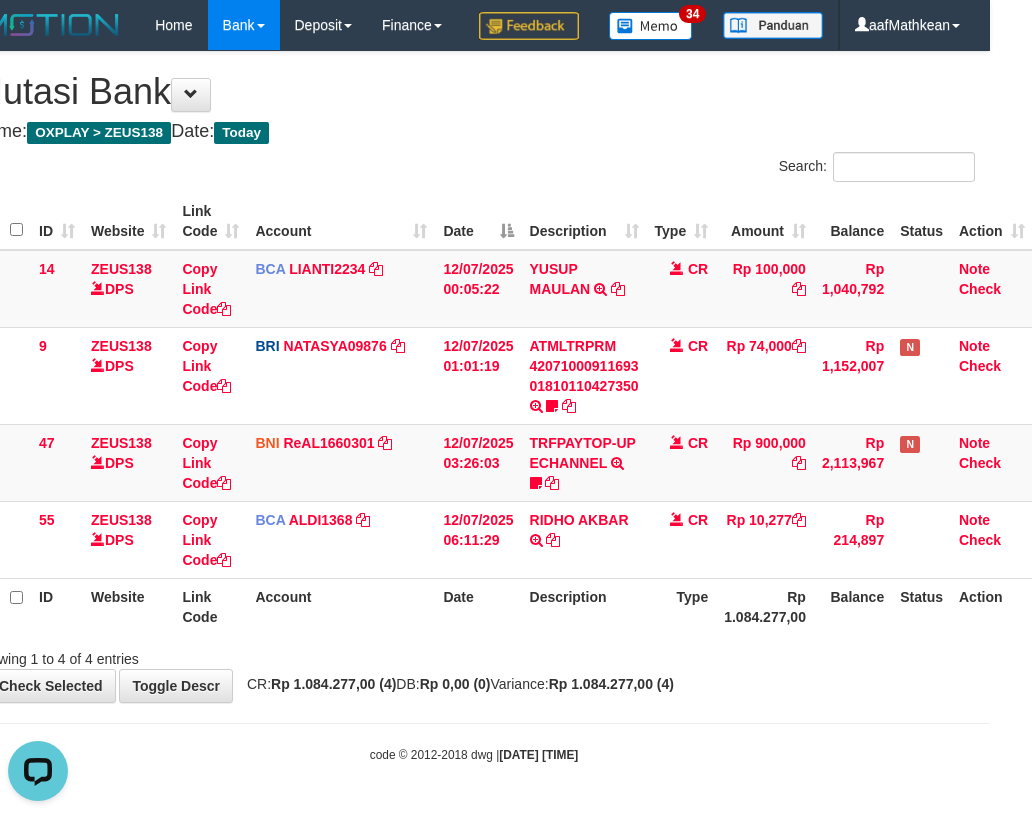 scroll, scrollTop: 0, scrollLeft: 0, axis: both 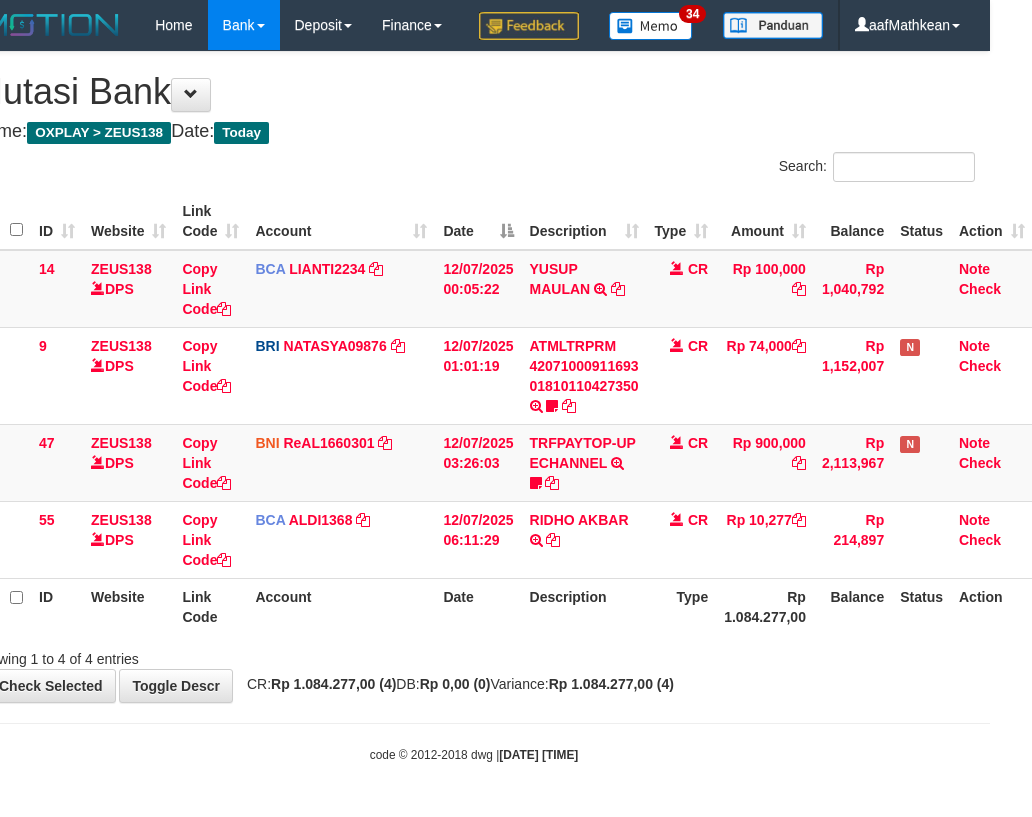 click on "Description" at bounding box center [584, 606] 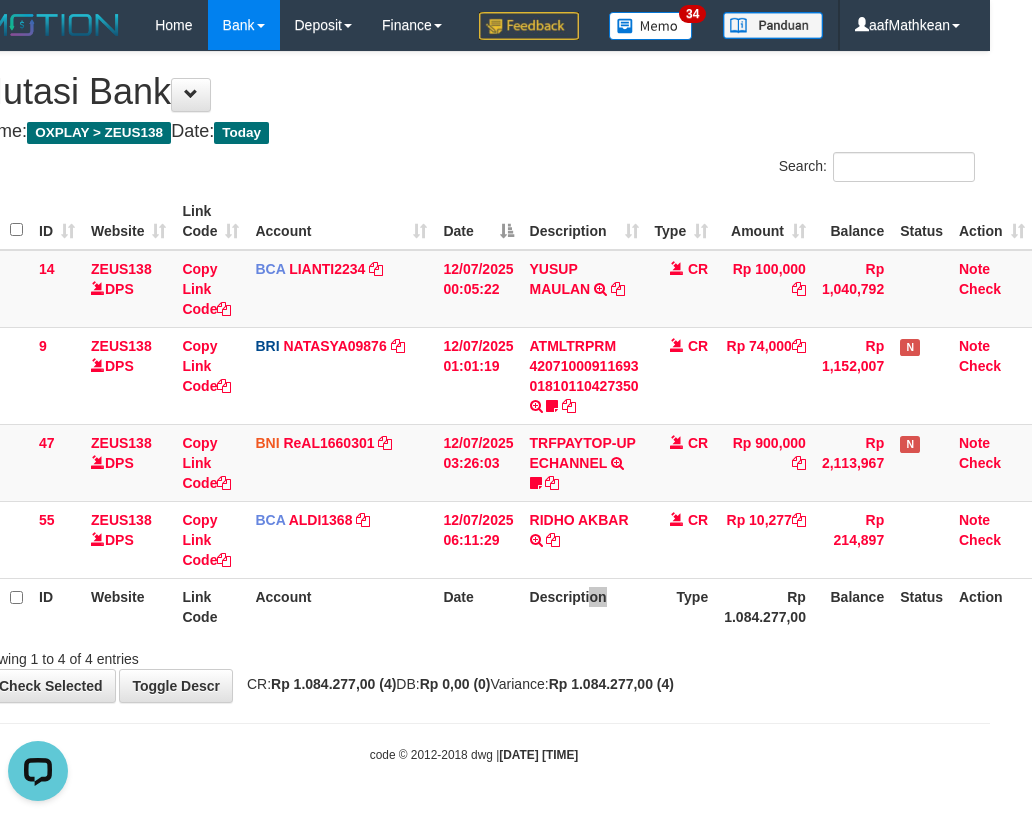 scroll, scrollTop: 0, scrollLeft: 0, axis: both 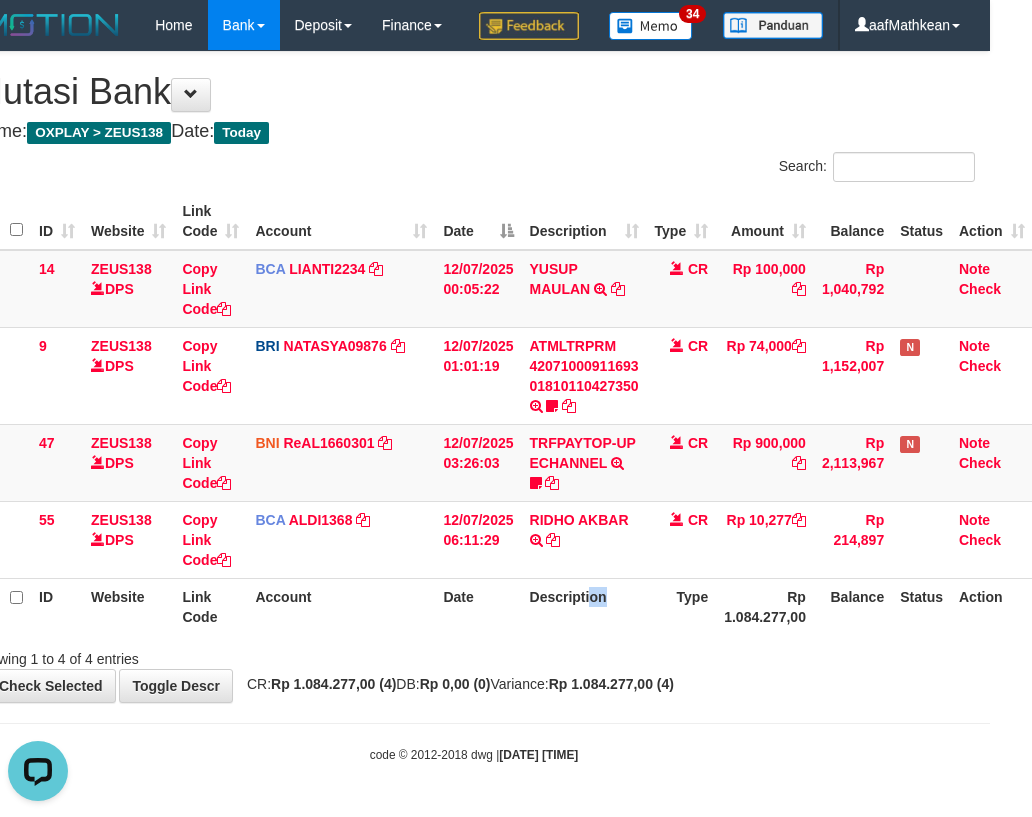 drag, startPoint x: 777, startPoint y: 679, endPoint x: 850, endPoint y: 683, distance: 73.109505 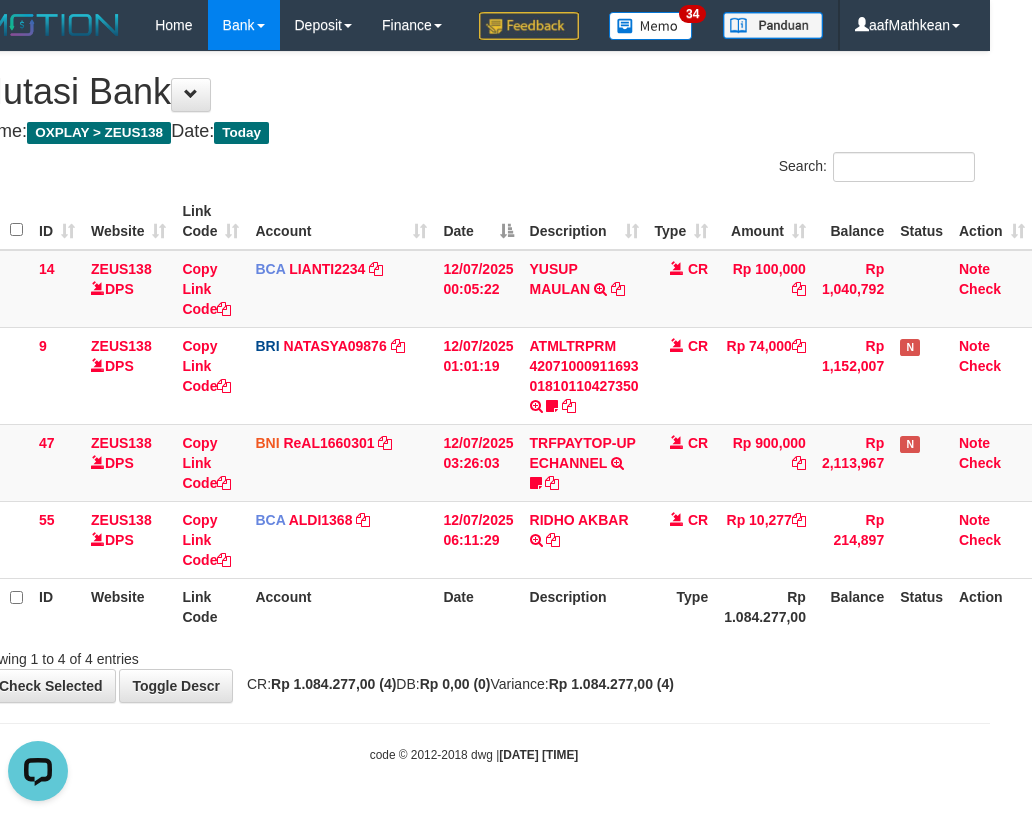 click on "code © 2012-2018 dwg |  2025/07/12 06:33:46" at bounding box center [474, 755] 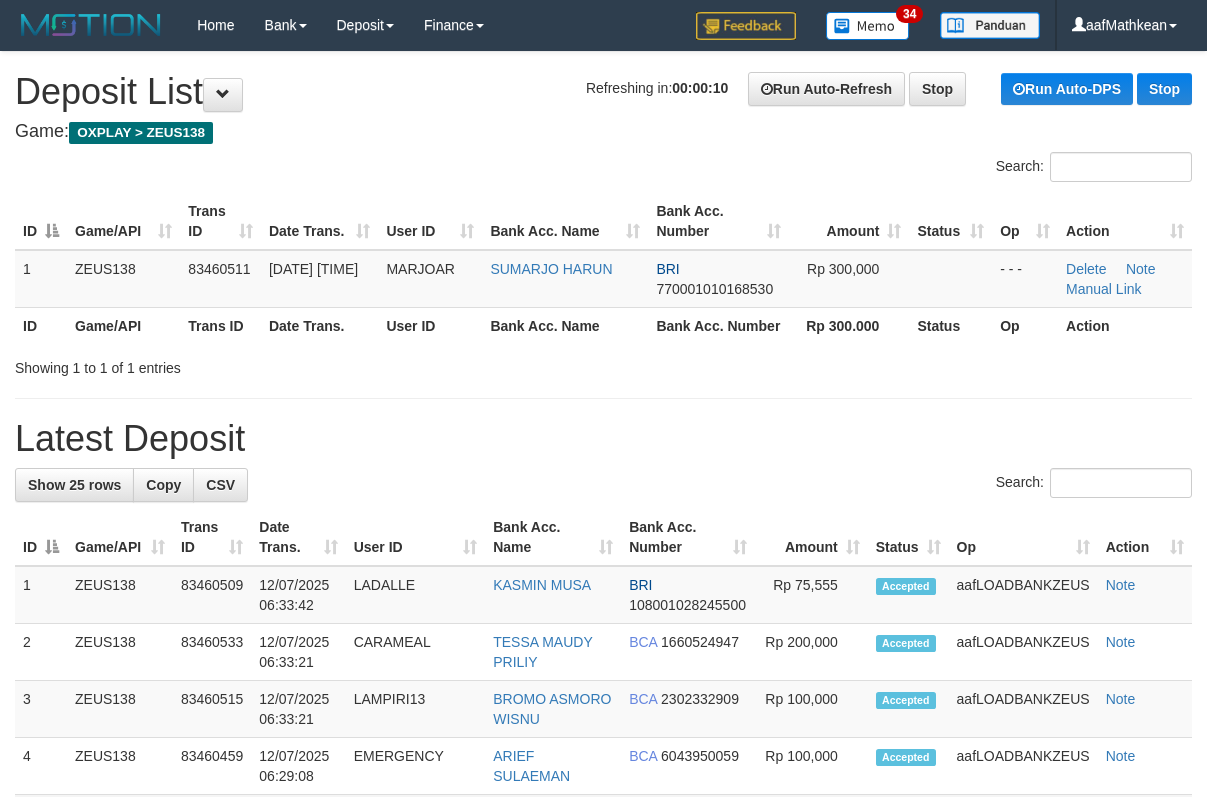 scroll, scrollTop: 0, scrollLeft: 0, axis: both 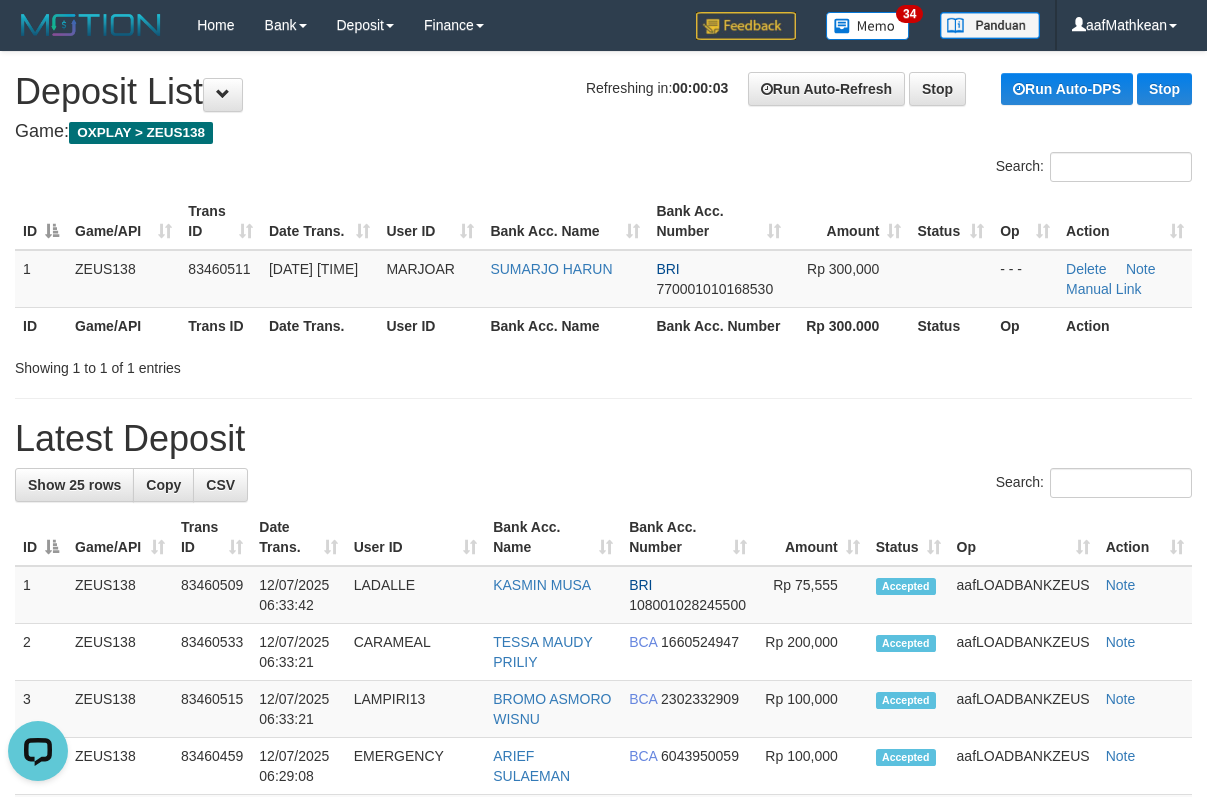 click on "Search:" at bounding box center [603, 169] 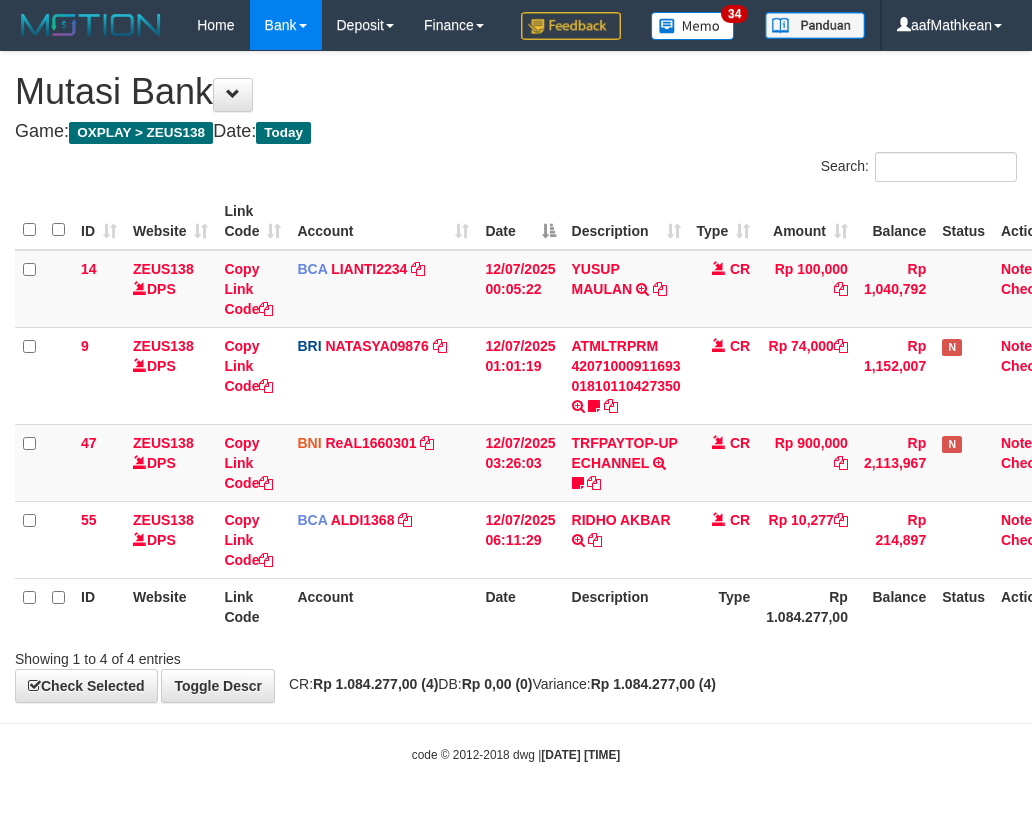 scroll, scrollTop: 47, scrollLeft: 42, axis: both 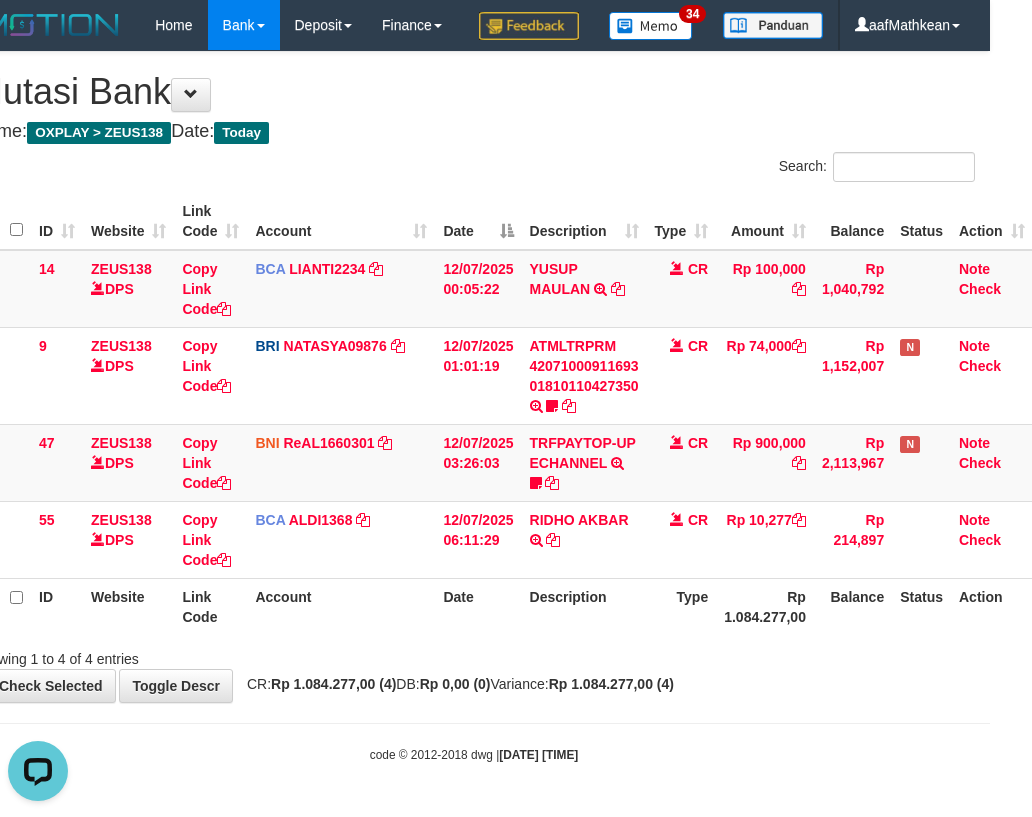 drag, startPoint x: 652, startPoint y: 662, endPoint x: 756, endPoint y: 669, distance: 104.23531 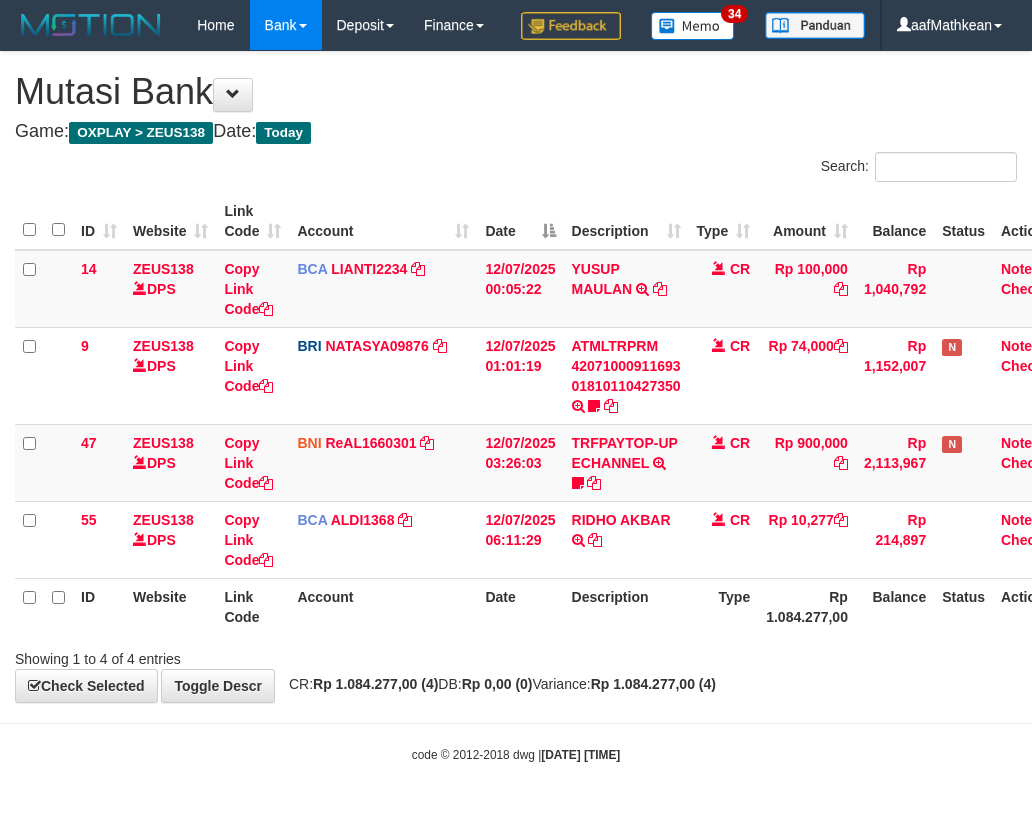 scroll, scrollTop: 47, scrollLeft: 42, axis: both 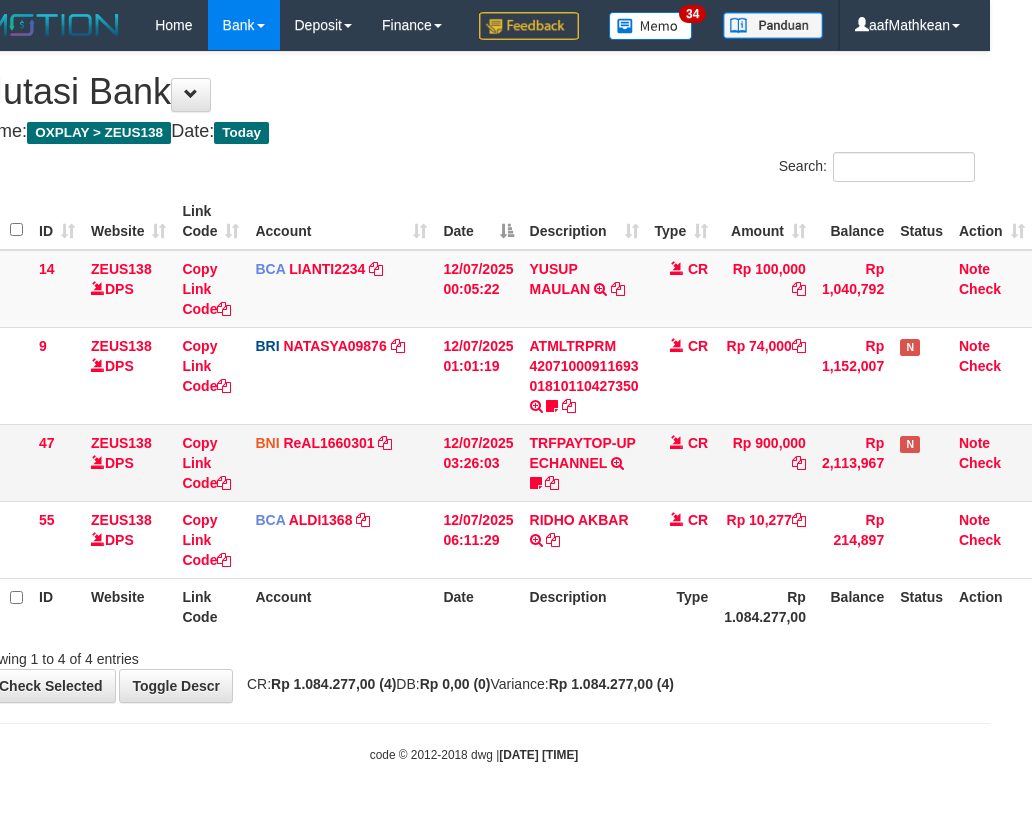 drag, startPoint x: 171, startPoint y: 589, endPoint x: 1012, endPoint y: 450, distance: 852.40955 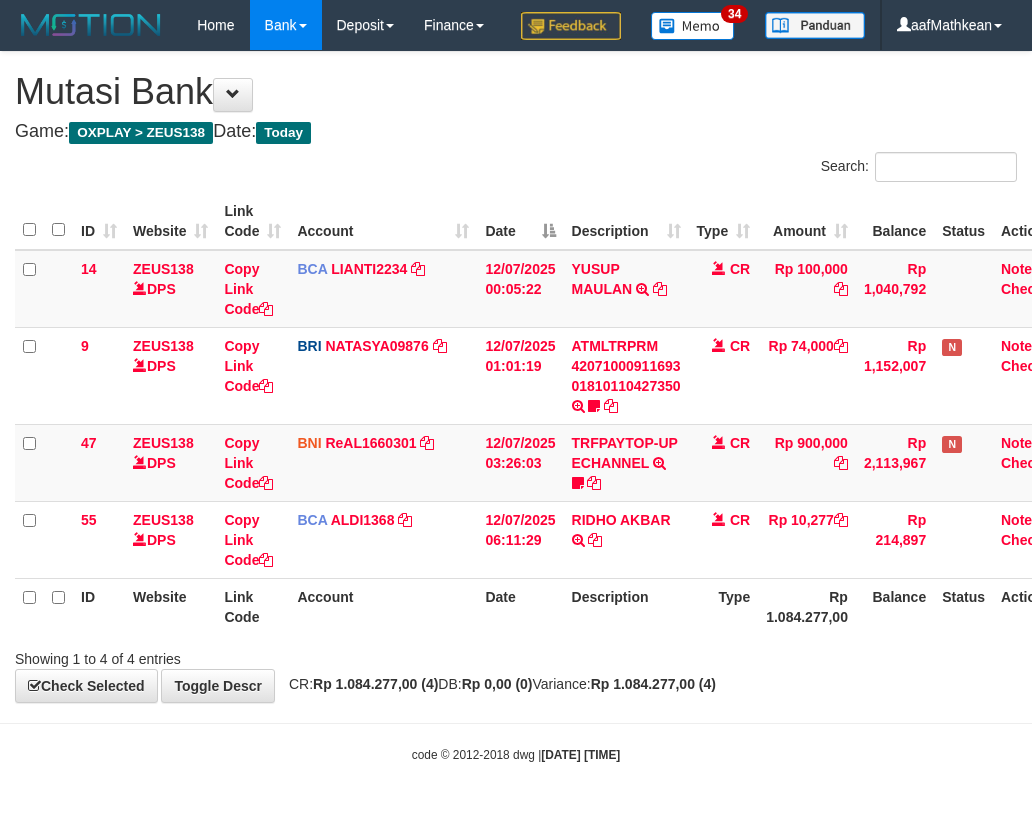 scroll, scrollTop: 47, scrollLeft: 42, axis: both 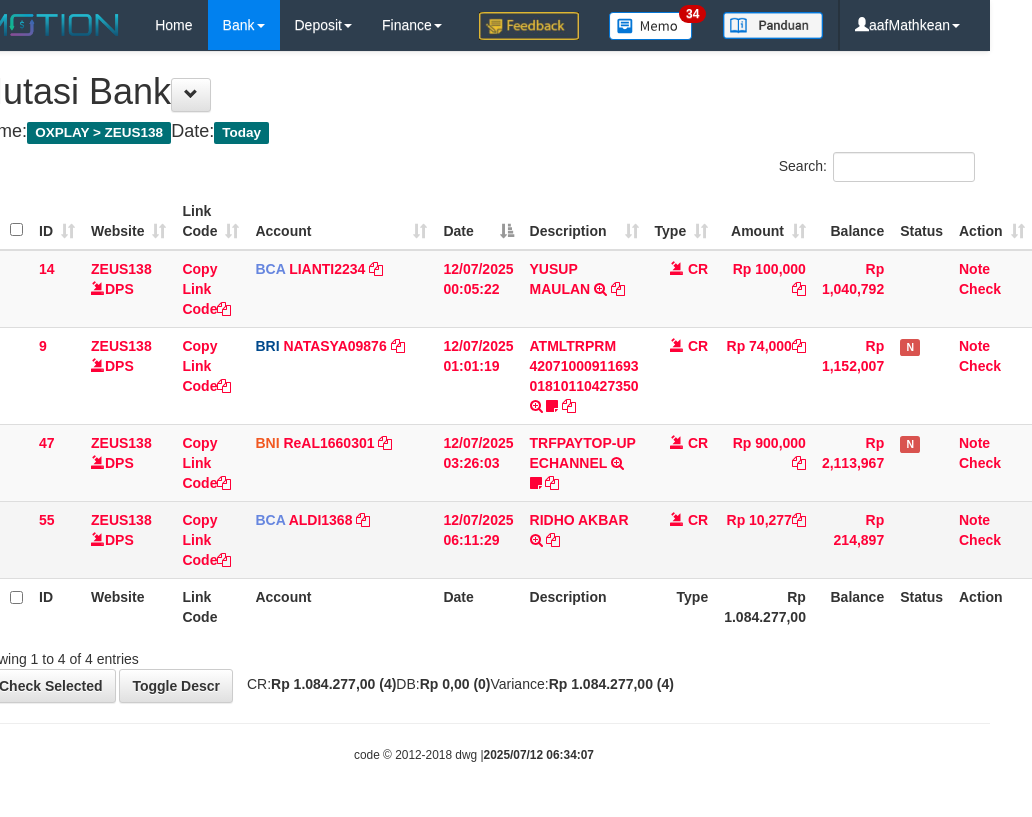click on "55
ZEUS138    DPS
Copy Link Code
BCA
ALDI1368
DPS
ALDI
mutasi_20250712_3354 | 55
mutasi_20250712_3354 | 55
12/07/2025 06:11:29
RIDHO AKBAR         TRSF E-BANKING CR 1207/FTSCY/WS95051
10277.002025071237079119 TRFDN-RIDHO AKBAR ESPAY DEBIT INDONE
CR
Rp 10,277
Rp 214,897
Note
Check" at bounding box center [503, 539] 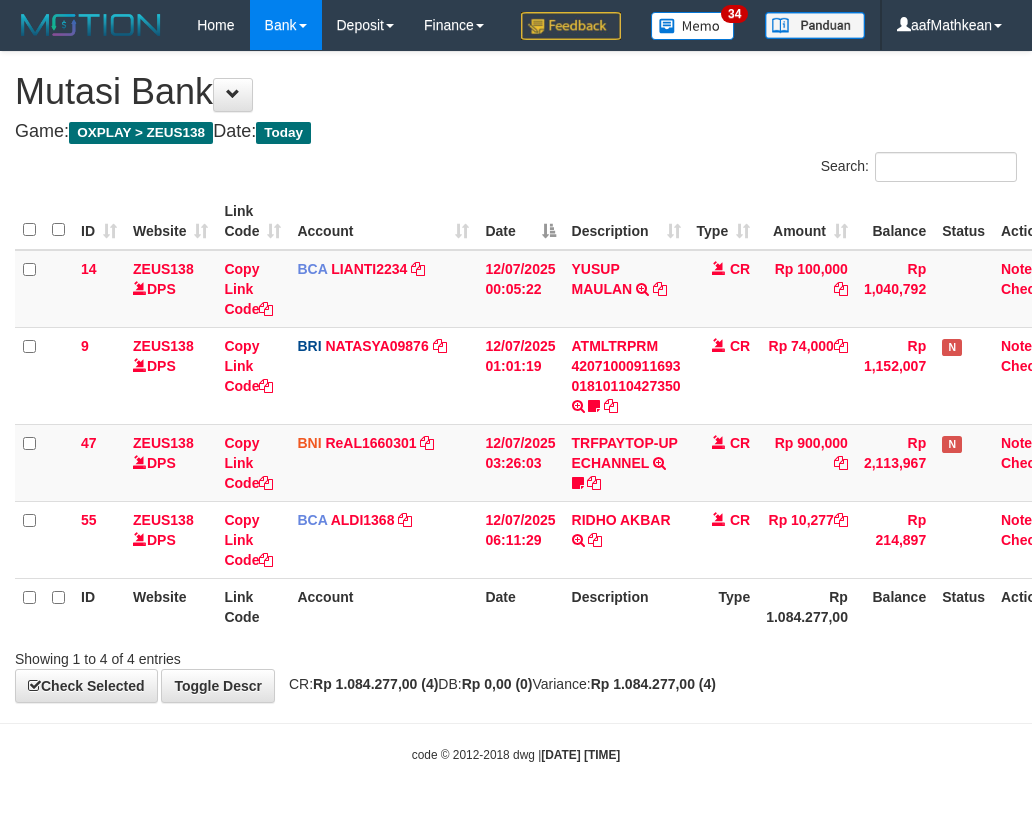 scroll, scrollTop: 47, scrollLeft: 42, axis: both 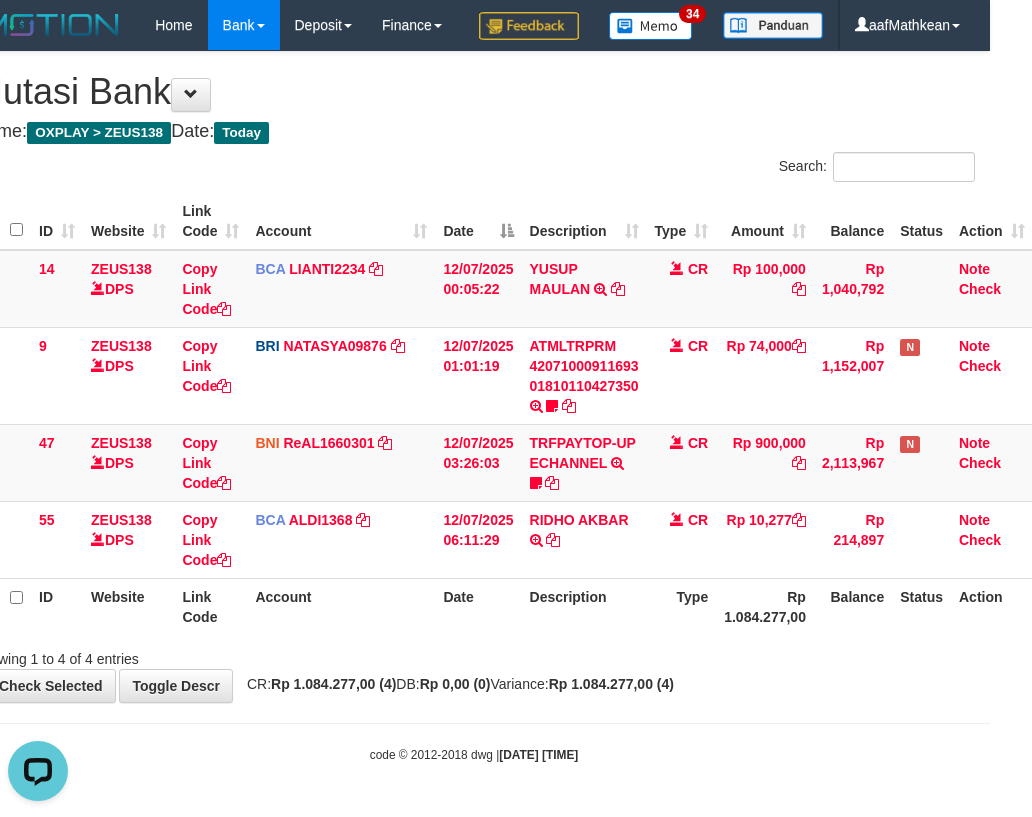 click on "ID Website Link Code Account Date Description Type Amount Balance Status Action
14
ZEUS138    DPS
Copy Link Code
BCA
LIANTI2234
DPS
YULIANTI
mutasi_20250712_4646 | 14
mutasi_20250712_4646 | 14
12/07/2025 00:05:22
YUSUP MAULAN         TRSF E-BANKING CR 1207/FTSCY/WS95051
100000.002025071262819090 TRFDN-YUSUP MAULANESPAY DEBIT INDONE
CR
Rp 100,000
Rp 1,040,792
Note
Check
9
ZEUS138    DPS
Copy Link Code
BRI
NATASYA09876" at bounding box center (503, 414) 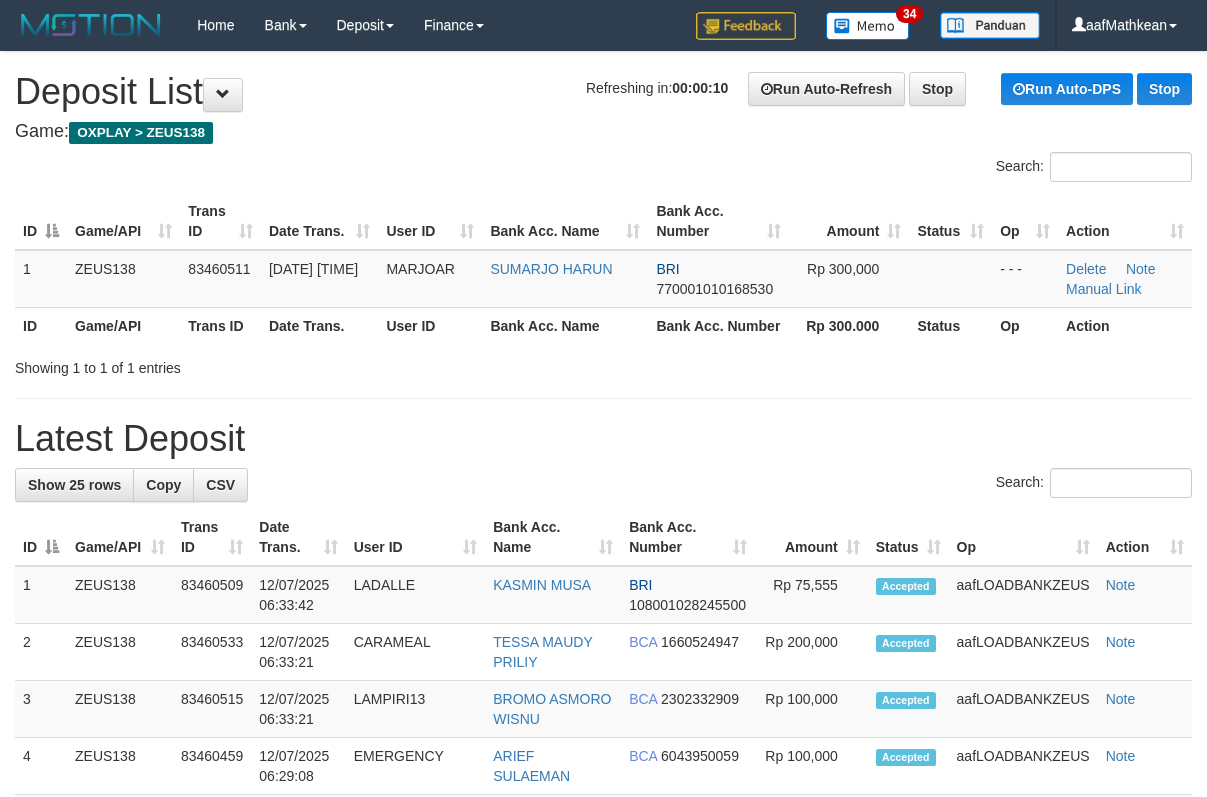 scroll, scrollTop: 0, scrollLeft: 0, axis: both 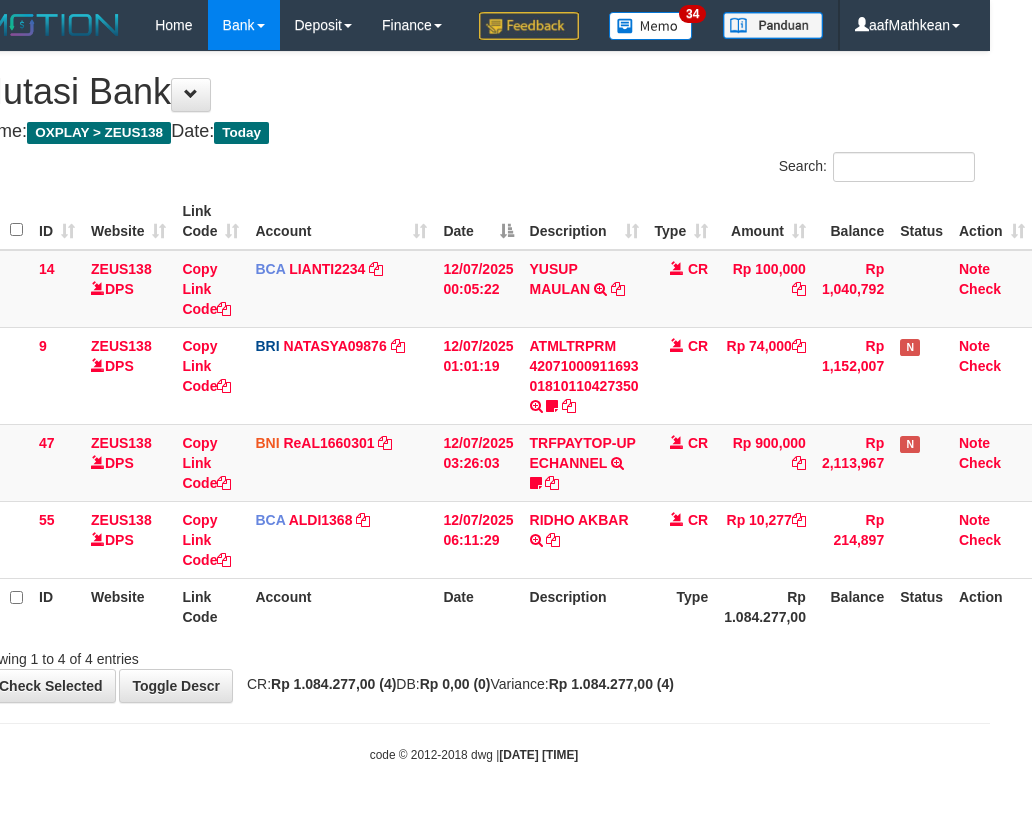 click on "Description" at bounding box center (584, 606) 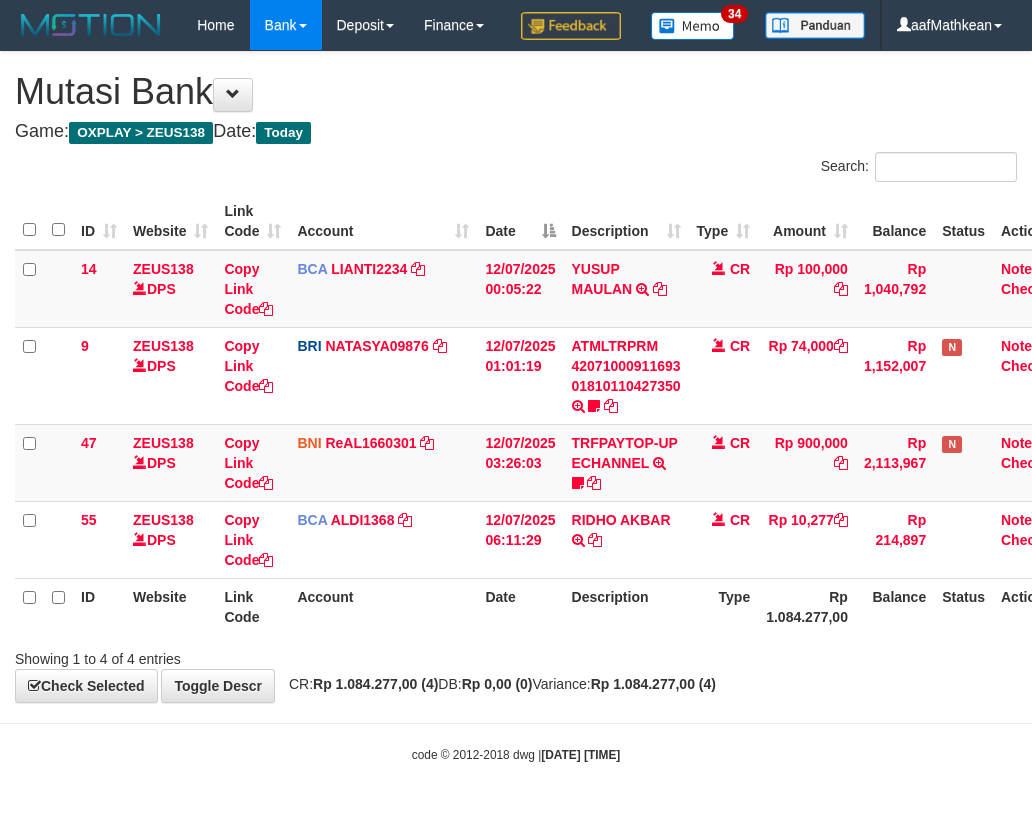scroll, scrollTop: 47, scrollLeft: 42, axis: both 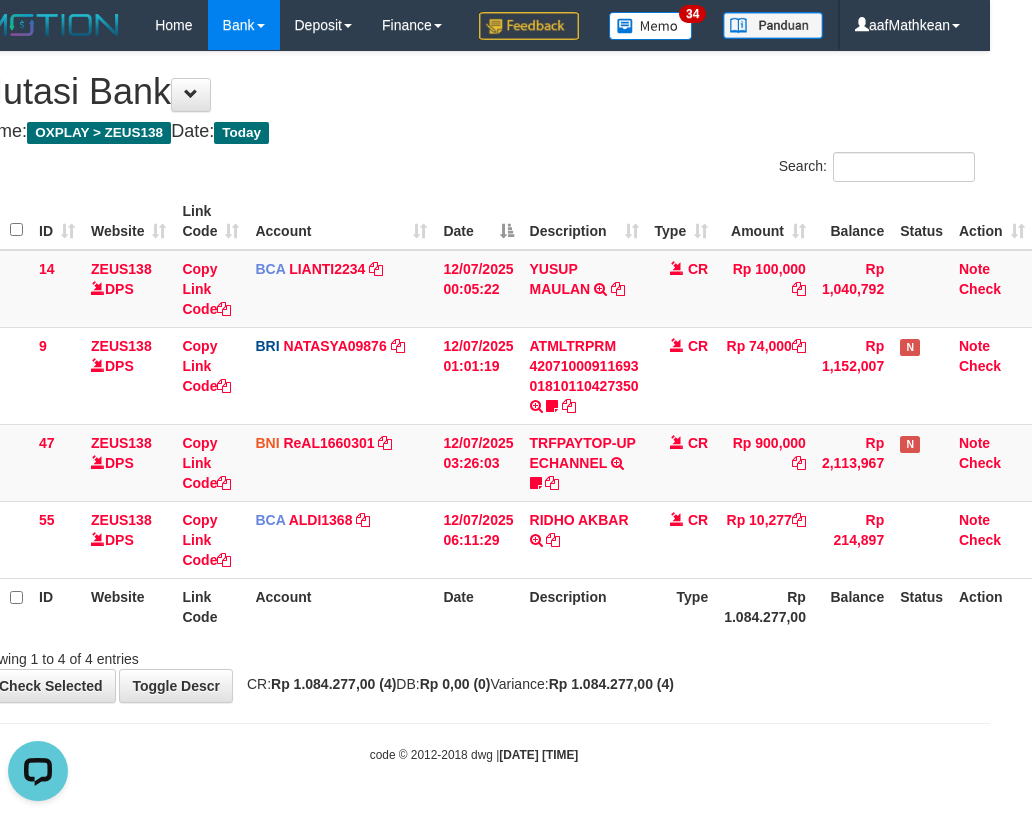 drag, startPoint x: 485, startPoint y: 657, endPoint x: 1045, endPoint y: 642, distance: 560.20087 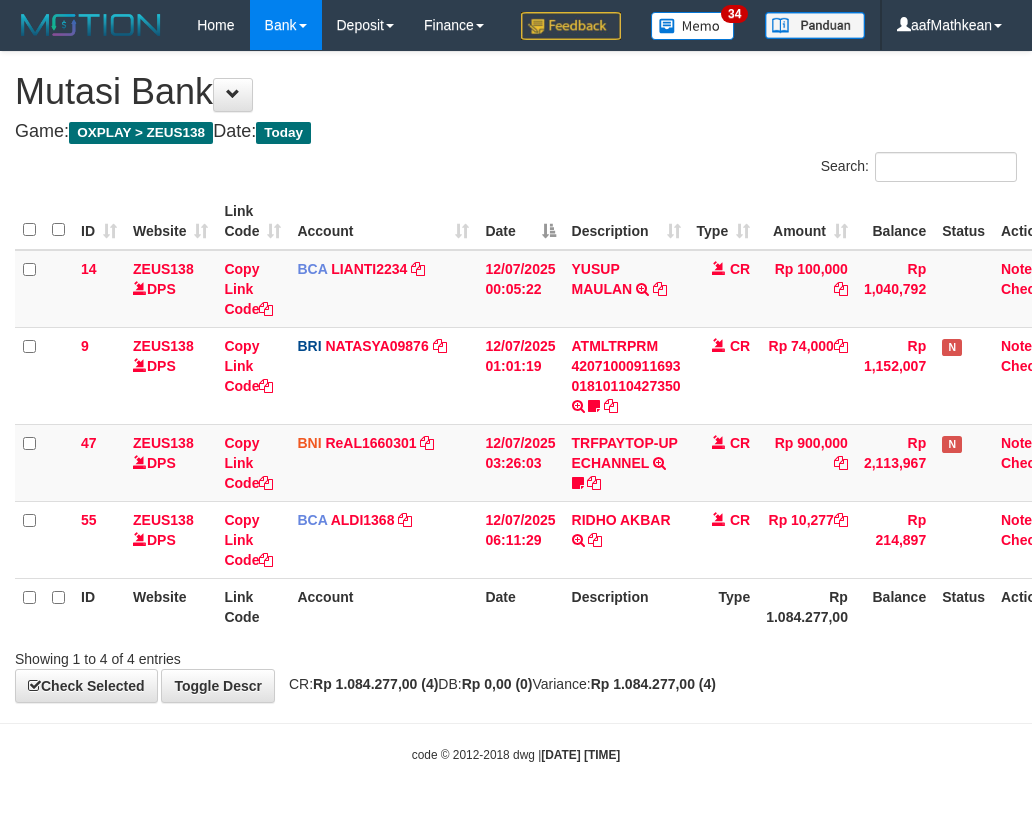 scroll, scrollTop: 47, scrollLeft: 42, axis: both 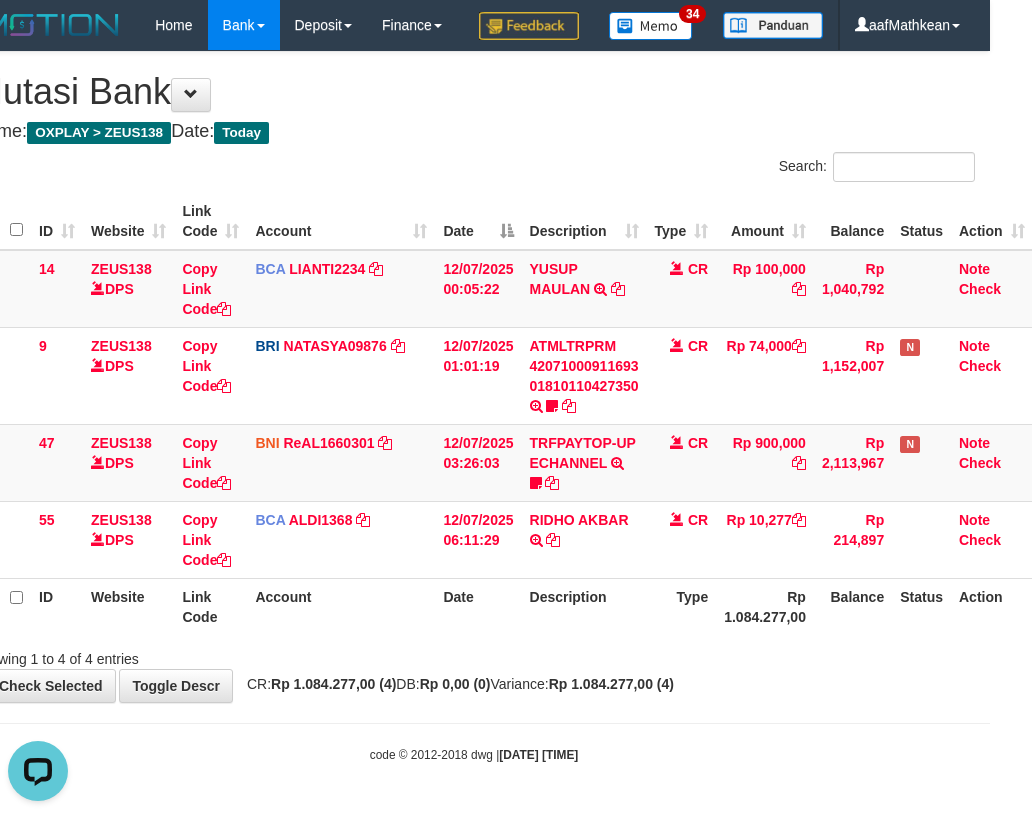 click on "Description" at bounding box center [584, 606] 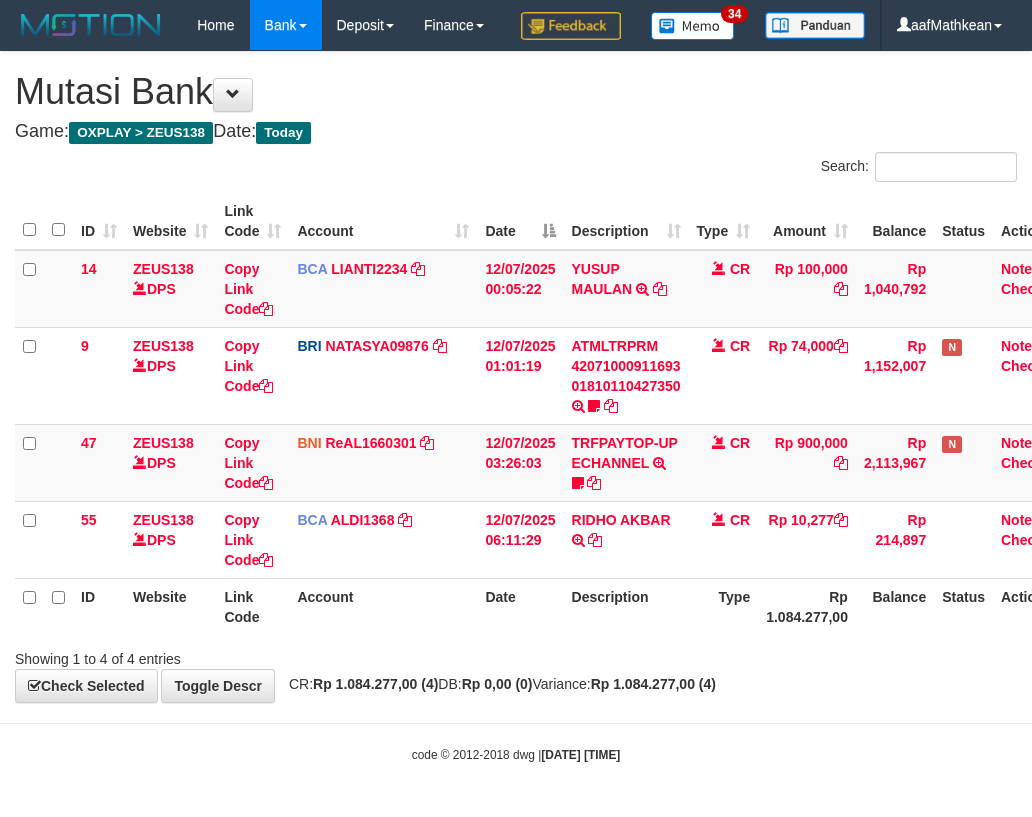 scroll, scrollTop: 47, scrollLeft: 42, axis: both 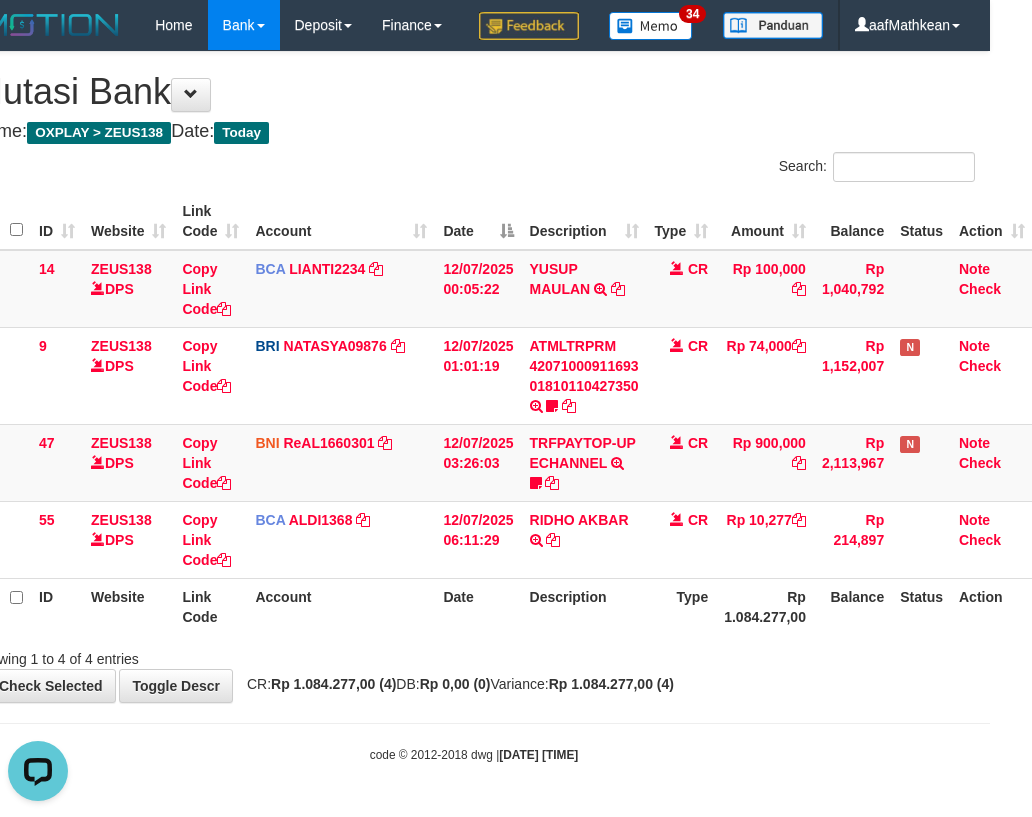 drag, startPoint x: 453, startPoint y: 605, endPoint x: 591, endPoint y: 597, distance: 138.23169 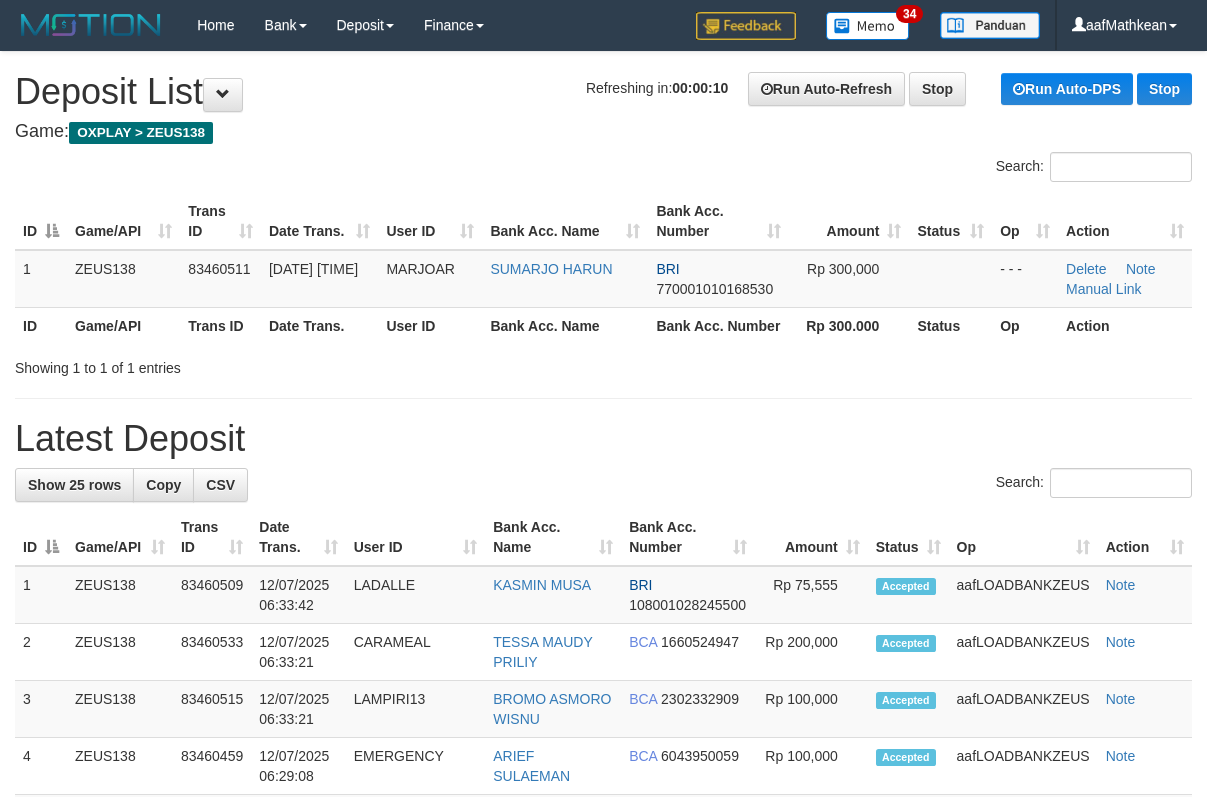 scroll, scrollTop: 0, scrollLeft: 0, axis: both 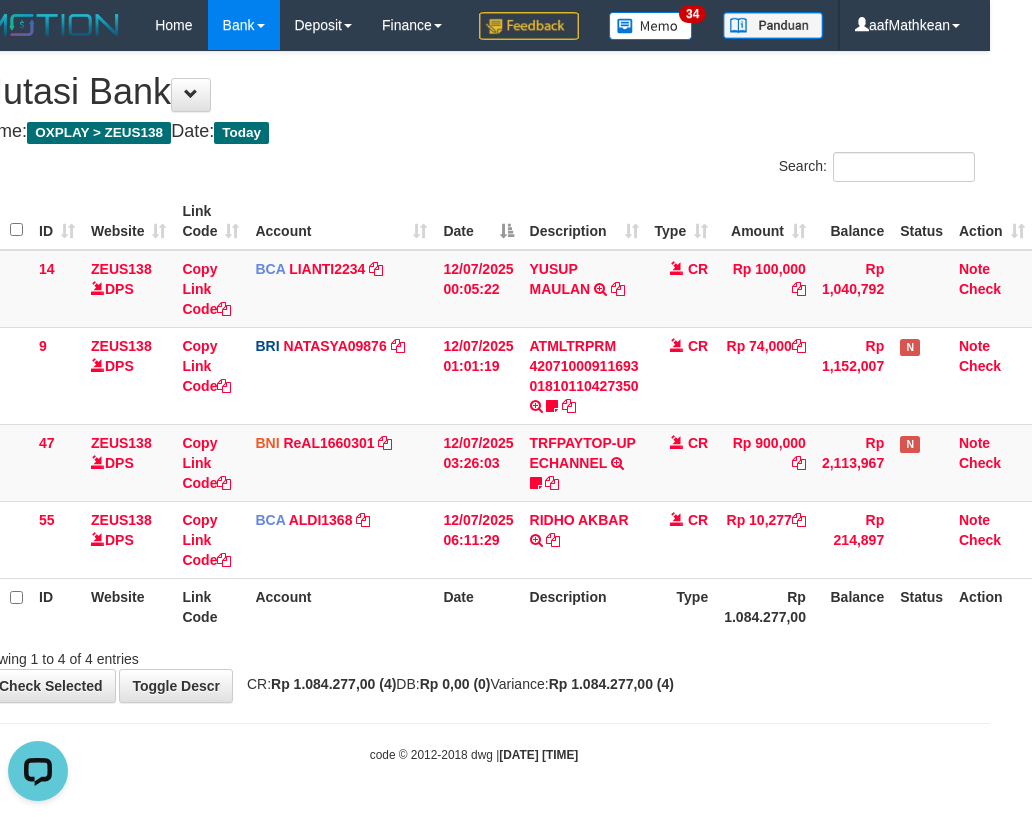 drag, startPoint x: 602, startPoint y: 591, endPoint x: 900, endPoint y: 609, distance: 298.54312 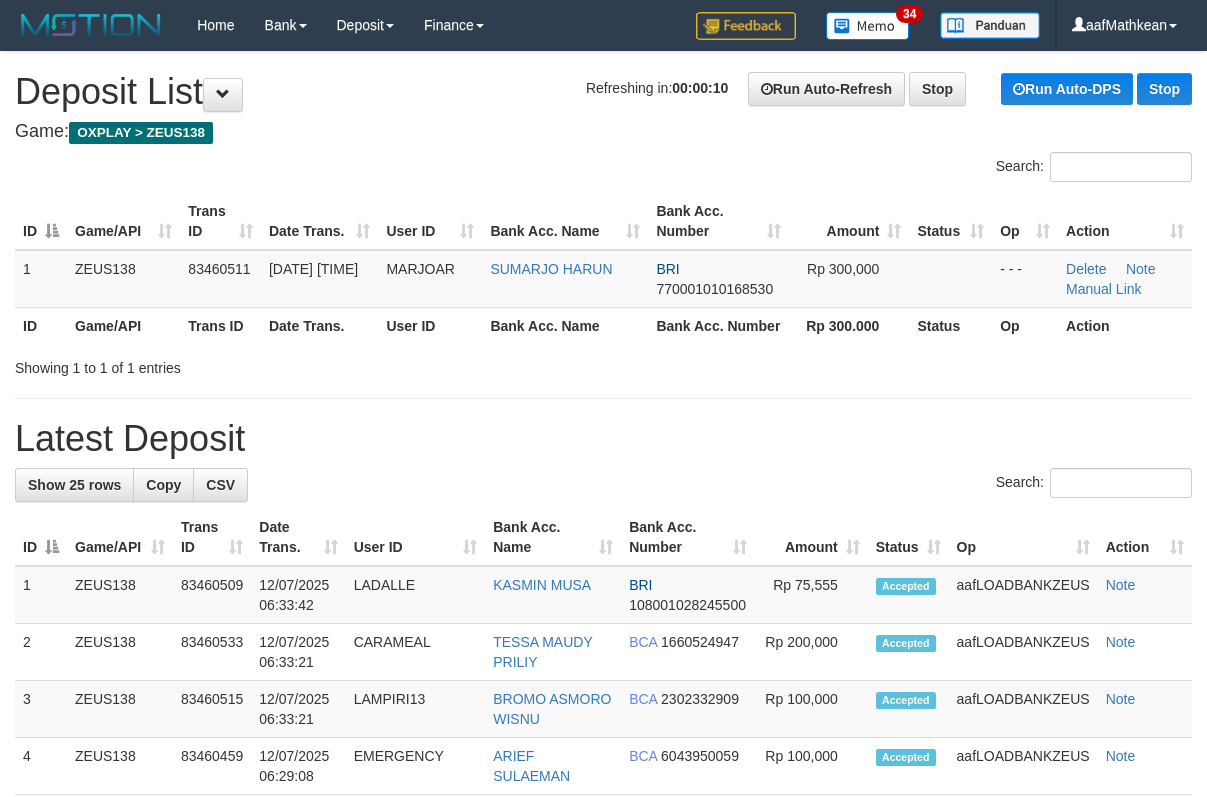 scroll, scrollTop: 0, scrollLeft: 0, axis: both 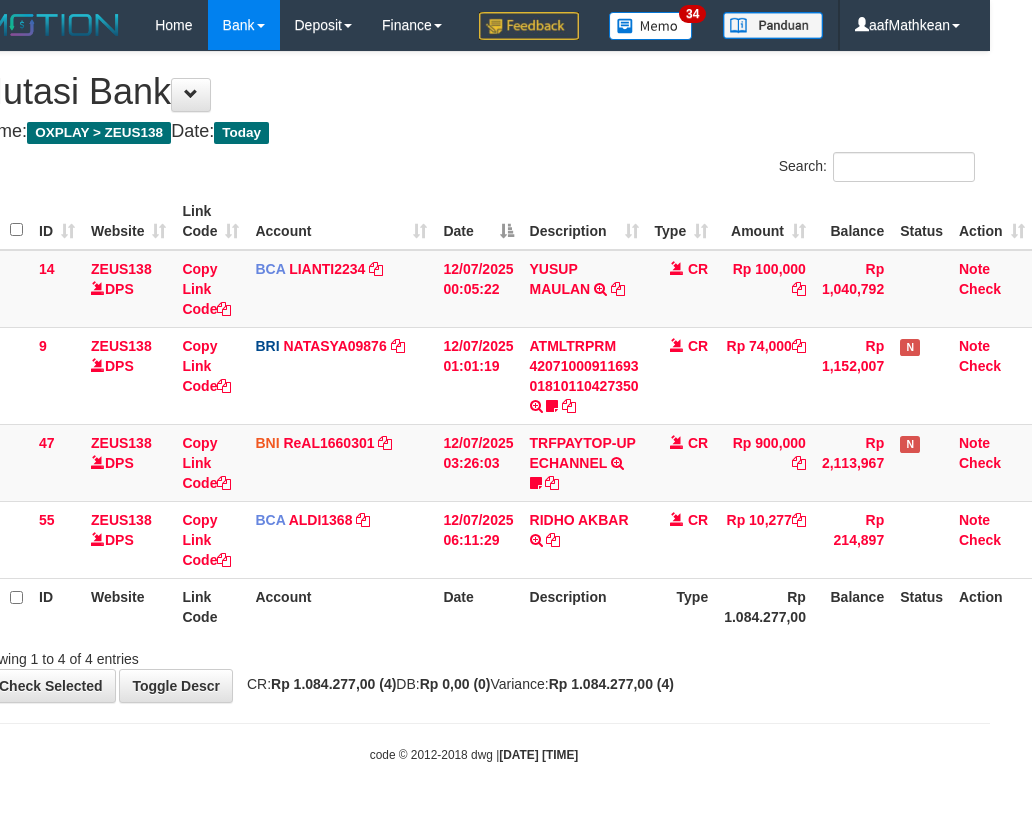 drag, startPoint x: 437, startPoint y: 688, endPoint x: 837, endPoint y: 692, distance: 400.02 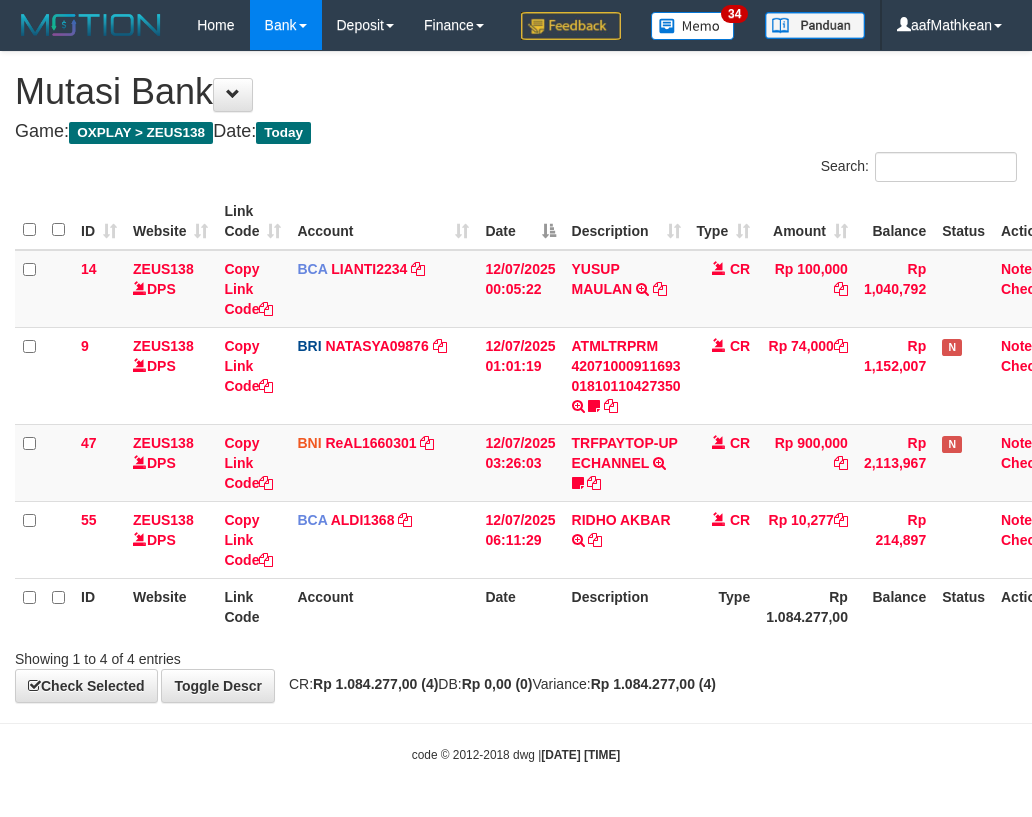 scroll, scrollTop: 47, scrollLeft: 42, axis: both 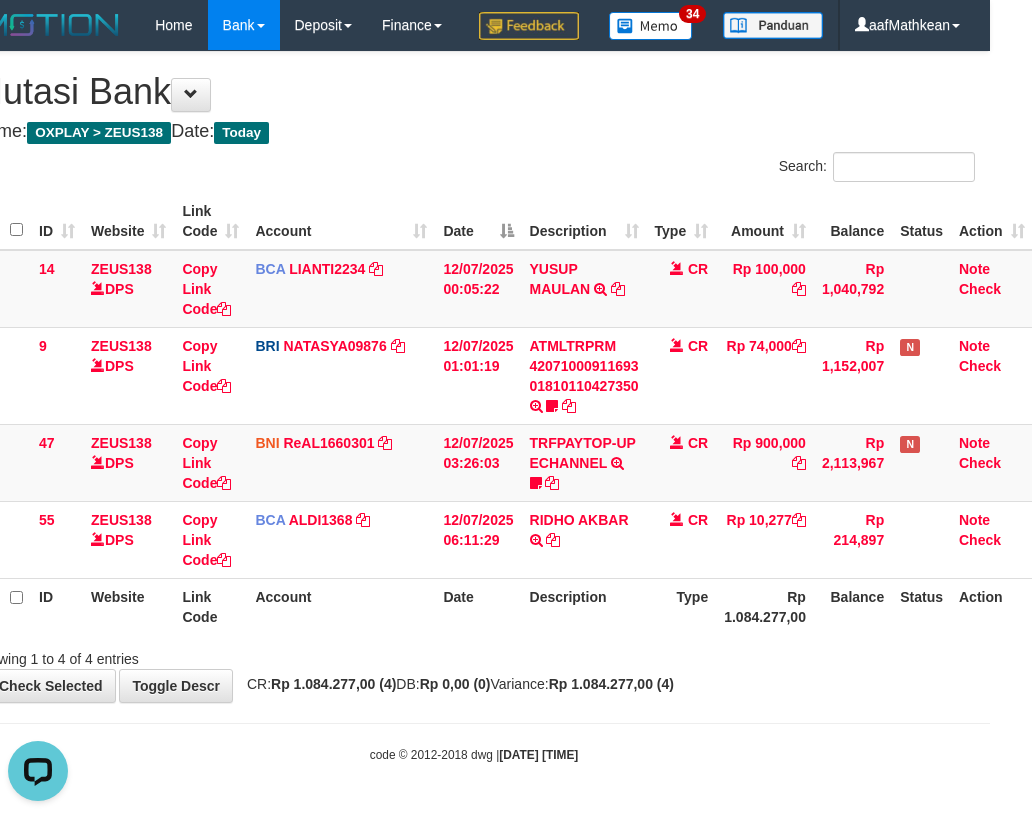 click on "Date" at bounding box center [478, 606] 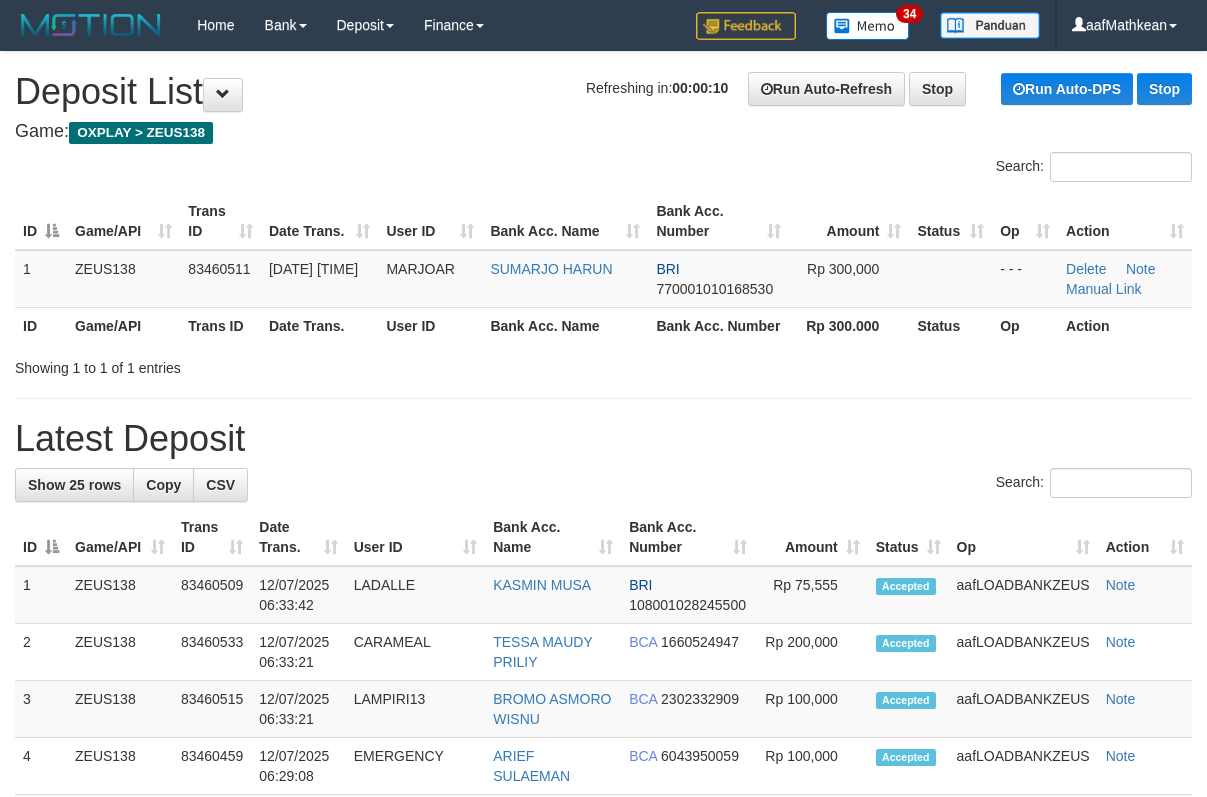 scroll, scrollTop: 0, scrollLeft: 0, axis: both 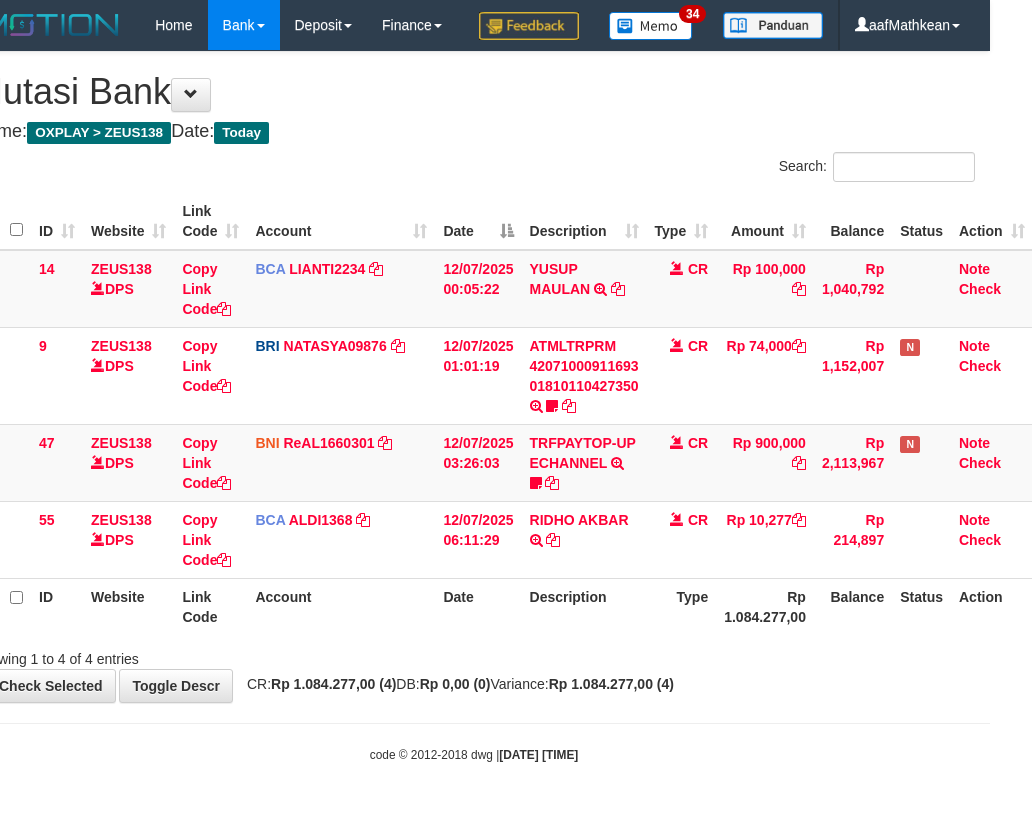 click on "Description" at bounding box center (584, 606) 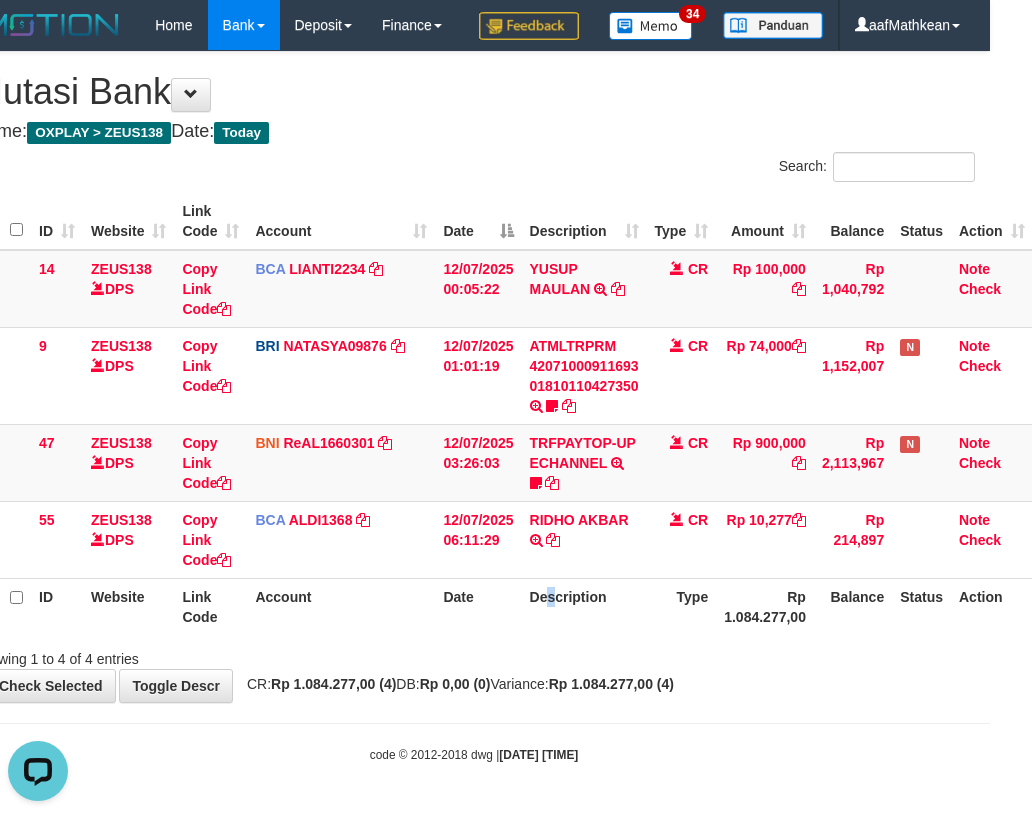 scroll, scrollTop: 0, scrollLeft: 0, axis: both 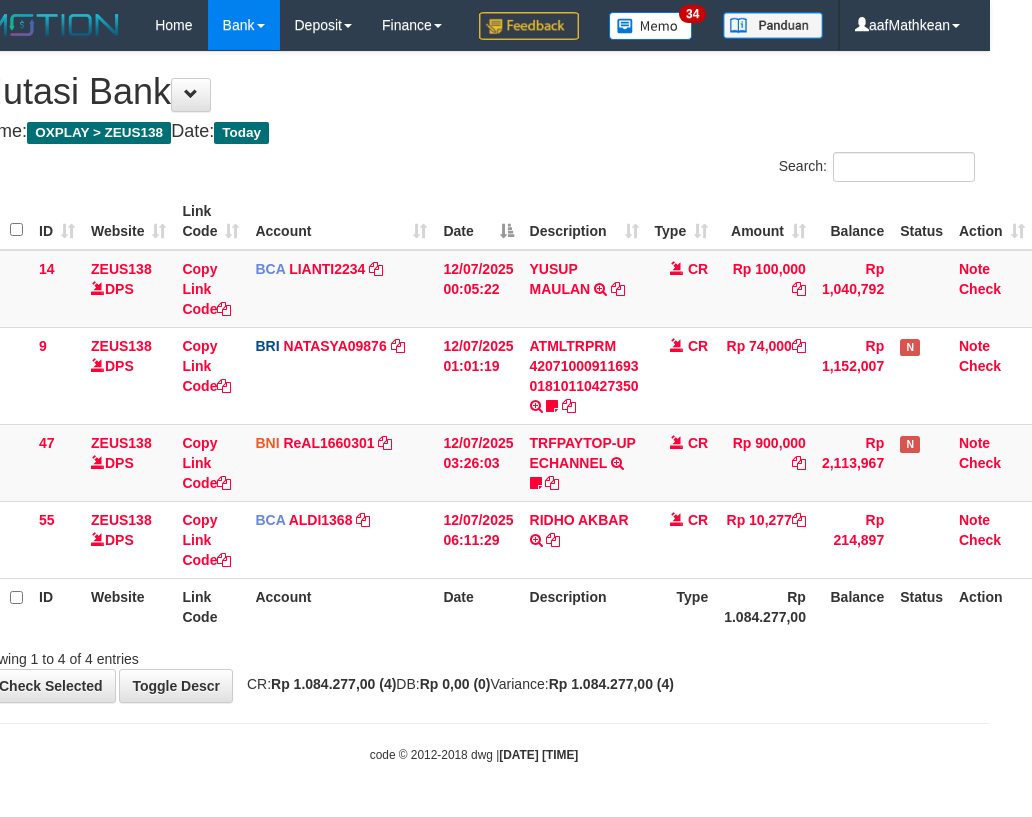 drag, startPoint x: 448, startPoint y: 660, endPoint x: 514, endPoint y: 659, distance: 66.007576 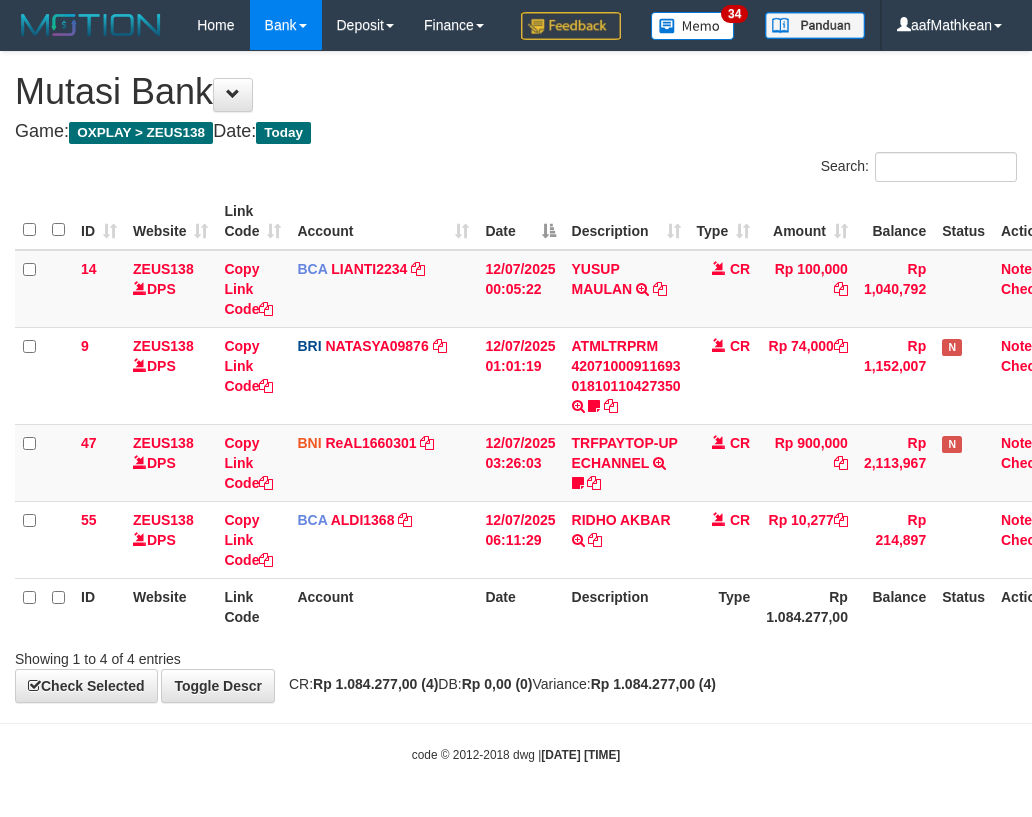 scroll, scrollTop: 47, scrollLeft: 42, axis: both 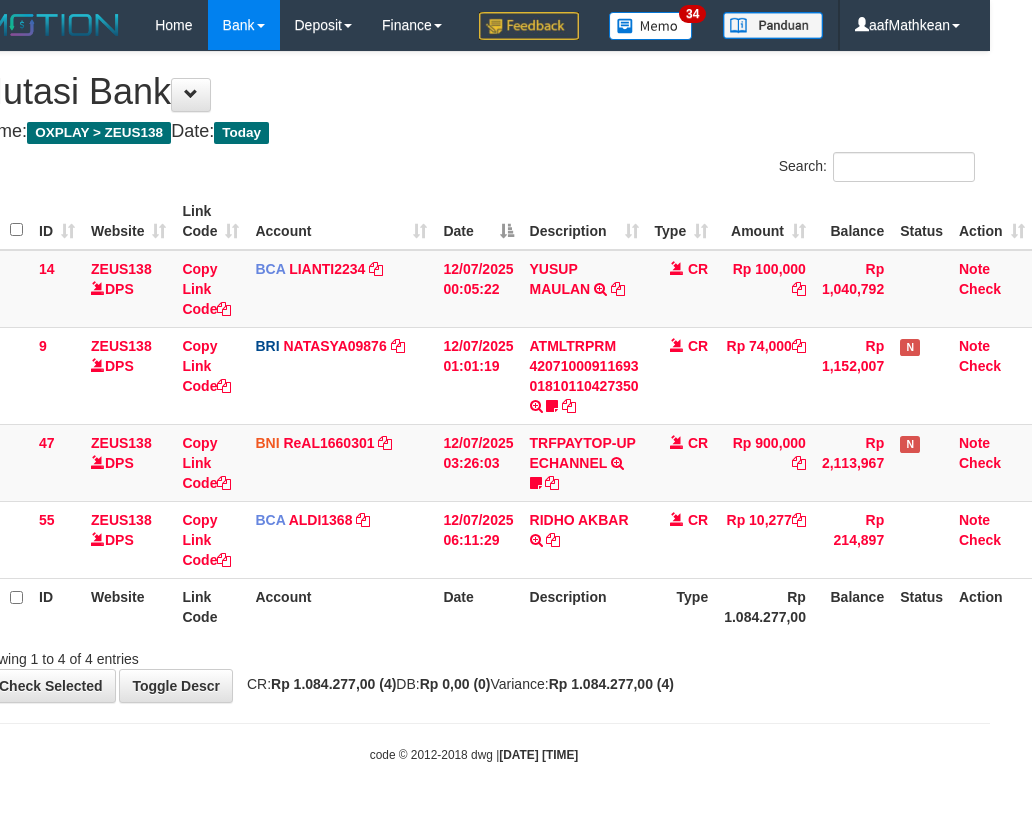 click on "CR:  Rp 1.084.277,00 (4)      DB:  Rp 0,00 (0)      Variance:  Rp 1.084.277,00 (4)" at bounding box center (455, 684) 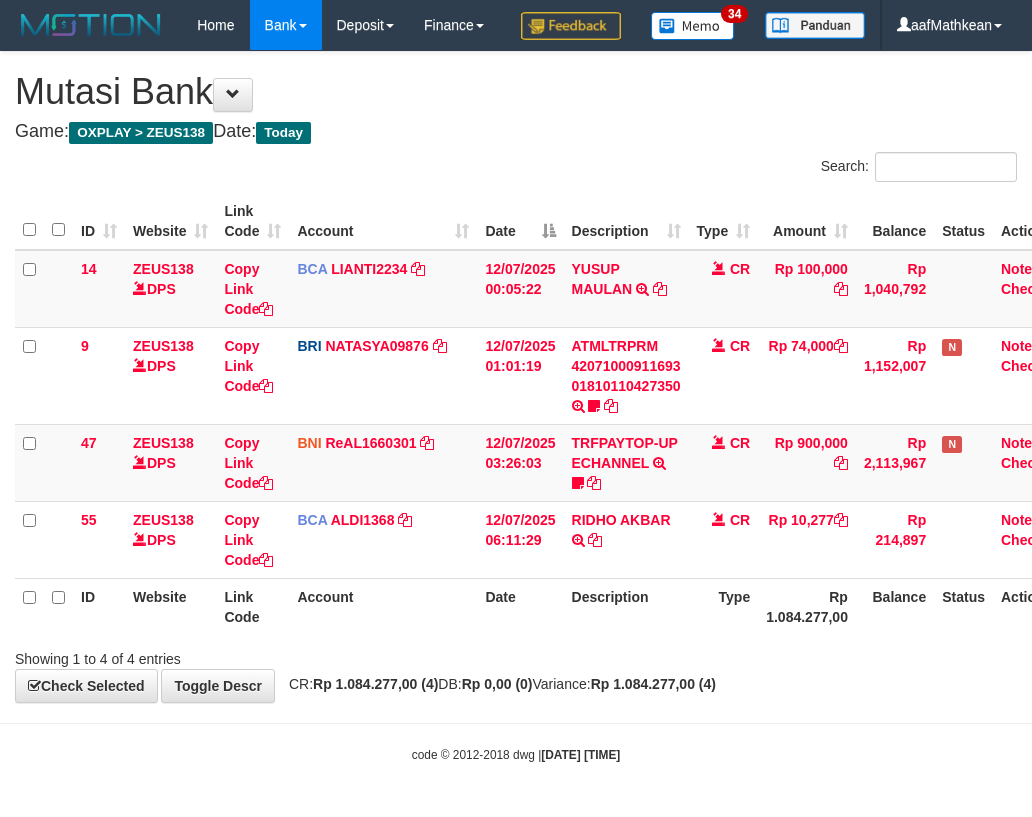 scroll, scrollTop: 47, scrollLeft: 42, axis: both 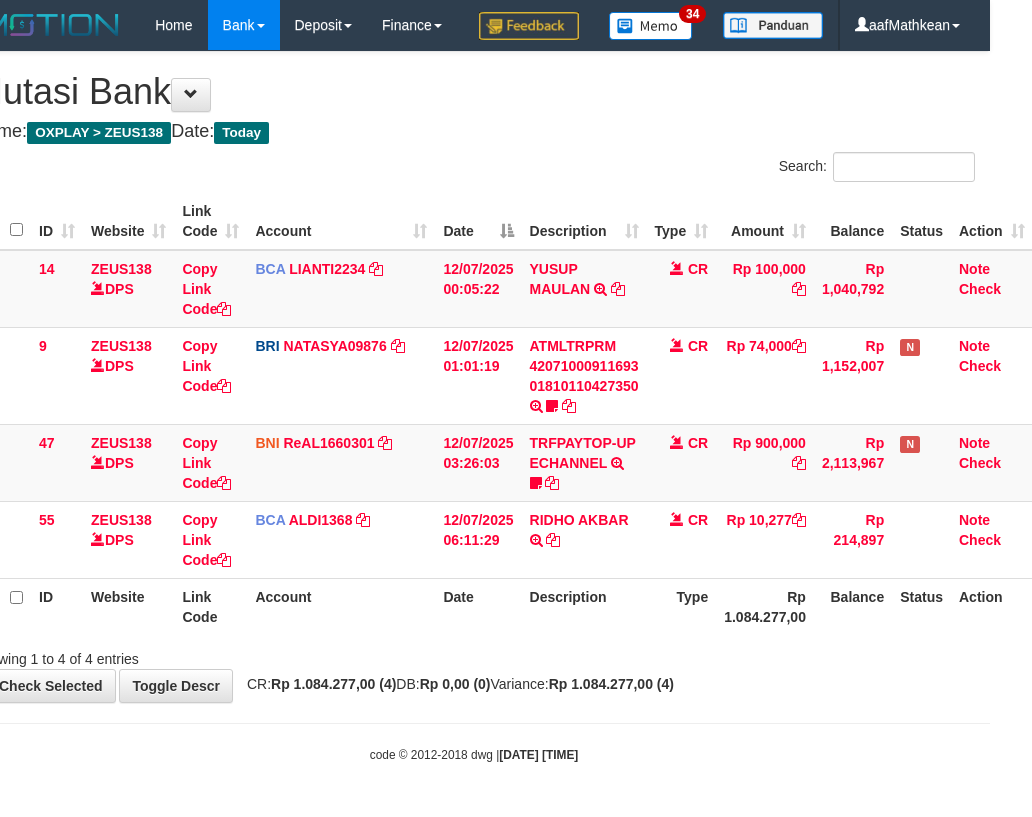 click on "Showing 1 to 4 of 4 entries" at bounding box center [474, 655] 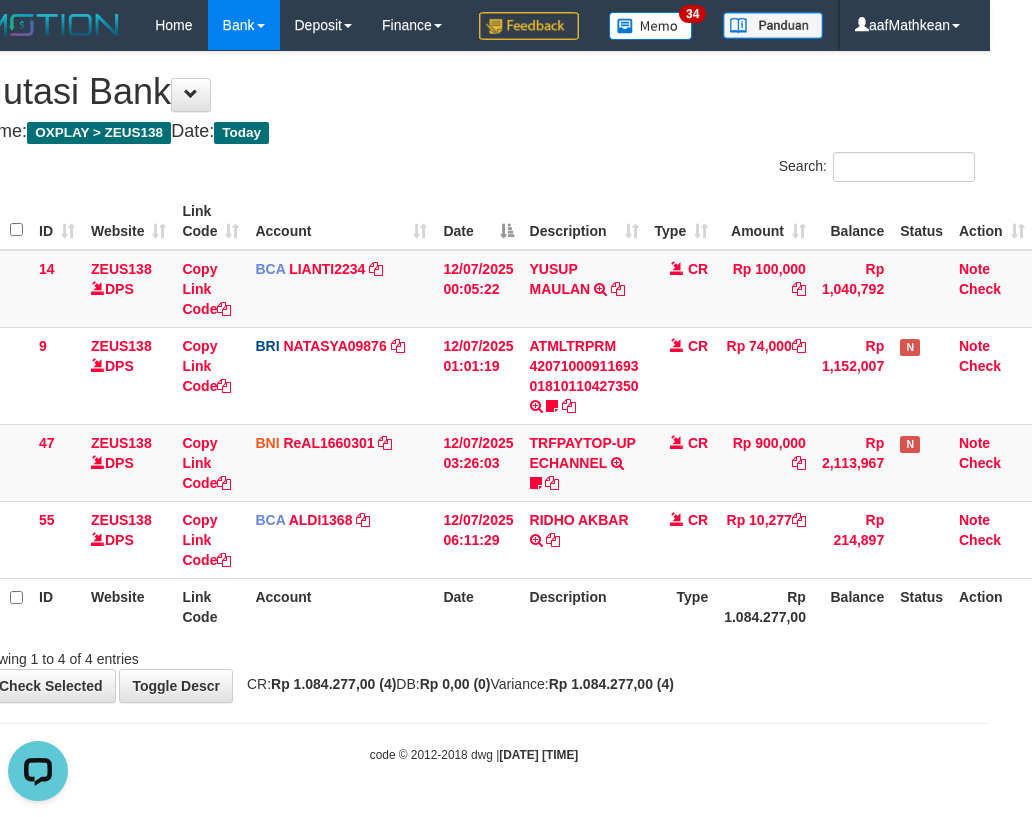 scroll, scrollTop: 0, scrollLeft: 0, axis: both 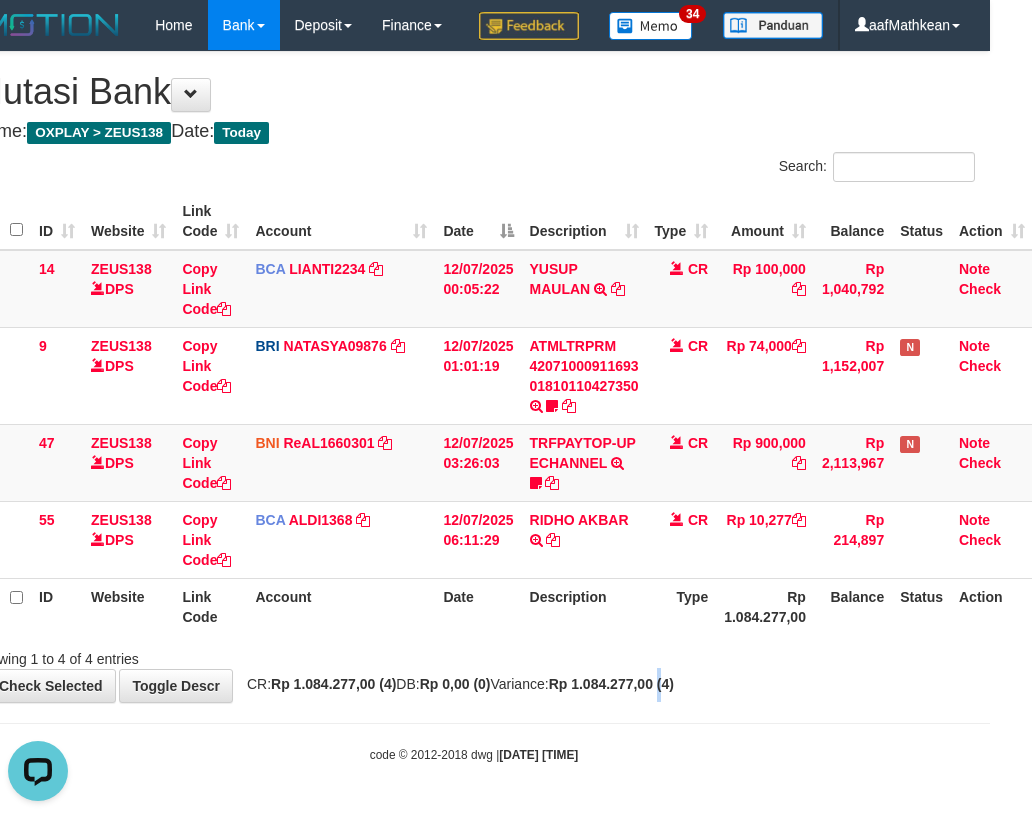drag, startPoint x: 461, startPoint y: 692, endPoint x: 683, endPoint y: 737, distance: 226.5149 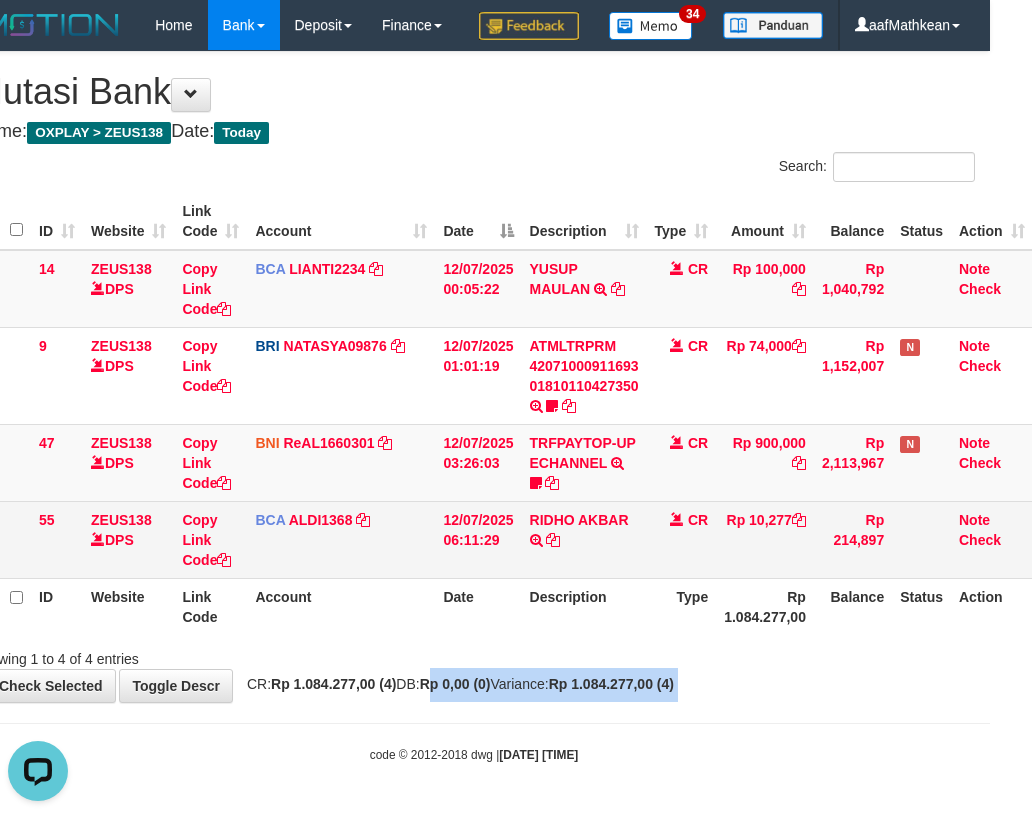 click on "55
ZEUS138    DPS
Copy Link Code
BCA
ALDI1368
DPS
ALDI
mutasi_20250712_3354 | 55
mutasi_20250712_3354 | 55
12/07/2025 06:11:29
RIDHO AKBAR         TRSF E-BANKING CR 1207/FTSCY/WS95051
10277.002025071237079119 TRFDN-RIDHO AKBAR ESPAY DEBIT INDONE
CR
Rp 10,277
Rp 214,897
Note
Check" at bounding box center (503, 539) 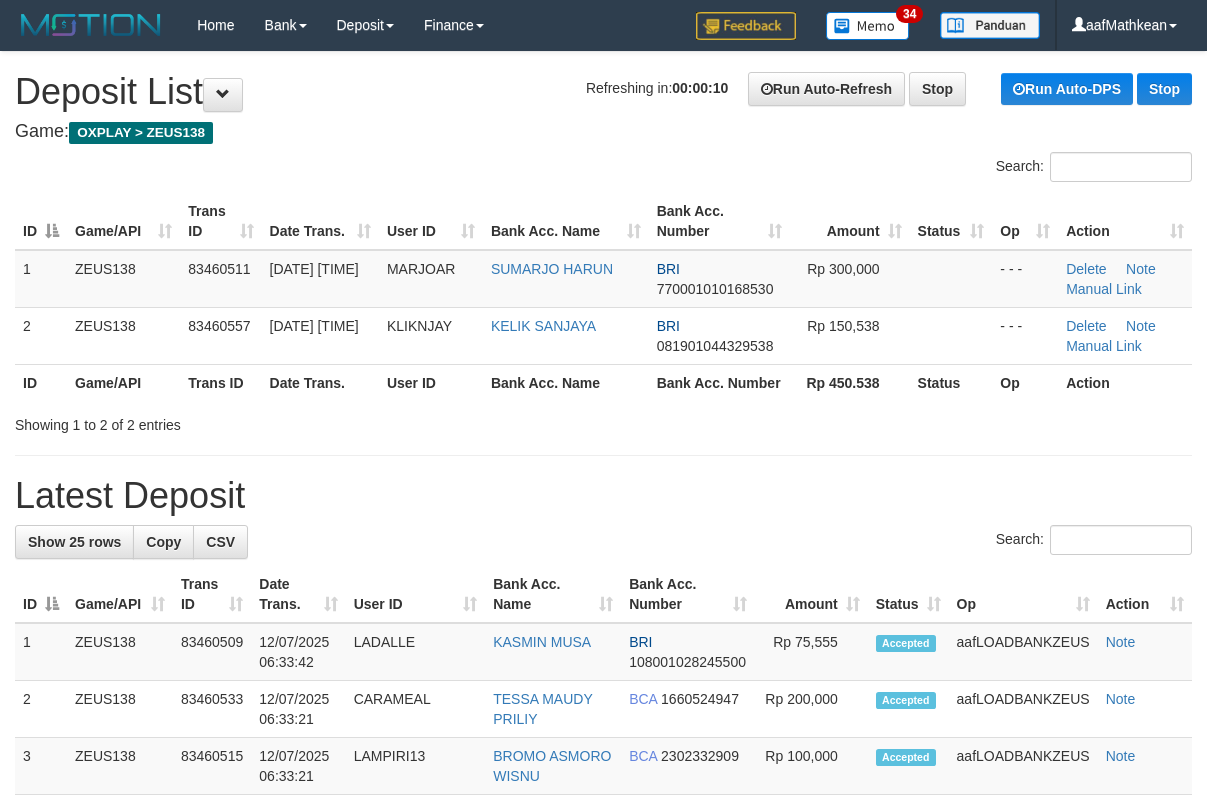 scroll, scrollTop: 0, scrollLeft: 0, axis: both 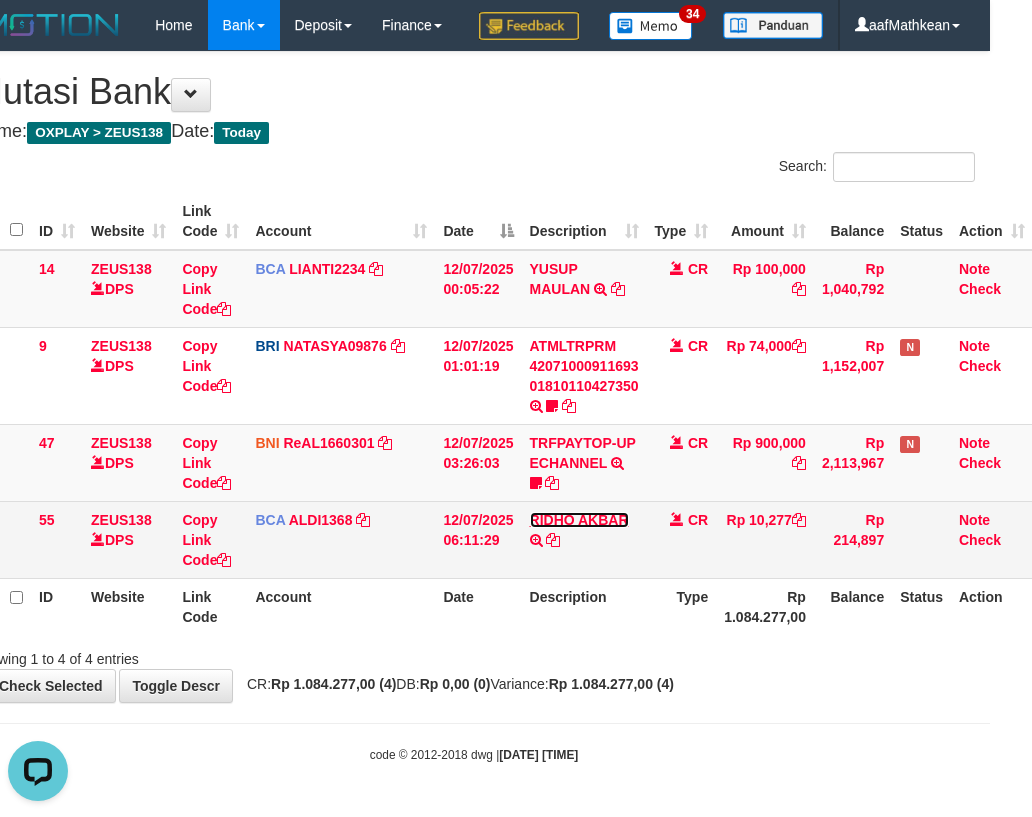 click on "RIDHO AKBAR" at bounding box center [579, 520] 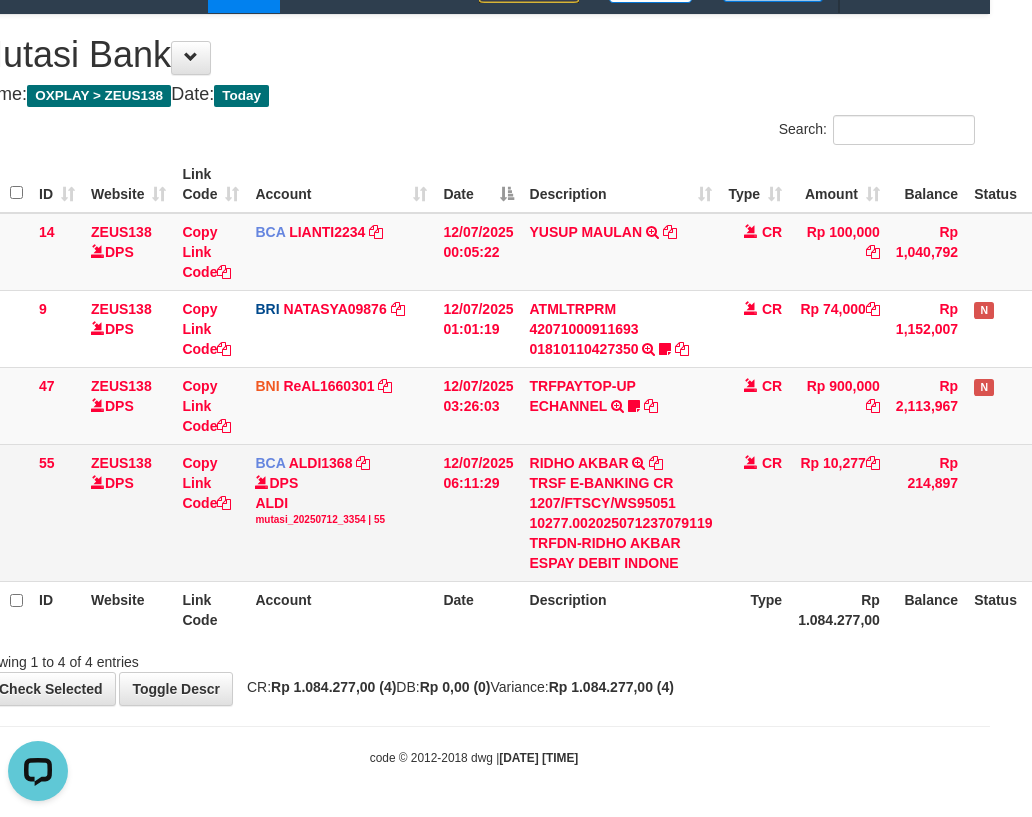 click on "TRSF E-BANKING CR 1207/FTSCY/WS95051
10277.002025071237079119 TRFDN-RIDHO AKBAR ESPAY DEBIT INDONE" at bounding box center [621, 523] 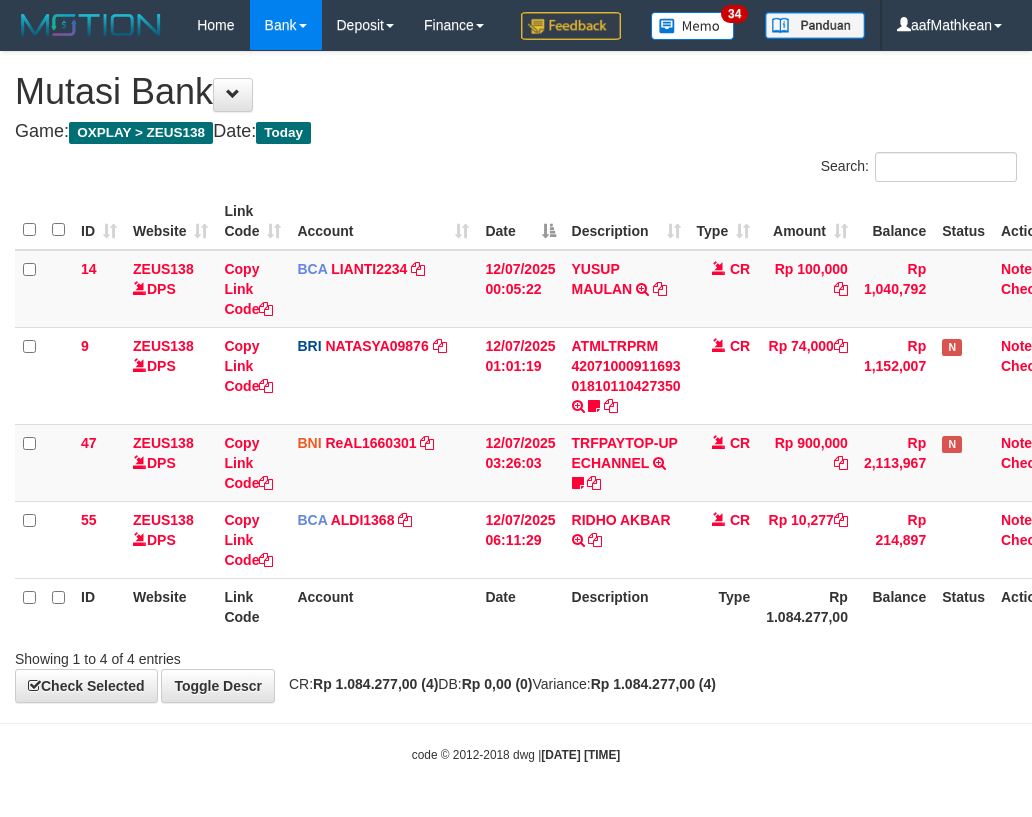 scroll, scrollTop: 47, scrollLeft: 42, axis: both 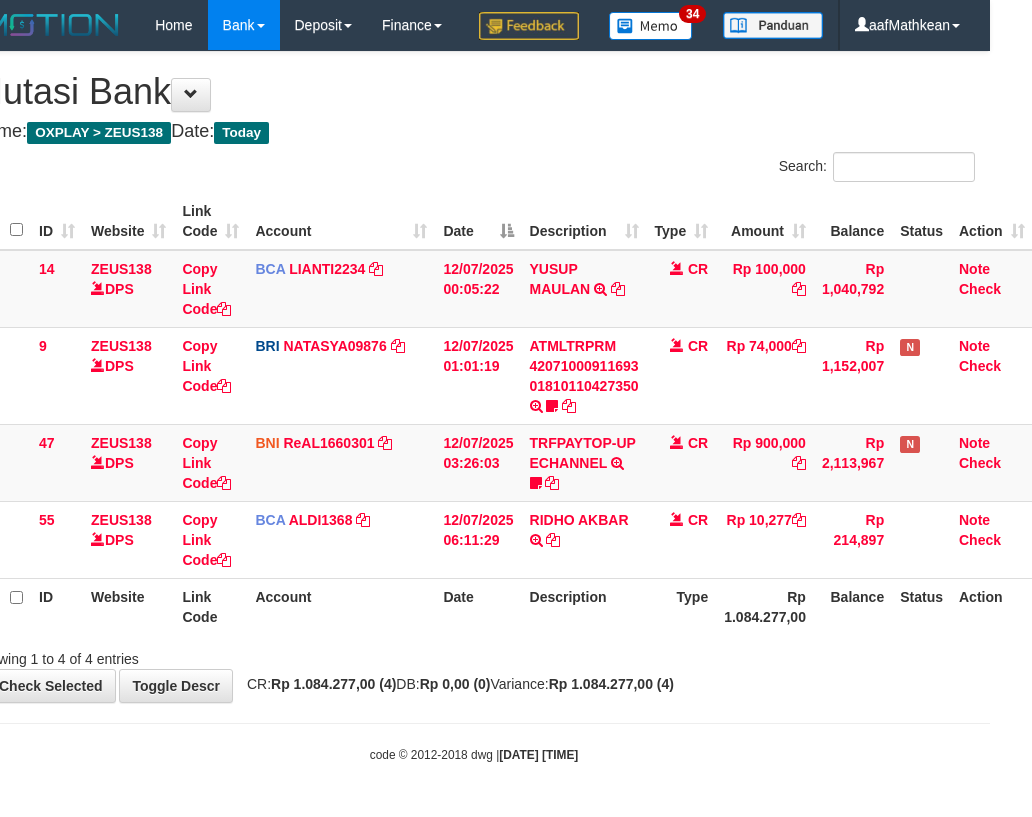 click on "CR:  Rp 1.084.277,00 (4)      DB:  Rp 0,00 (0)      Variance:  Rp 1.084.277,00 (4)" at bounding box center (455, 684) 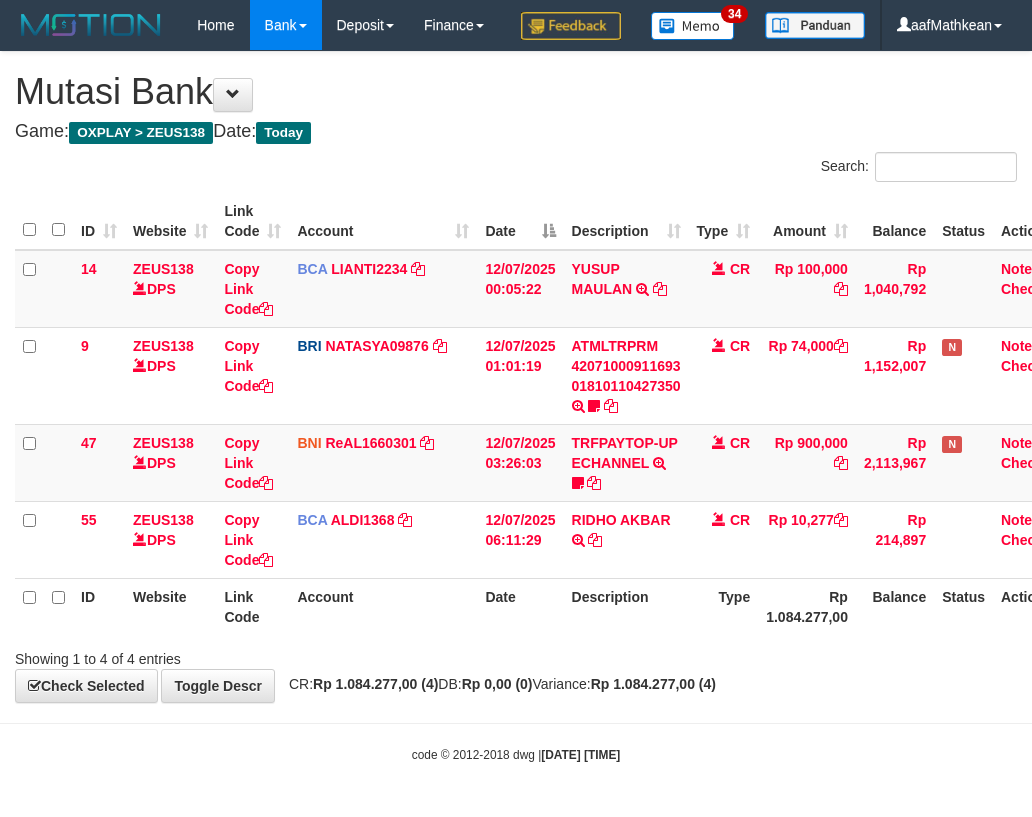 scroll, scrollTop: 47, scrollLeft: 42, axis: both 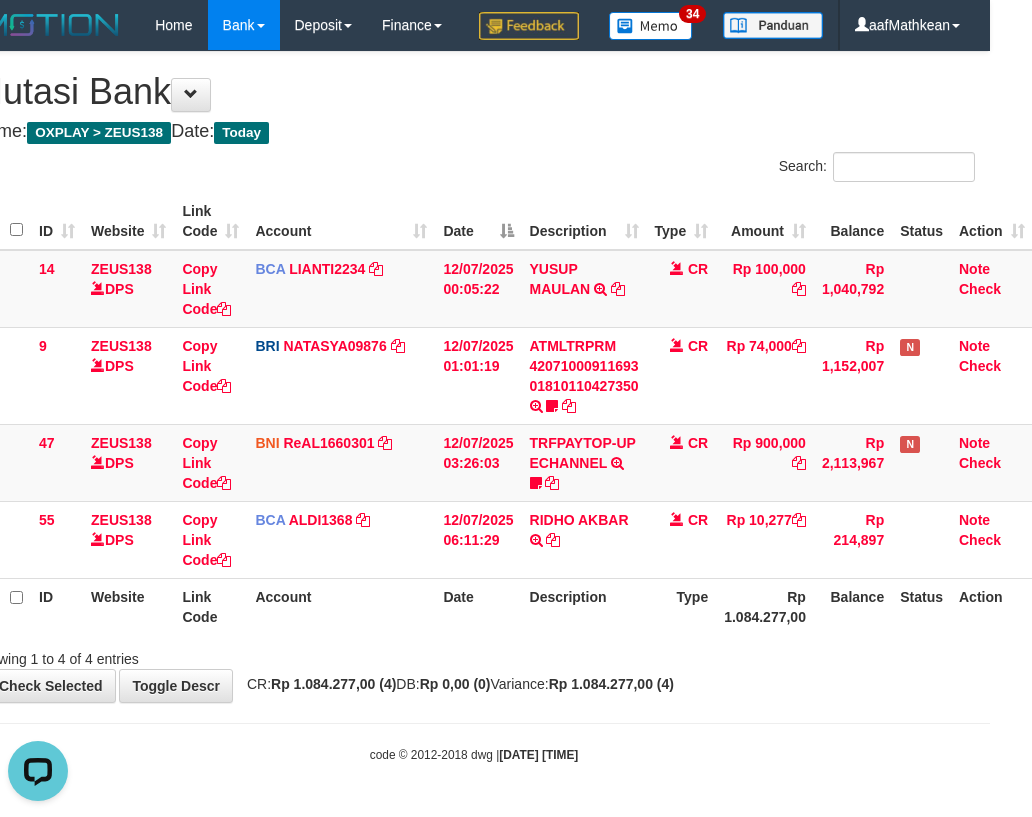 drag, startPoint x: 471, startPoint y: 578, endPoint x: 1037, endPoint y: 609, distance: 566.8483 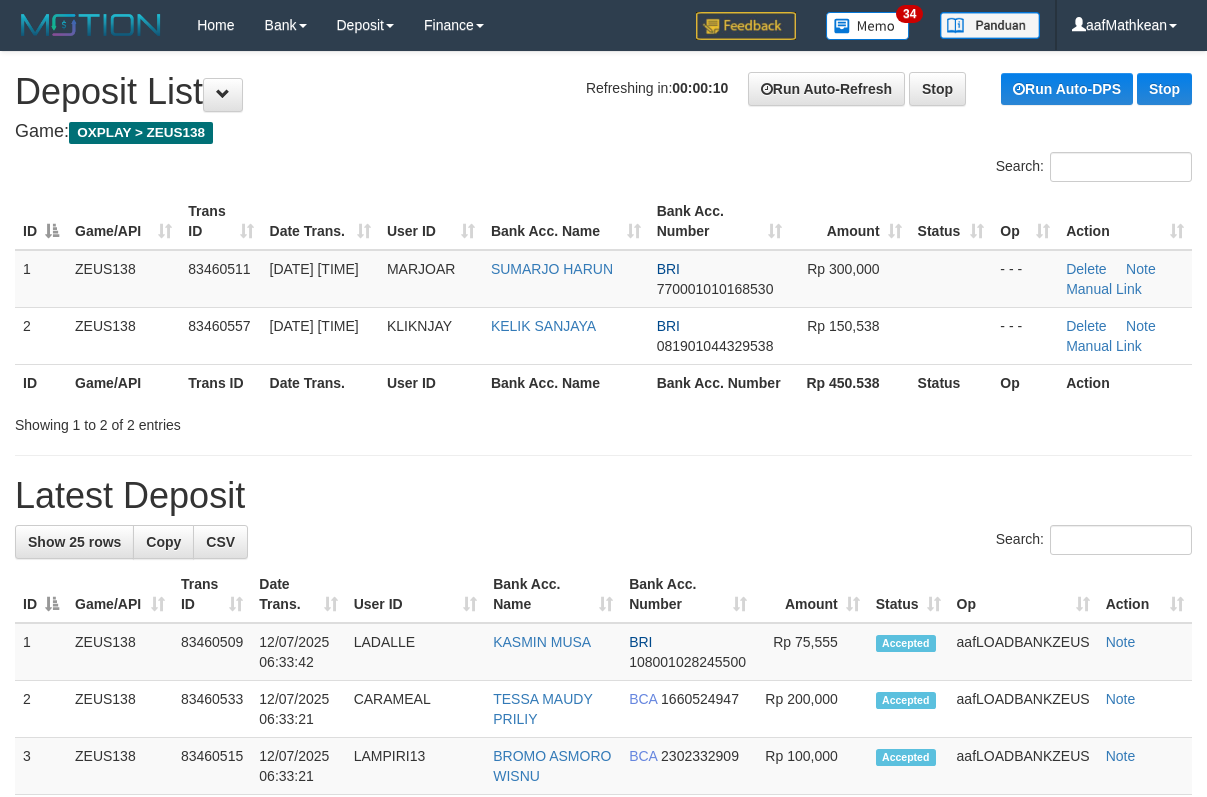 scroll, scrollTop: 0, scrollLeft: 0, axis: both 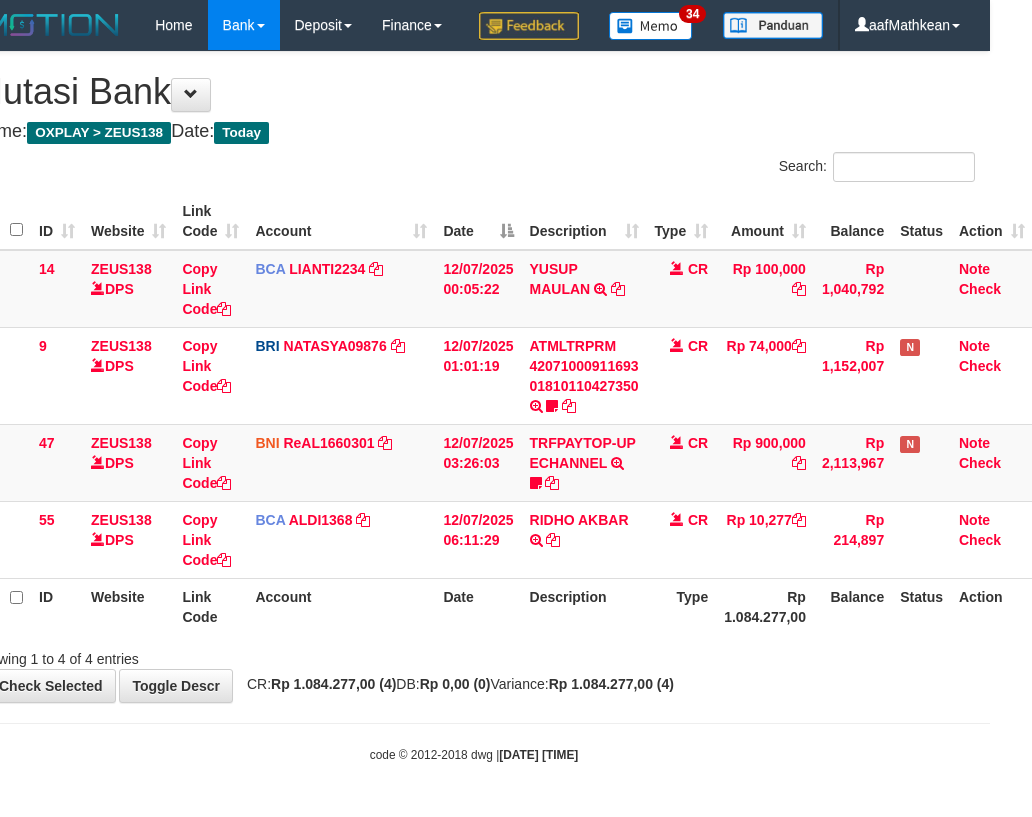 drag, startPoint x: 520, startPoint y: 738, endPoint x: 1036, endPoint y: 743, distance: 516.02423 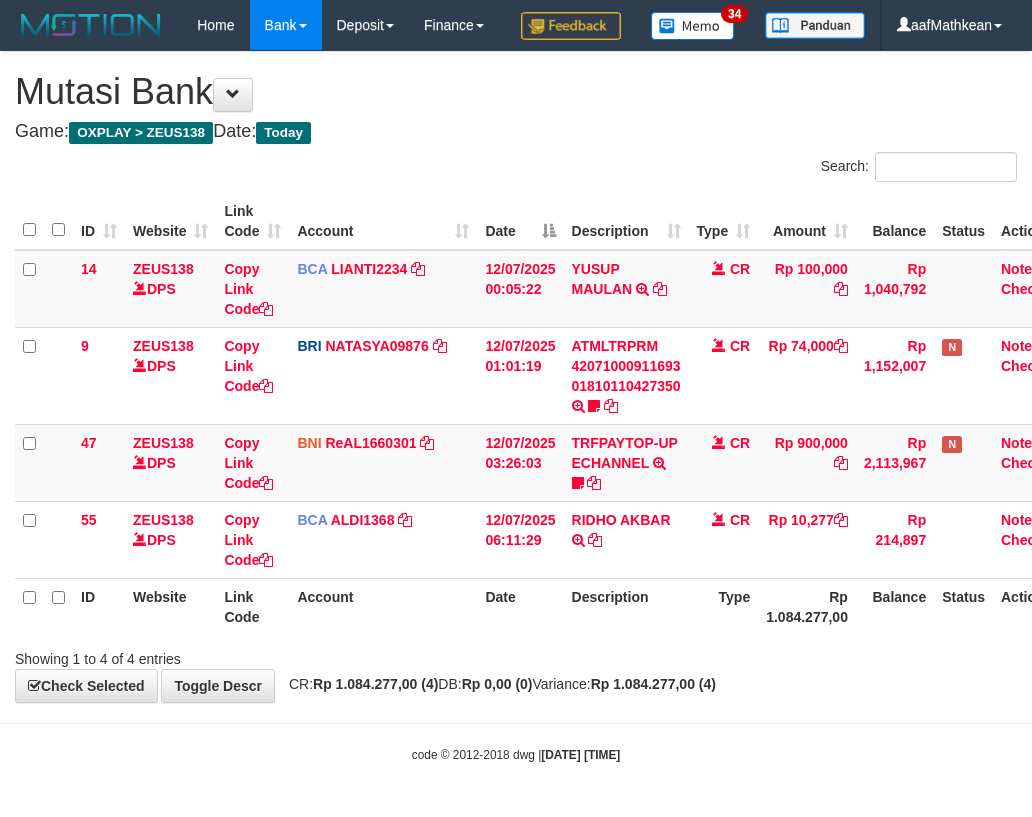 scroll, scrollTop: 47, scrollLeft: 42, axis: both 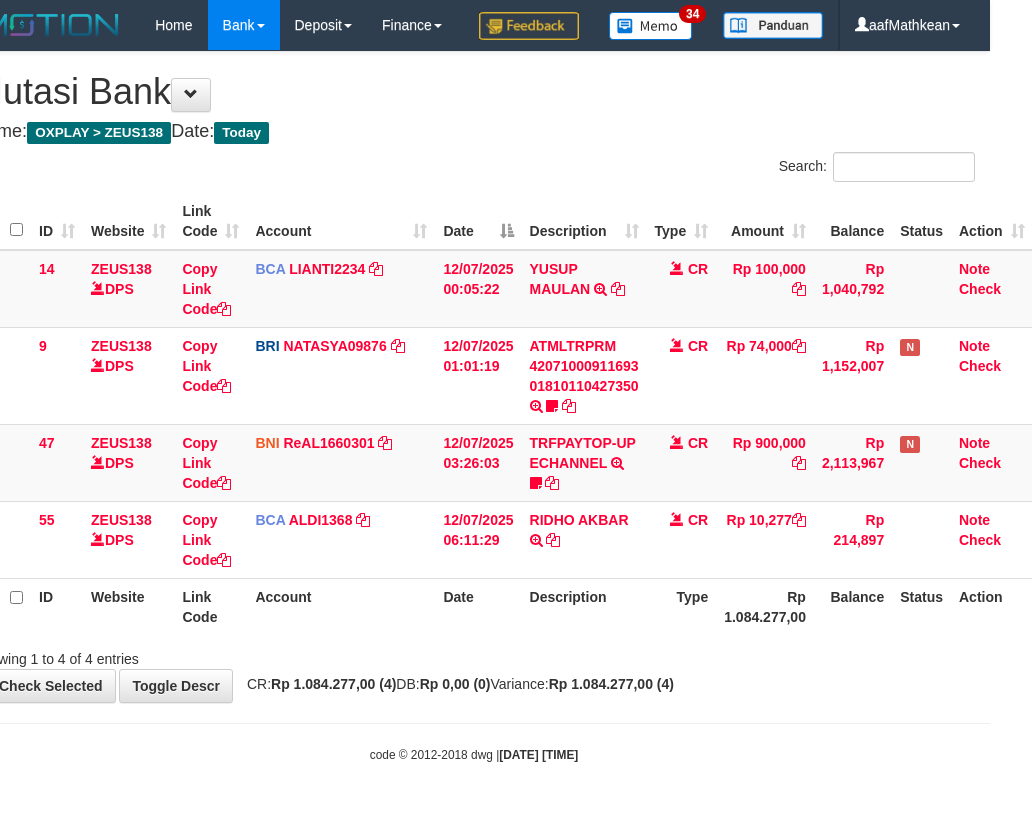 click on "ID Website Link Code Account Date Description Type Rp 1.084.277,00 Balance Status Action" at bounding box center (503, 606) 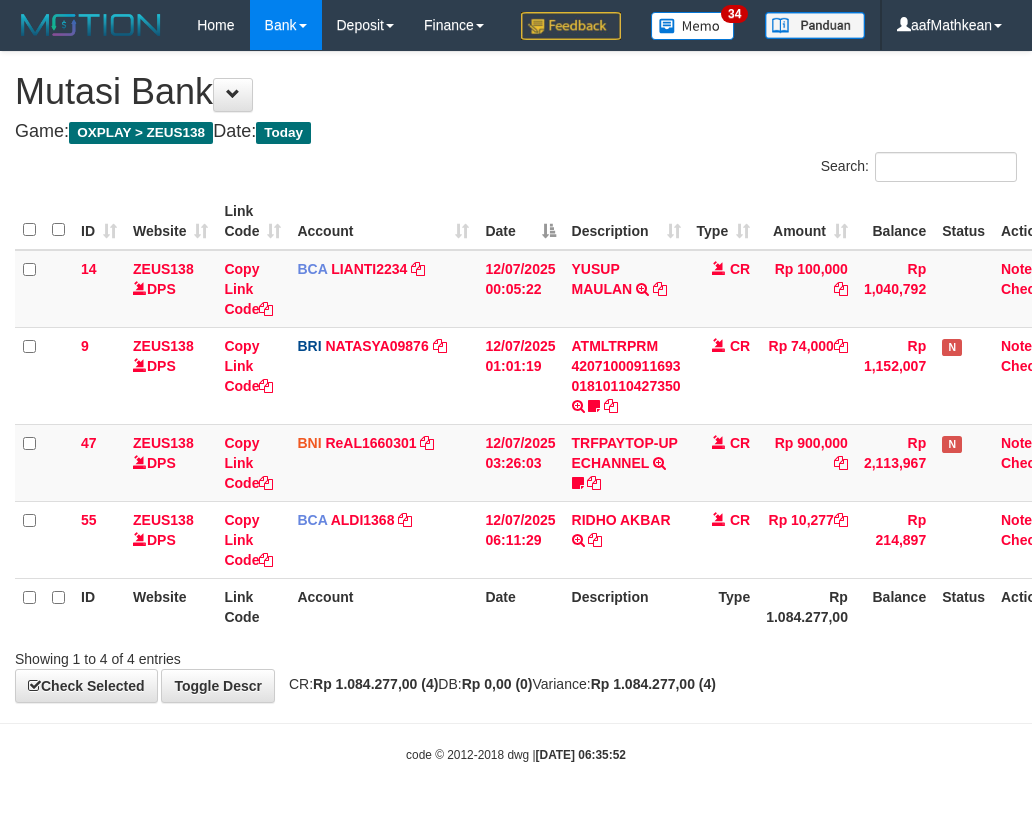 scroll, scrollTop: 47, scrollLeft: 42, axis: both 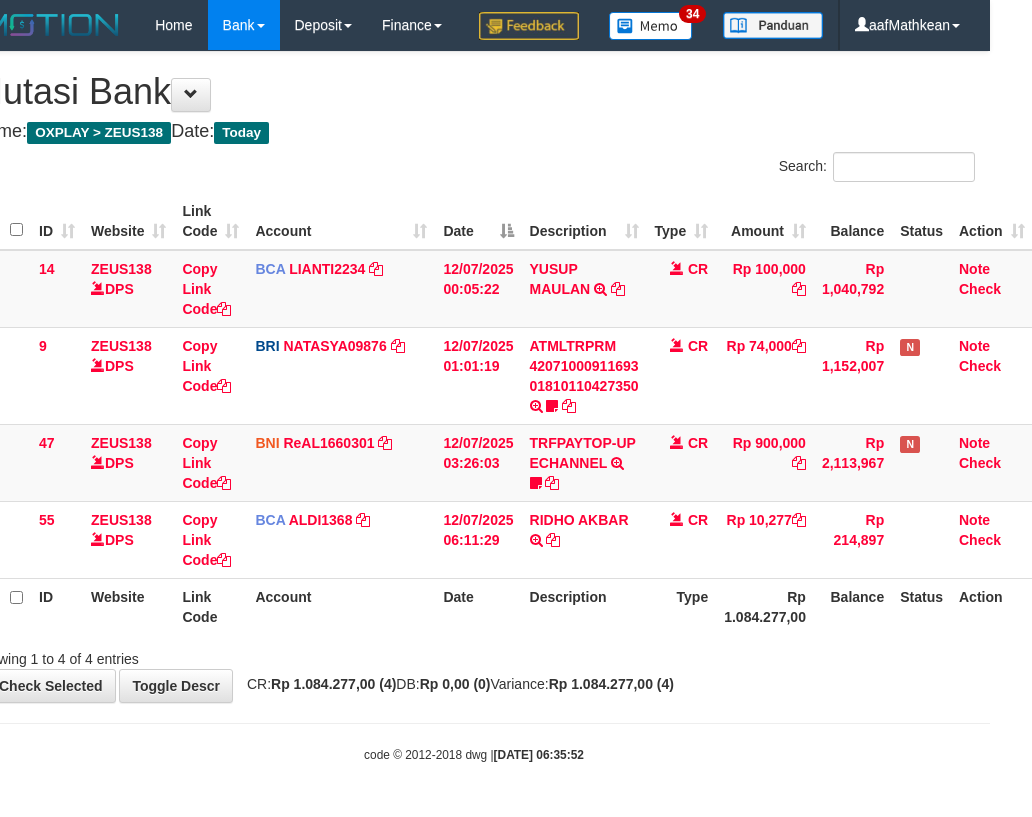 click on "ID Website Link Code Account Date Description Type Amount Balance Status Action
14
ZEUS138    DPS
Copy Link Code
BCA
LIANTI2234
DPS
[FIRST] [LAST]
mutasi_[DATE]_[NUMBER] | 14
mutasi_[DATE]_[NUMBER] | 14
[DATE] 00:05:22
[FIRST] [LAST]         TRSF E-BANKING CR [NUMBER]/FTSCY/WS95051
100000.002025071262819090 TRFDN-[FIRST][LAST]ESPAY DEBIT INDONE
CR
Rp 100,000
Rp 1,040,792
Note
Check
9
ZEUS138    DPS
Copy Link Code
BRI
NATASYA09876" at bounding box center (503, 414) 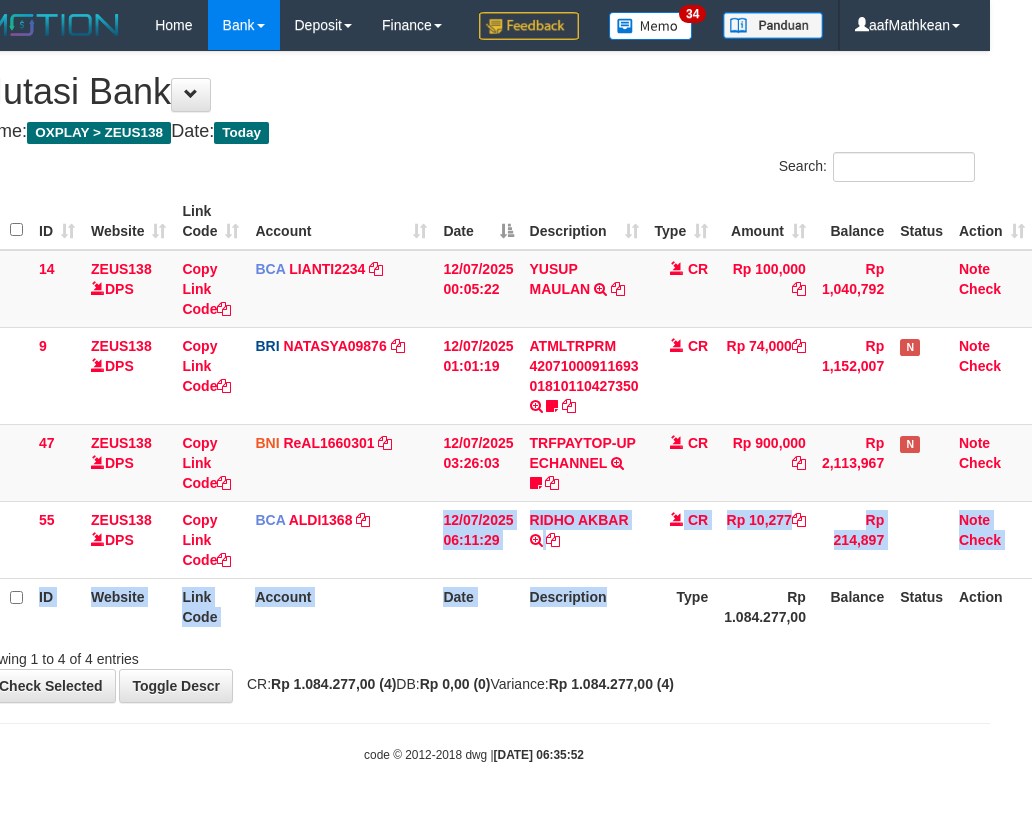 click on "**********" at bounding box center (474, 377) 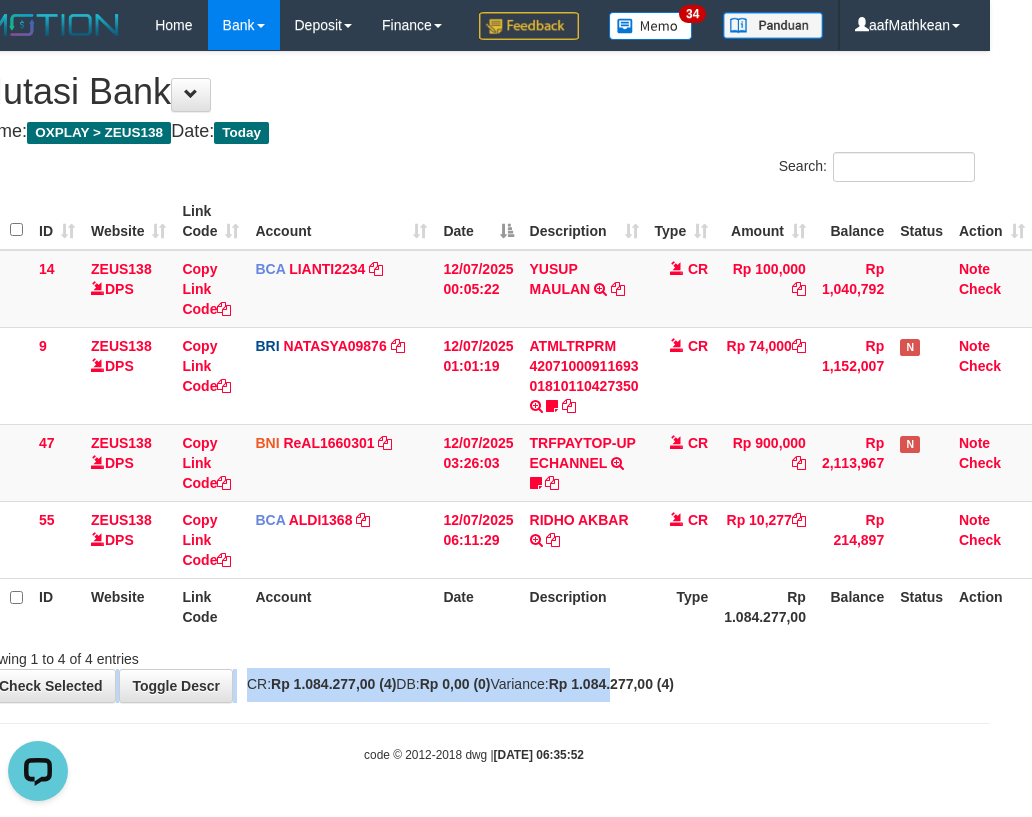 scroll, scrollTop: 0, scrollLeft: 0, axis: both 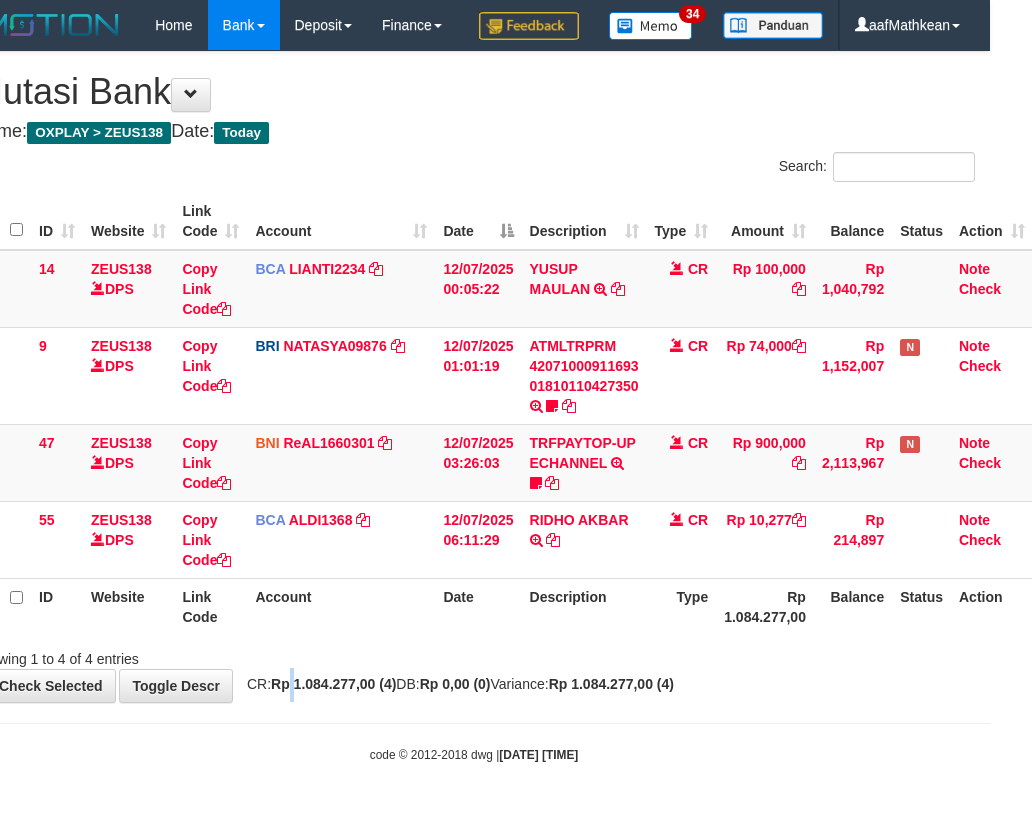click on "Rp 1.084.277,00 (4)" at bounding box center [333, 684] 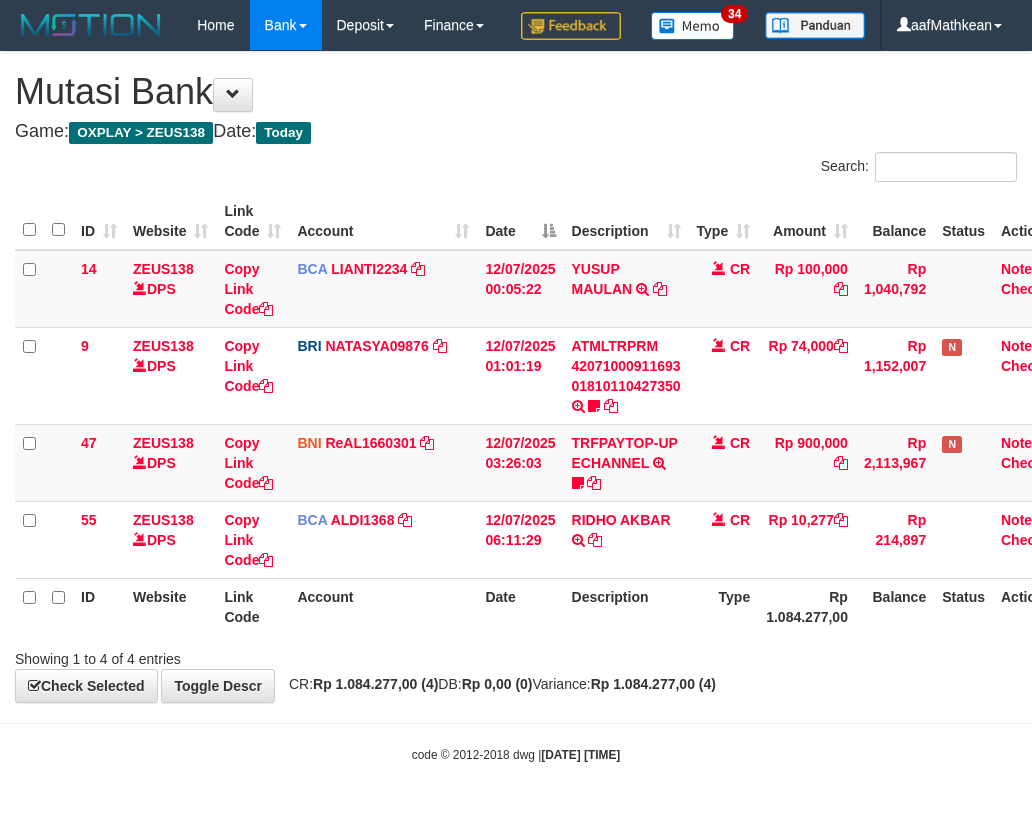 scroll, scrollTop: 47, scrollLeft: 42, axis: both 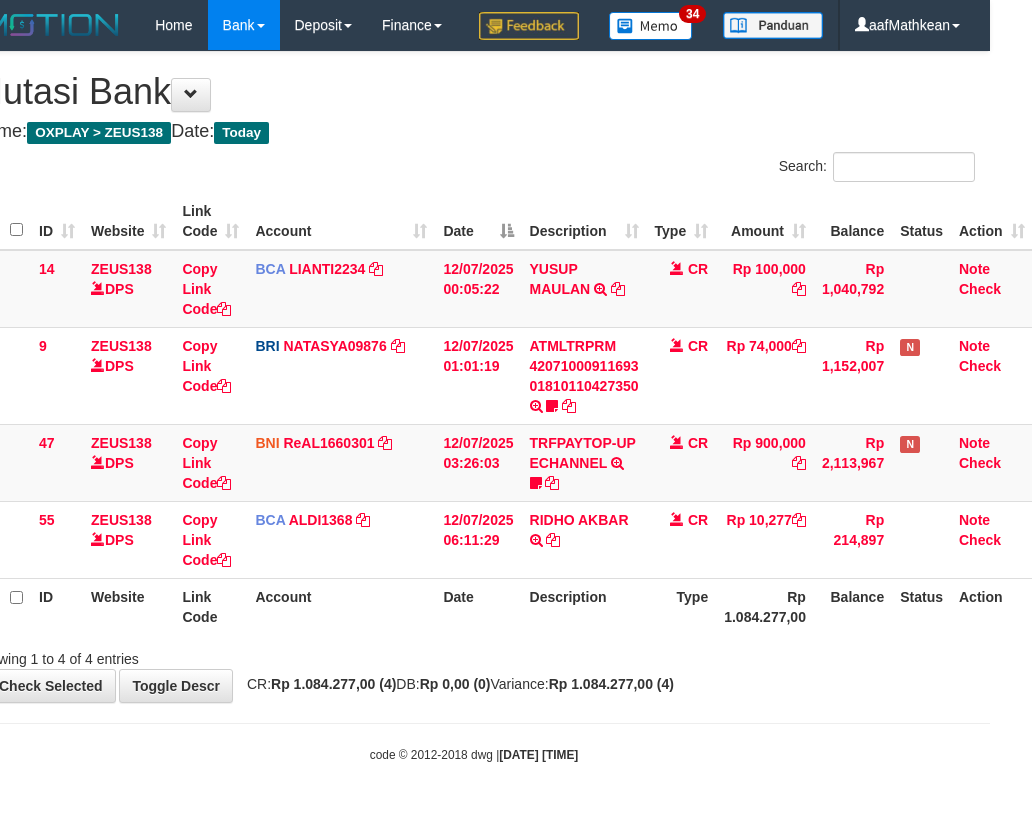drag, startPoint x: 323, startPoint y: 602, endPoint x: 1035, endPoint y: 612, distance: 712.07025 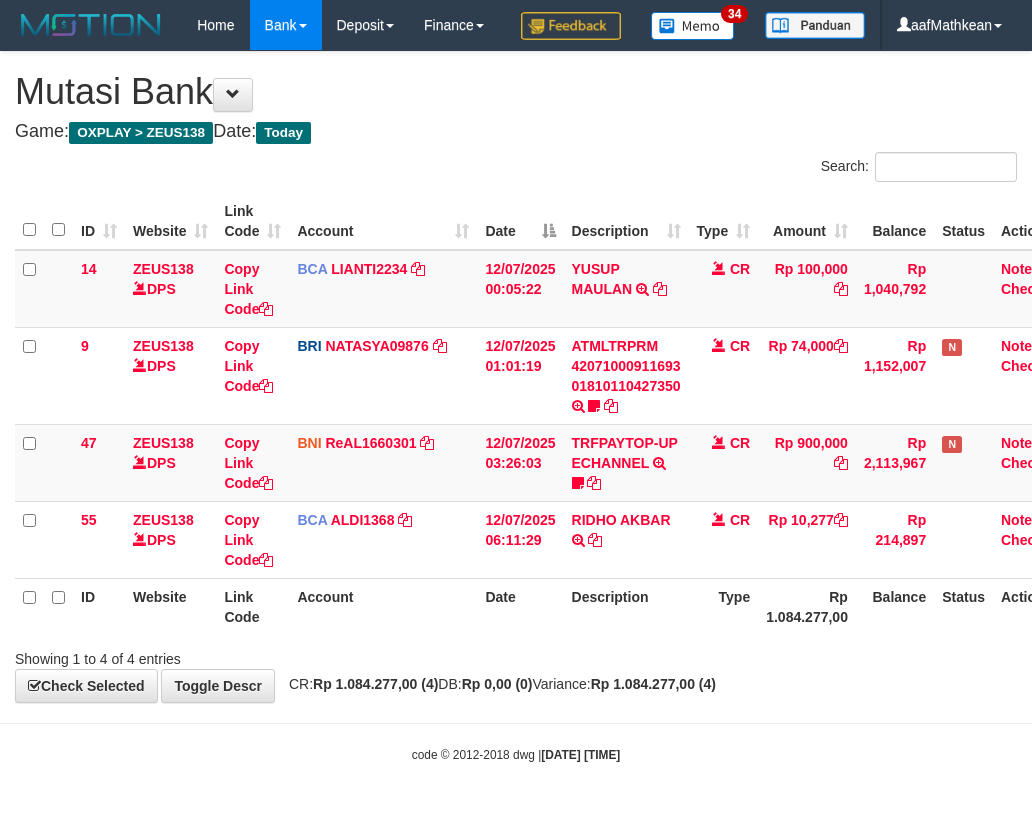 scroll, scrollTop: 47, scrollLeft: 42, axis: both 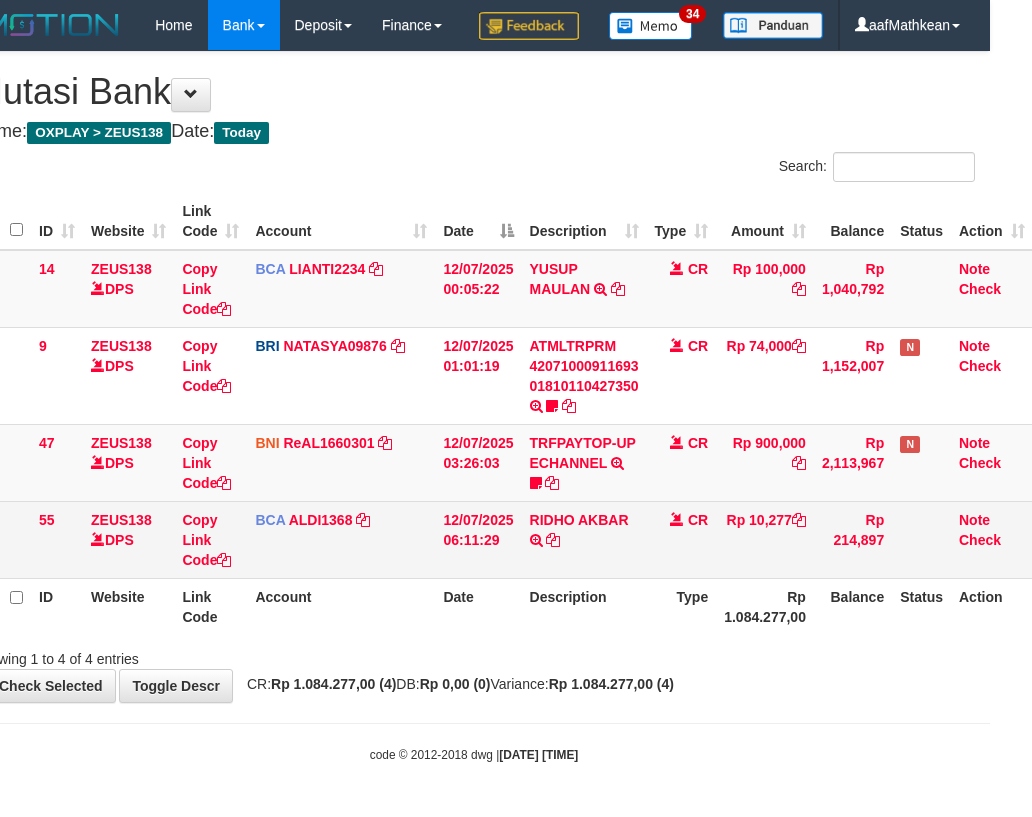 click on "Copy Link Code" at bounding box center (210, 539) 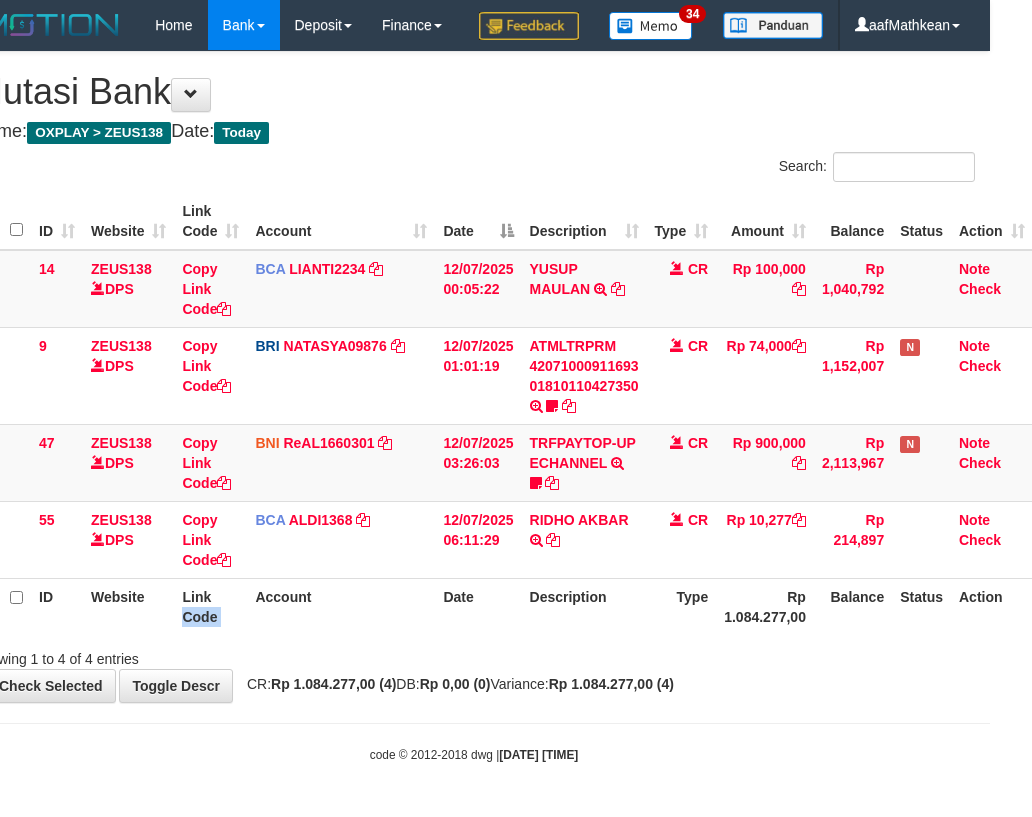 drag, startPoint x: 247, startPoint y: 604, endPoint x: 294, endPoint y: 596, distance: 47.67599 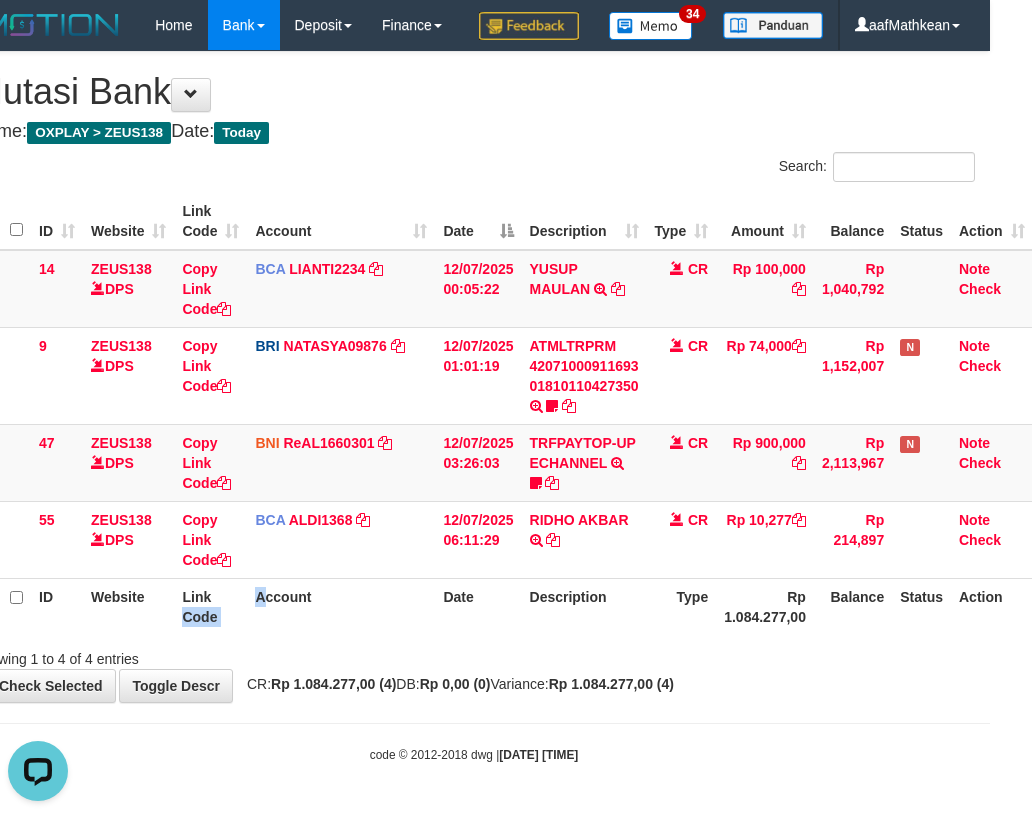 scroll, scrollTop: 0, scrollLeft: 0, axis: both 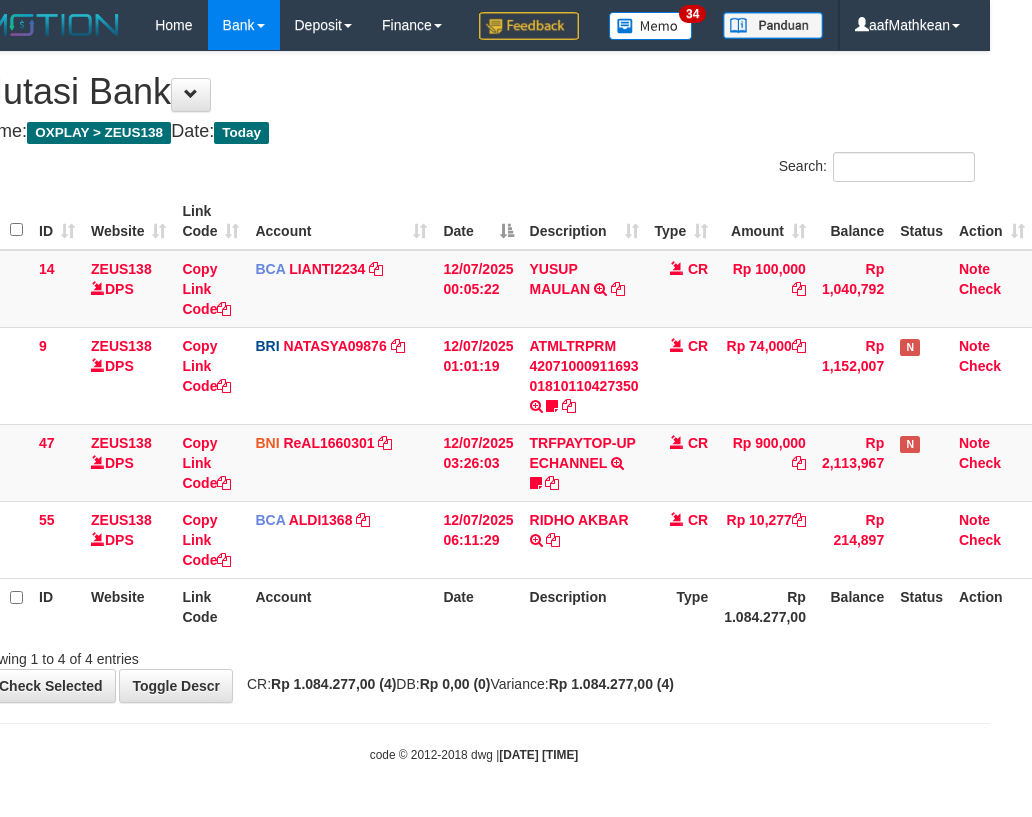 drag, startPoint x: 323, startPoint y: 648, endPoint x: 707, endPoint y: 689, distance: 386.1826 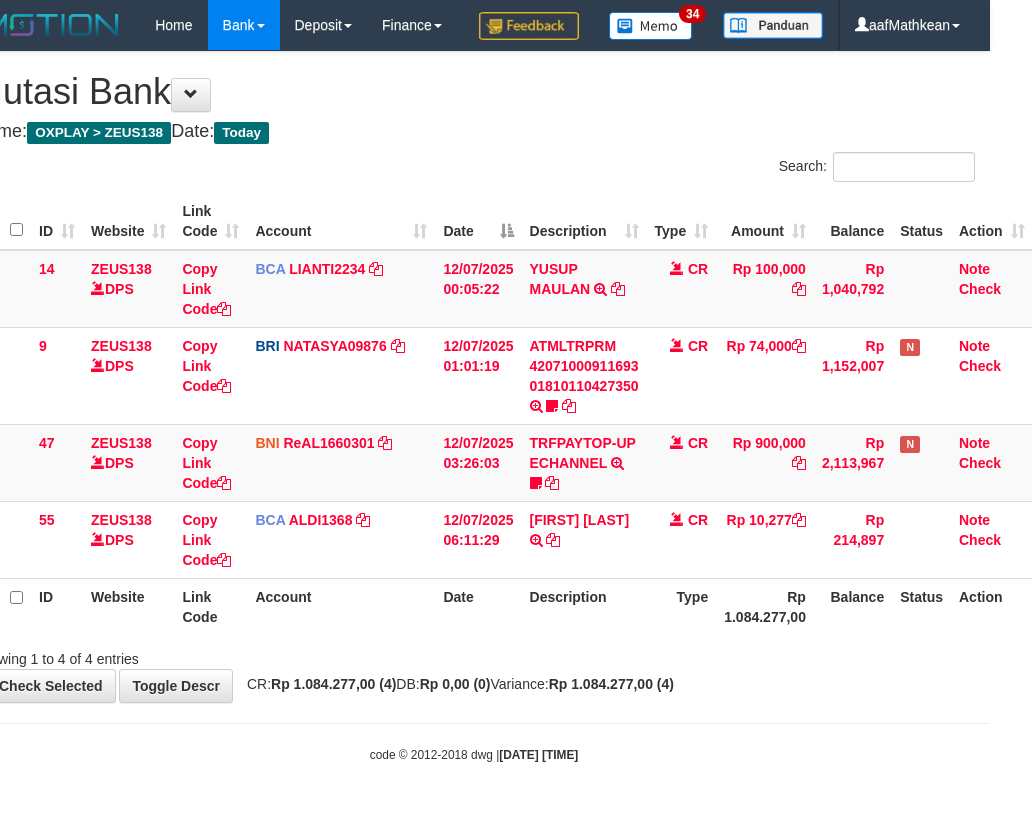 click on "**********" 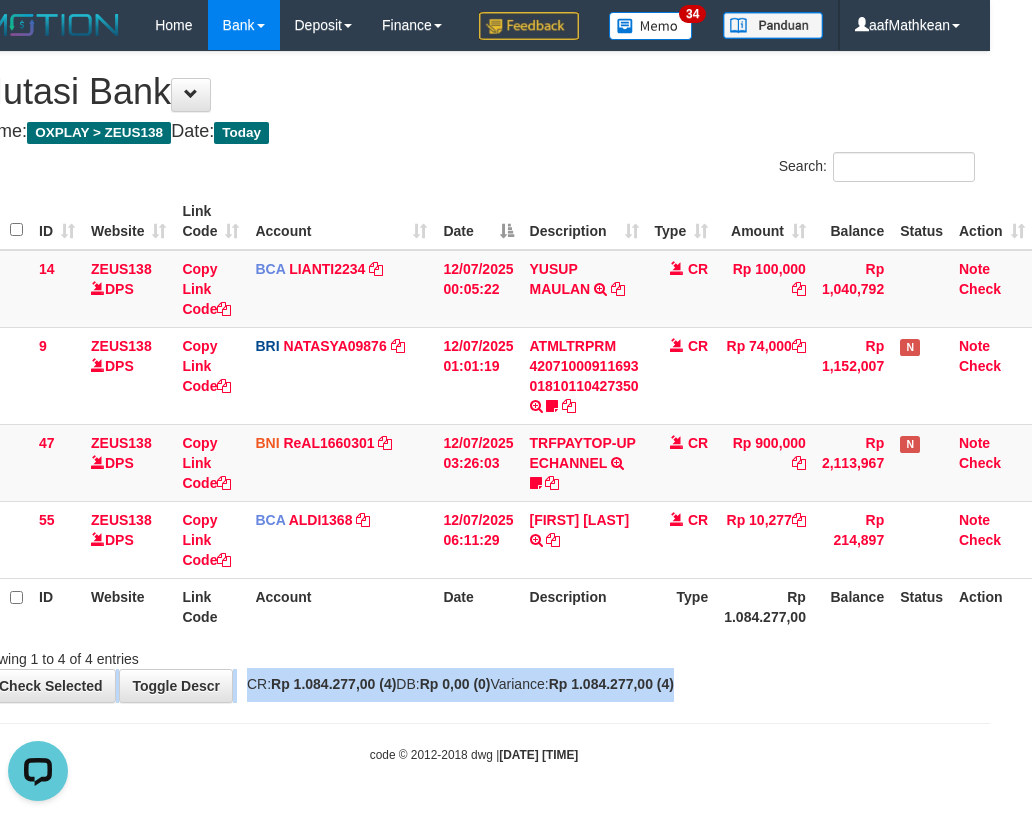 scroll, scrollTop: 0, scrollLeft: 0, axis: both 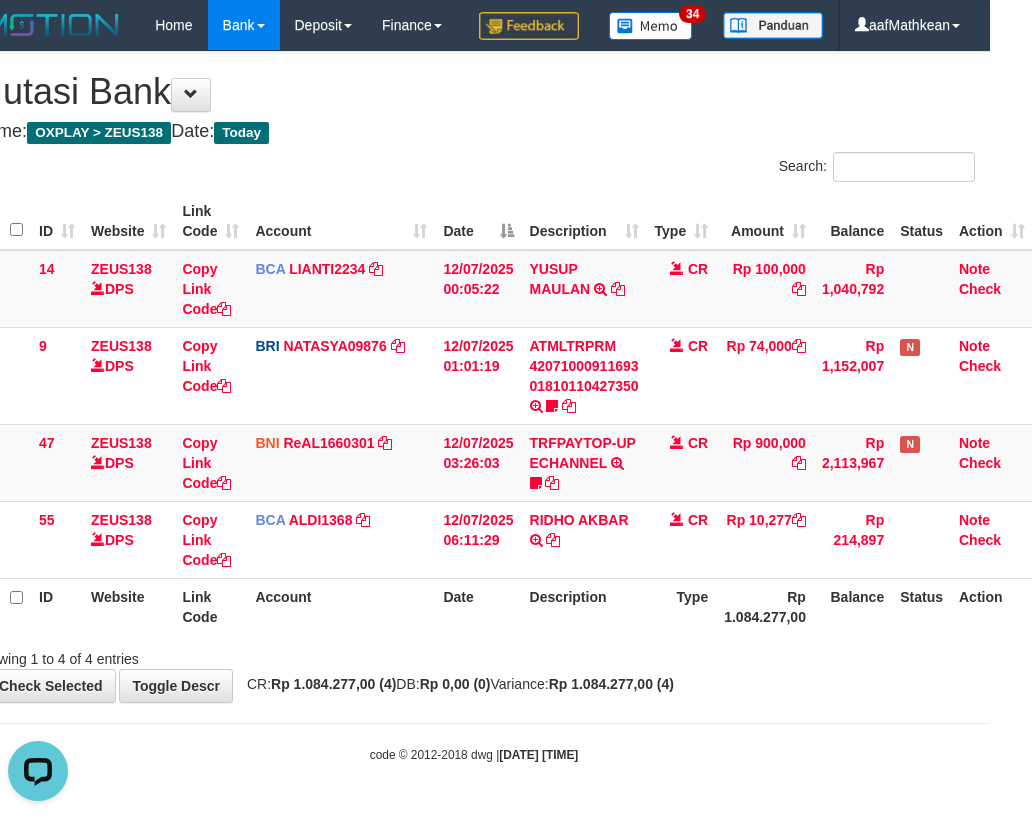 click on "Type" at bounding box center (682, 606) 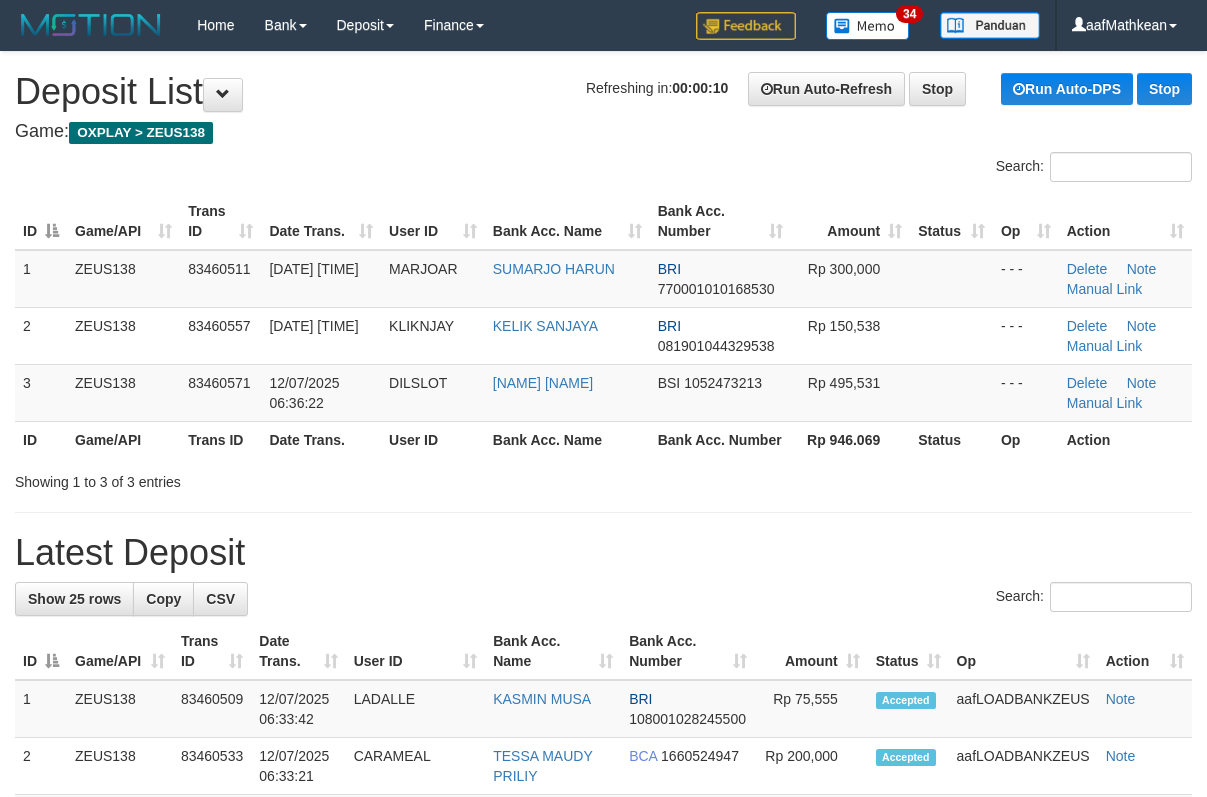 scroll, scrollTop: 0, scrollLeft: 0, axis: both 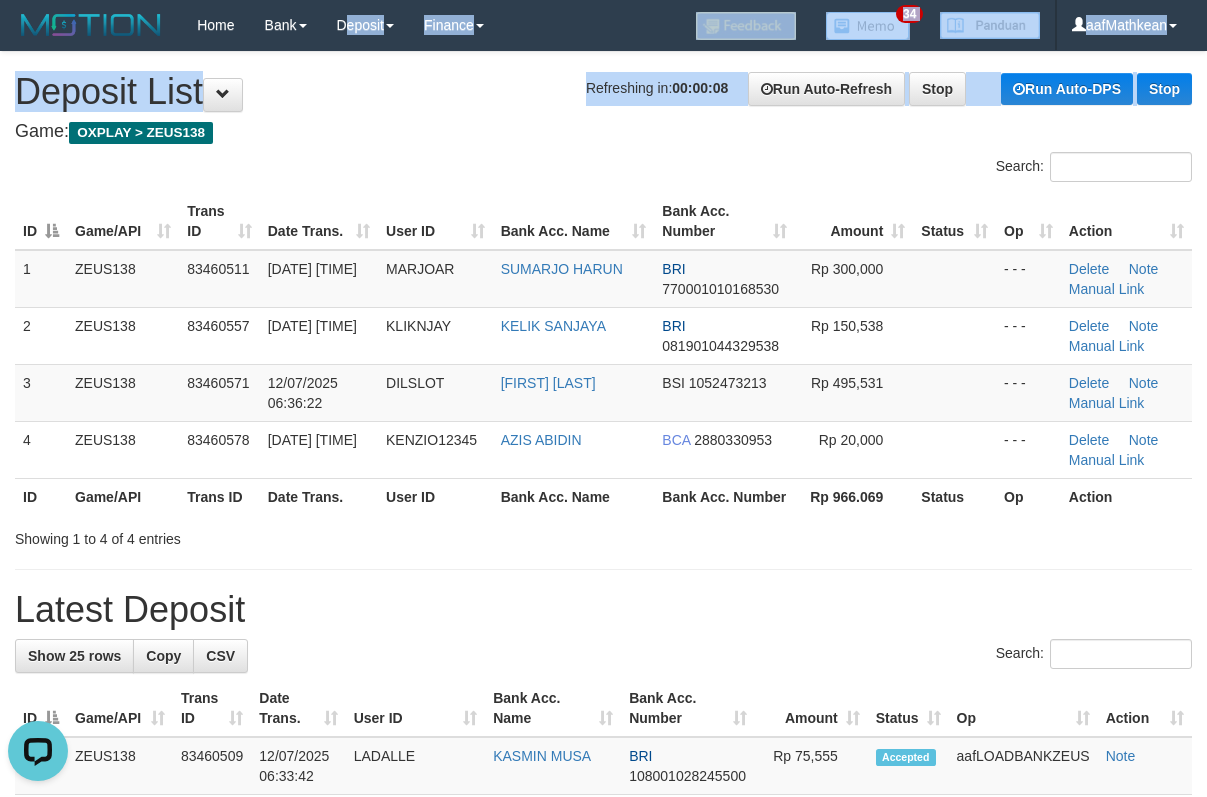 drag, startPoint x: 324, startPoint y: 58, endPoint x: 334, endPoint y: 81, distance: 25.079872 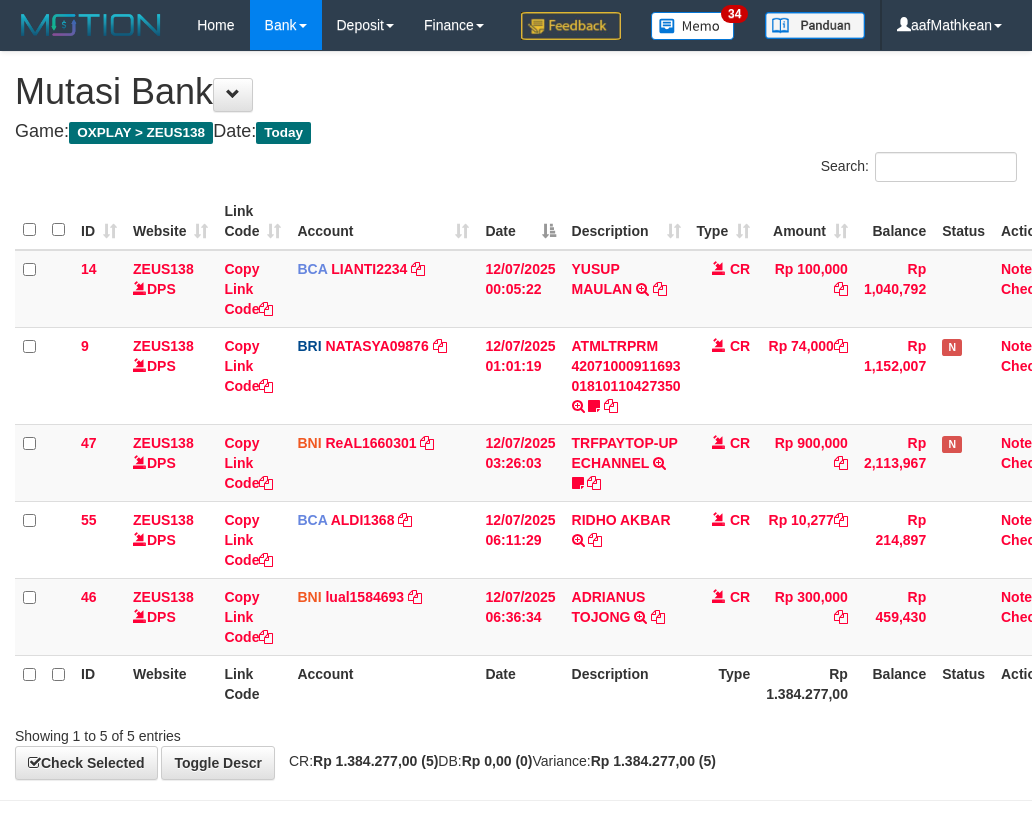 scroll, scrollTop: 47, scrollLeft: 42, axis: both 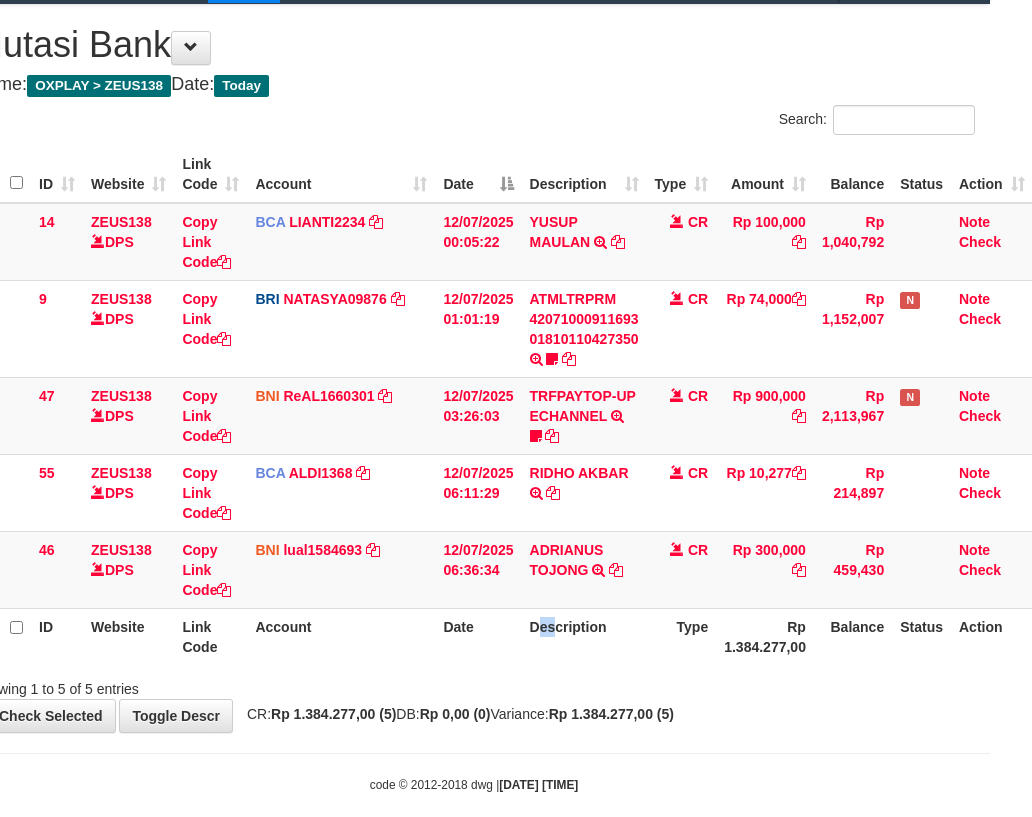 drag, startPoint x: 539, startPoint y: 698, endPoint x: 559, endPoint y: 703, distance: 20.615528 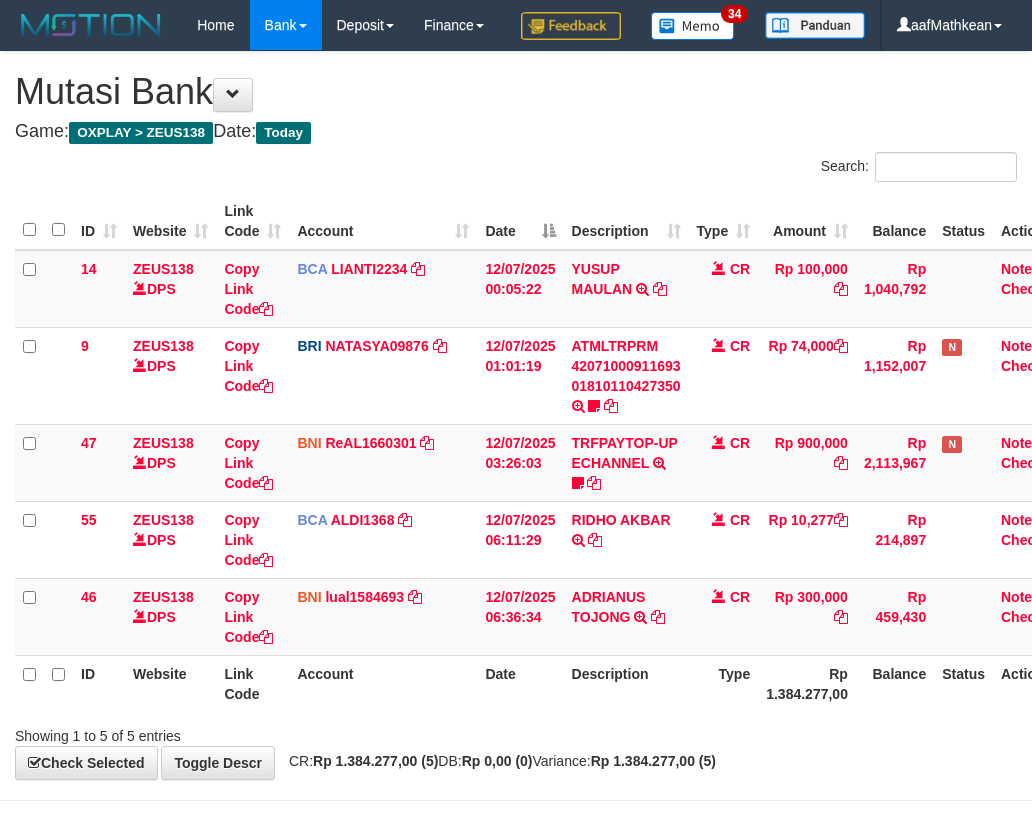 scroll, scrollTop: 47, scrollLeft: 42, axis: both 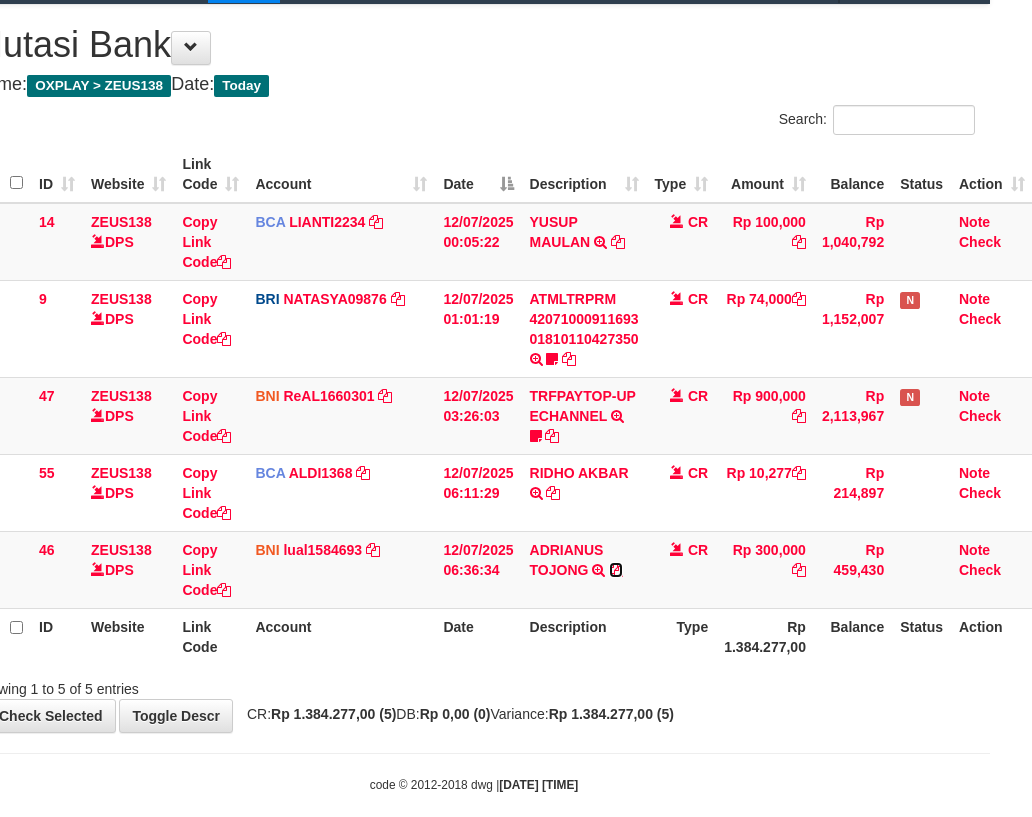 click at bounding box center [616, 570] 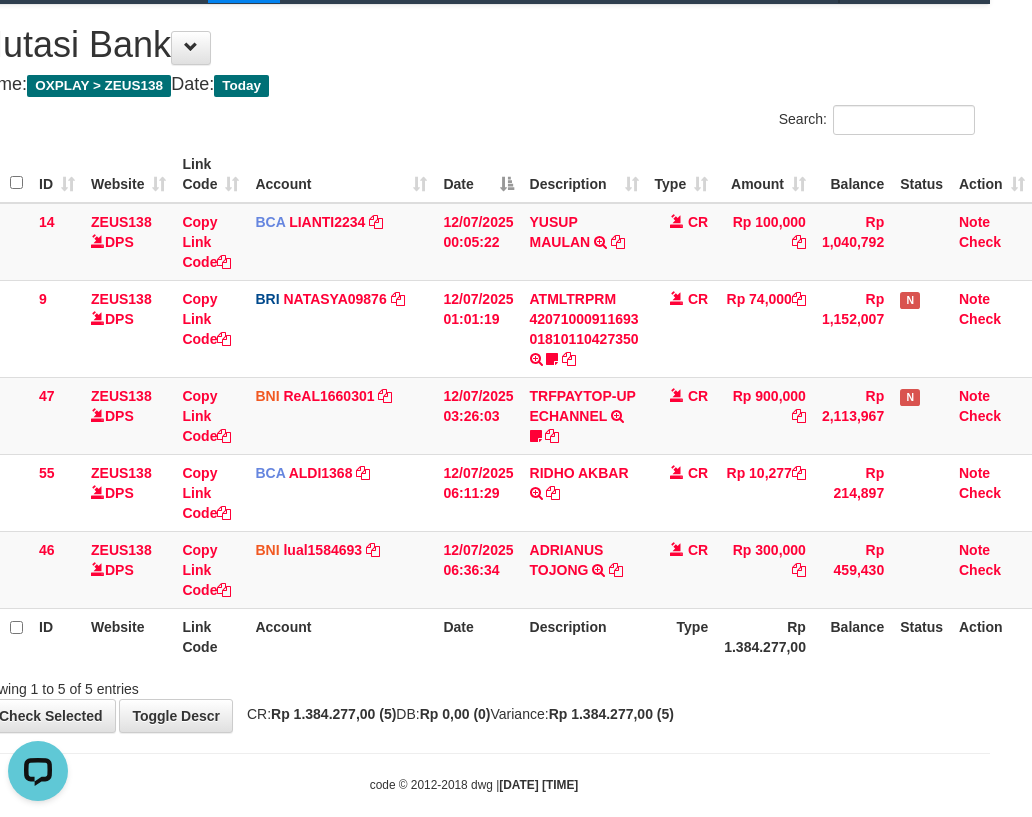 scroll, scrollTop: 0, scrollLeft: 0, axis: both 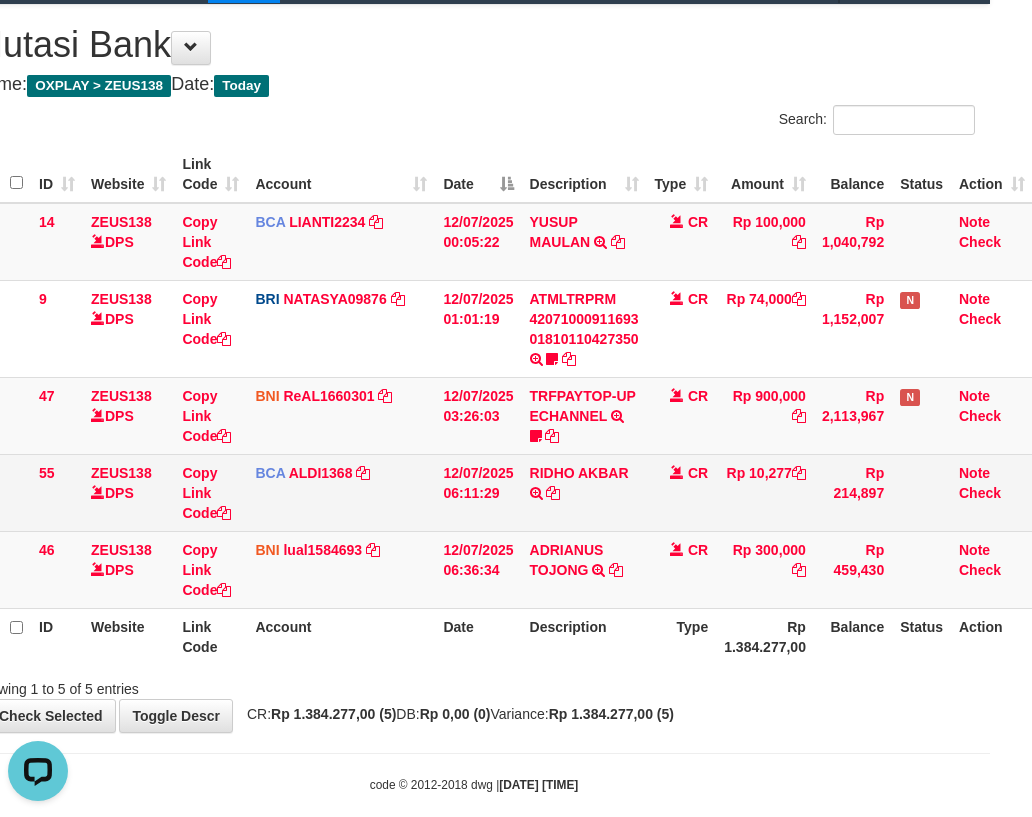 drag, startPoint x: 325, startPoint y: 557, endPoint x: 357, endPoint y: 558, distance: 32.01562 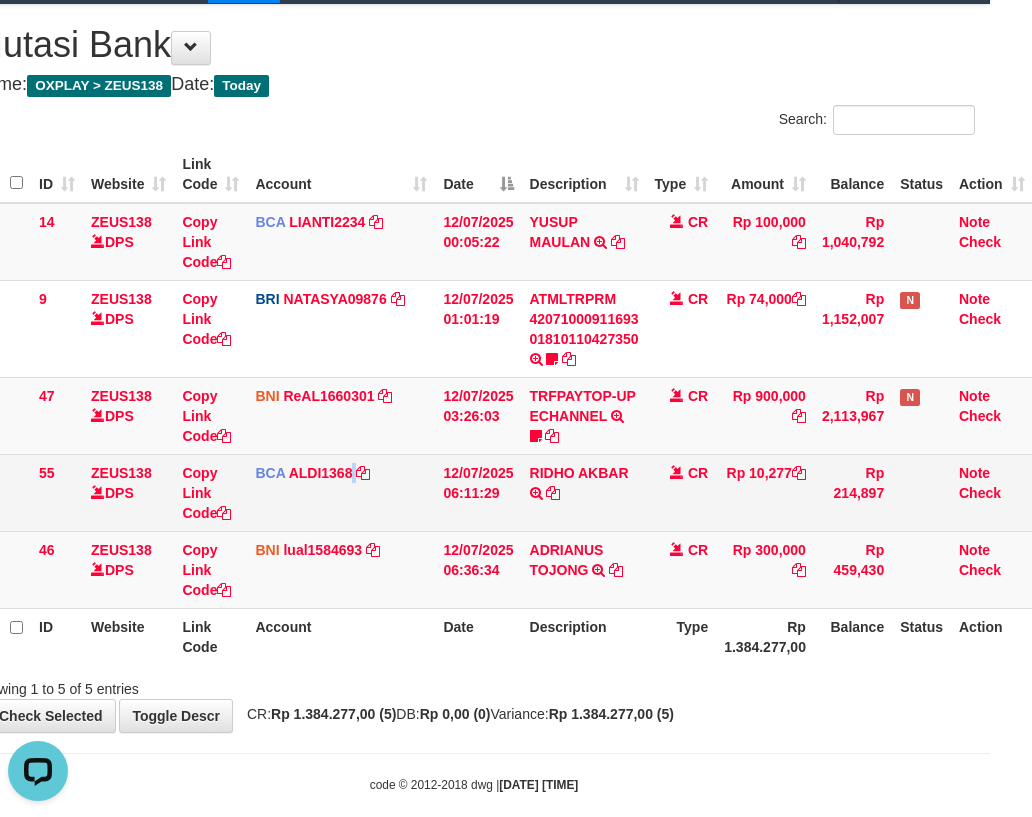 drag, startPoint x: 357, startPoint y: 558, endPoint x: 930, endPoint y: 558, distance: 573 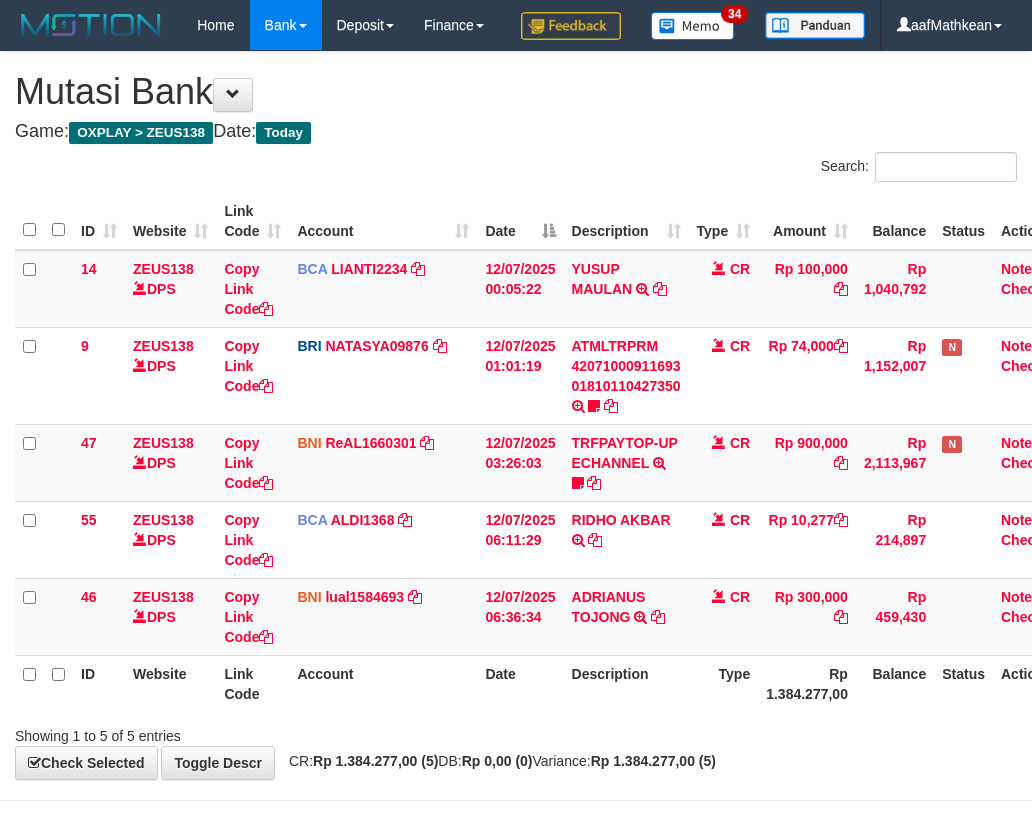scroll, scrollTop: 47, scrollLeft: 42, axis: both 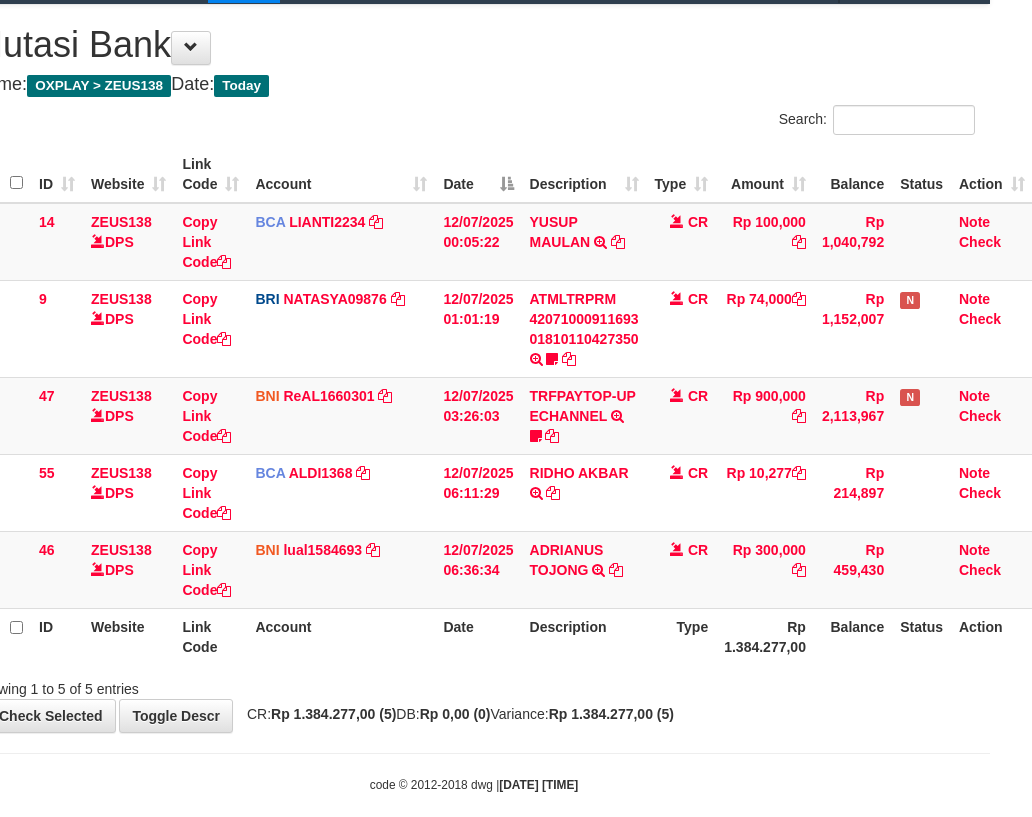 click on "Account" at bounding box center [341, 636] 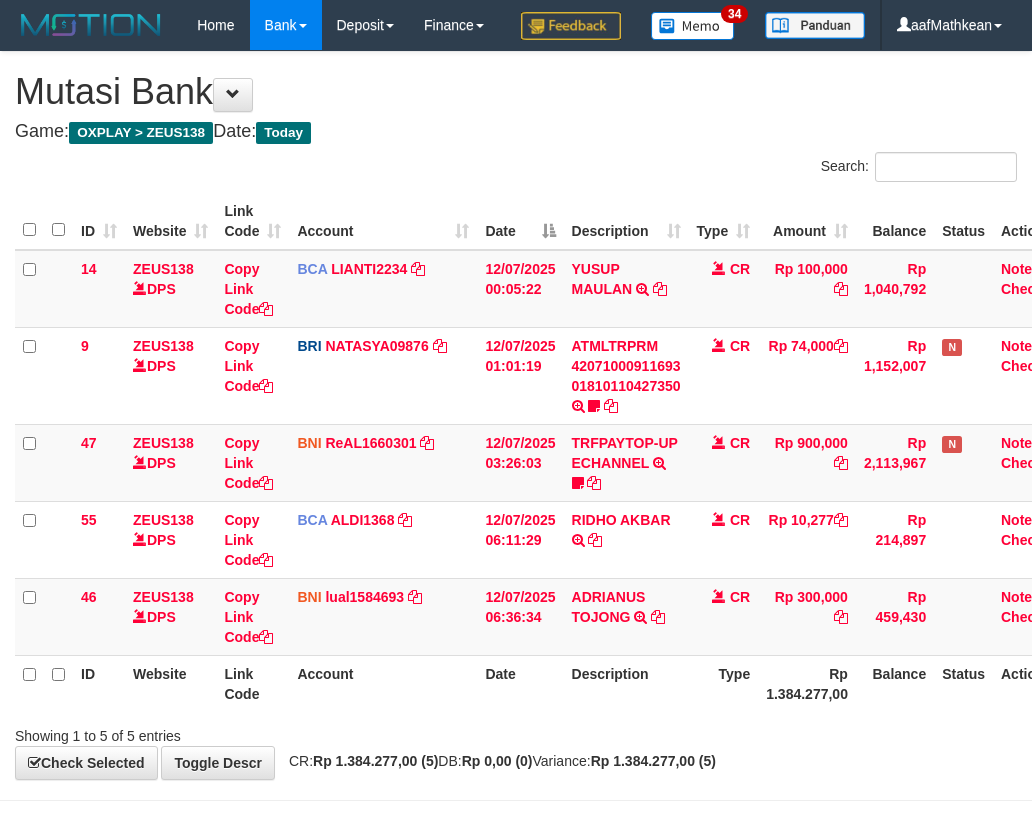 scroll, scrollTop: 47, scrollLeft: 42, axis: both 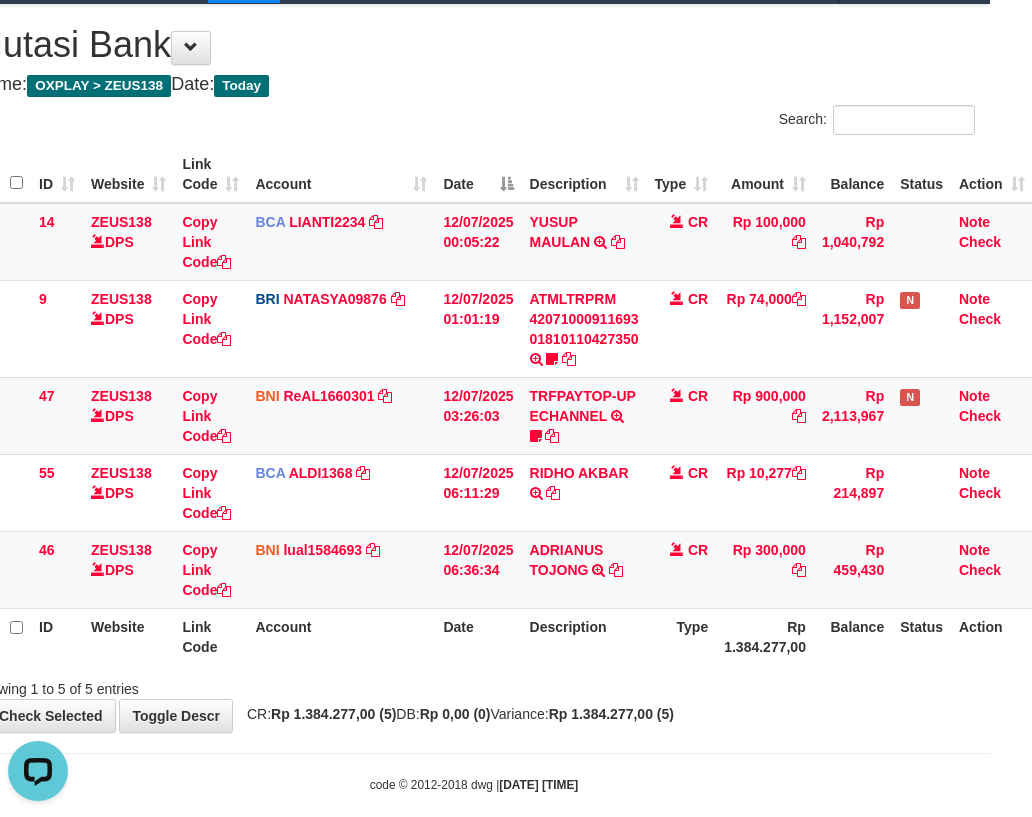 click on "ADRIANUS TOJONG         TRANSFER DARI SDR ADRIANUS TOJONG" at bounding box center (584, 569) 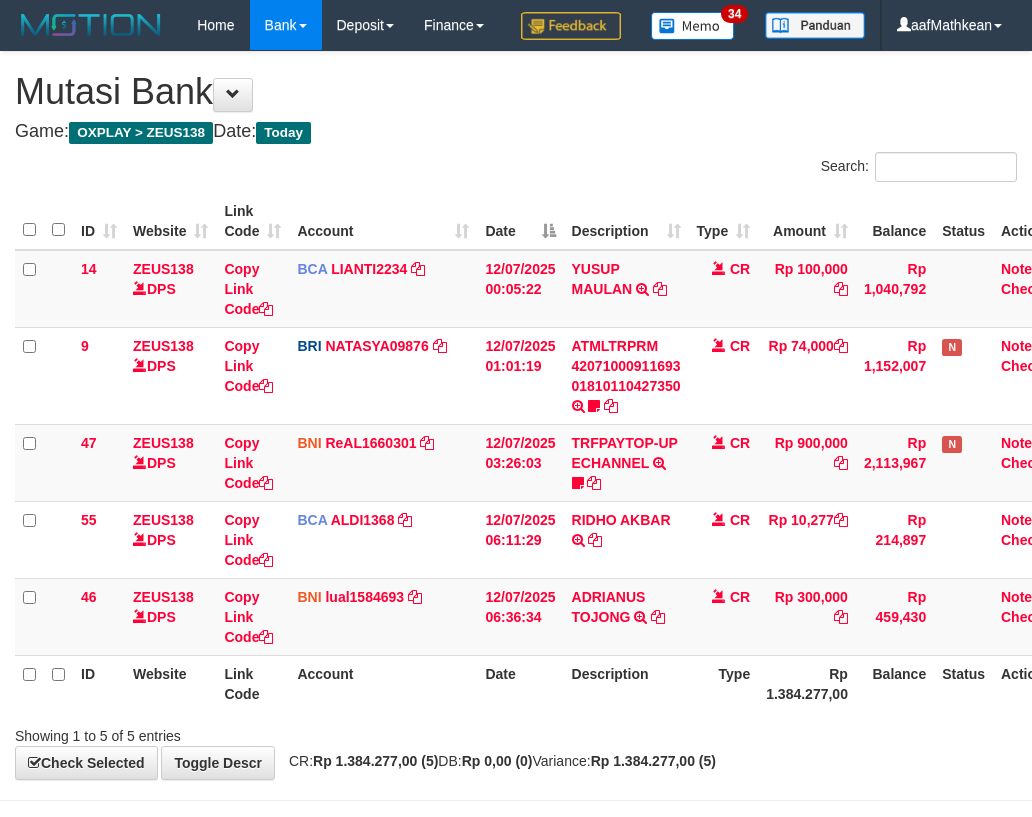 scroll, scrollTop: 47, scrollLeft: 42, axis: both 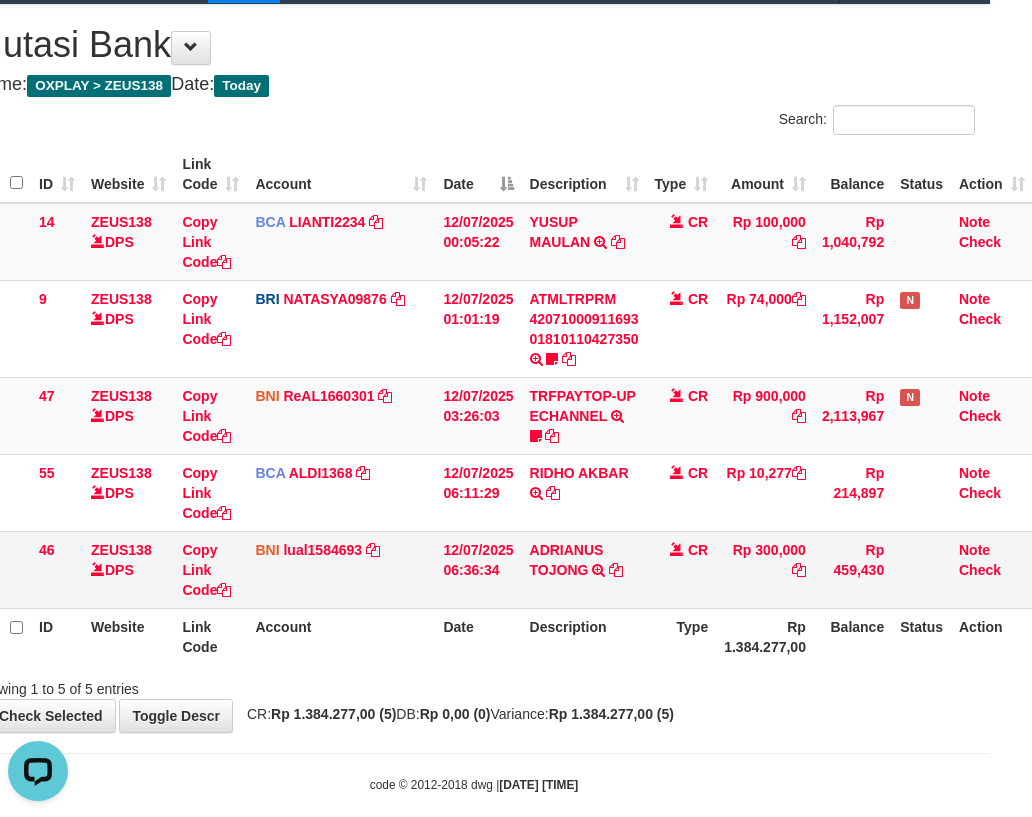 click on "BNI
[ACCOUNT_ID]
DPS
[NAME] [NAME]
[TRANSACTION_ID] | 46
[TRANSACTION_ID] | 46" at bounding box center (341, 569) 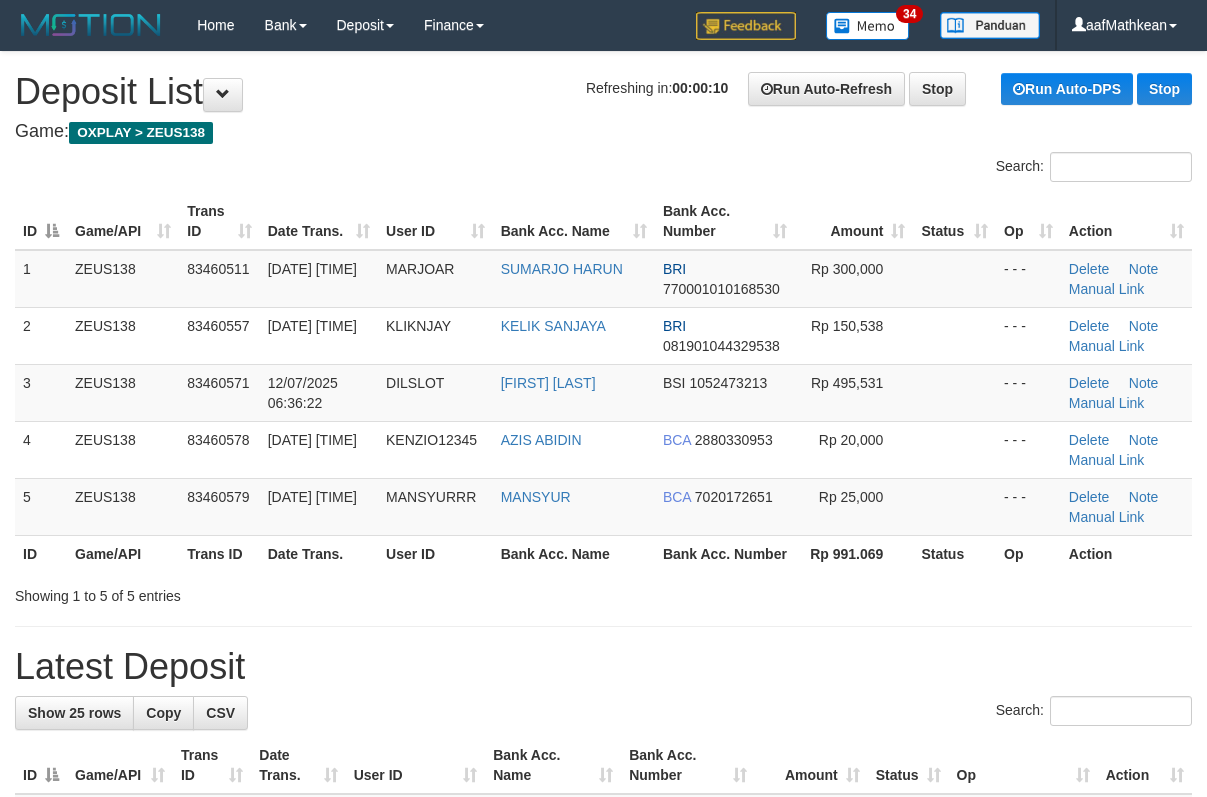 scroll, scrollTop: 0, scrollLeft: 0, axis: both 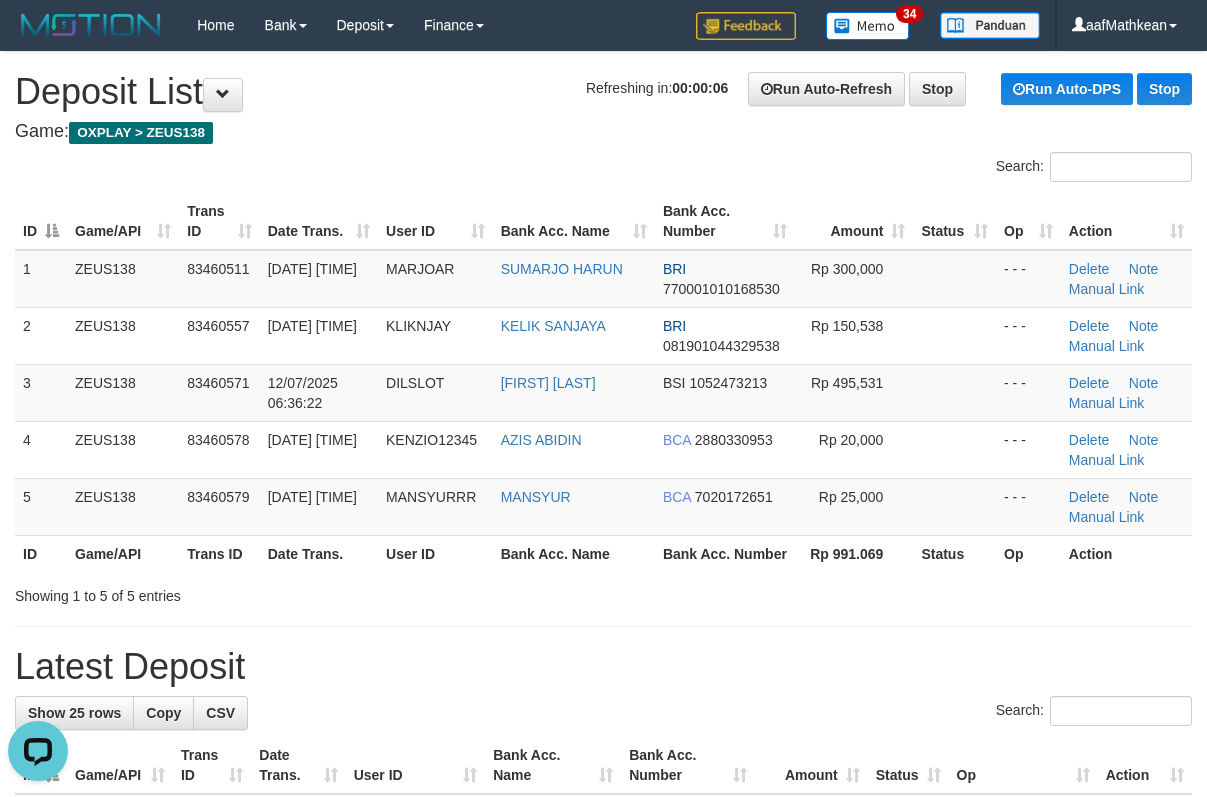 click on "Search:" at bounding box center (603, 169) 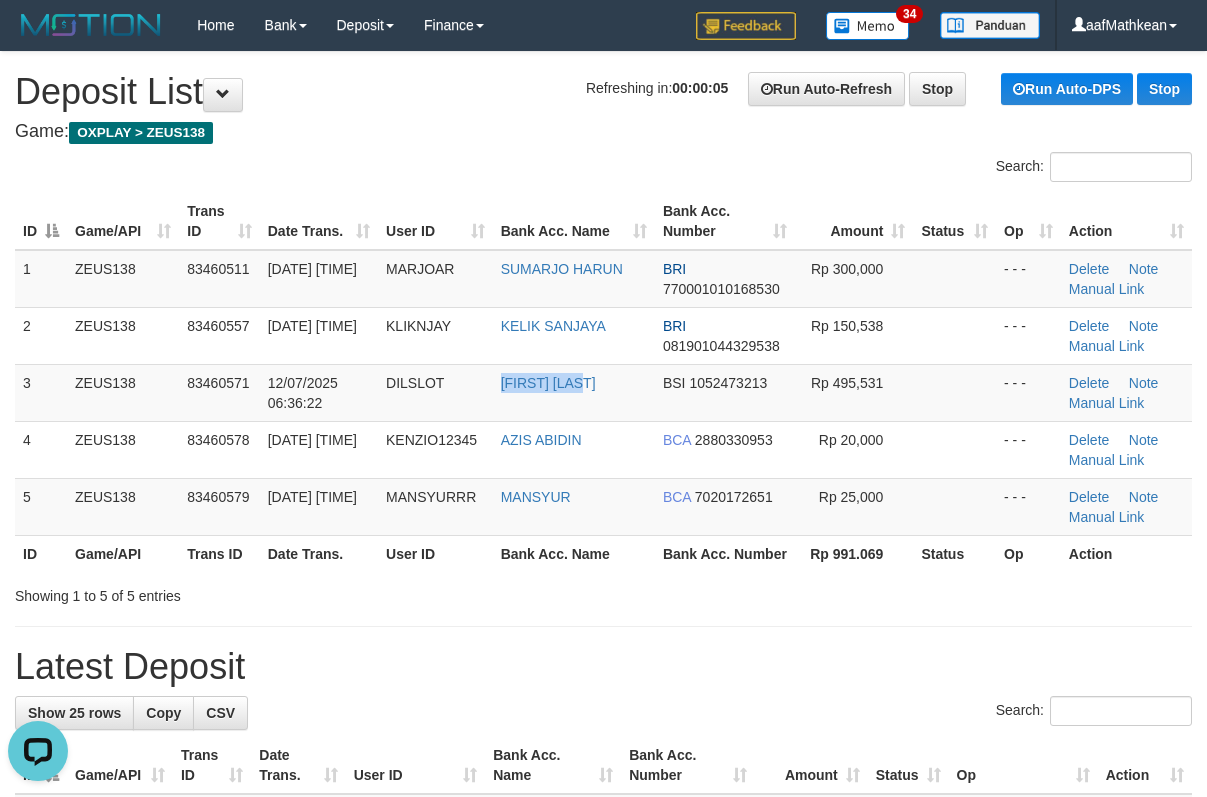 drag, startPoint x: 571, startPoint y: 422, endPoint x: 2, endPoint y: 461, distance: 570.33496 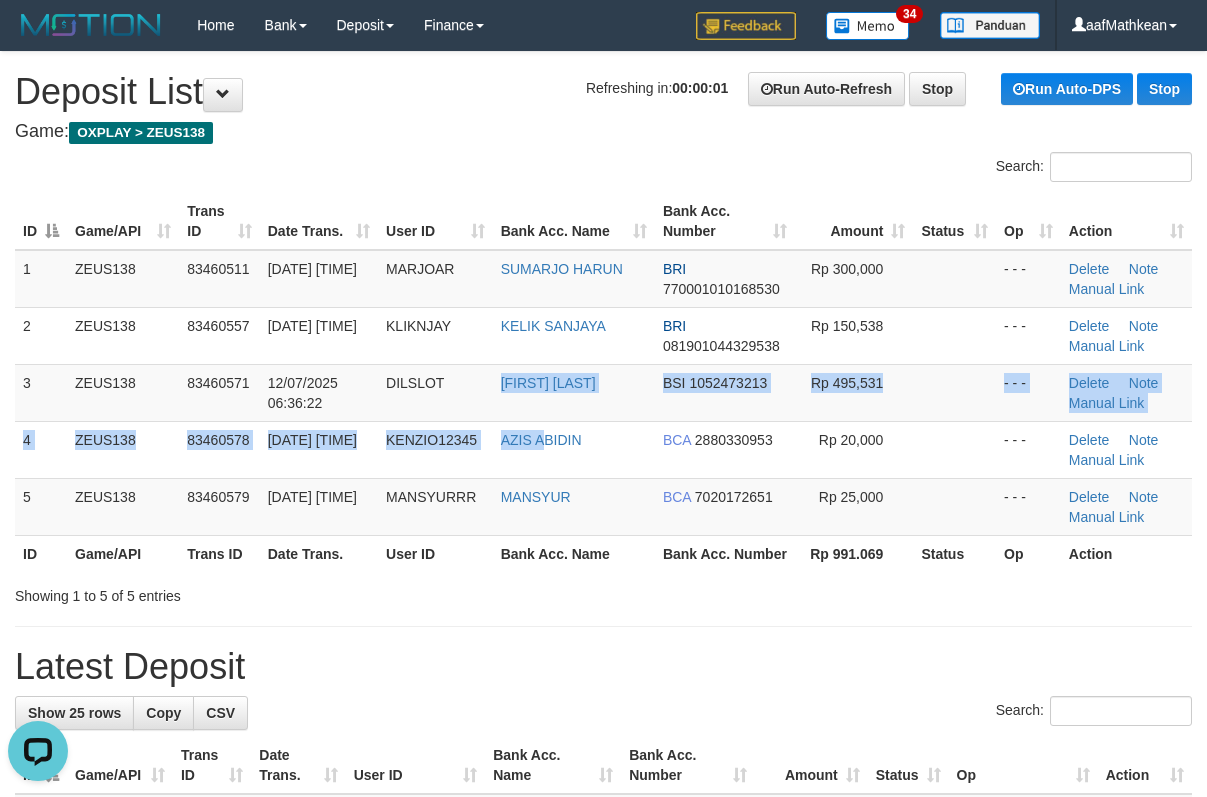 drag, startPoint x: 412, startPoint y: 185, endPoint x: 2, endPoint y: 274, distance: 419.54855 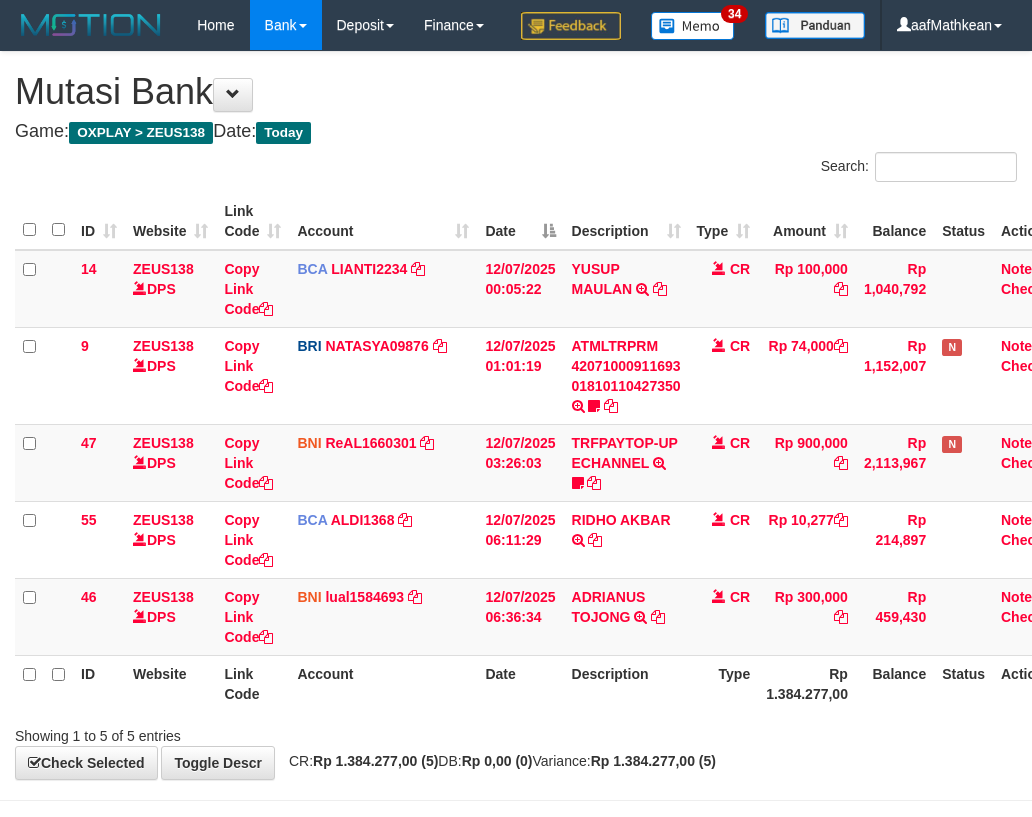 scroll, scrollTop: 47, scrollLeft: 42, axis: both 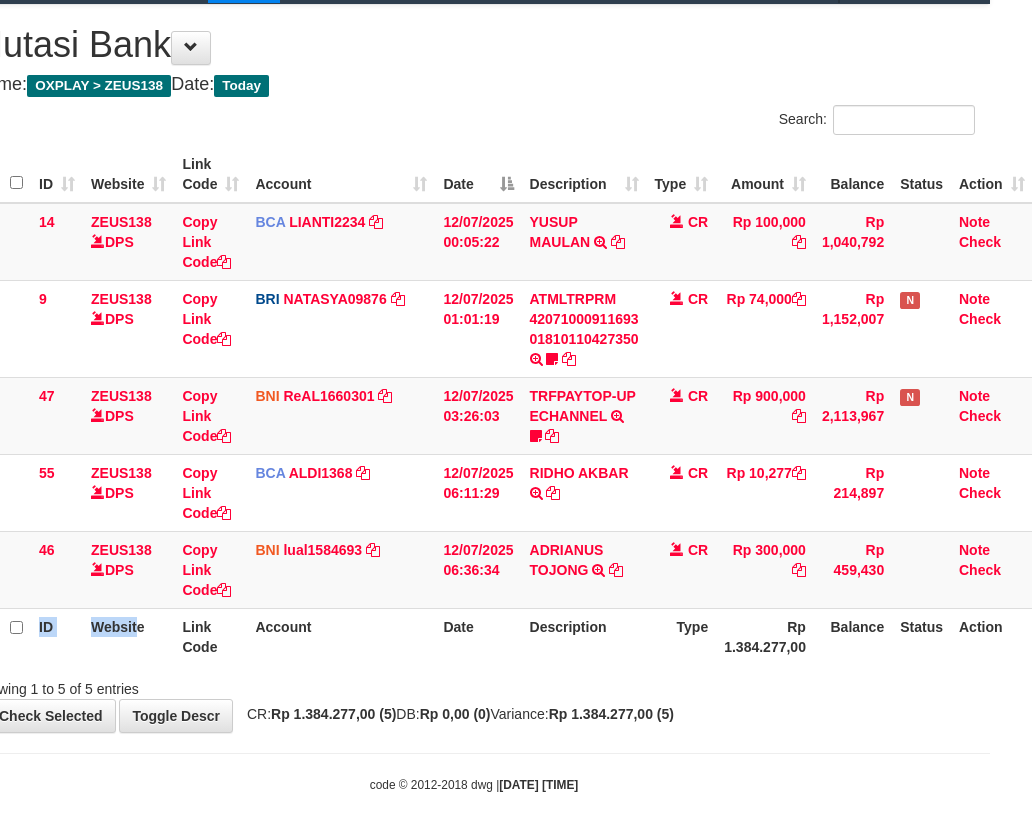 drag, startPoint x: 73, startPoint y: 696, endPoint x: 201, endPoint y: 687, distance: 128.31601 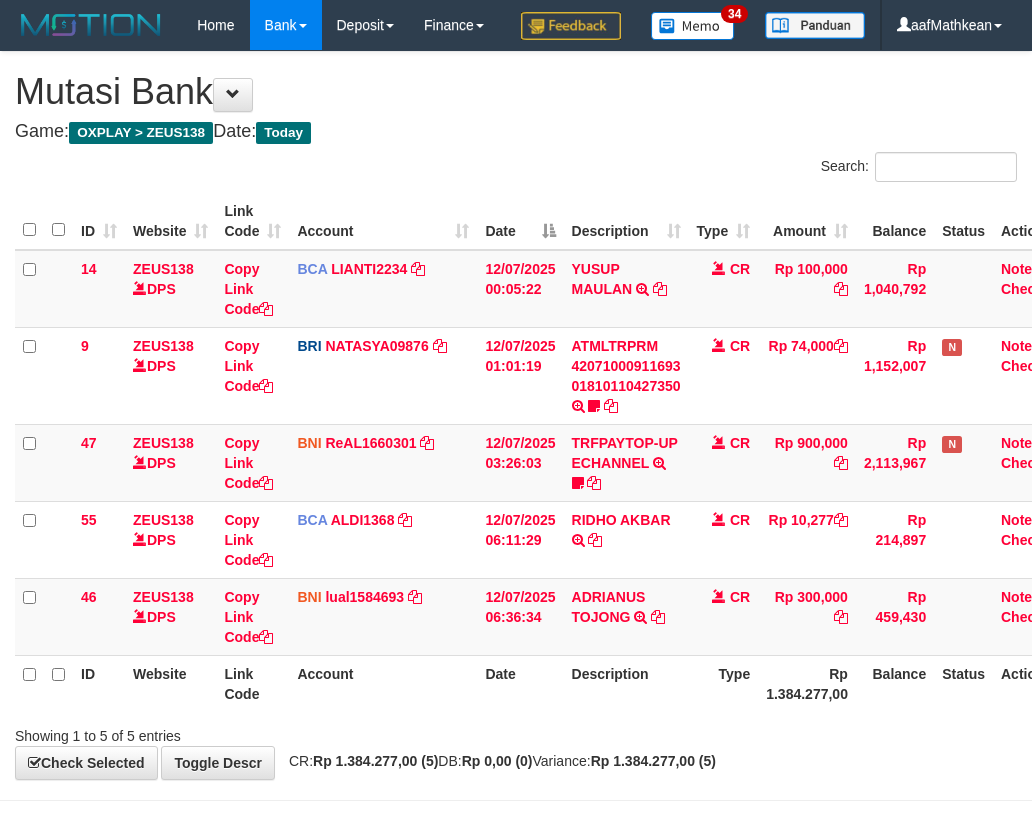 scroll, scrollTop: 47, scrollLeft: 42, axis: both 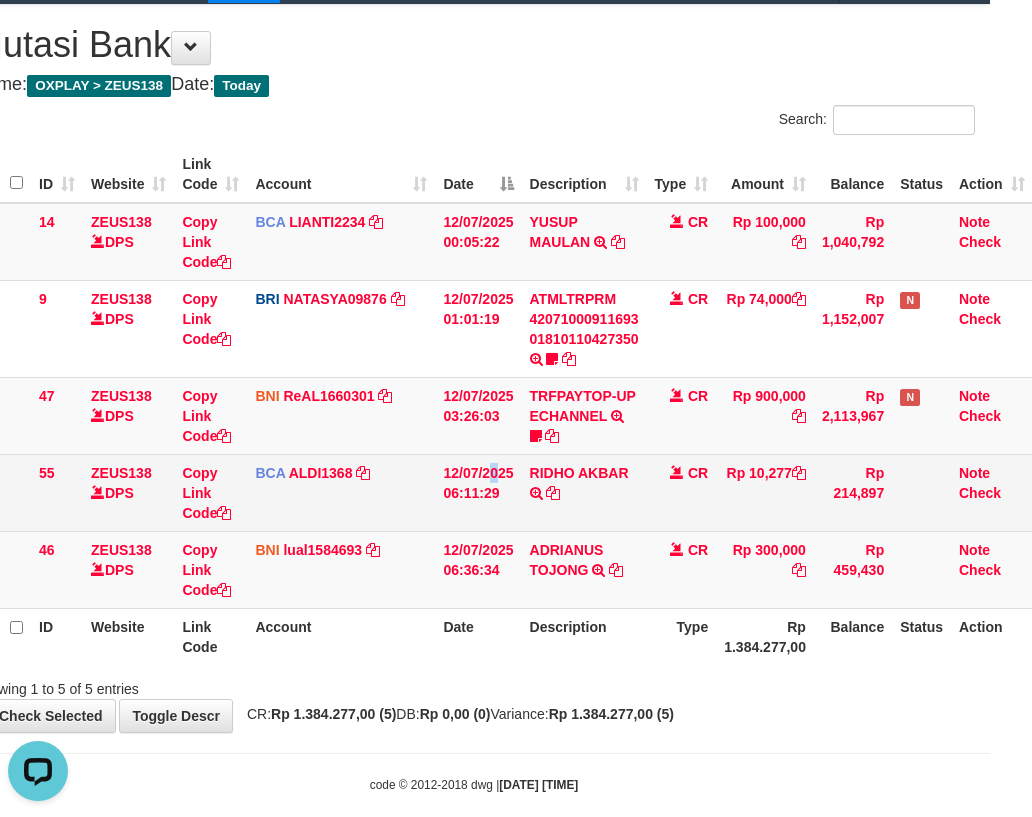 drag, startPoint x: 477, startPoint y: 524, endPoint x: 442, endPoint y: 563, distance: 52.40229 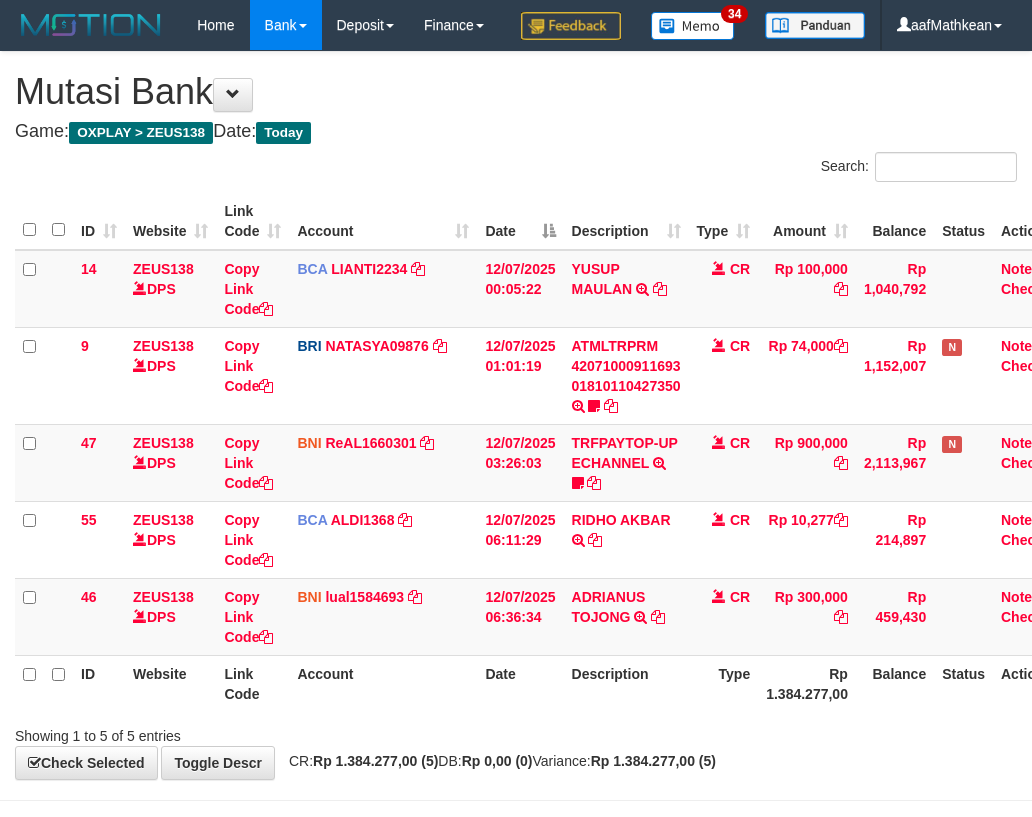 scroll, scrollTop: 47, scrollLeft: 42, axis: both 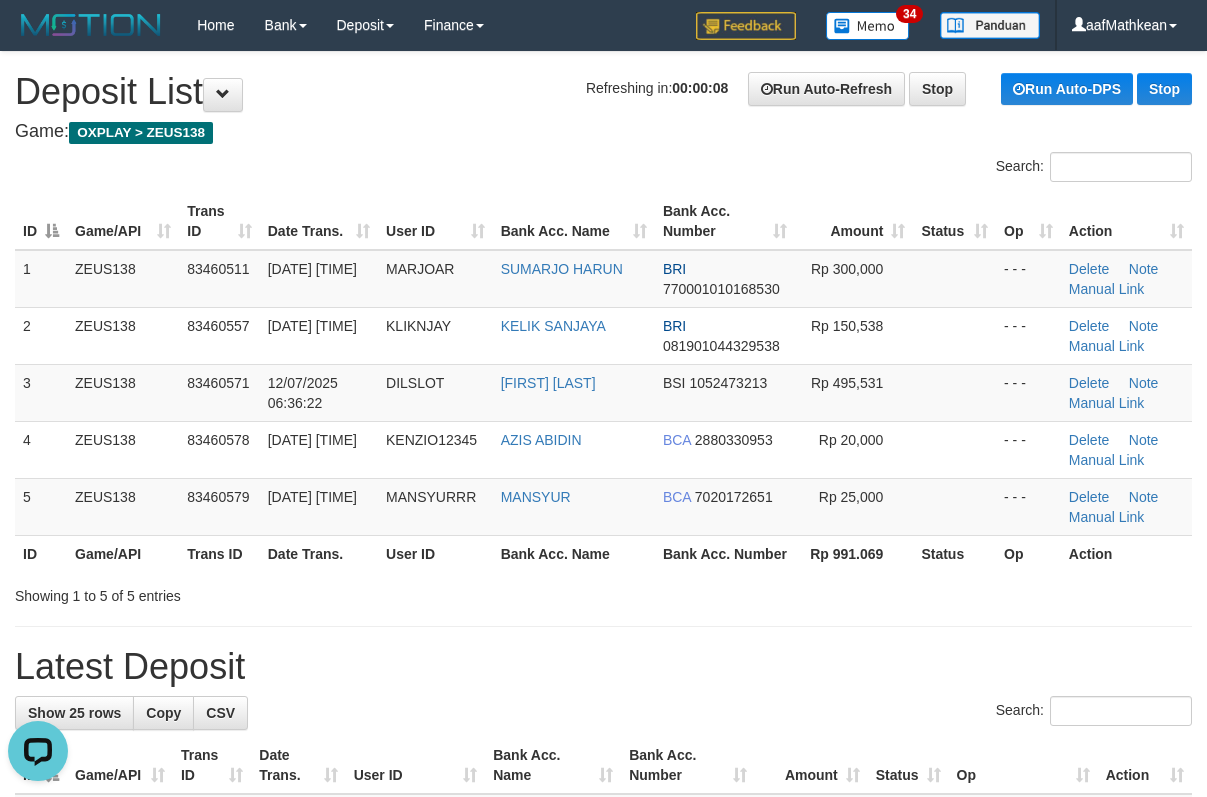 click on "Game/API" at bounding box center (123, 221) 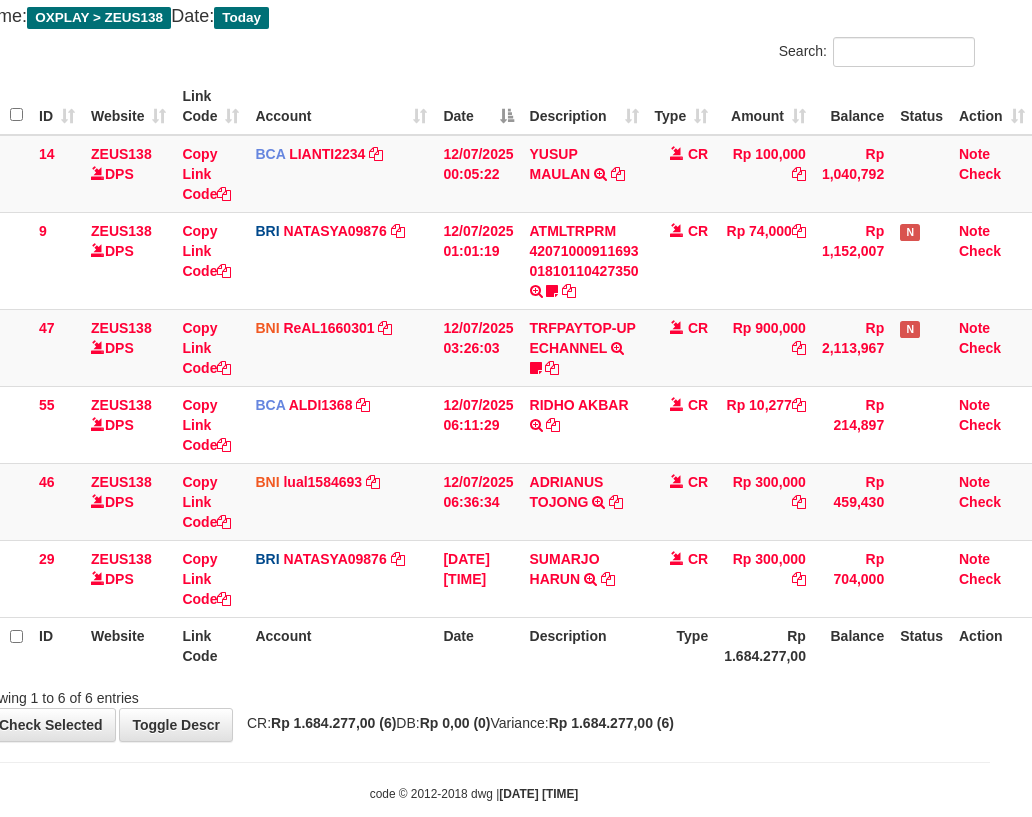 scroll, scrollTop: 201, scrollLeft: 42, axis: both 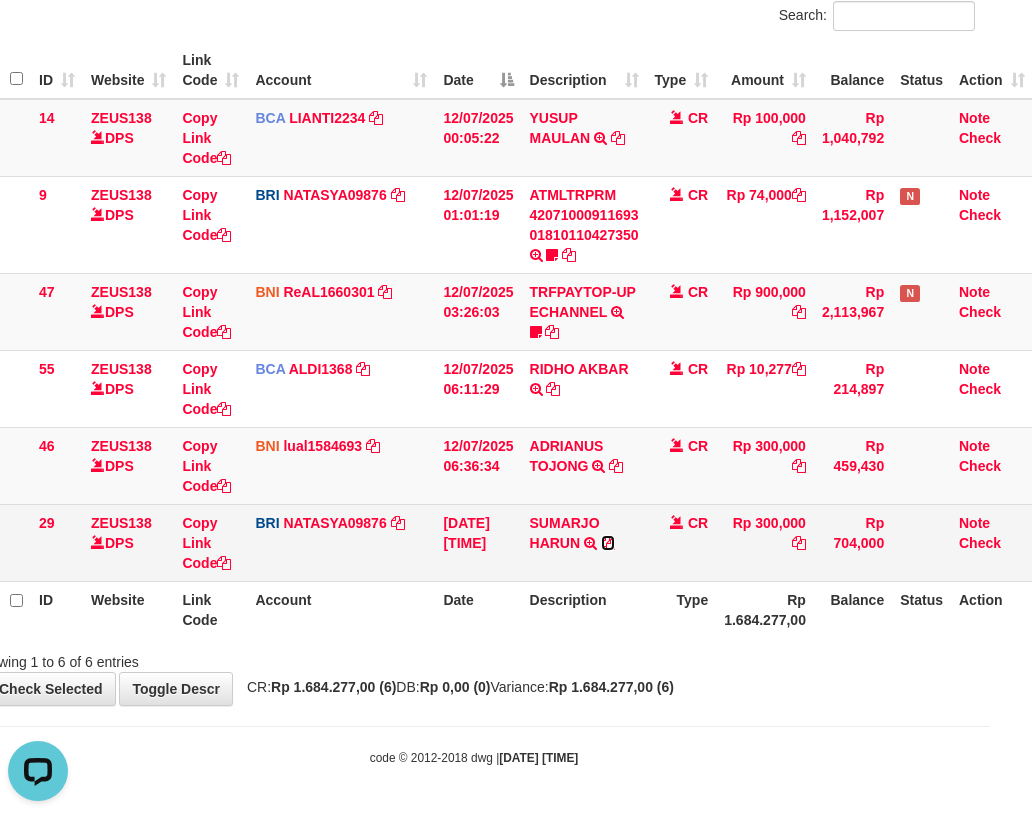 click at bounding box center (608, 543) 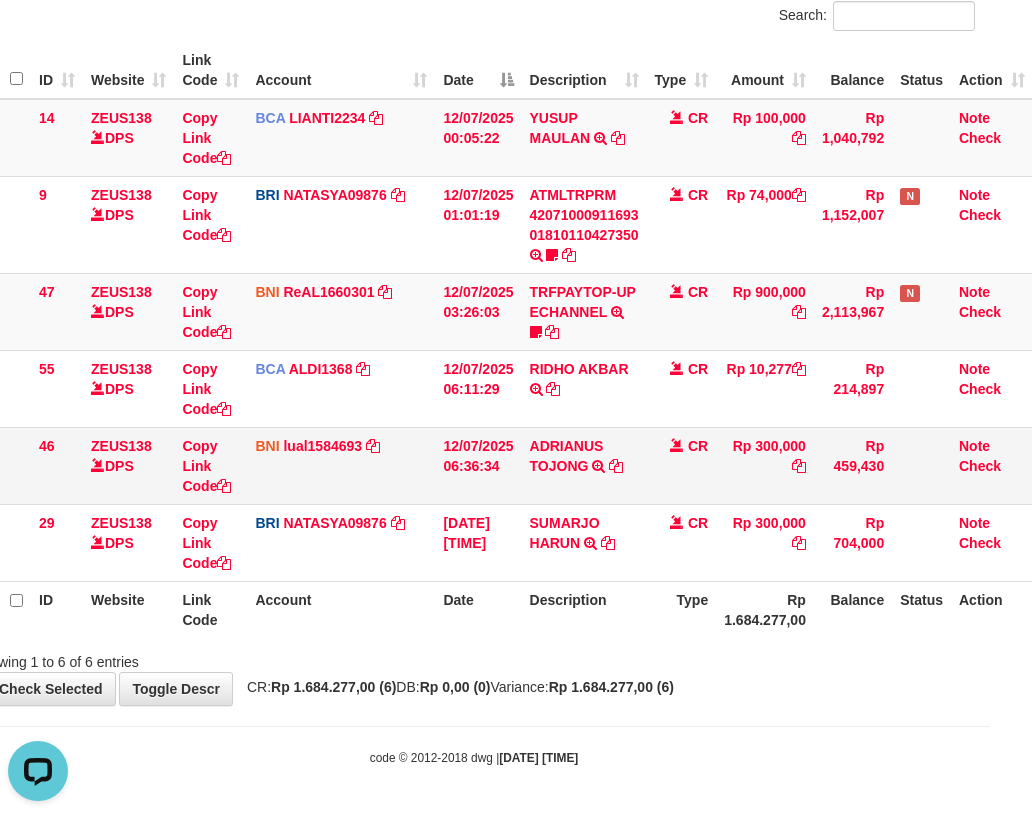 click on "12/07/2025 06:36:34" at bounding box center [478, 465] 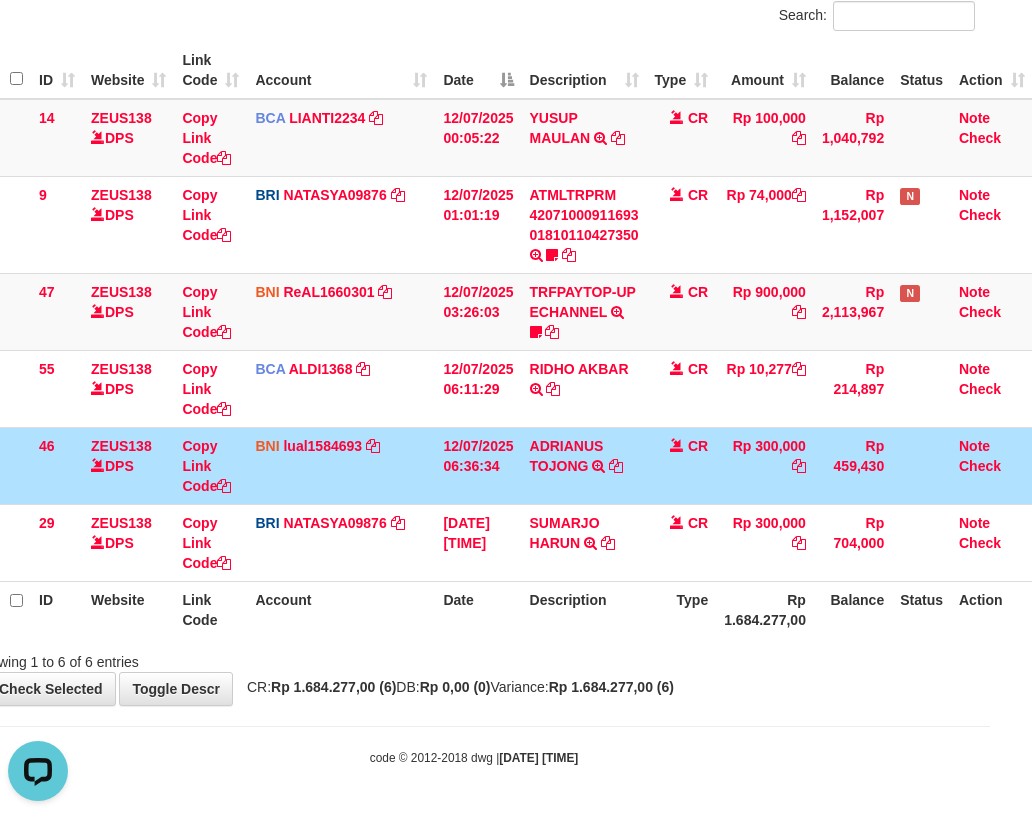 drag, startPoint x: 483, startPoint y: 505, endPoint x: 1035, endPoint y: 559, distance: 554.635 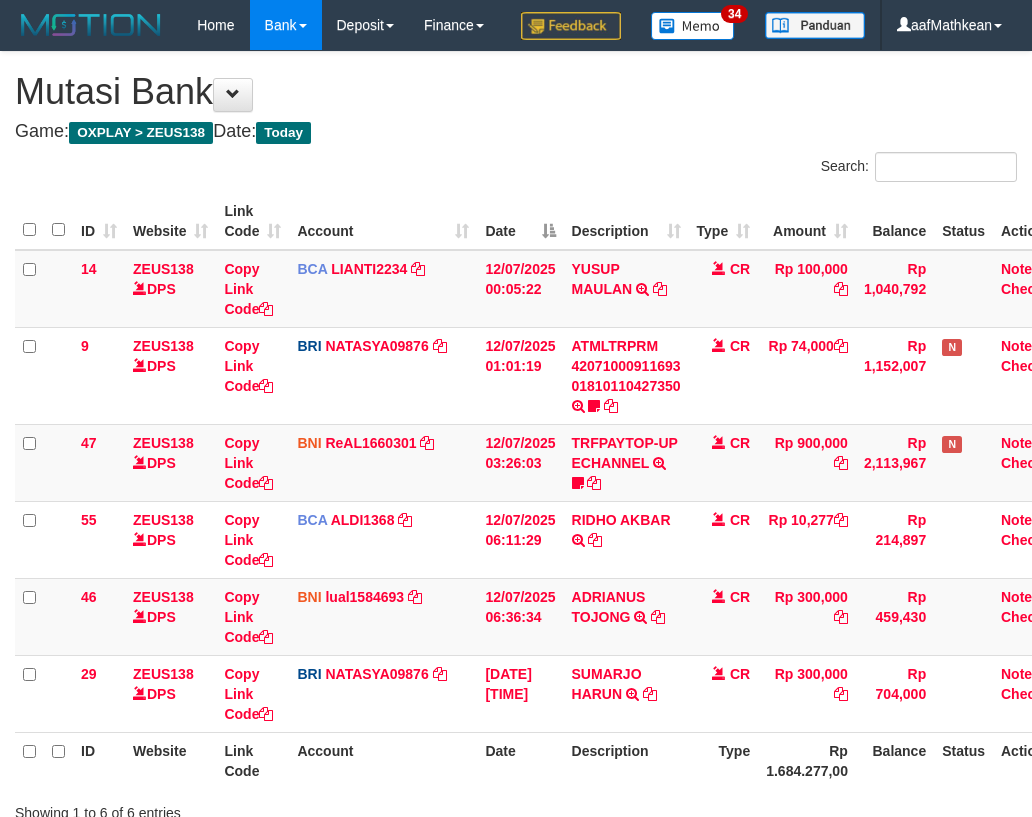 scroll, scrollTop: 201, scrollLeft: 42, axis: both 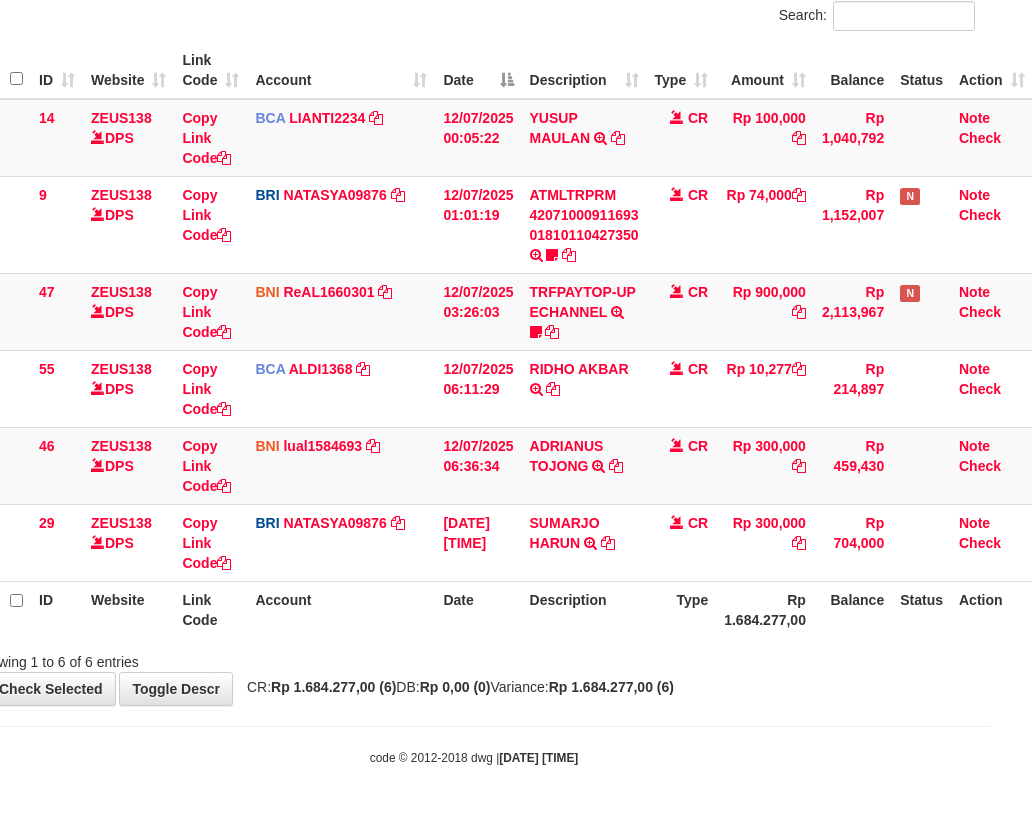 click on "Description" at bounding box center [584, 609] 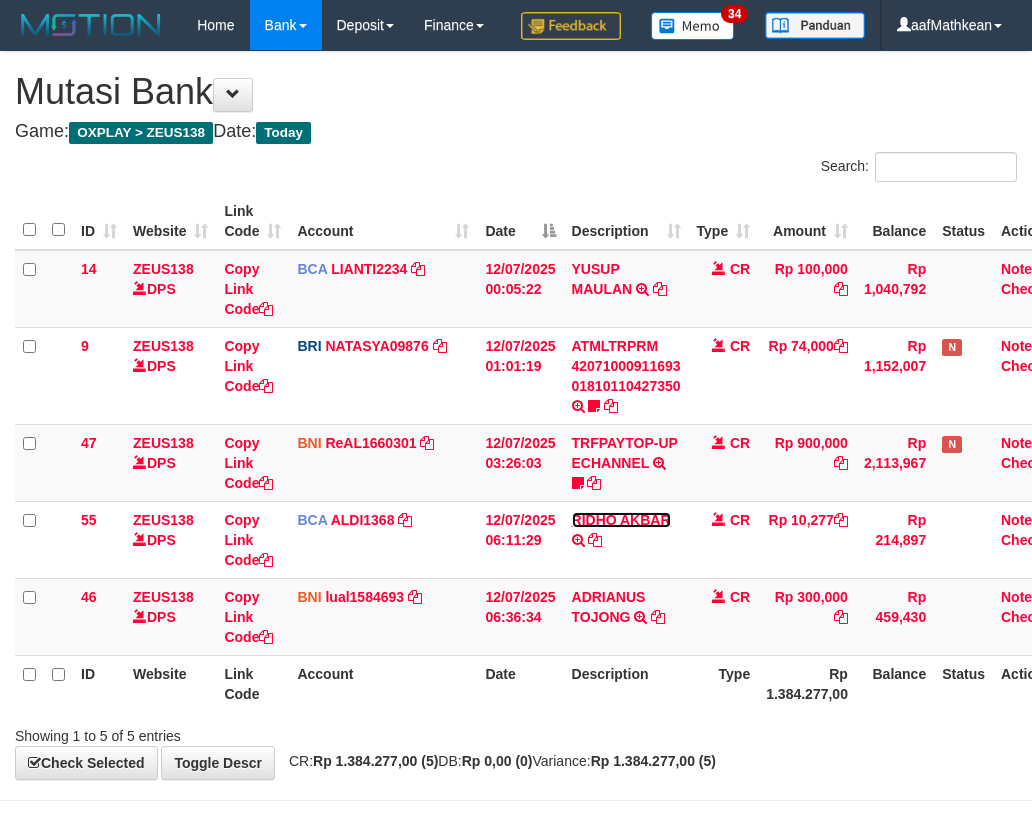 scroll, scrollTop: 124, scrollLeft: 42, axis: both 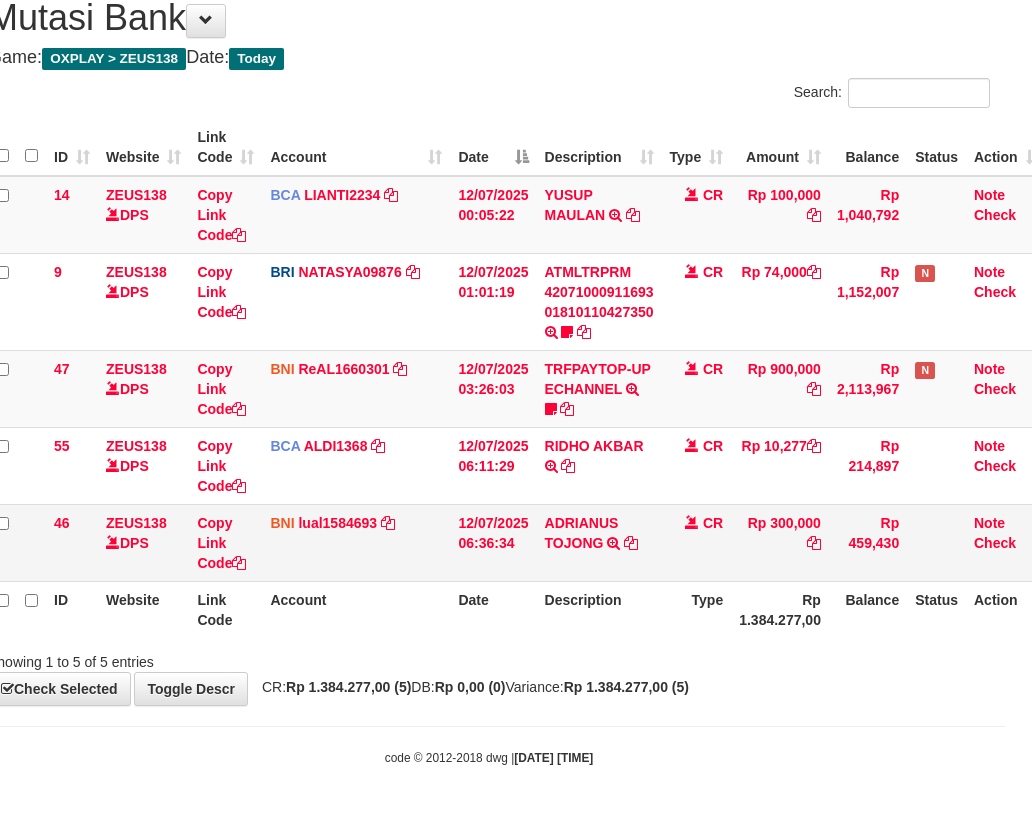 click on "BNI
lual1584693
DPS
LUCKY ALAMSYAH
mutasi_20250712_2414 | 46
mutasi_20250712_2414 | 46" at bounding box center [356, 542] 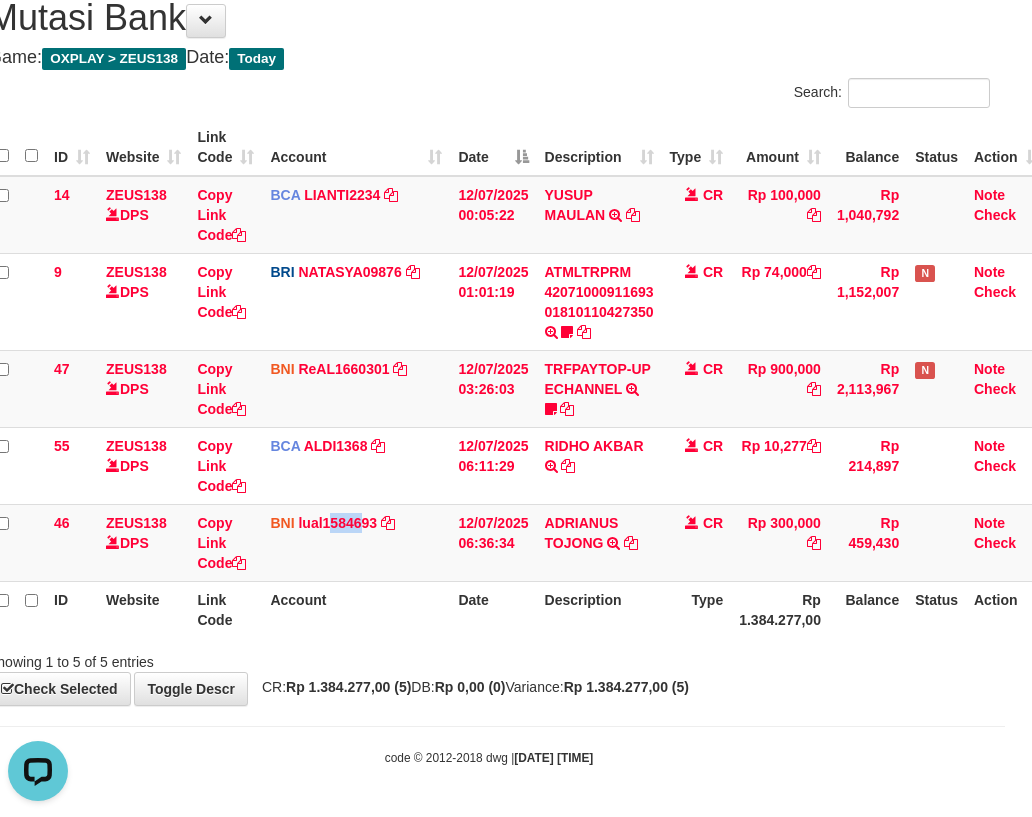scroll, scrollTop: 0, scrollLeft: 0, axis: both 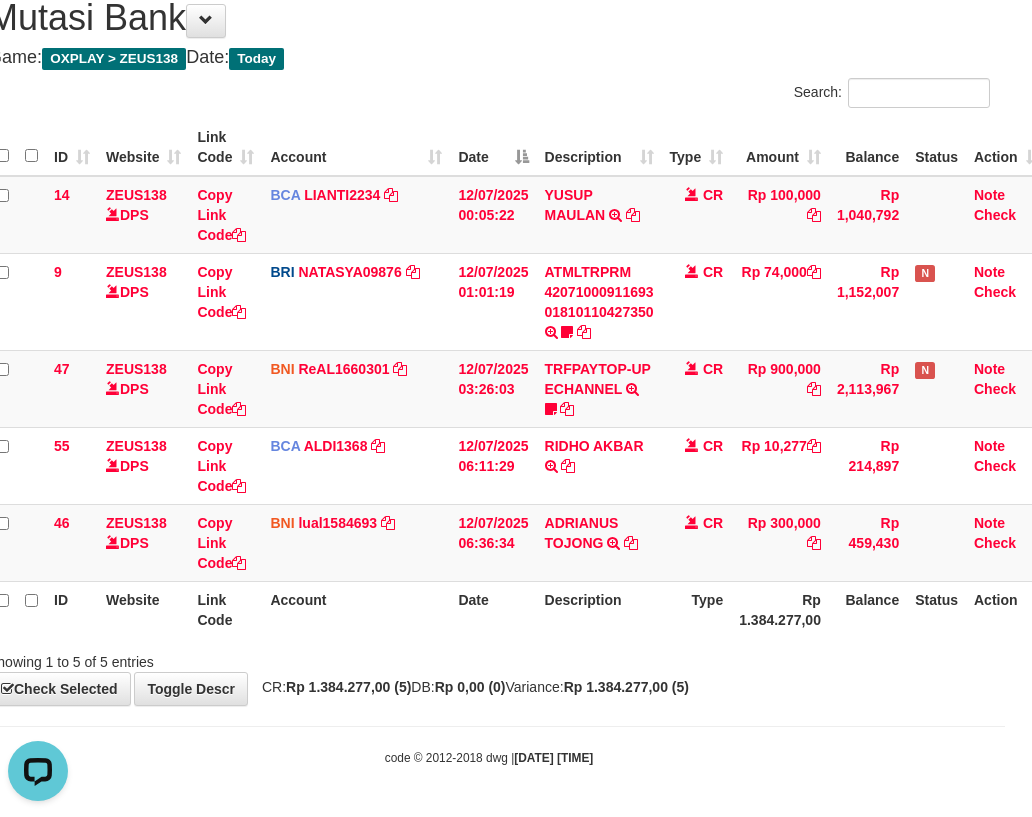 drag, startPoint x: 514, startPoint y: 644, endPoint x: 1043, endPoint y: 671, distance: 529.6886 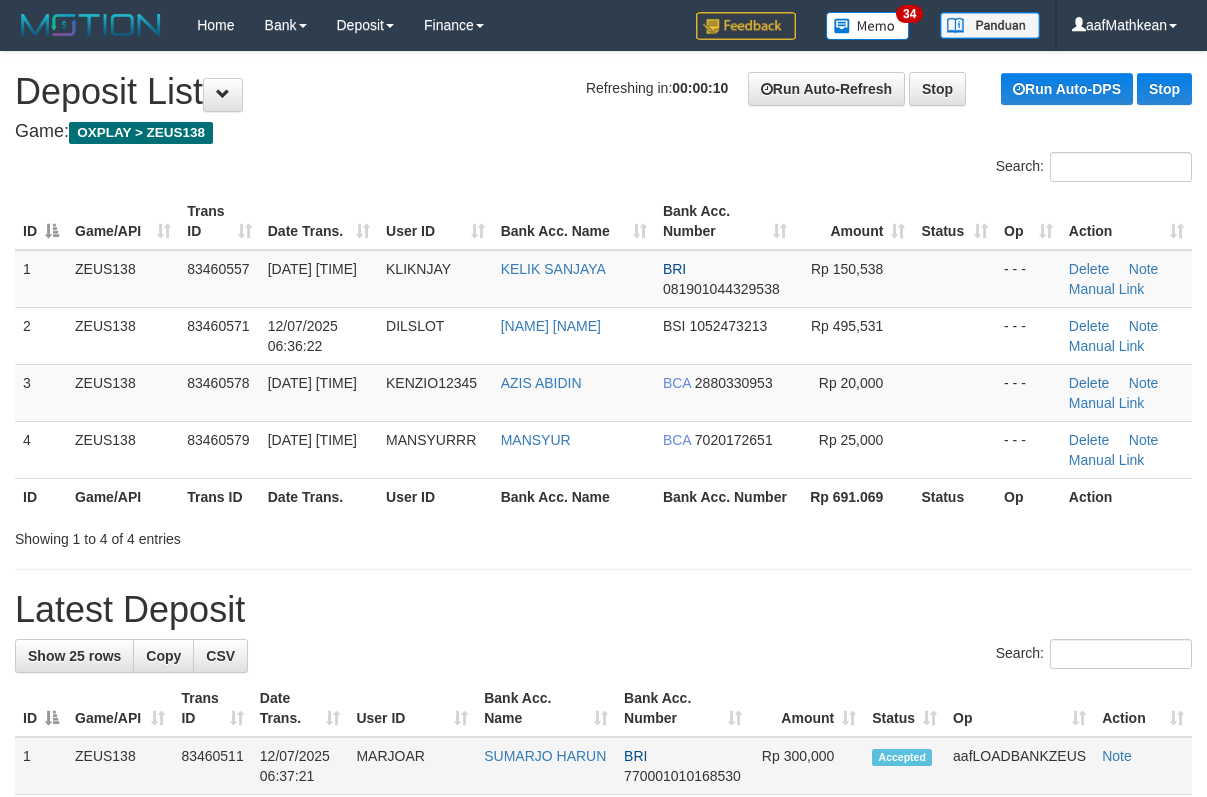 scroll, scrollTop: 0, scrollLeft: 0, axis: both 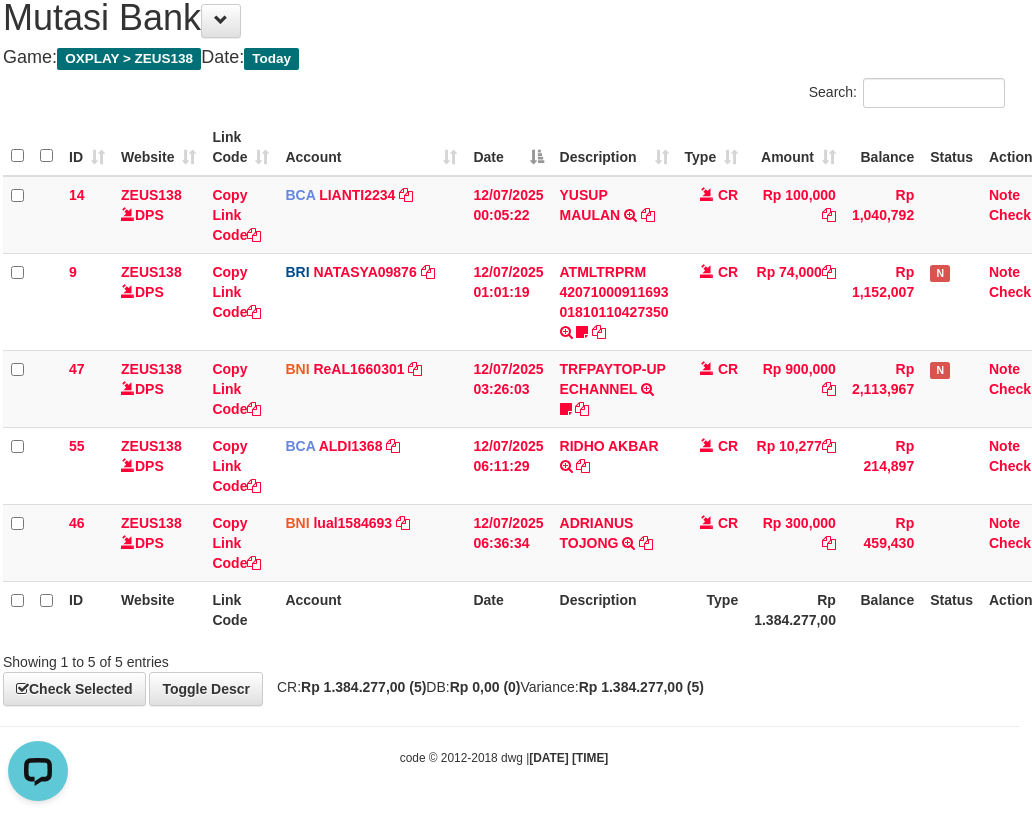 click on "**********" at bounding box center (504, 341) 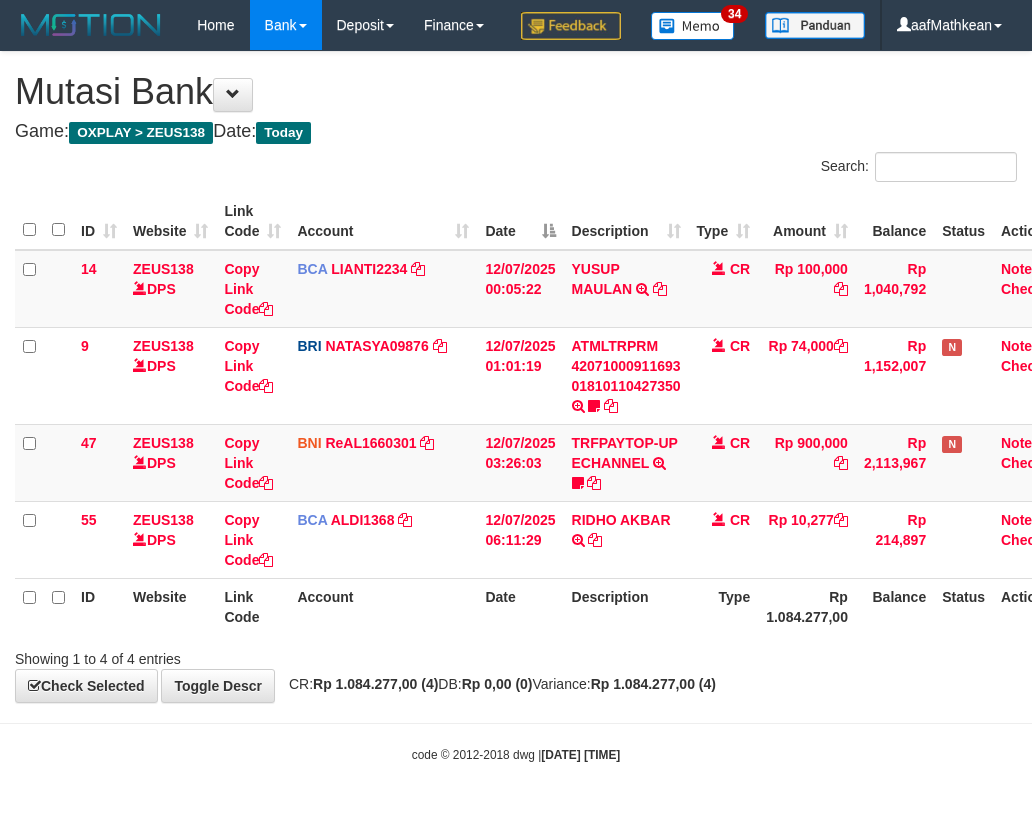 scroll, scrollTop: 0, scrollLeft: 0, axis: both 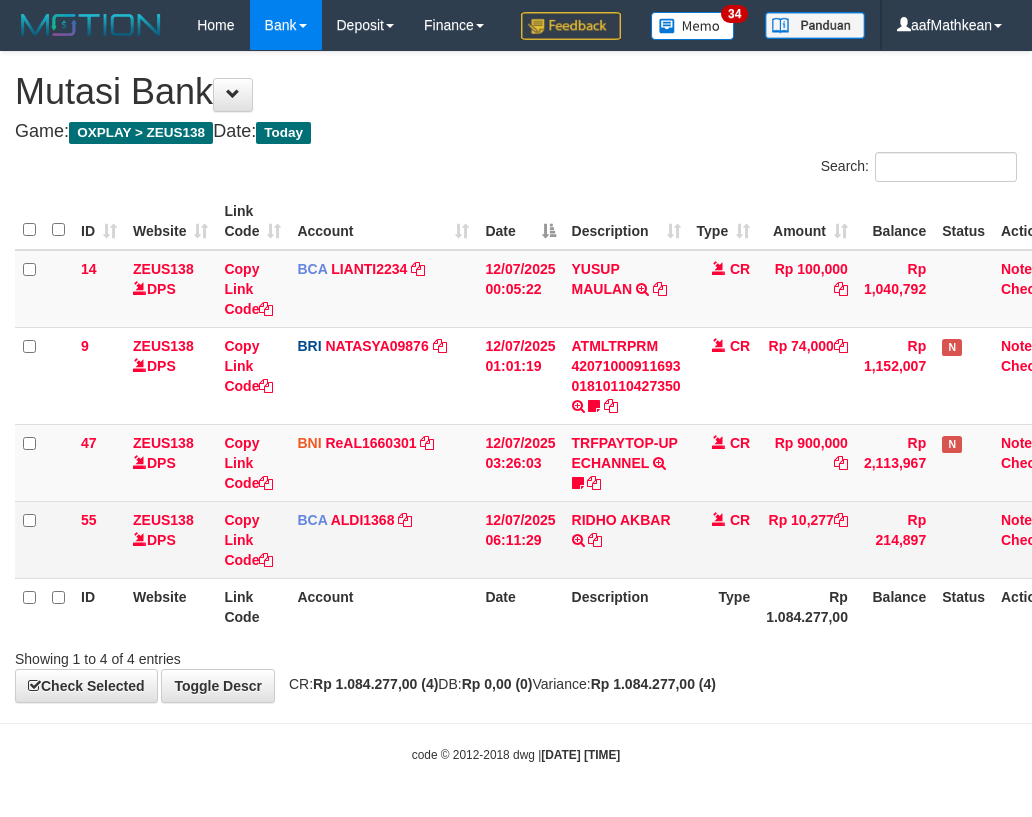 click on "55
ZEUS138    DPS
Copy Link Code
BCA
ALDI1368
DPS
ALDI
mutasi_20250712_3354 | 55
mutasi_20250712_3354 | 55
12/07/2025 06:11:29
RIDHO AKBAR         TRSF E-BANKING CR 1207/FTSCY/WS95051
10277.002025071237079119 TRFDN-RIDHO AKBAR ESPAY DEBIT INDONE
CR
Rp 10,277
Rp 214,897
Note
Check" at bounding box center (545, 539) 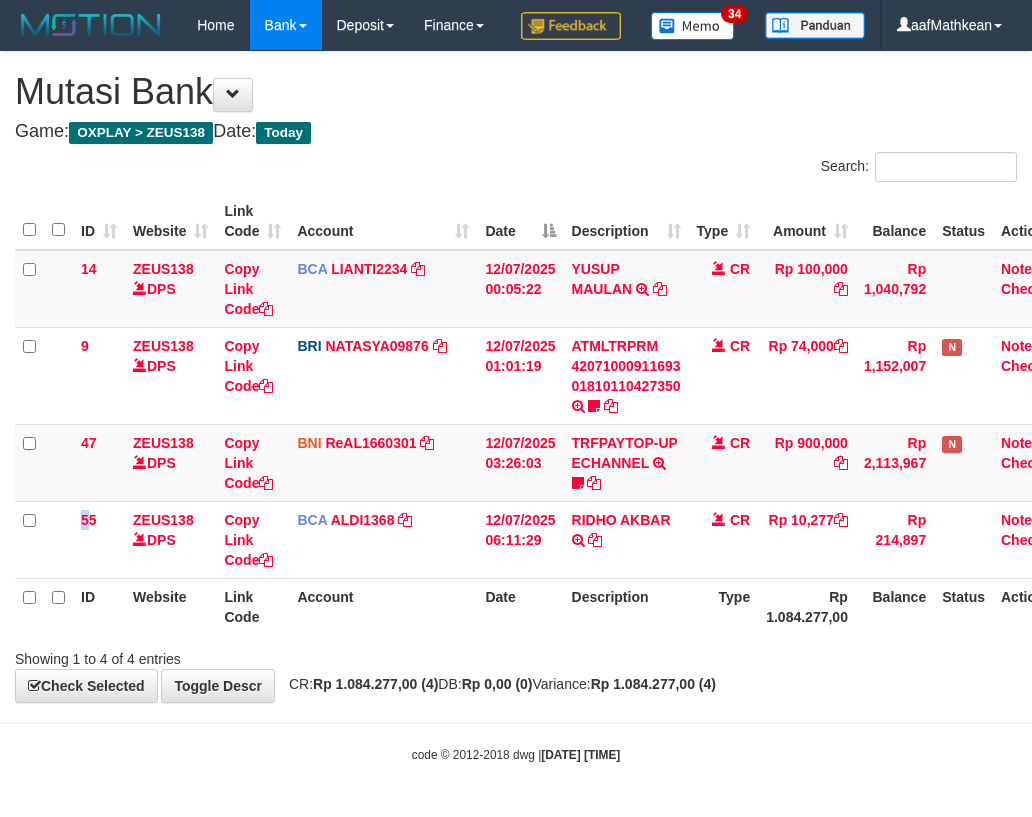scroll, scrollTop: 47, scrollLeft: 0, axis: vertical 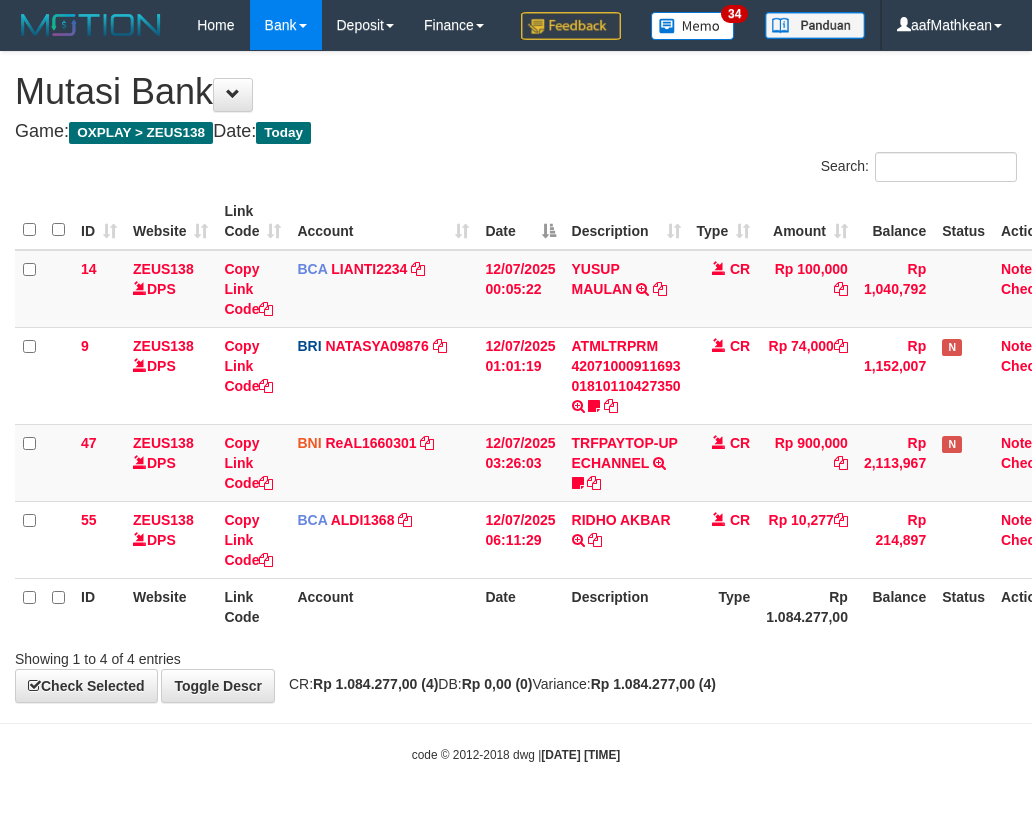 click on "Description" at bounding box center (626, 606) 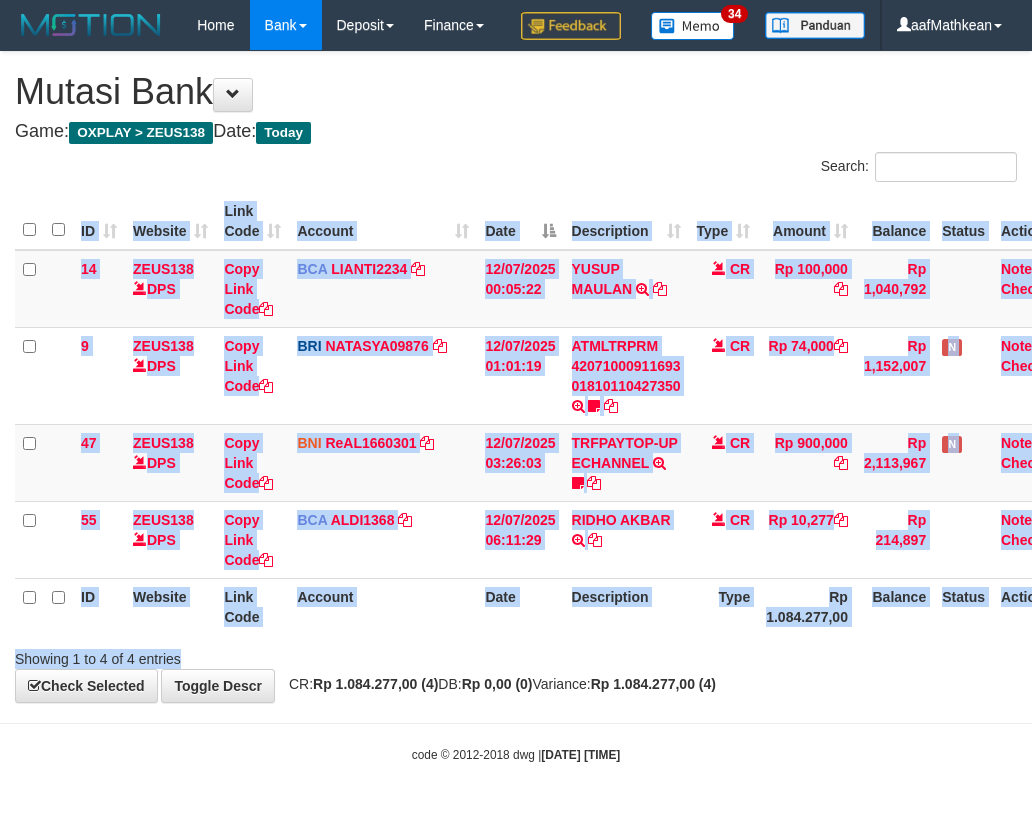 drag, startPoint x: 419, startPoint y: 647, endPoint x: 469, endPoint y: 644, distance: 50.08992 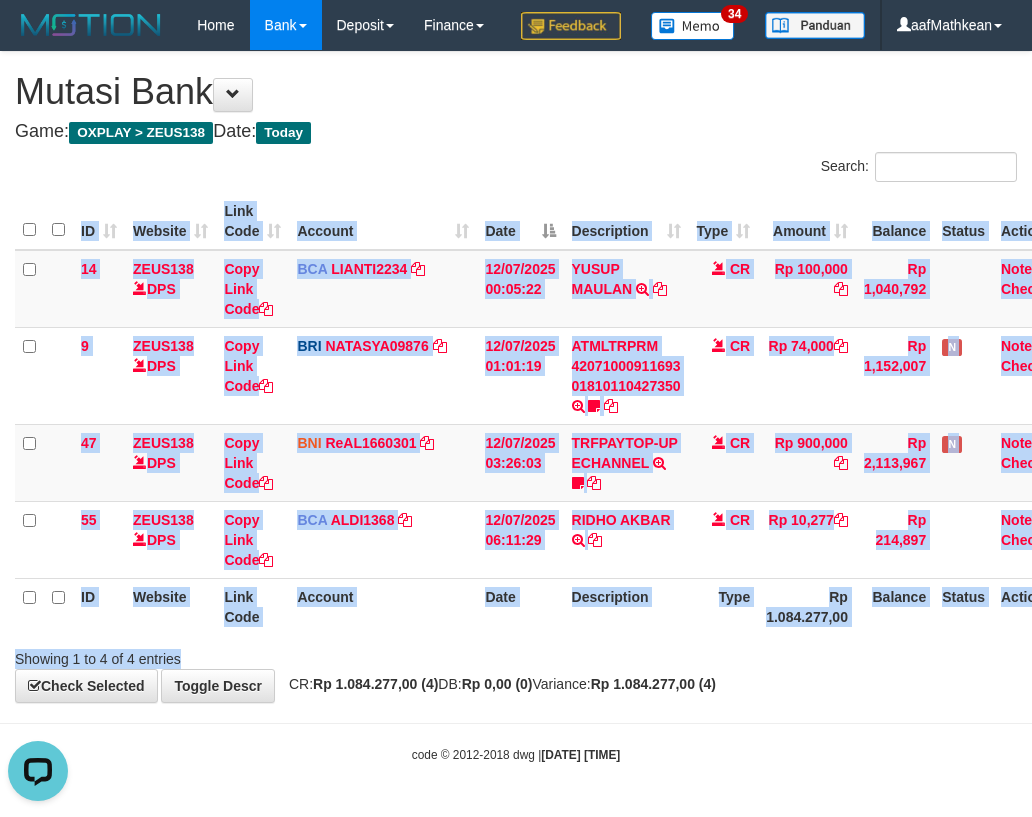 scroll, scrollTop: 0, scrollLeft: 0, axis: both 